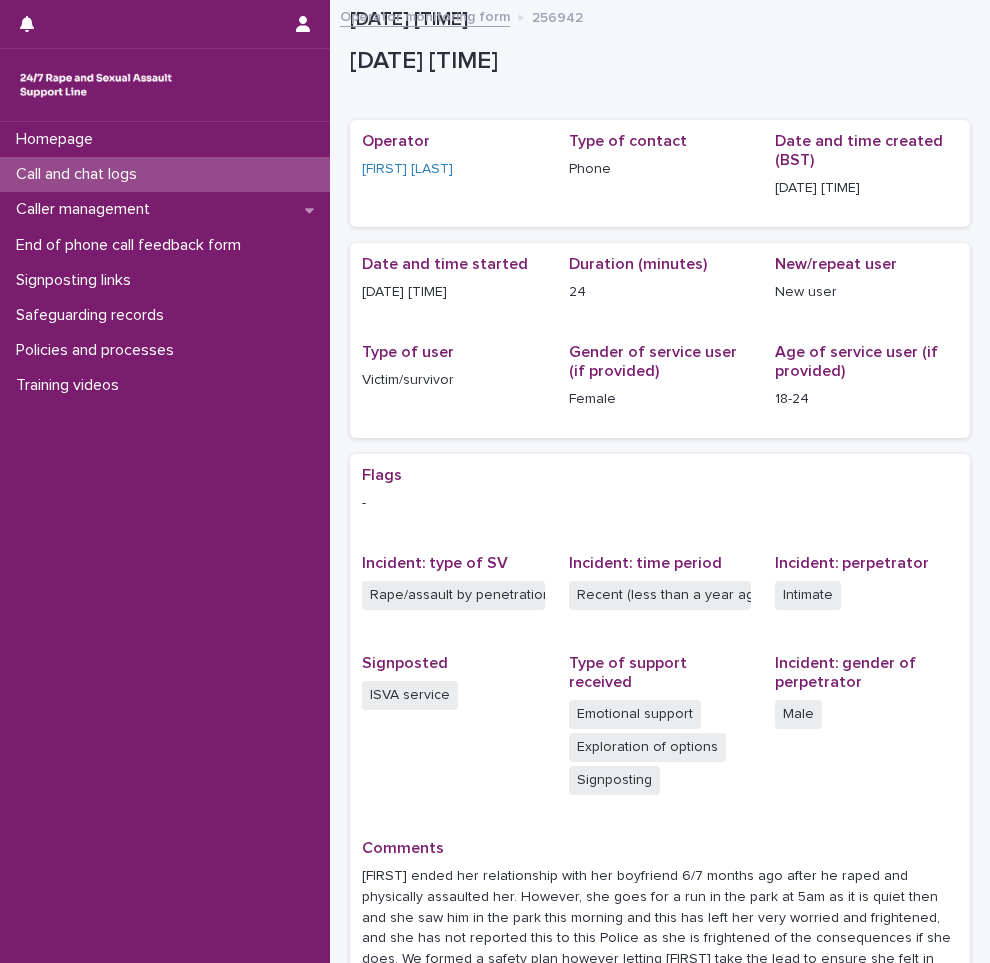 scroll, scrollTop: 0, scrollLeft: 0, axis: both 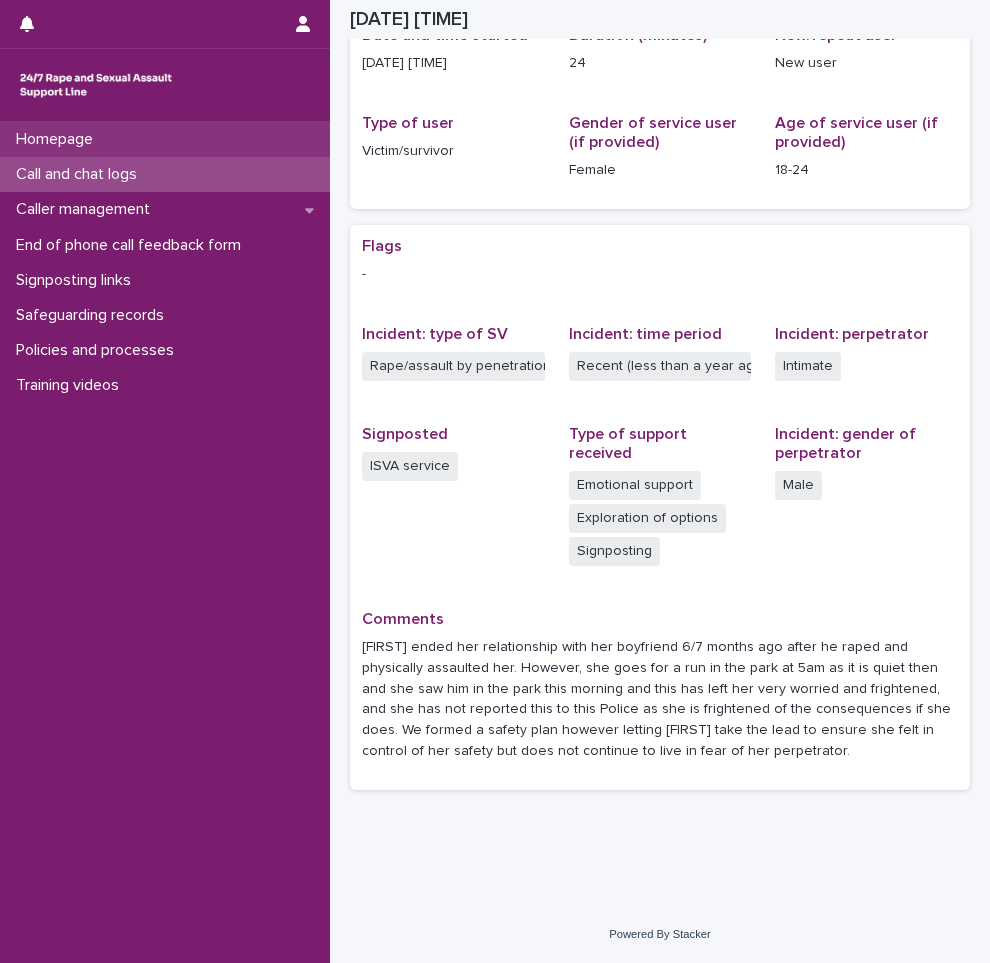 click on "Homepage" at bounding box center [165, 139] 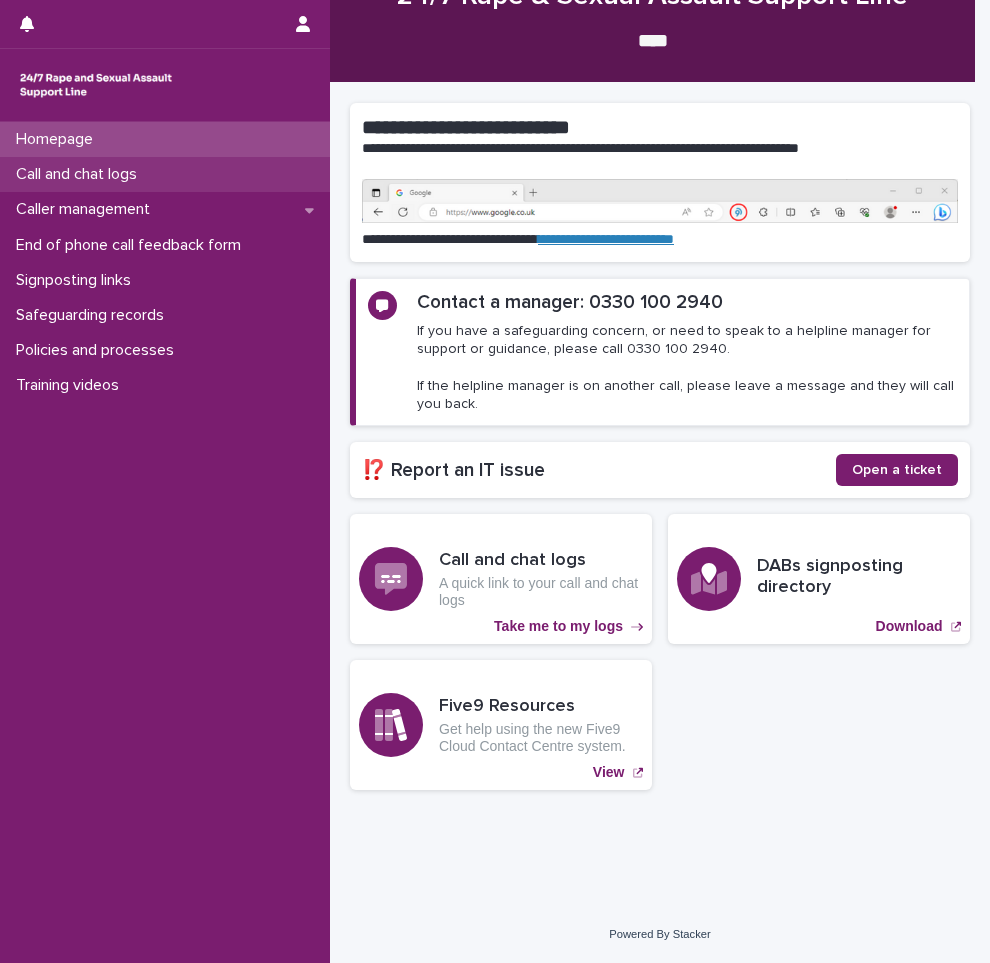 scroll, scrollTop: 0, scrollLeft: 0, axis: both 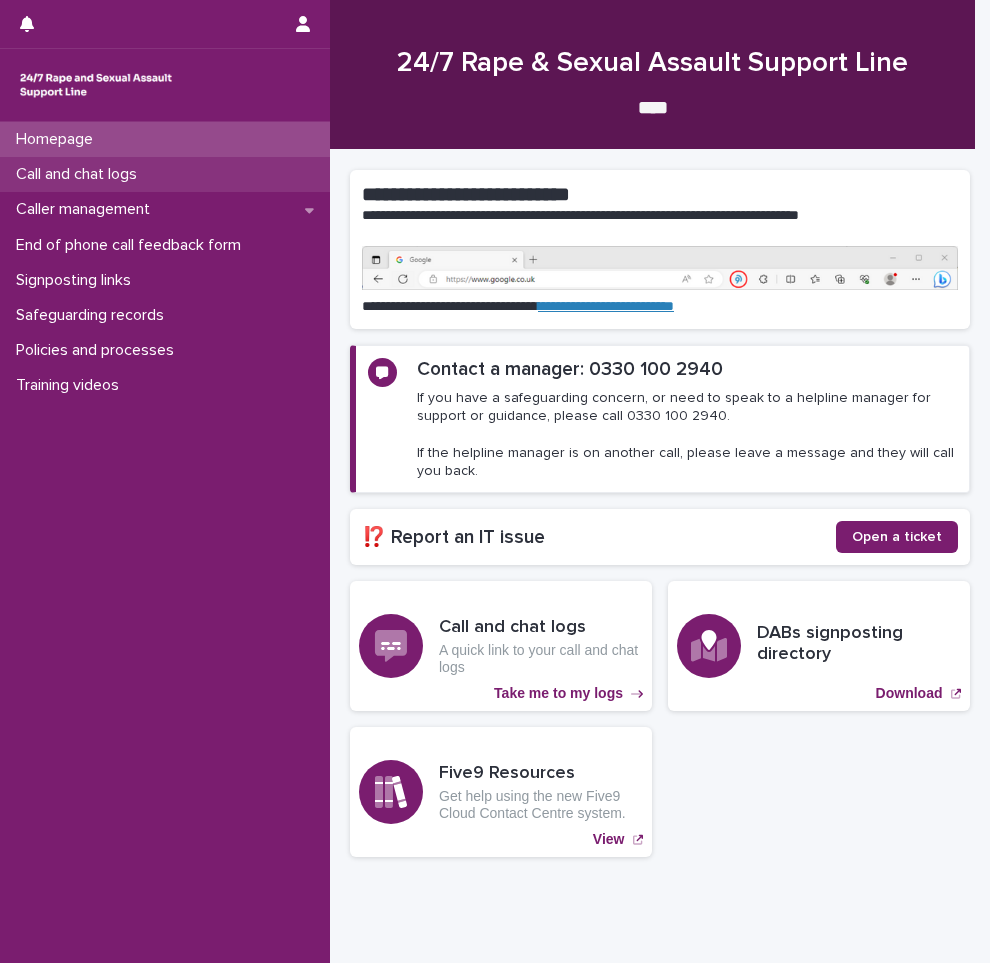 click on "Call and chat logs" at bounding box center [80, 174] 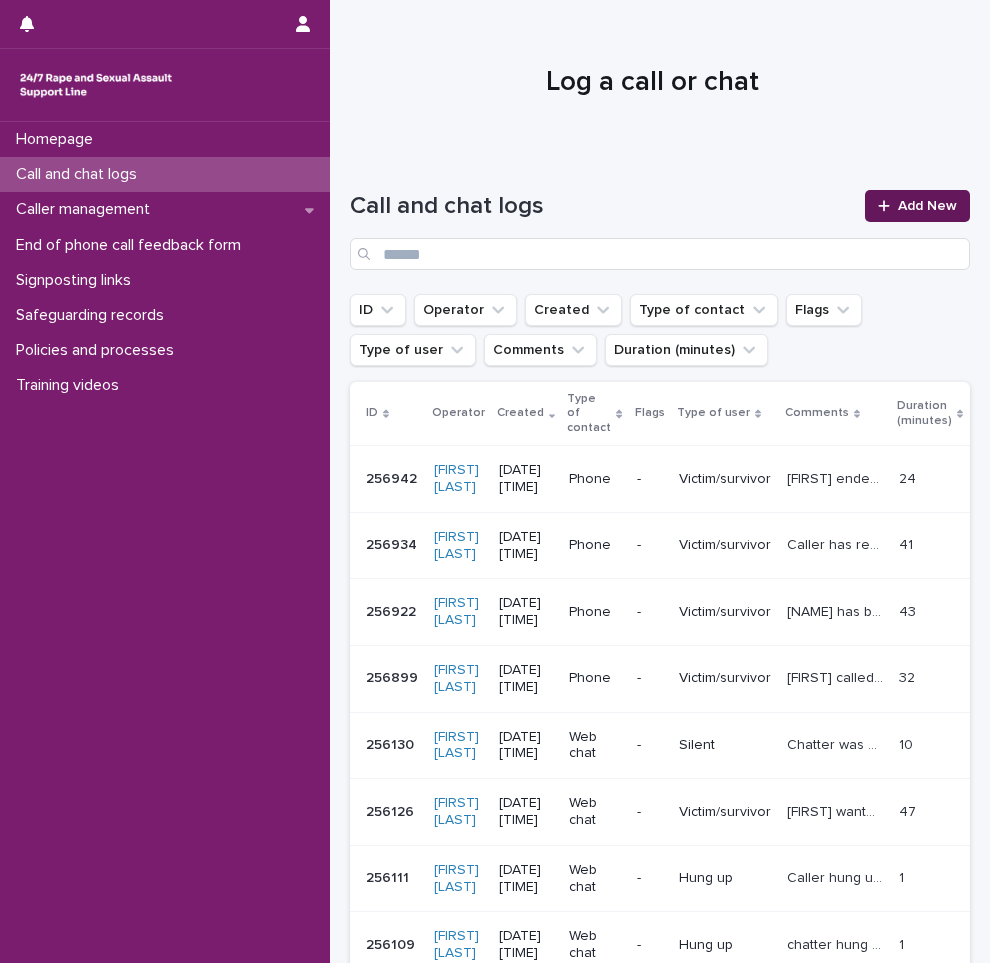 click at bounding box center [888, 206] 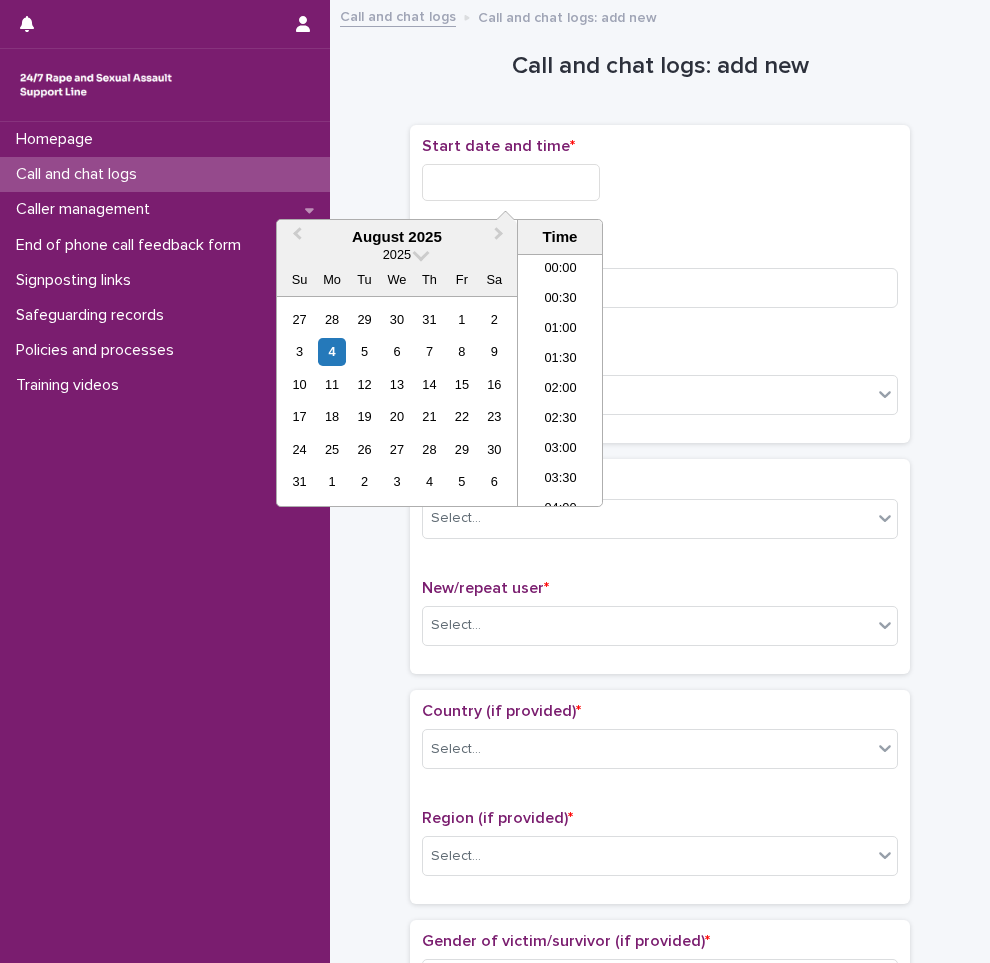 click at bounding box center (511, 182) 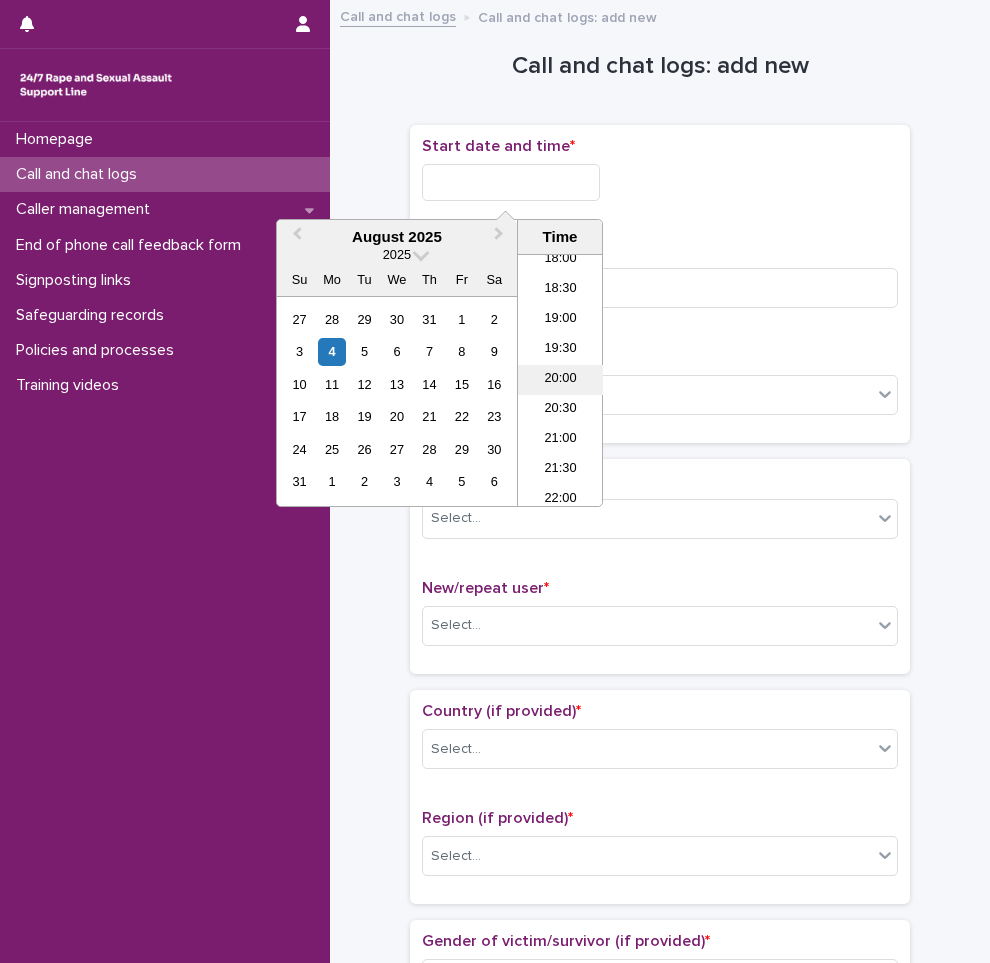 click on "20:00" at bounding box center (560, 380) 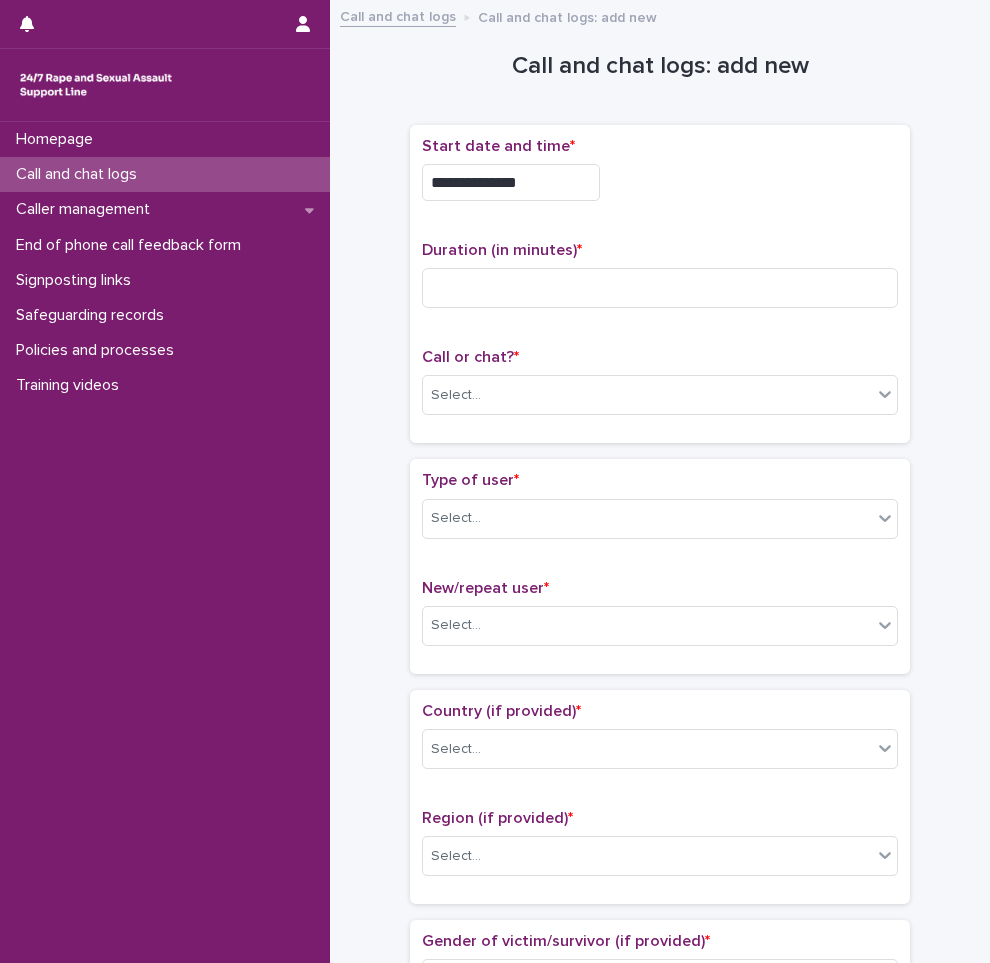 click on "**********" at bounding box center [511, 182] 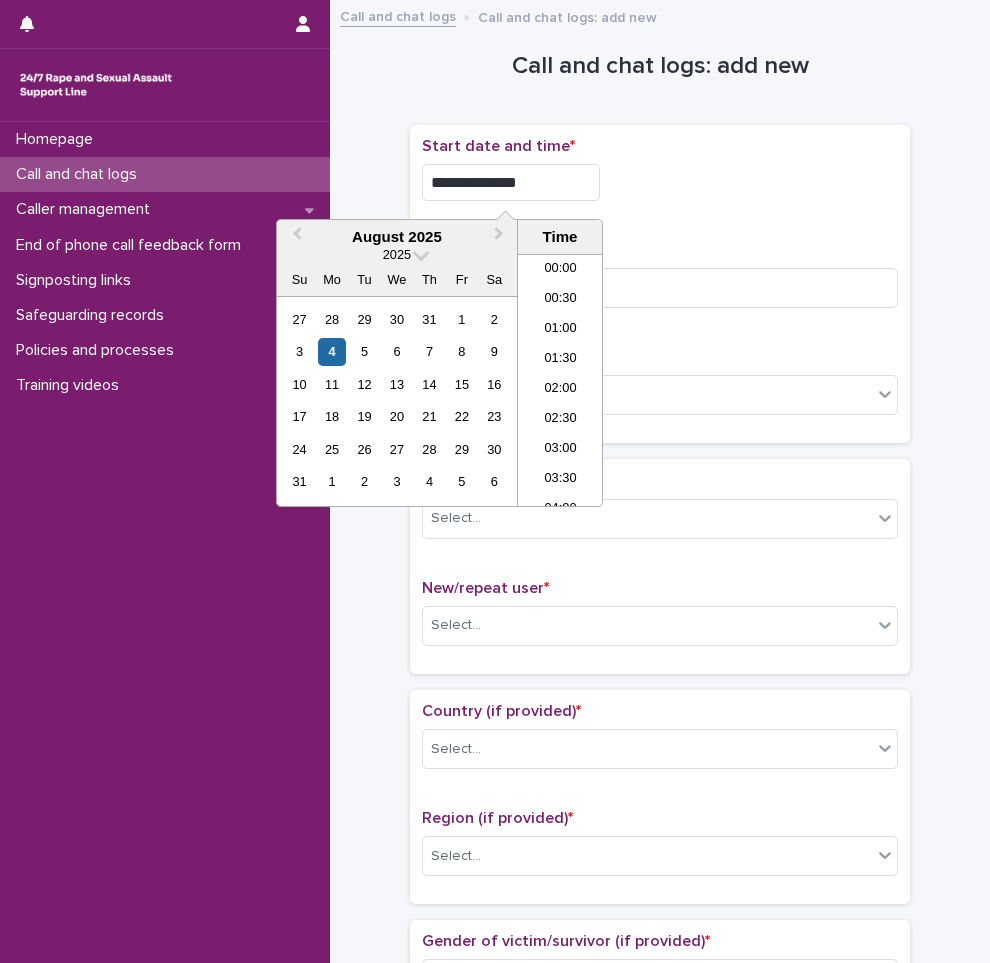 scroll, scrollTop: 1090, scrollLeft: 0, axis: vertical 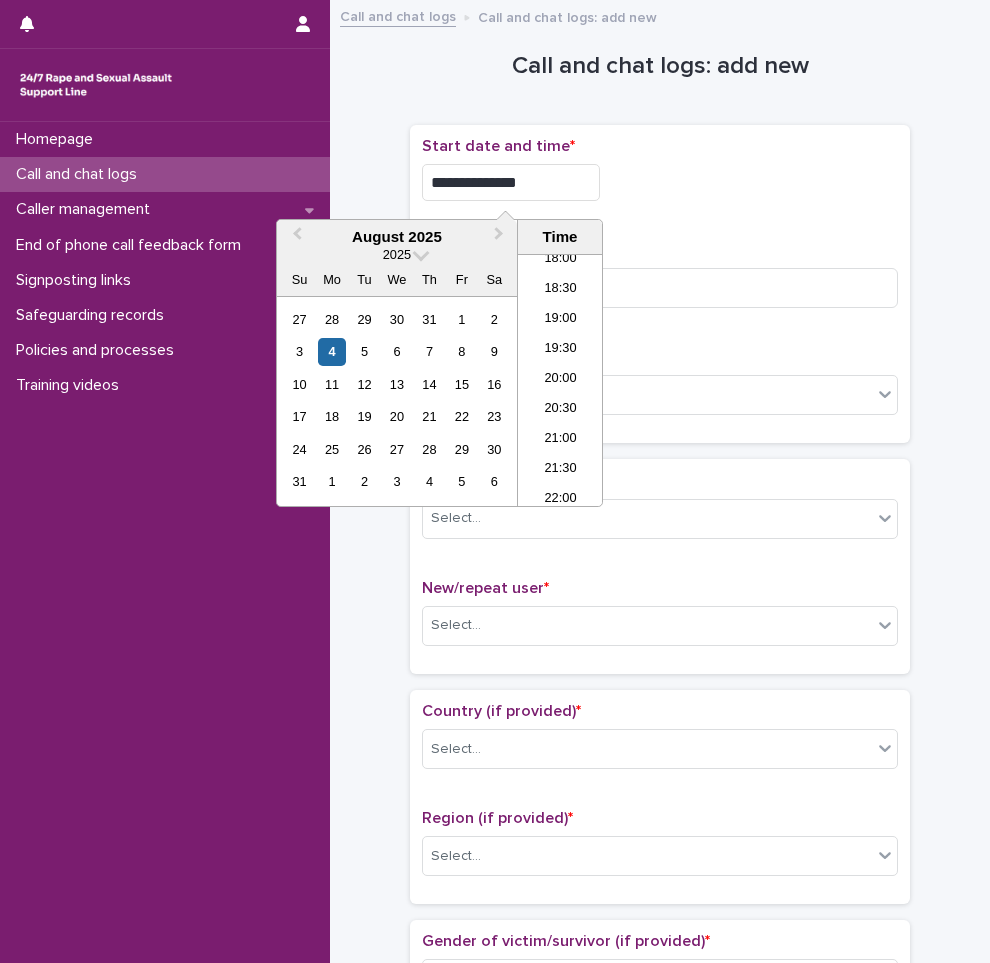type on "**********" 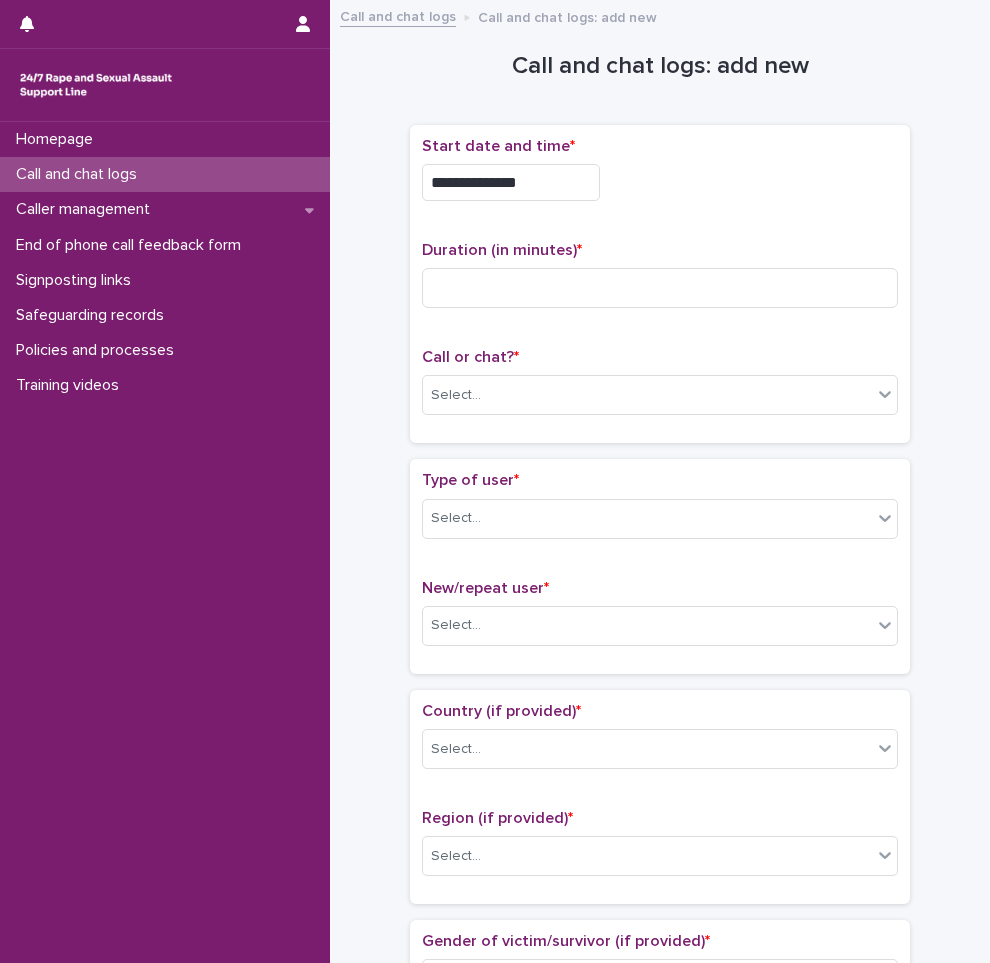 click on "**********" at bounding box center (660, 177) 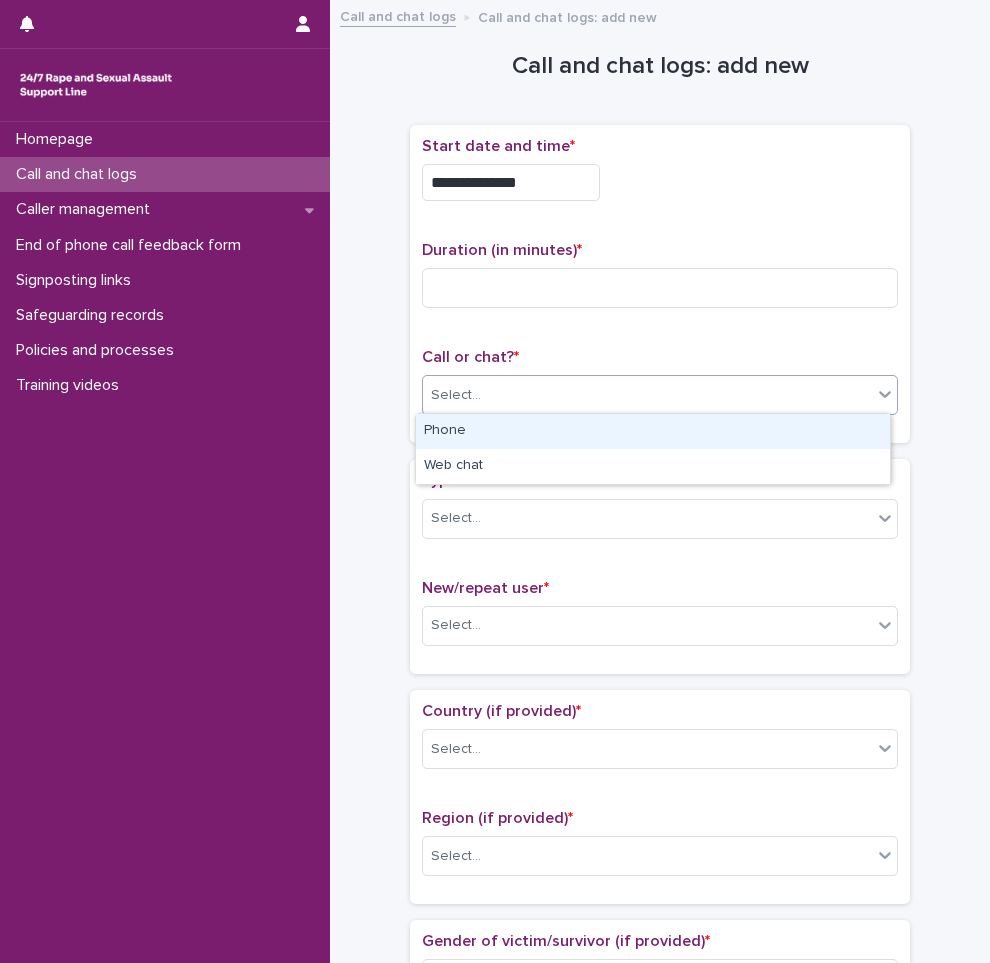click on "Select..." at bounding box center (647, 395) 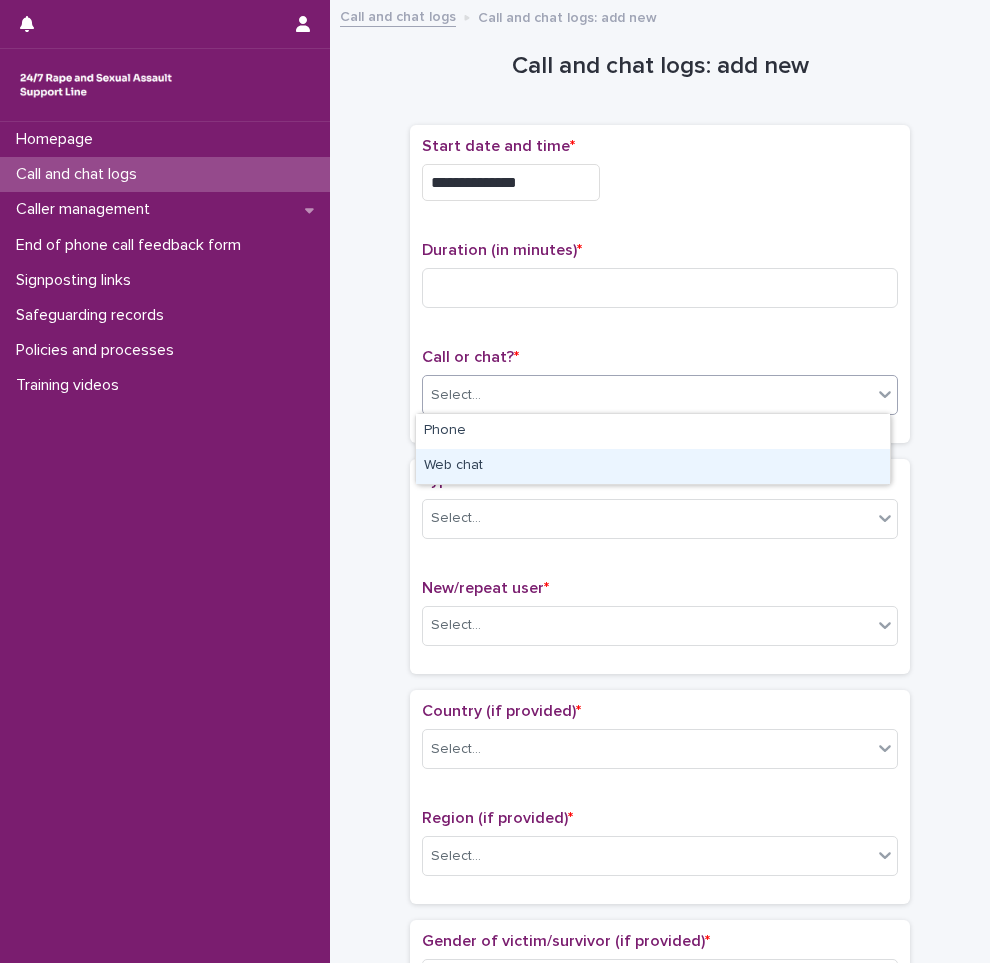 click on "Web chat" at bounding box center (653, 466) 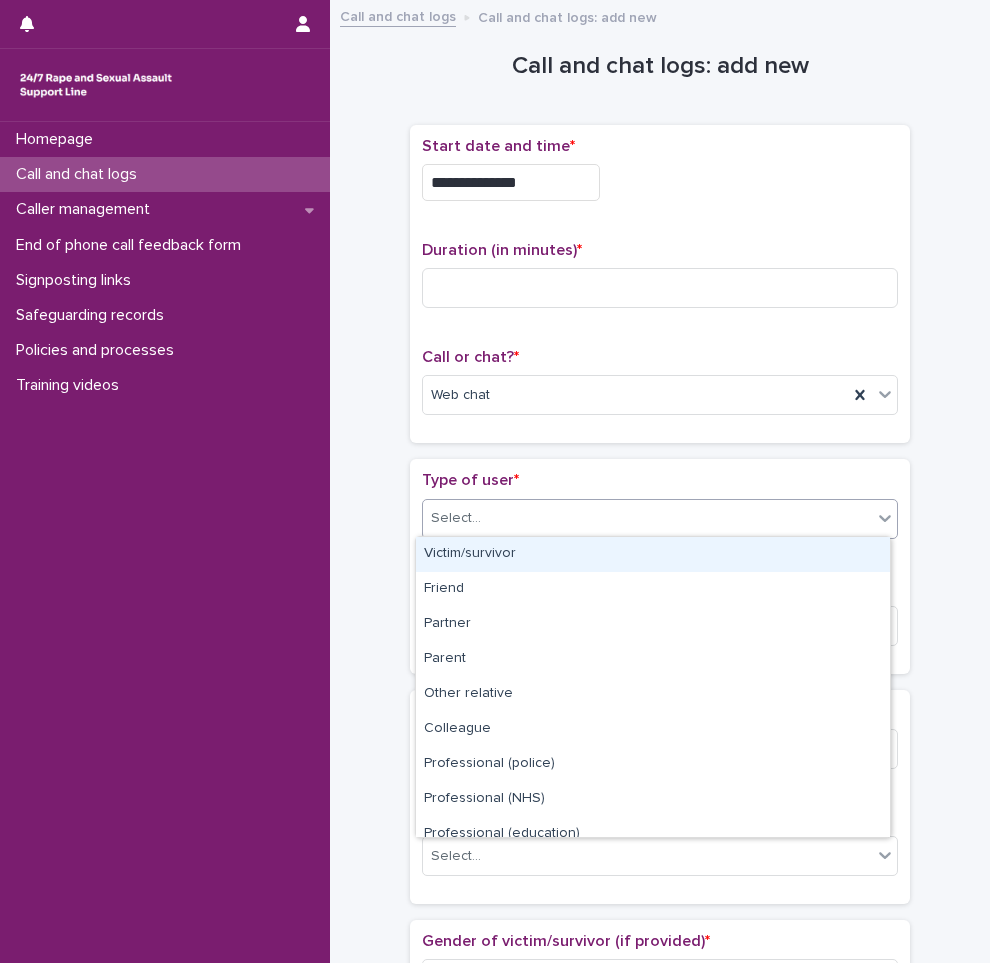 click on "Select..." at bounding box center [647, 518] 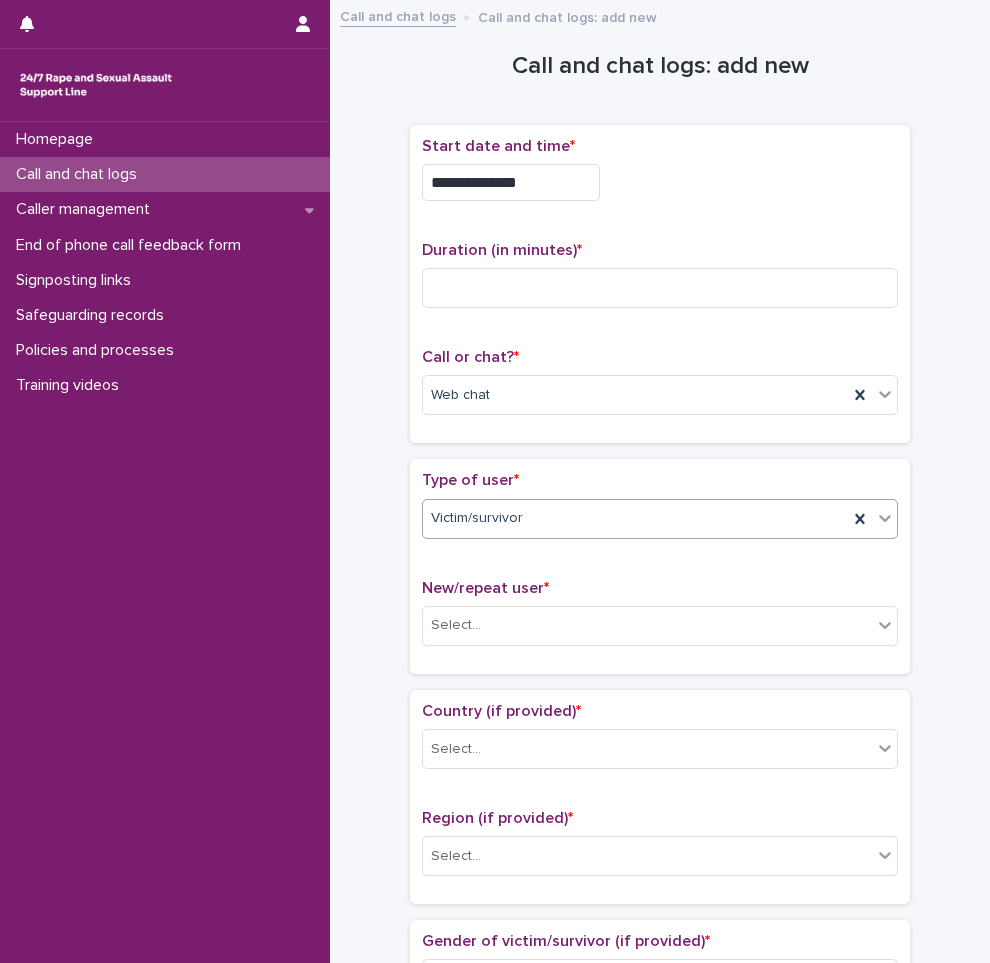 click on "**********" at bounding box center [660, 1035] 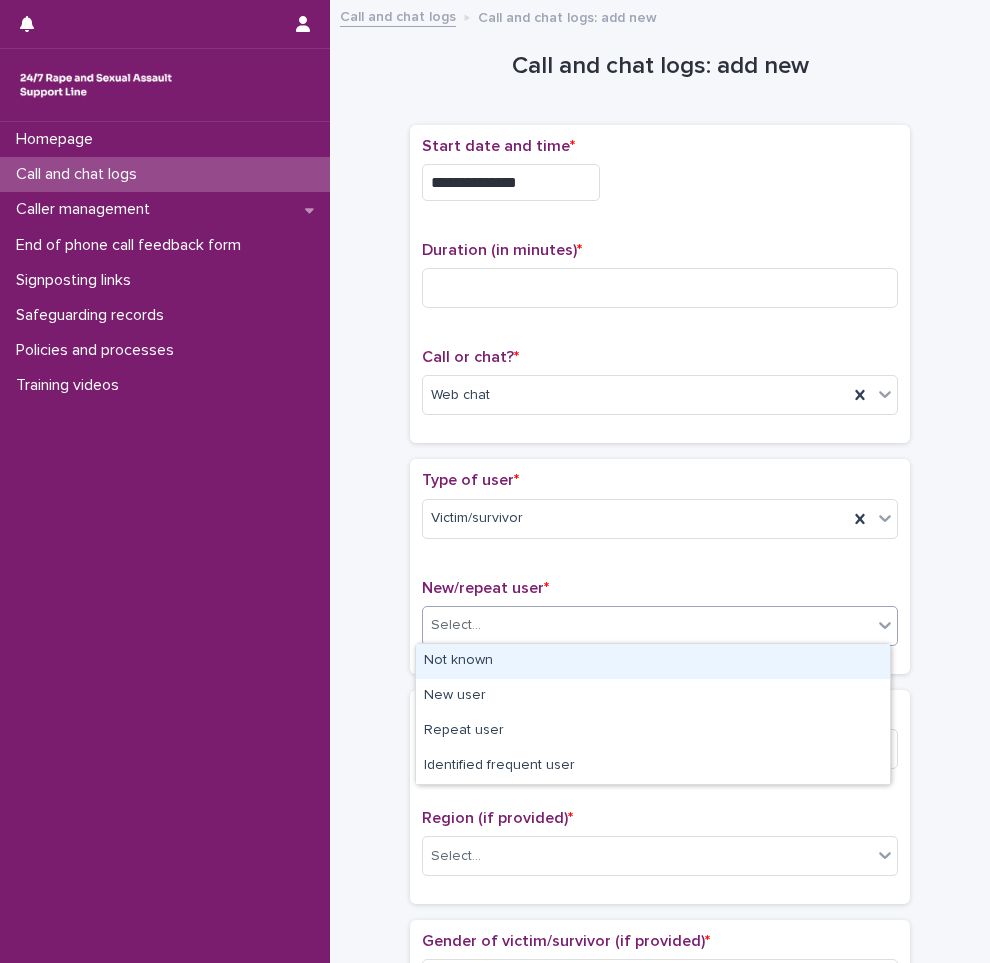 click on "Select..." at bounding box center (647, 625) 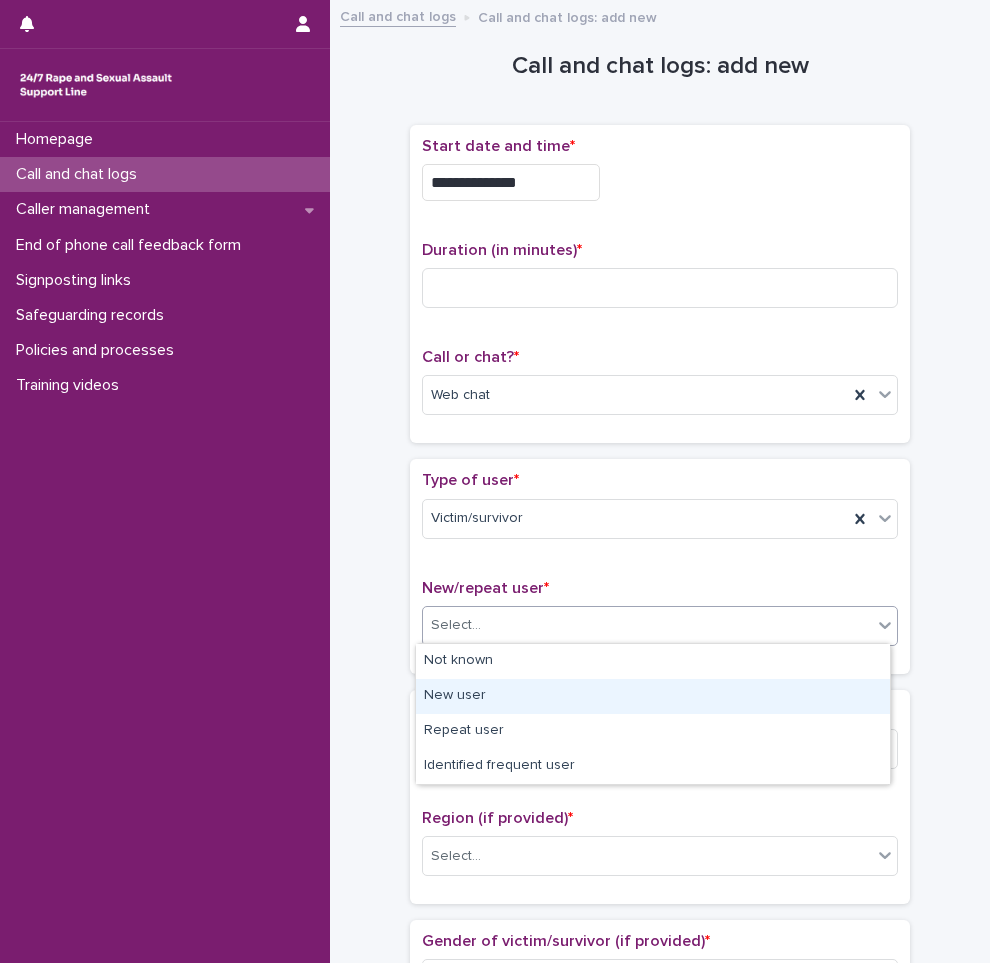 click on "New user" at bounding box center [653, 696] 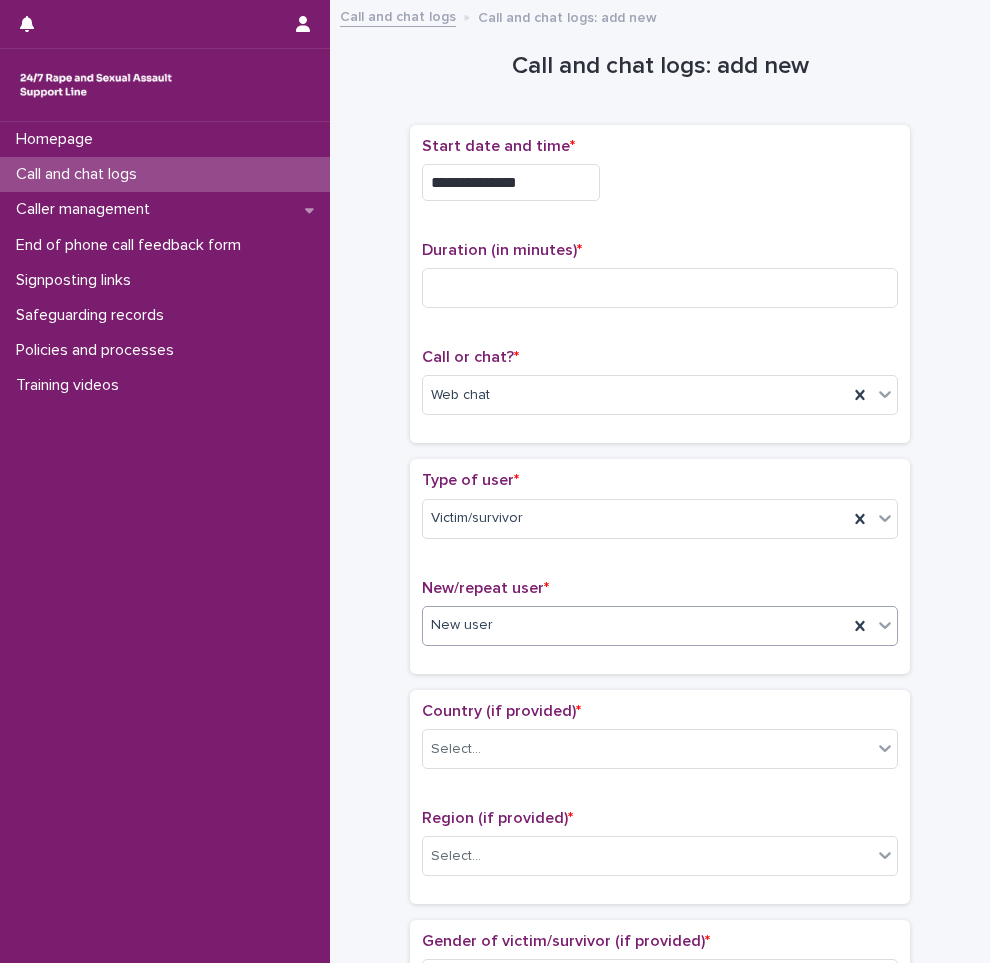 click on "**********" at bounding box center [660, 1035] 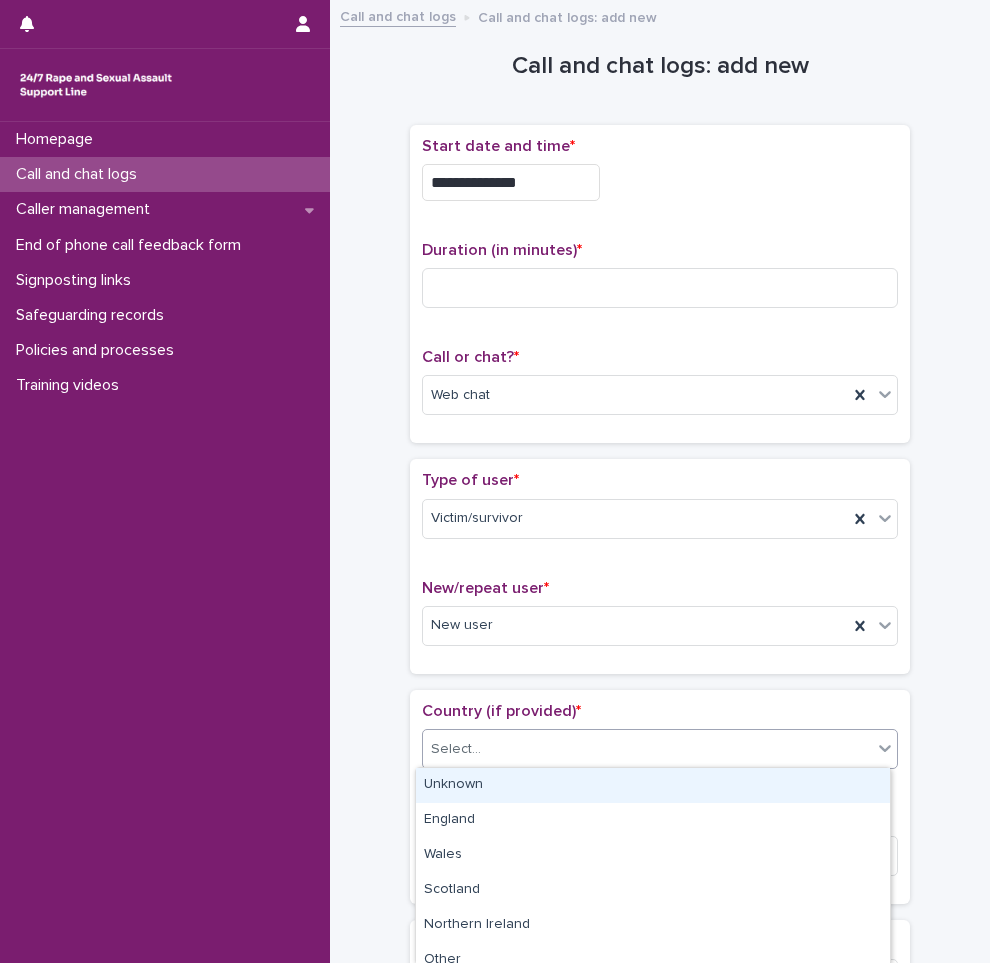 click on "Select..." at bounding box center (647, 749) 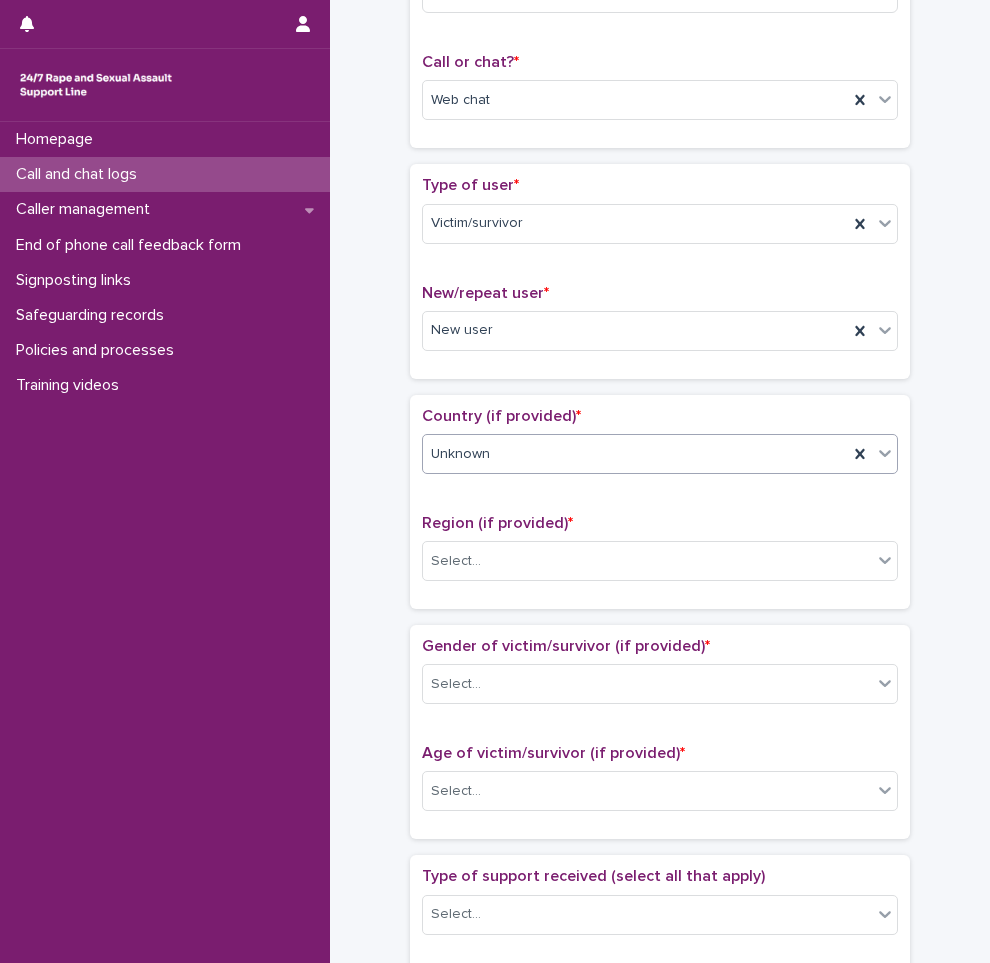 scroll, scrollTop: 300, scrollLeft: 0, axis: vertical 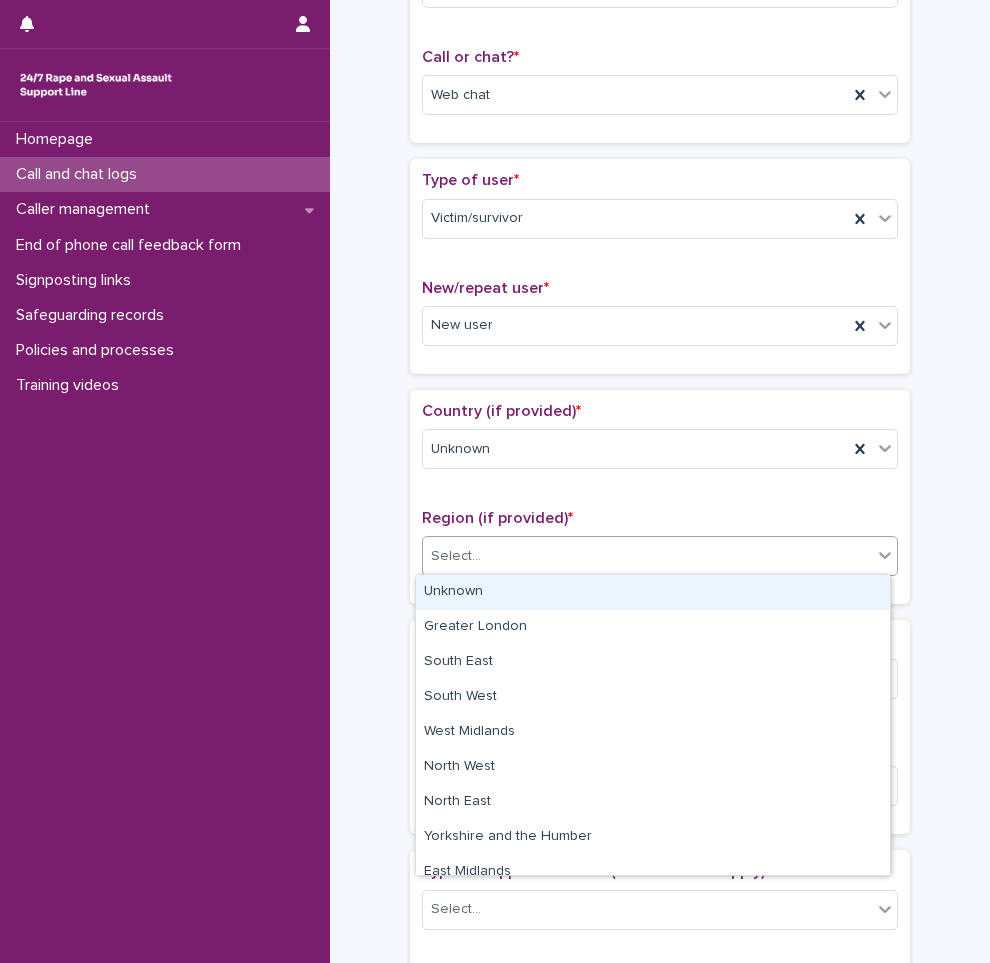 click on "Select..." at bounding box center (647, 556) 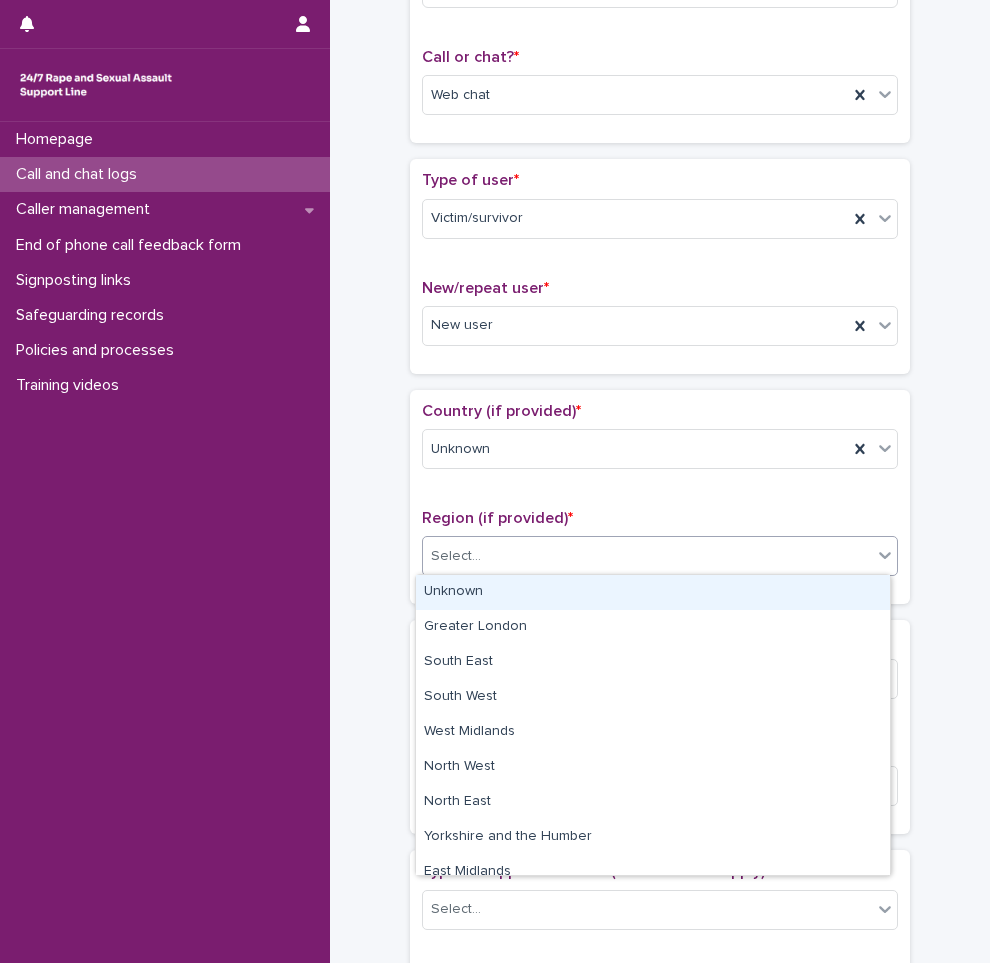 click on "Unknown" at bounding box center (653, 592) 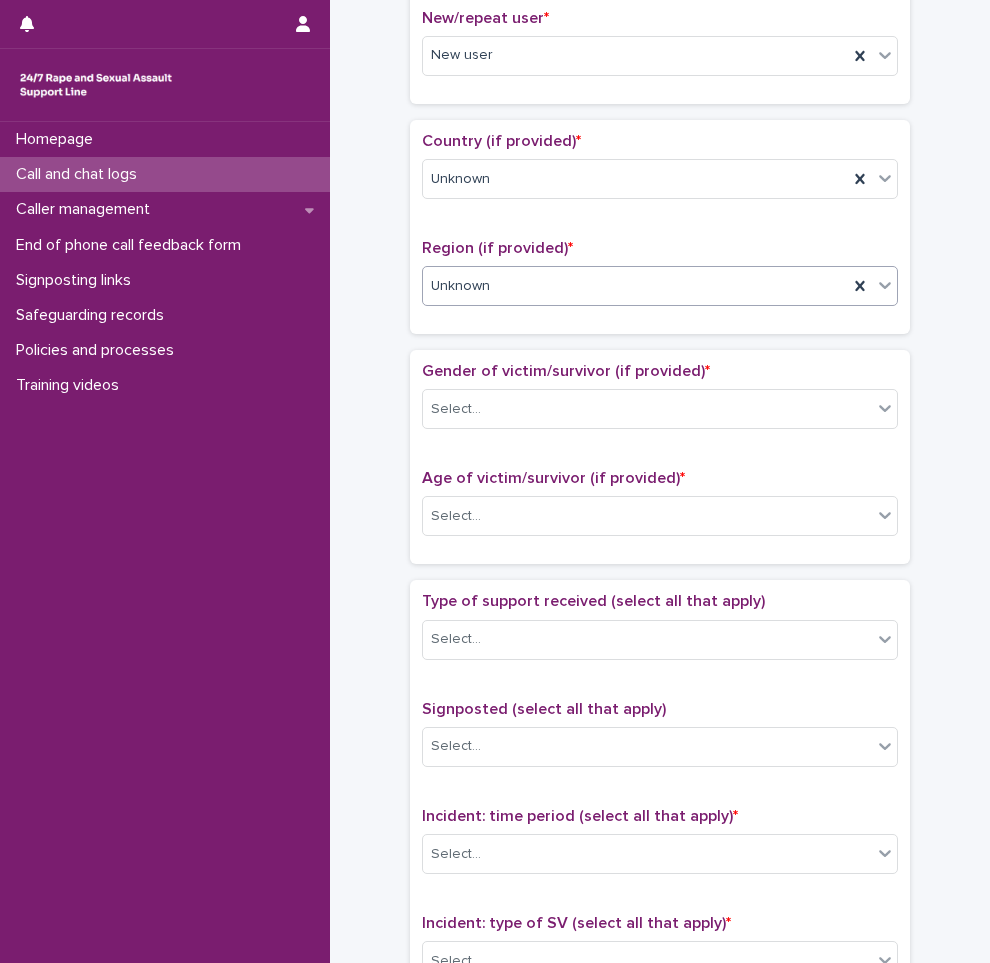 scroll, scrollTop: 600, scrollLeft: 0, axis: vertical 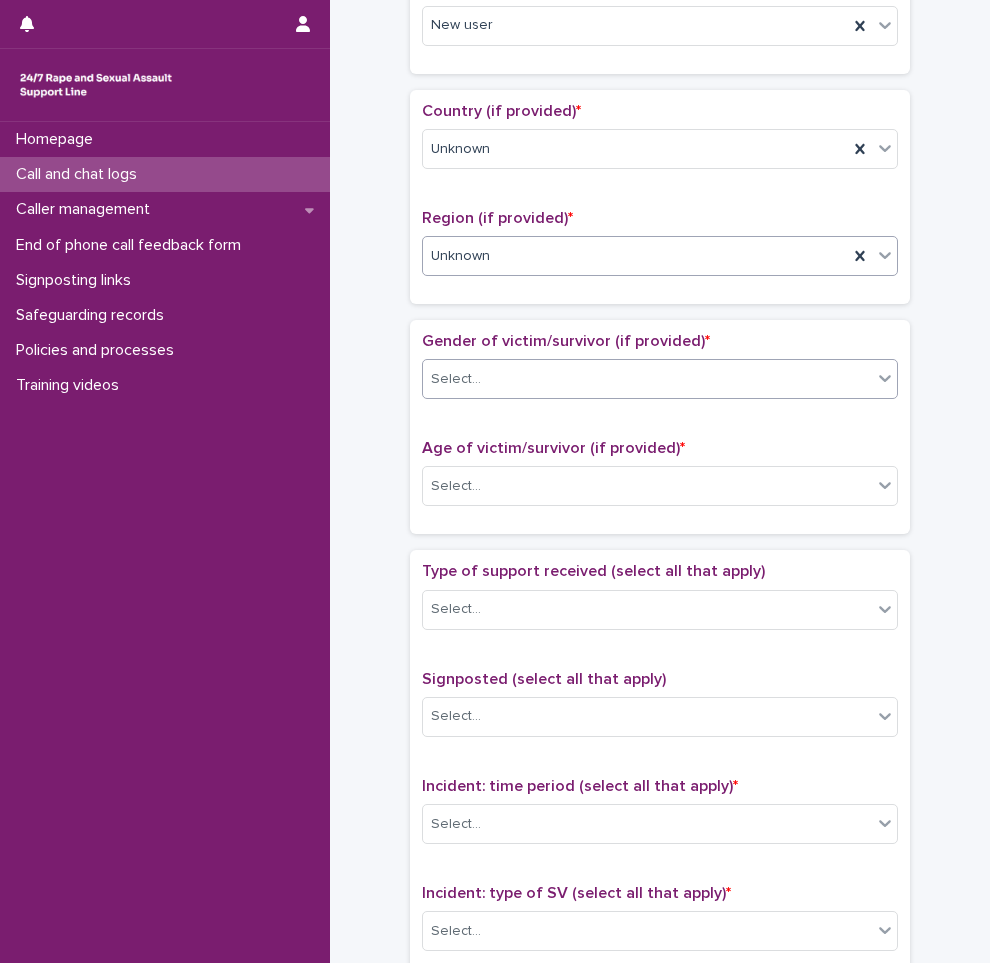 click on "Select..." at bounding box center [647, 379] 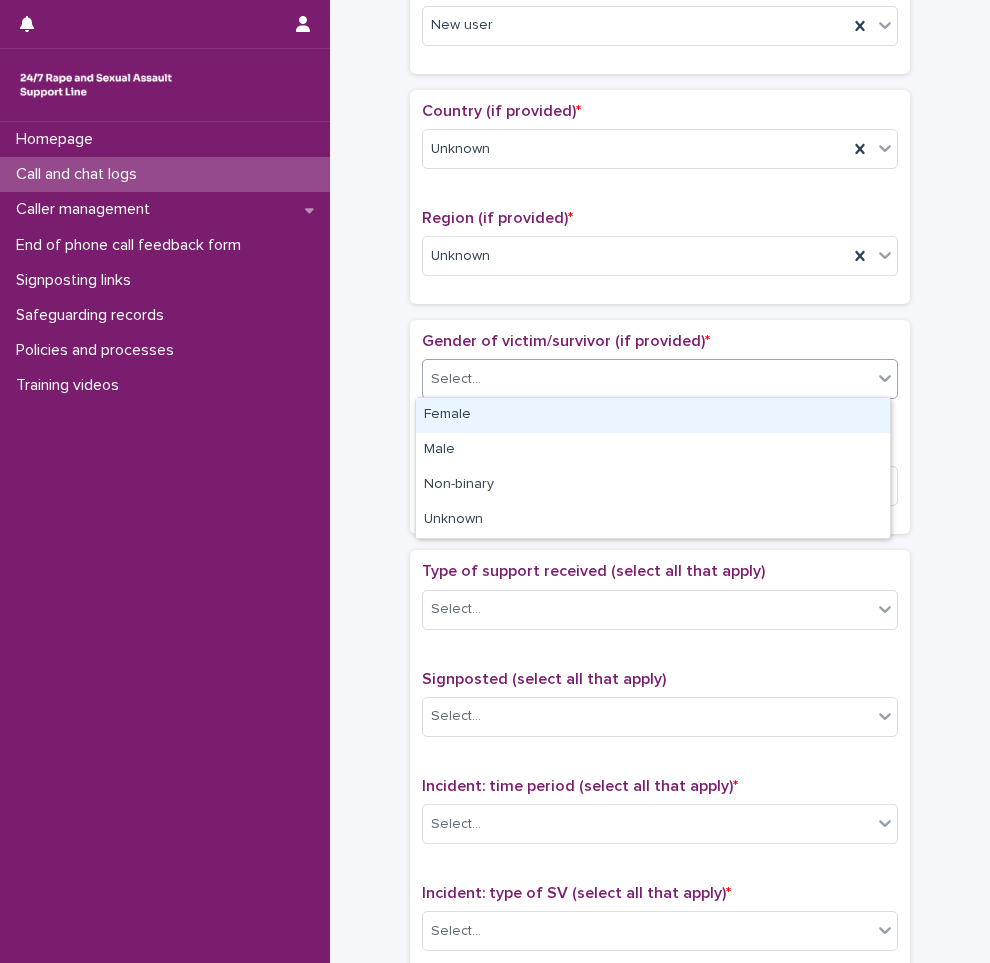 click on "Female" at bounding box center [653, 415] 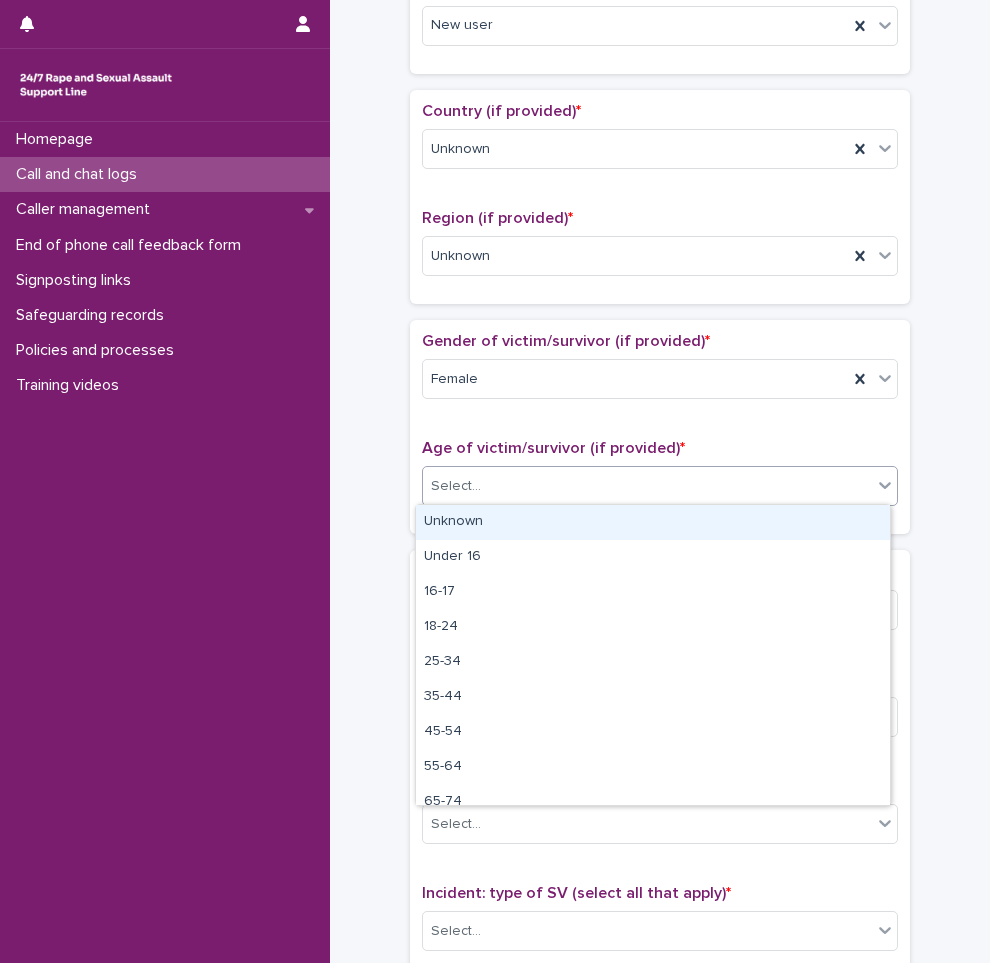 click on "Select..." at bounding box center [647, 486] 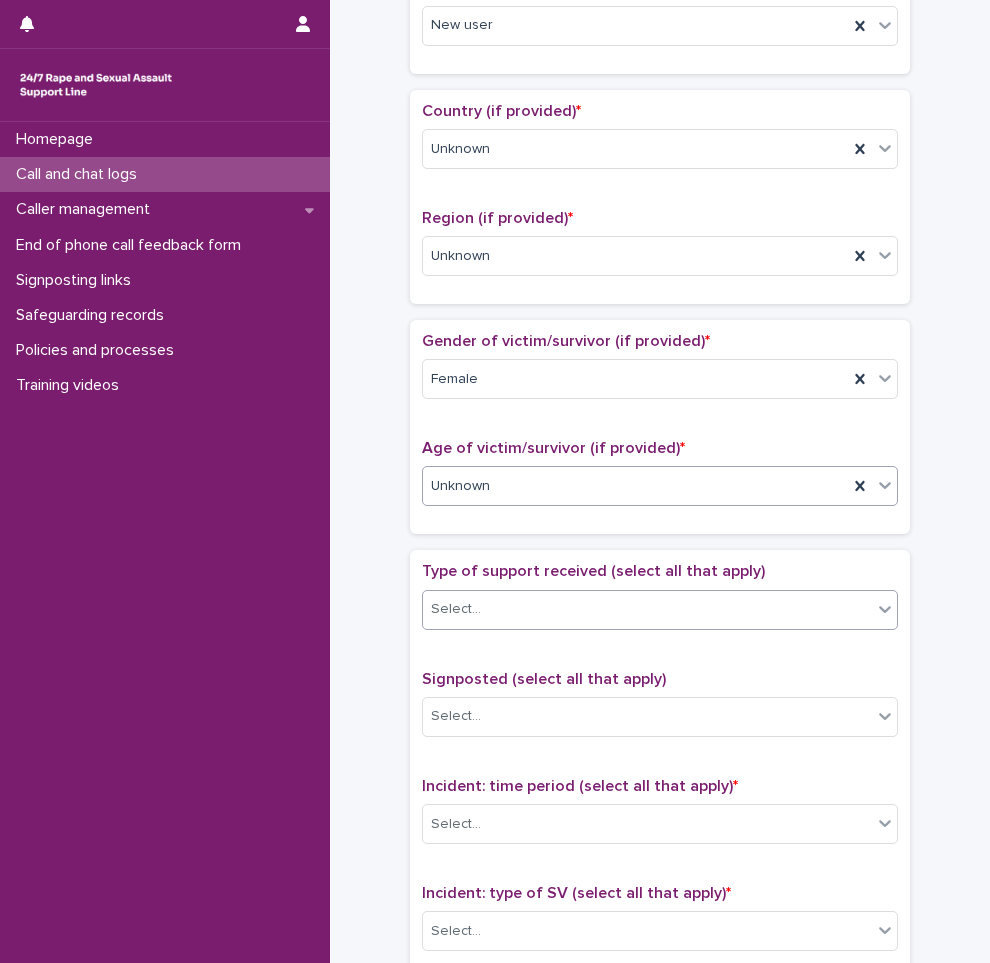 click on "Select..." at bounding box center (647, 609) 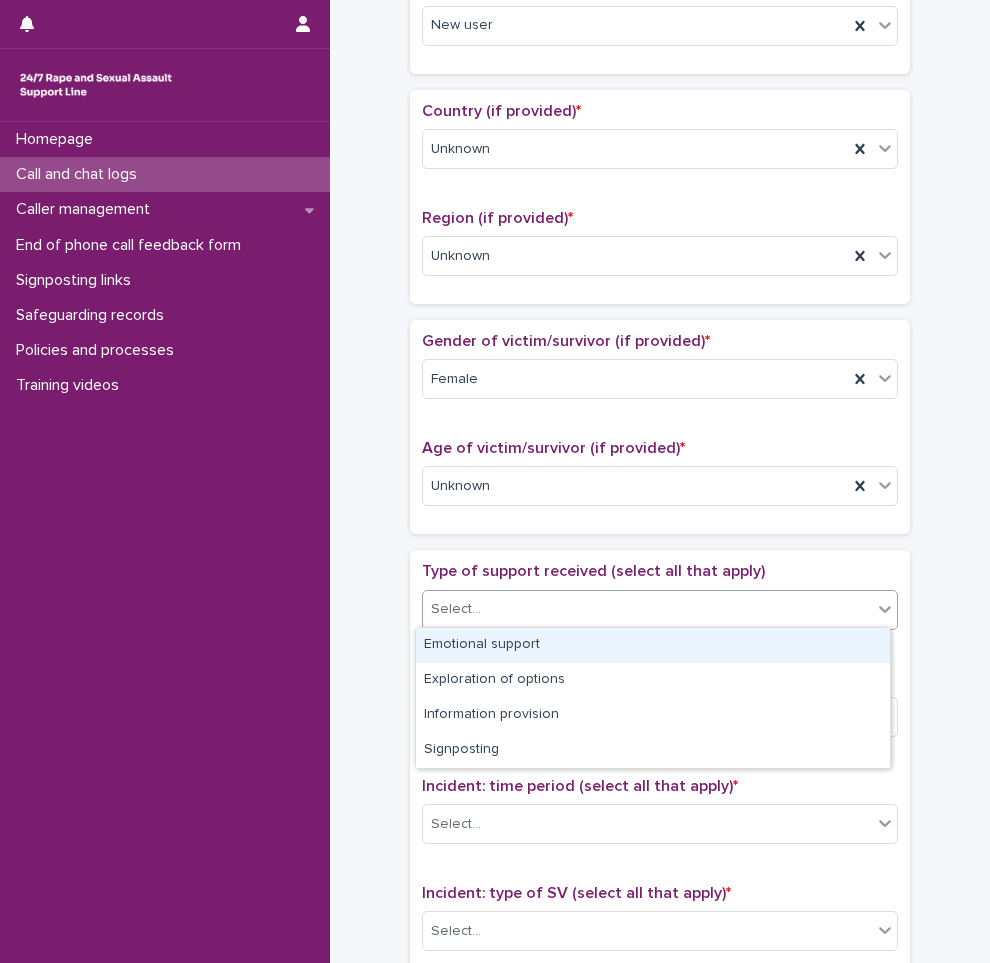 click on "Emotional support" at bounding box center [653, 645] 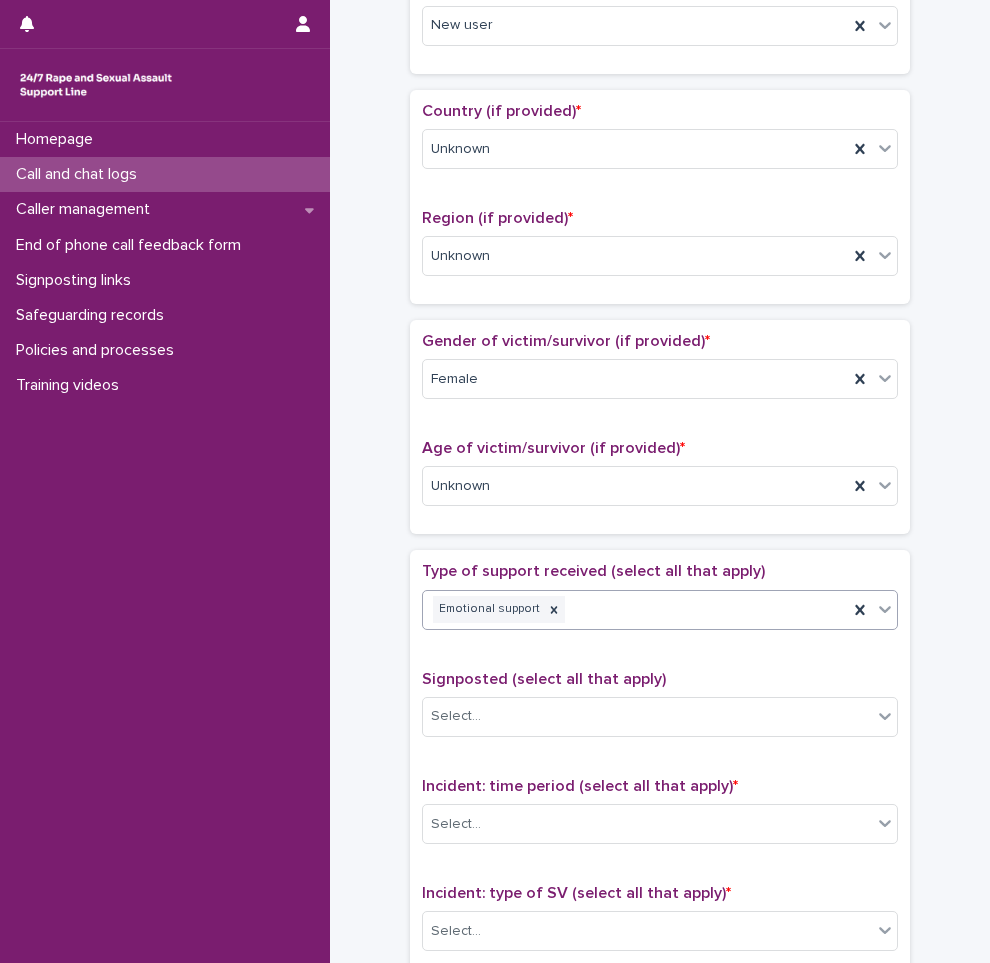 click on "Emotional support" at bounding box center [635, 609] 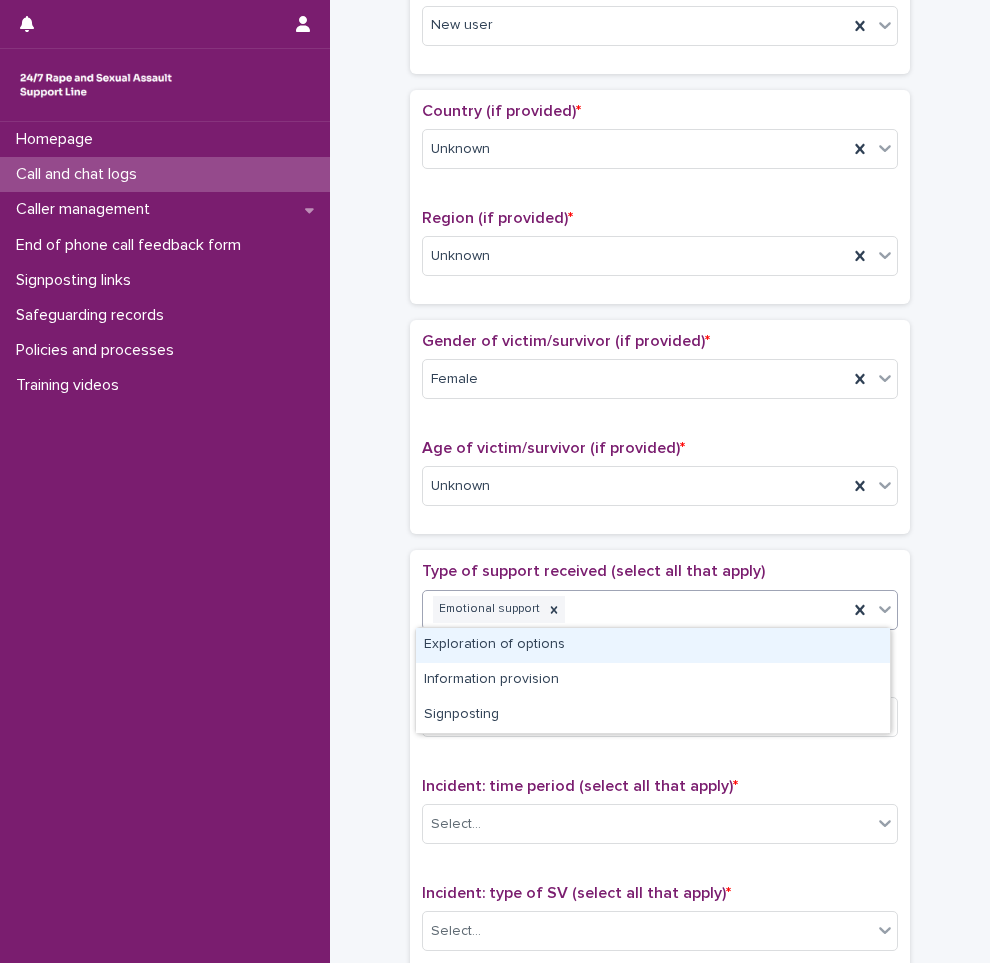 click on "Exploration of options" at bounding box center [653, 645] 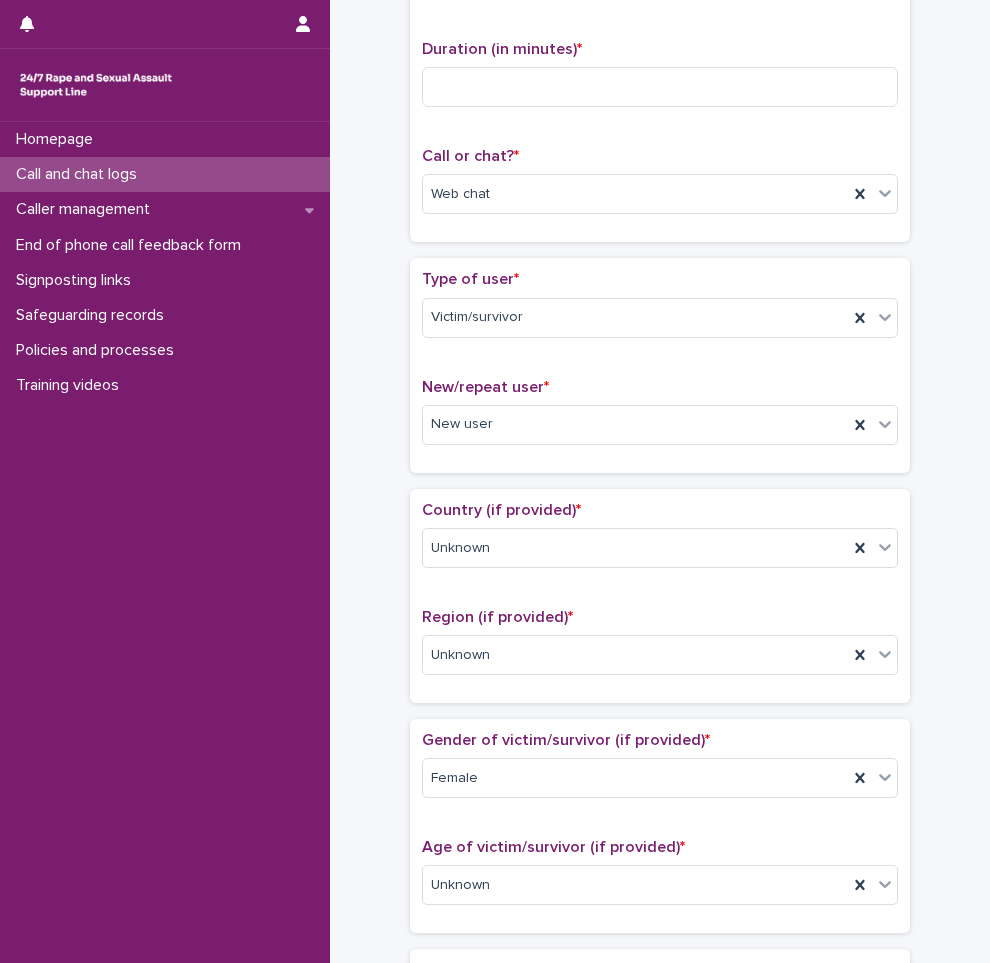 scroll, scrollTop: 200, scrollLeft: 0, axis: vertical 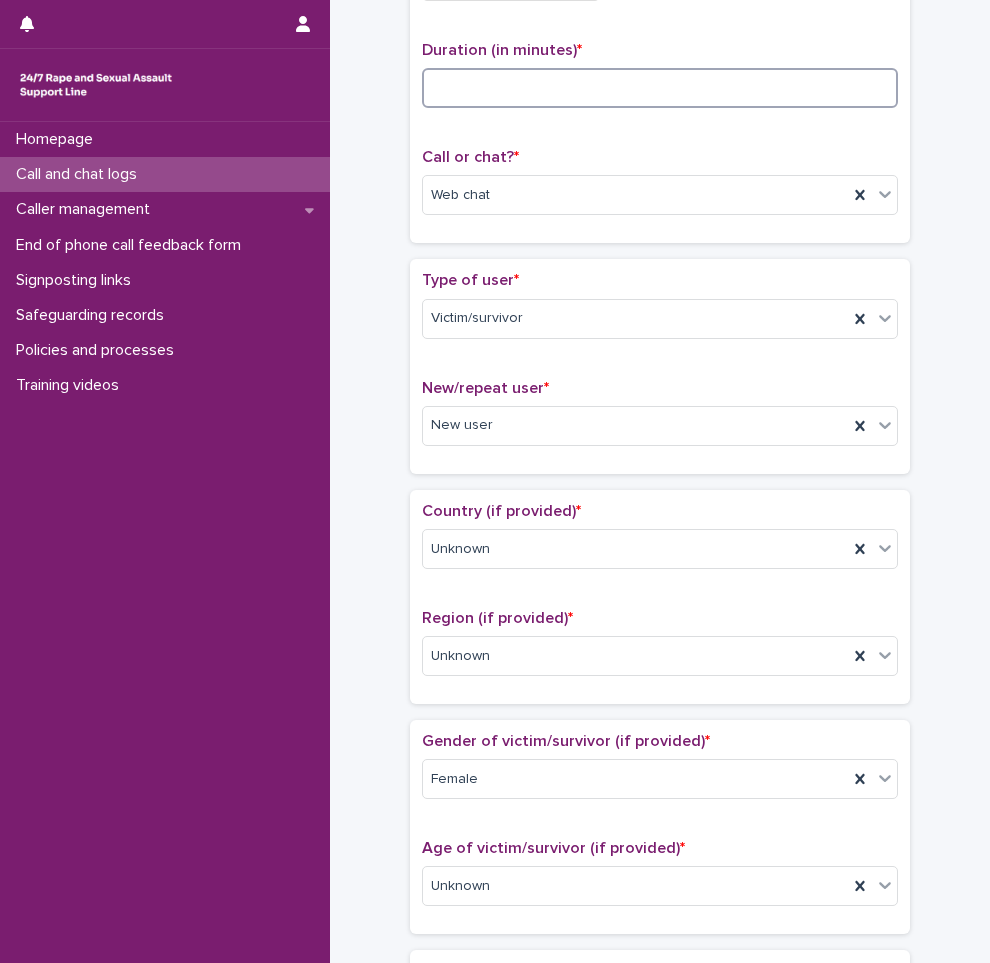 click at bounding box center [660, 88] 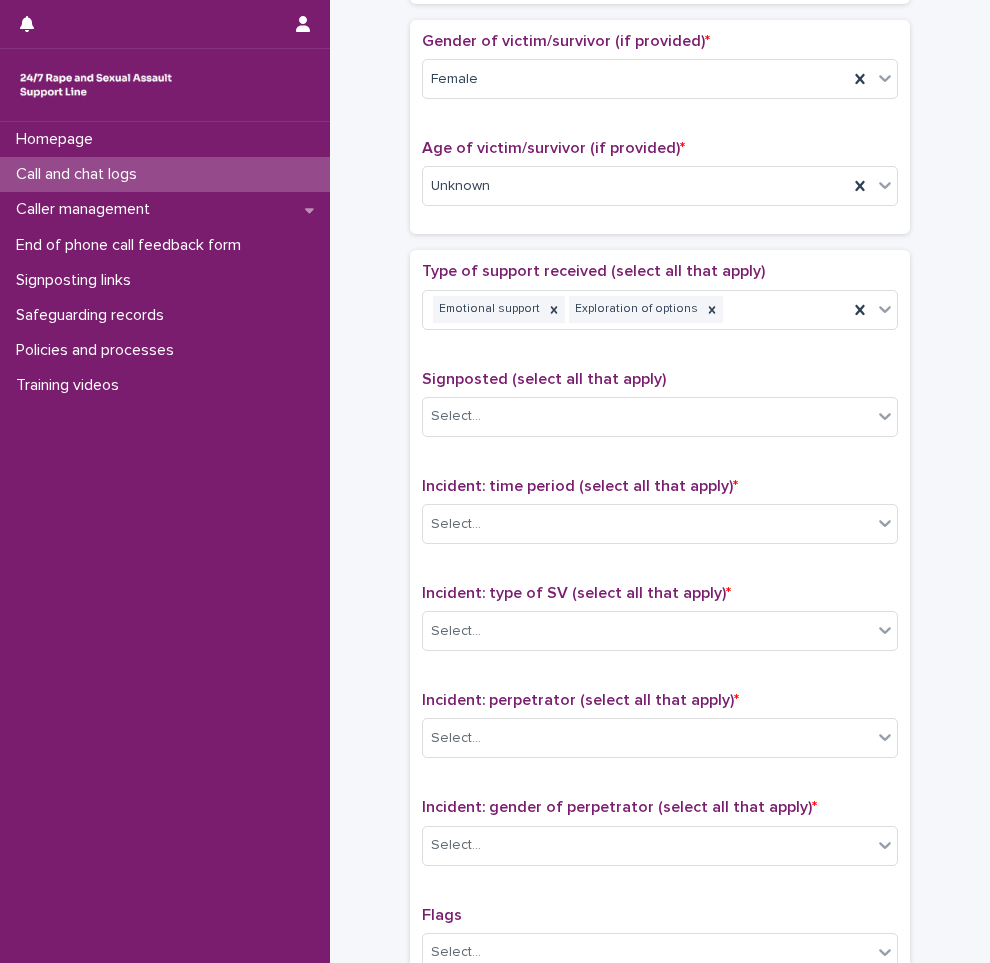 scroll, scrollTop: 1000, scrollLeft: 0, axis: vertical 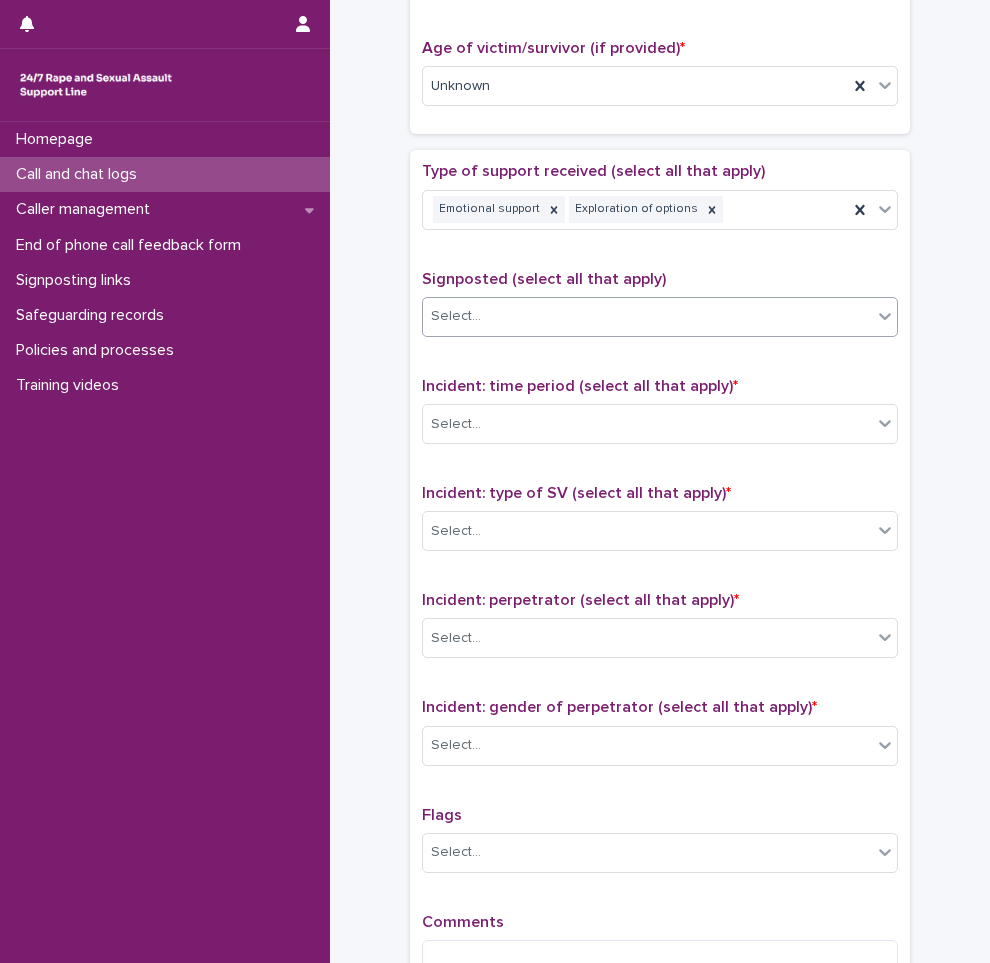 type on "**" 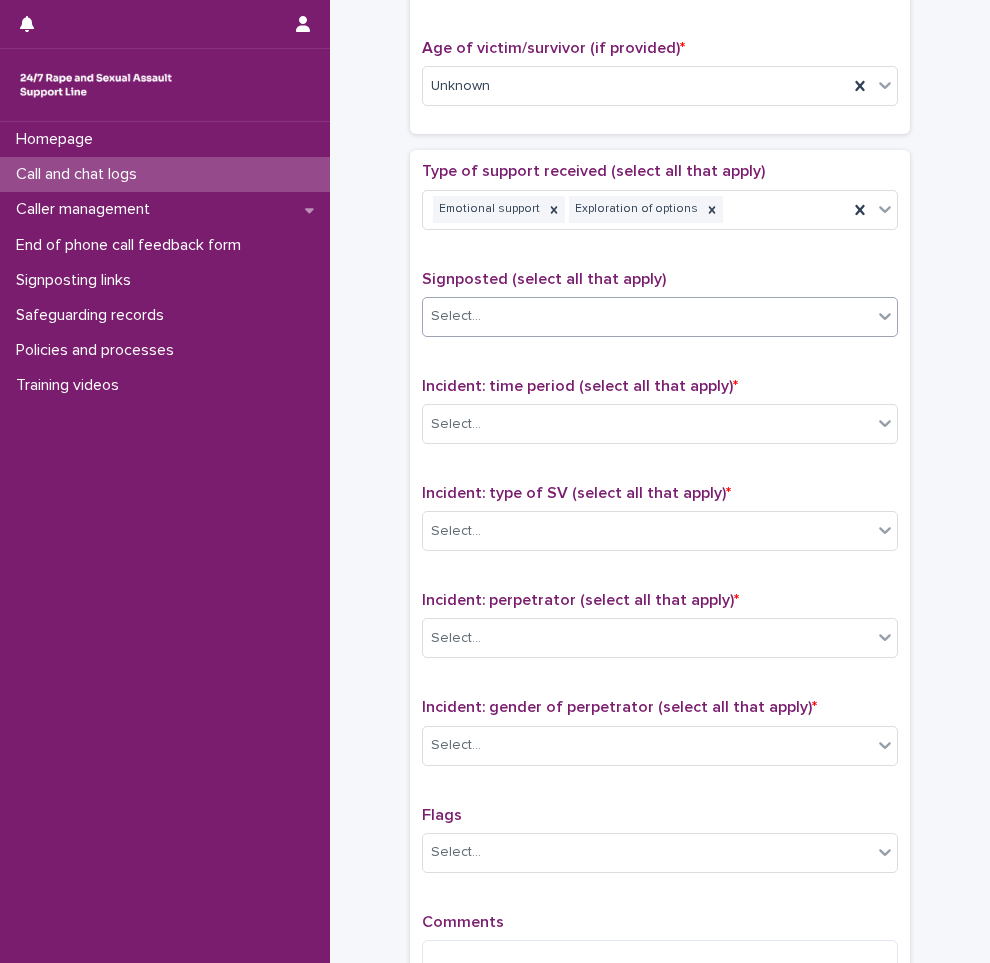 click on "Select..." at bounding box center [647, 316] 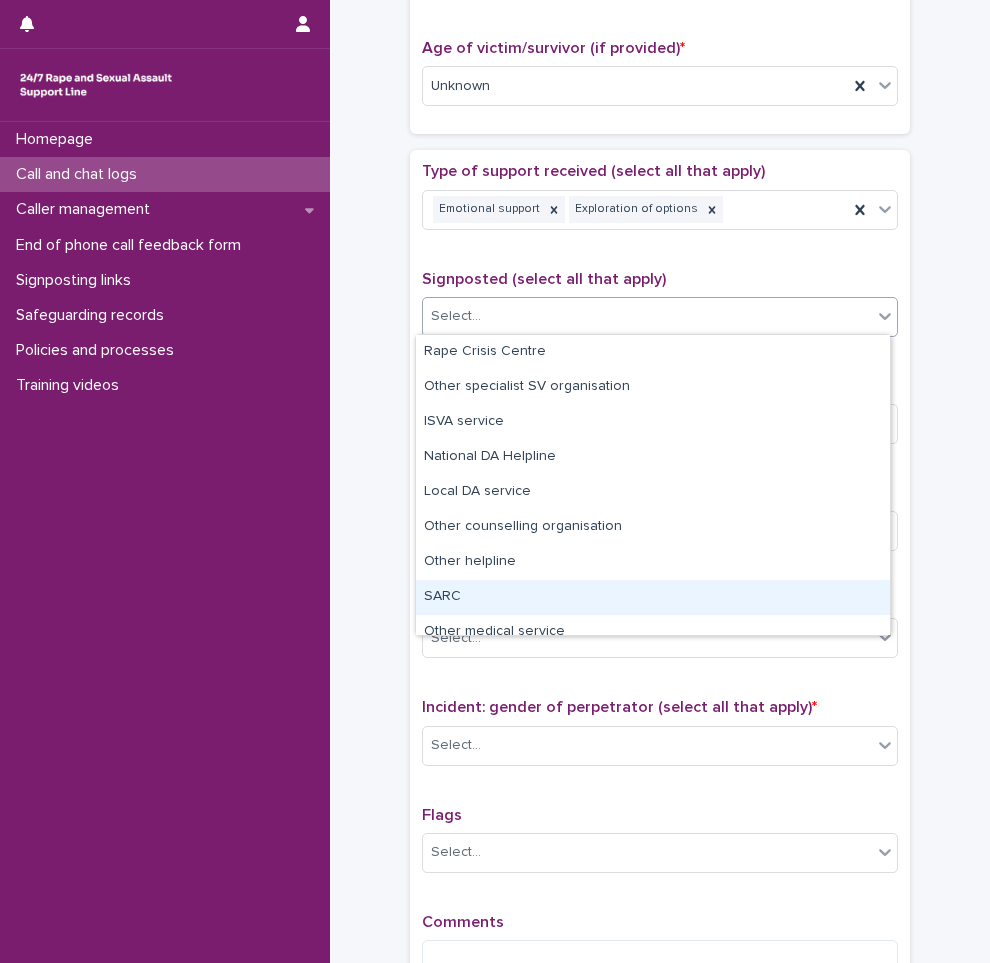 scroll, scrollTop: 120, scrollLeft: 0, axis: vertical 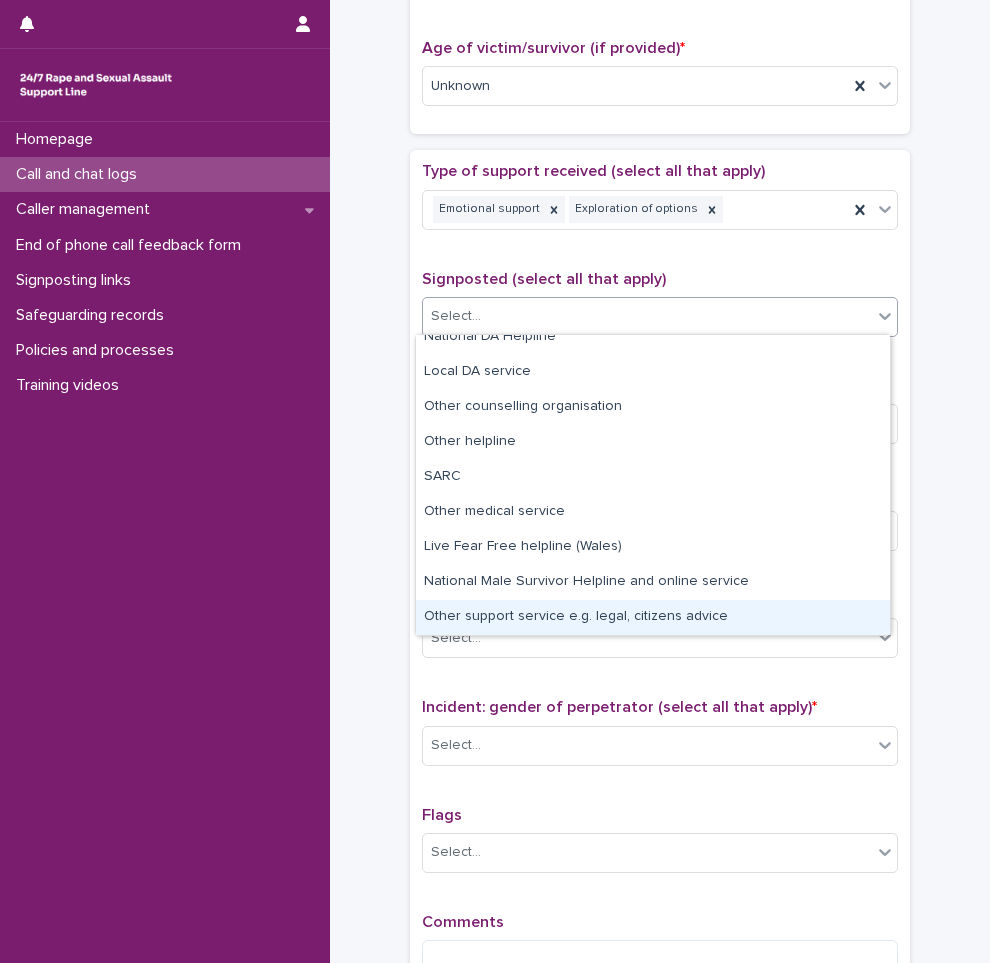 click on "Other support service e.g. legal, citizens advice" at bounding box center (653, 617) 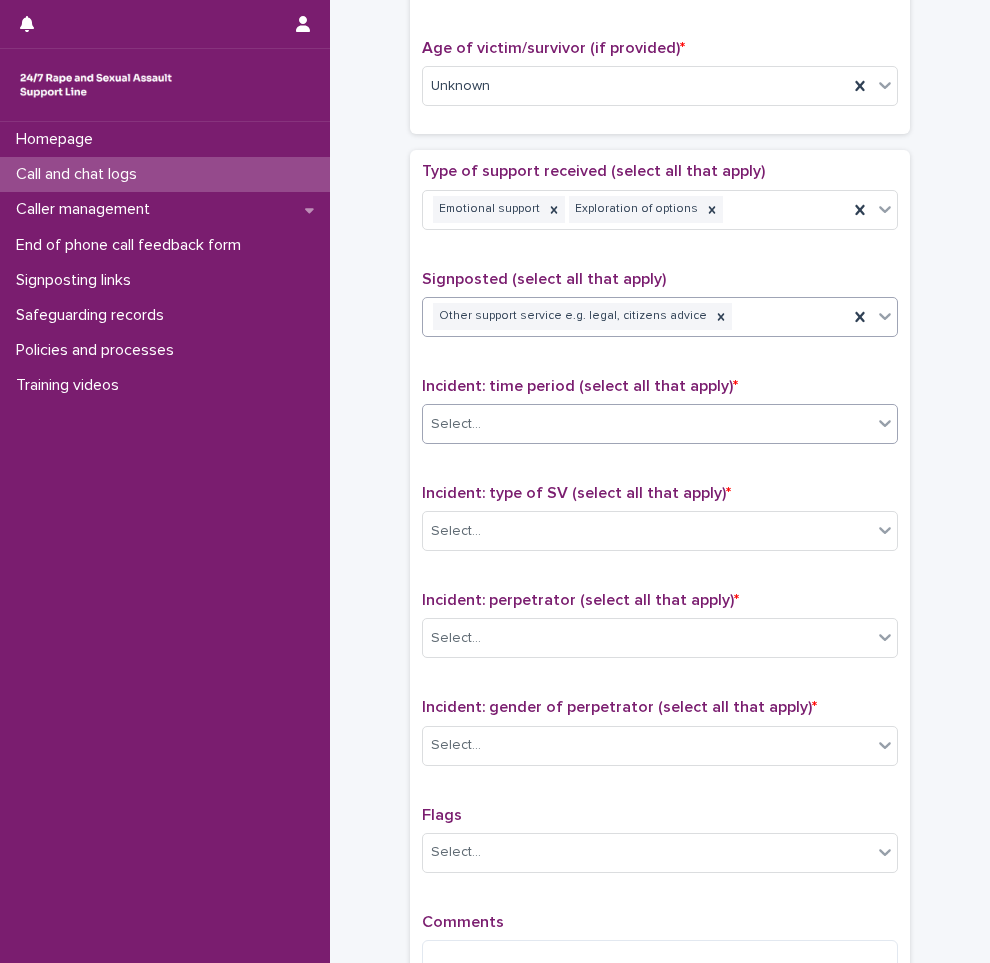 click on "Select..." at bounding box center (647, 424) 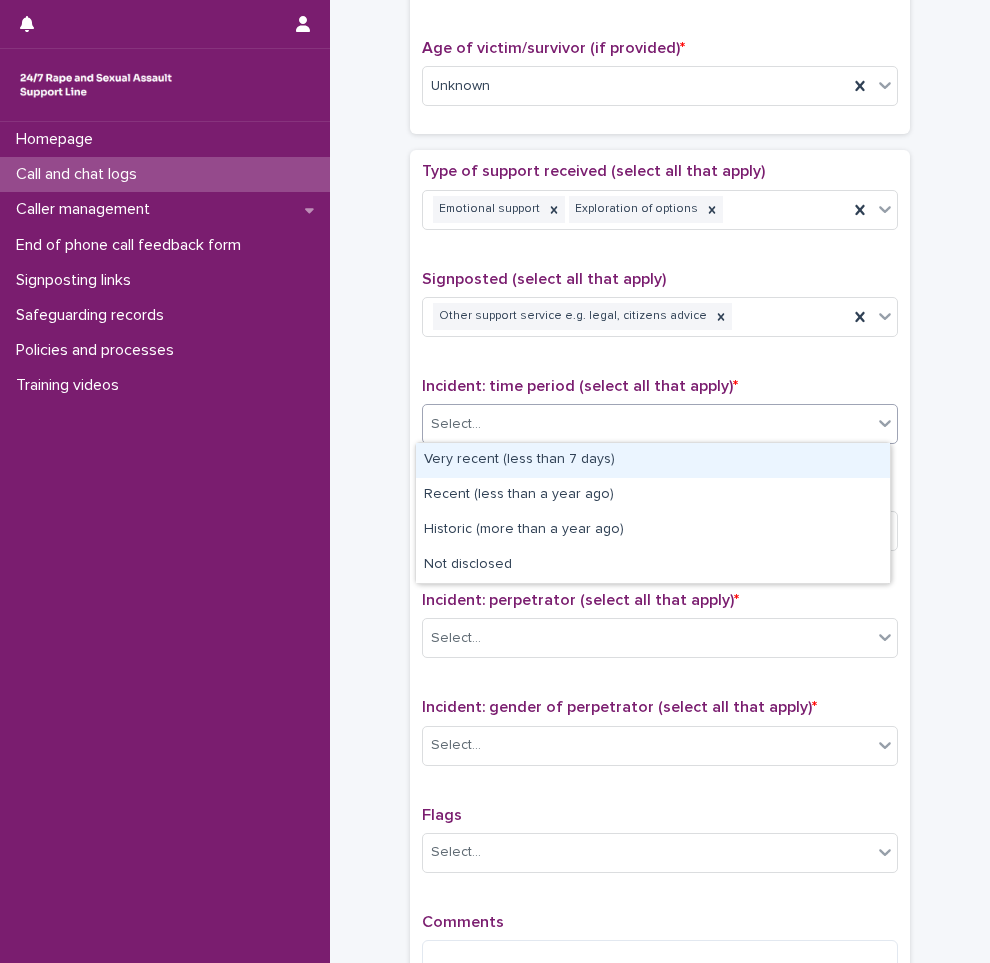 click on "Very recent (less than 7 days)" at bounding box center (653, 460) 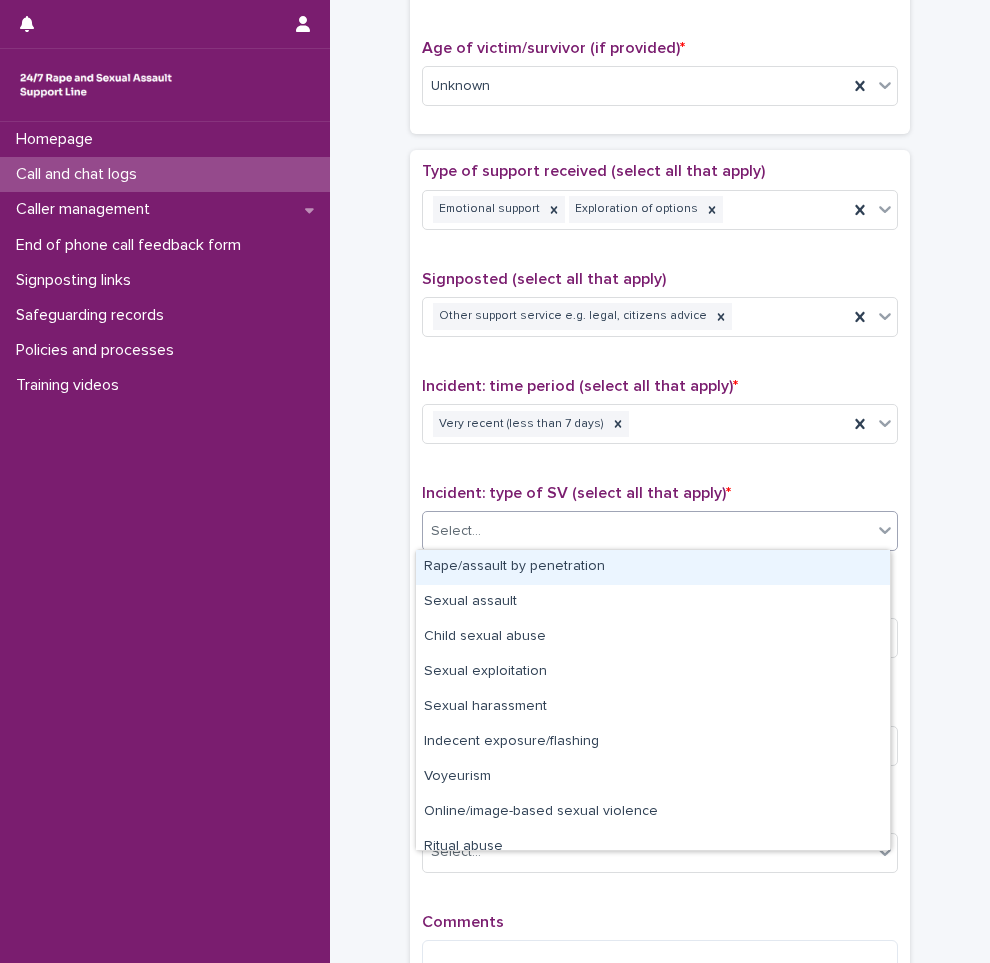 click on "Select..." at bounding box center [647, 531] 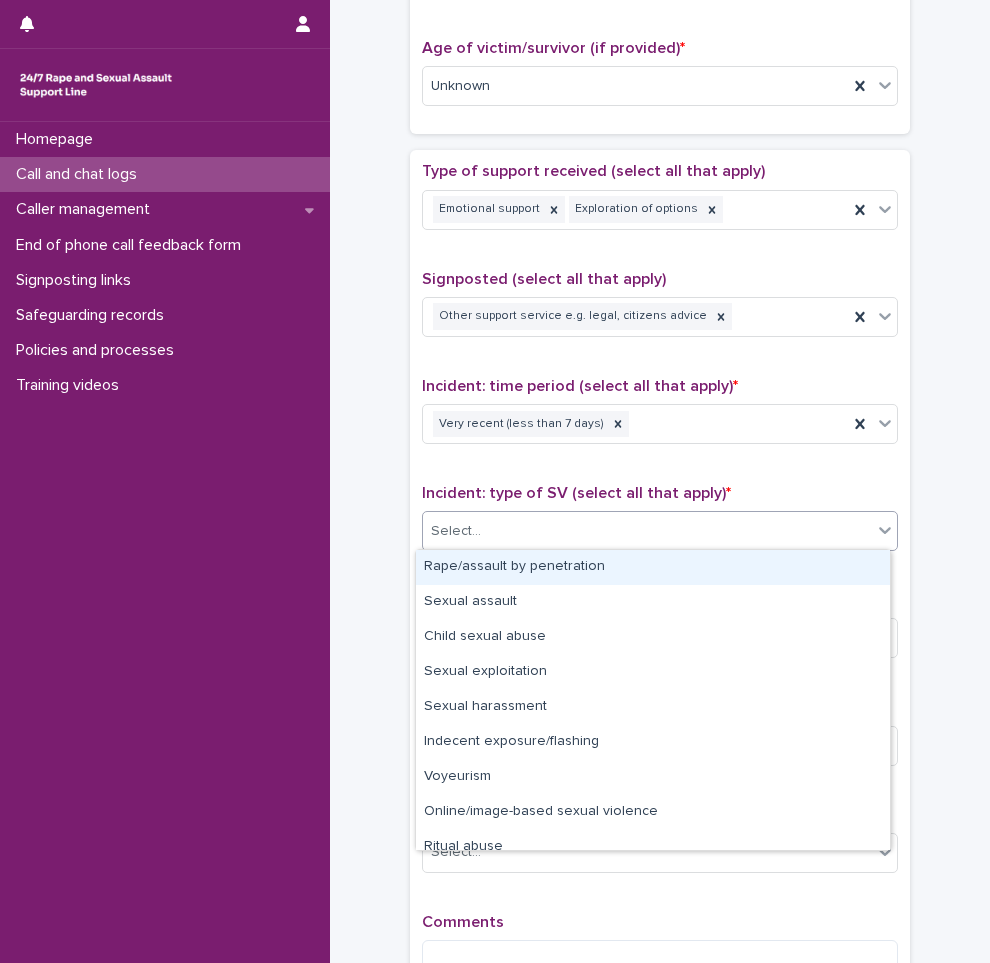 click on "Rape/assault by penetration" at bounding box center [653, 567] 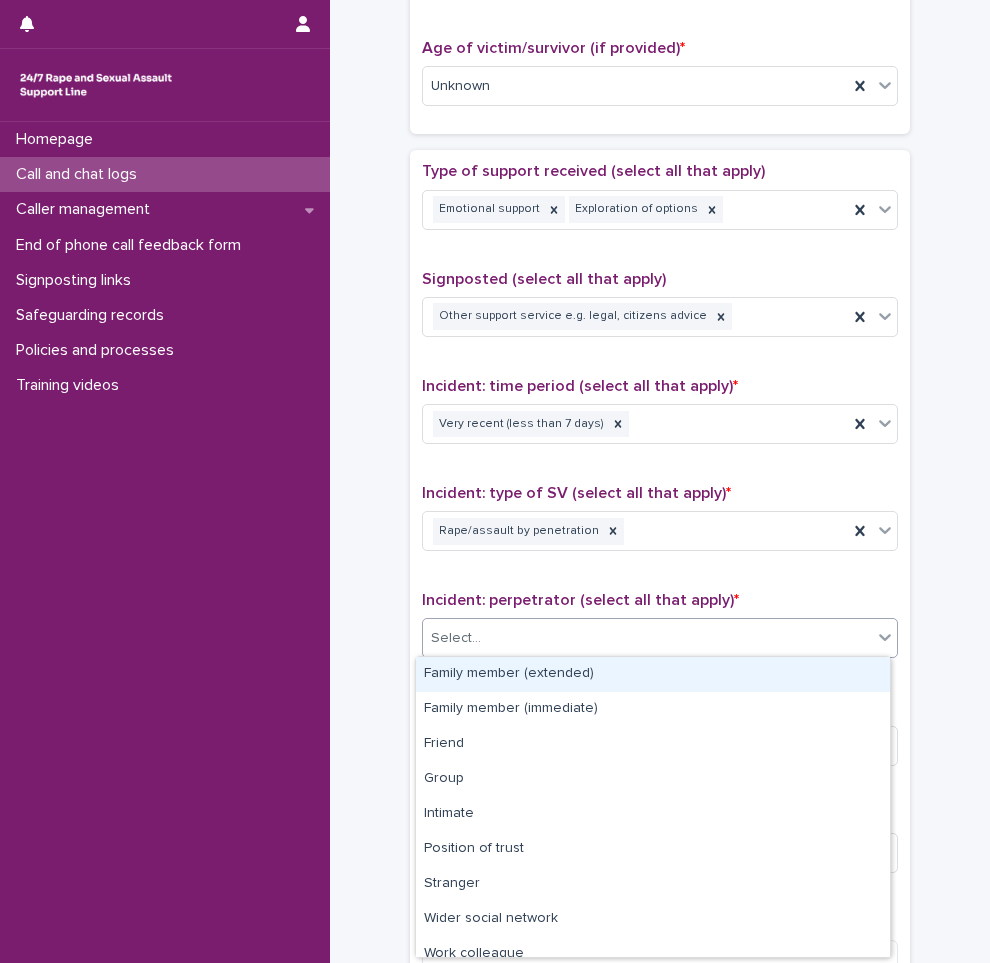 click on "Select..." at bounding box center (647, 638) 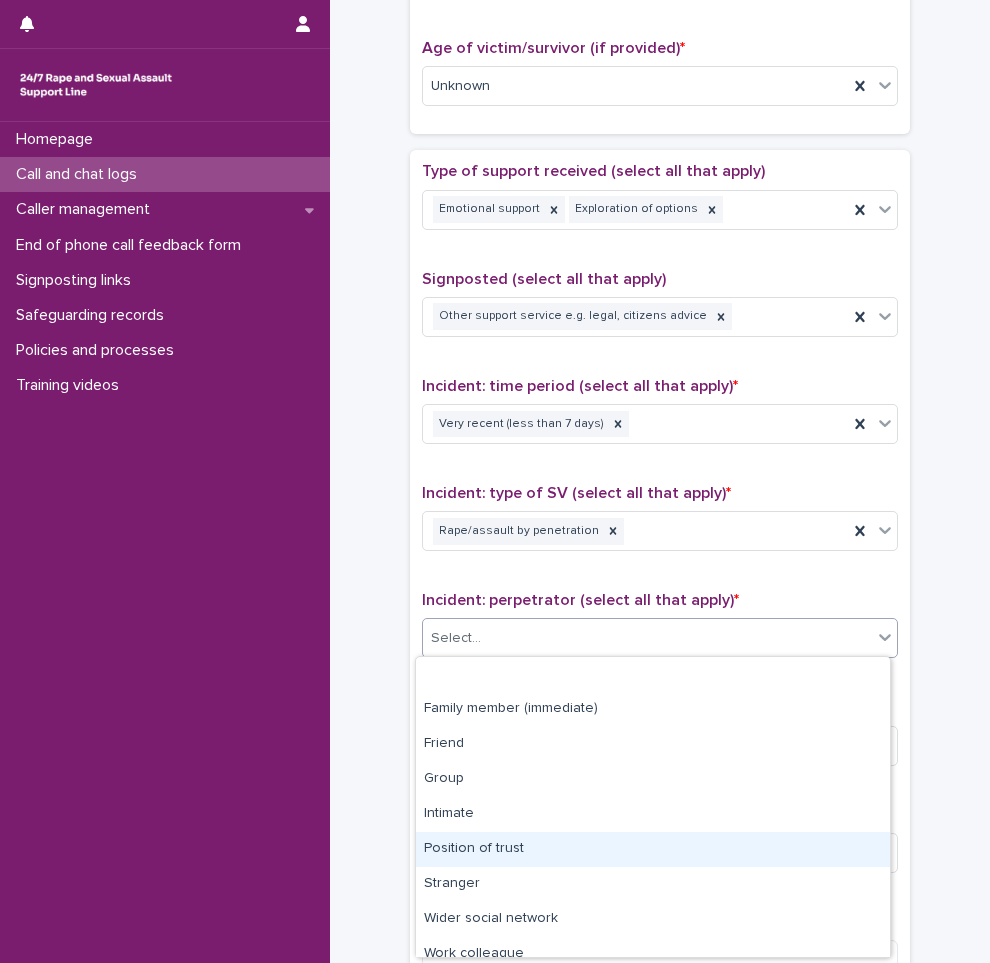 scroll, scrollTop: 85, scrollLeft: 0, axis: vertical 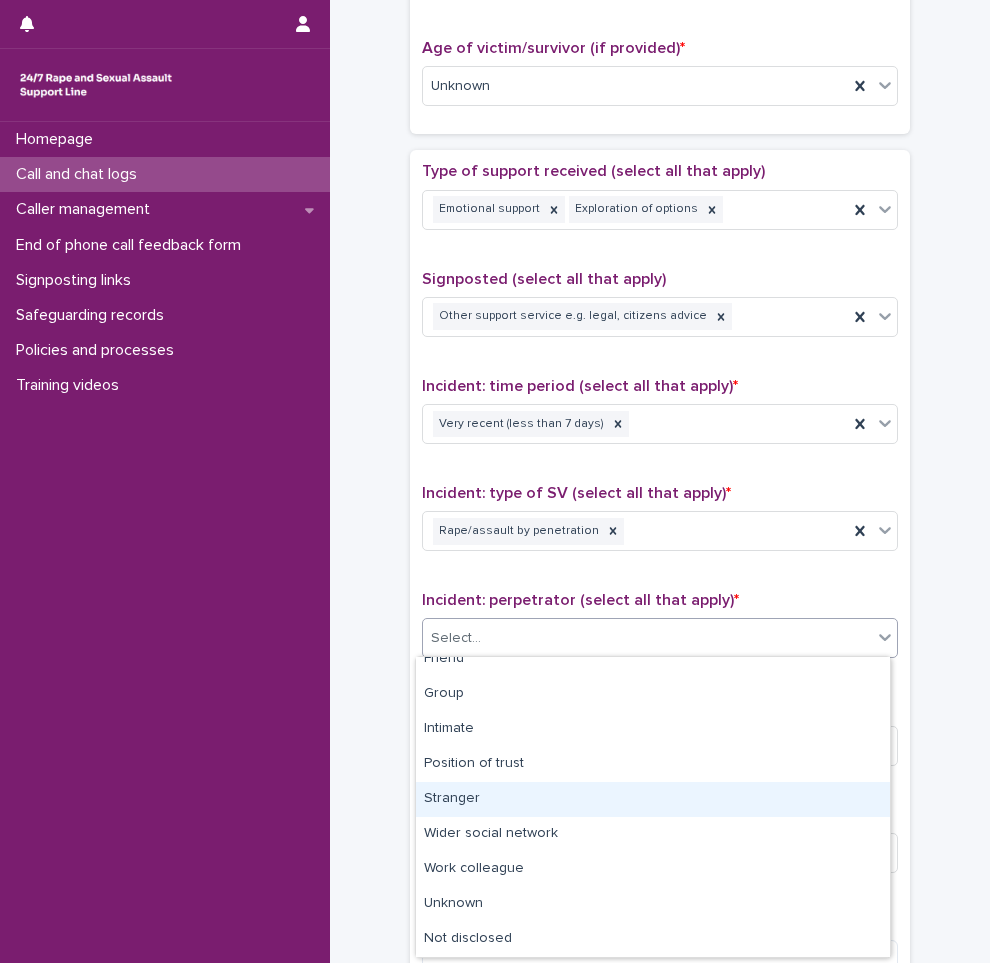 click on "Stranger" at bounding box center [653, 799] 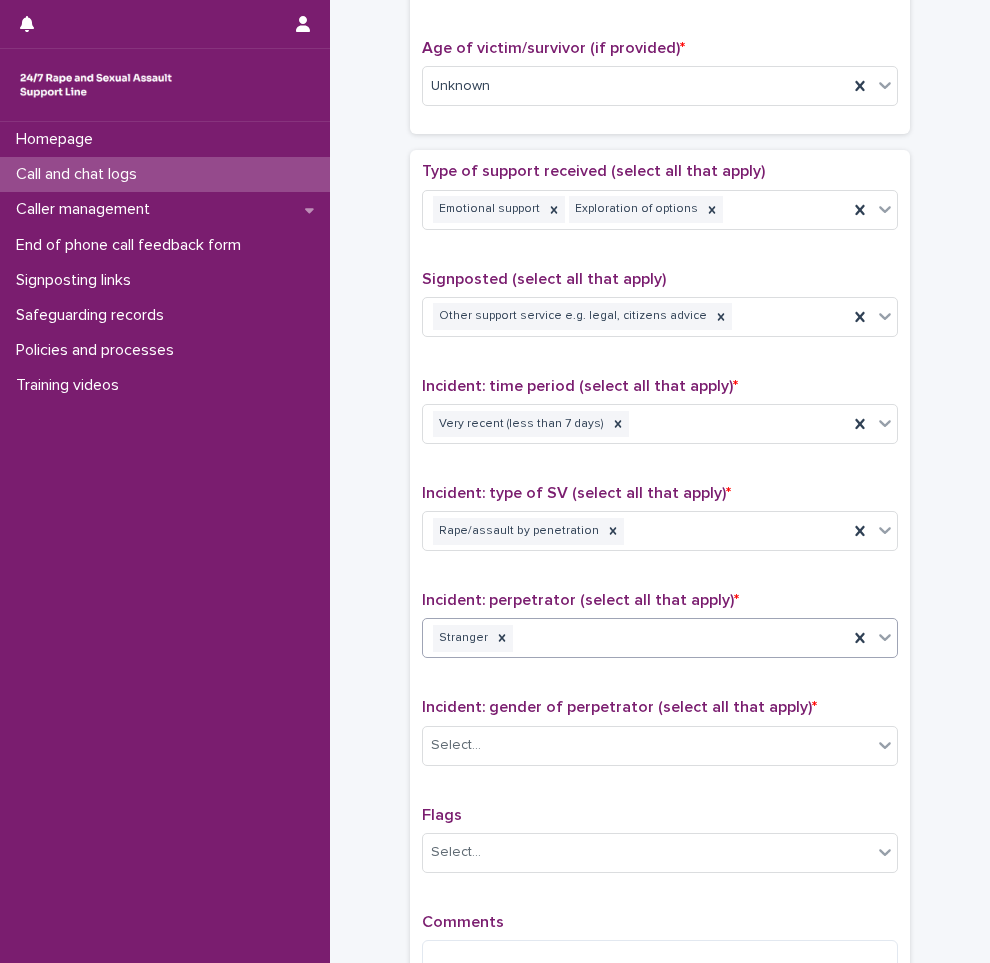 click on "**********" at bounding box center (660, 35) 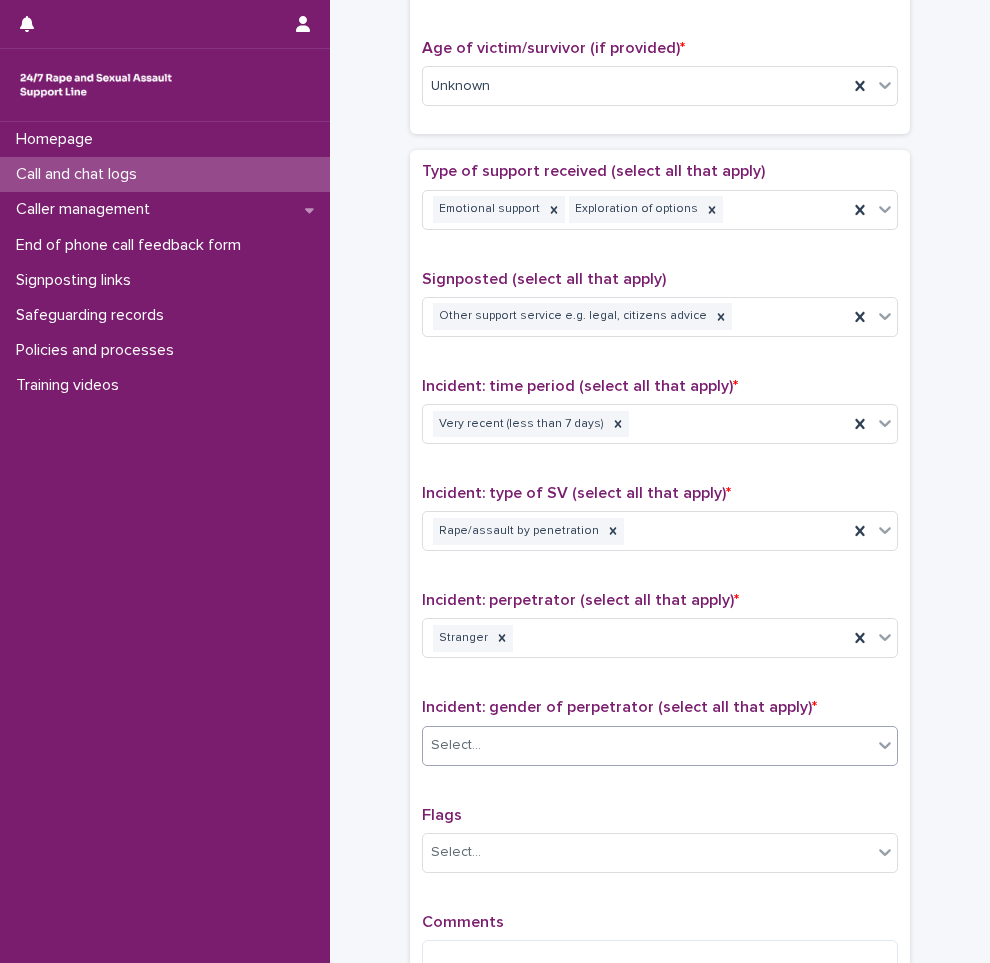 click on "Select..." at bounding box center (456, 745) 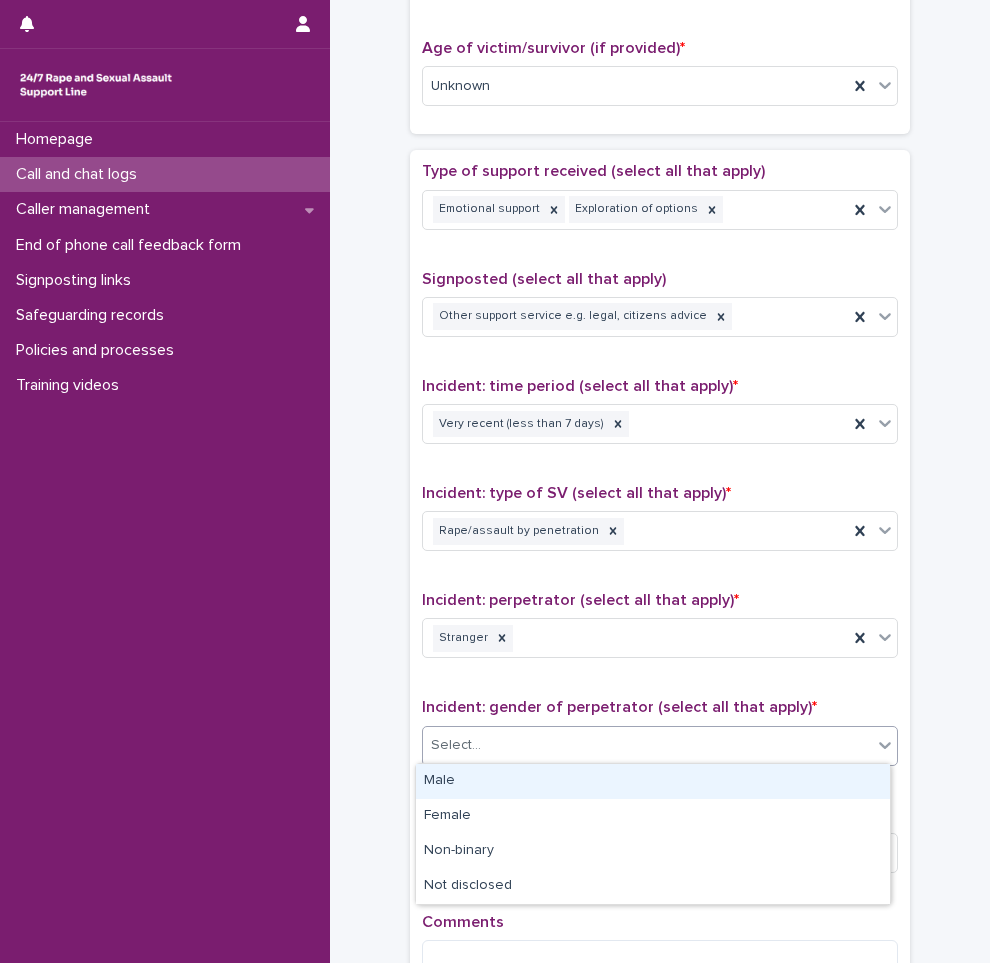 click on "Male" at bounding box center [653, 781] 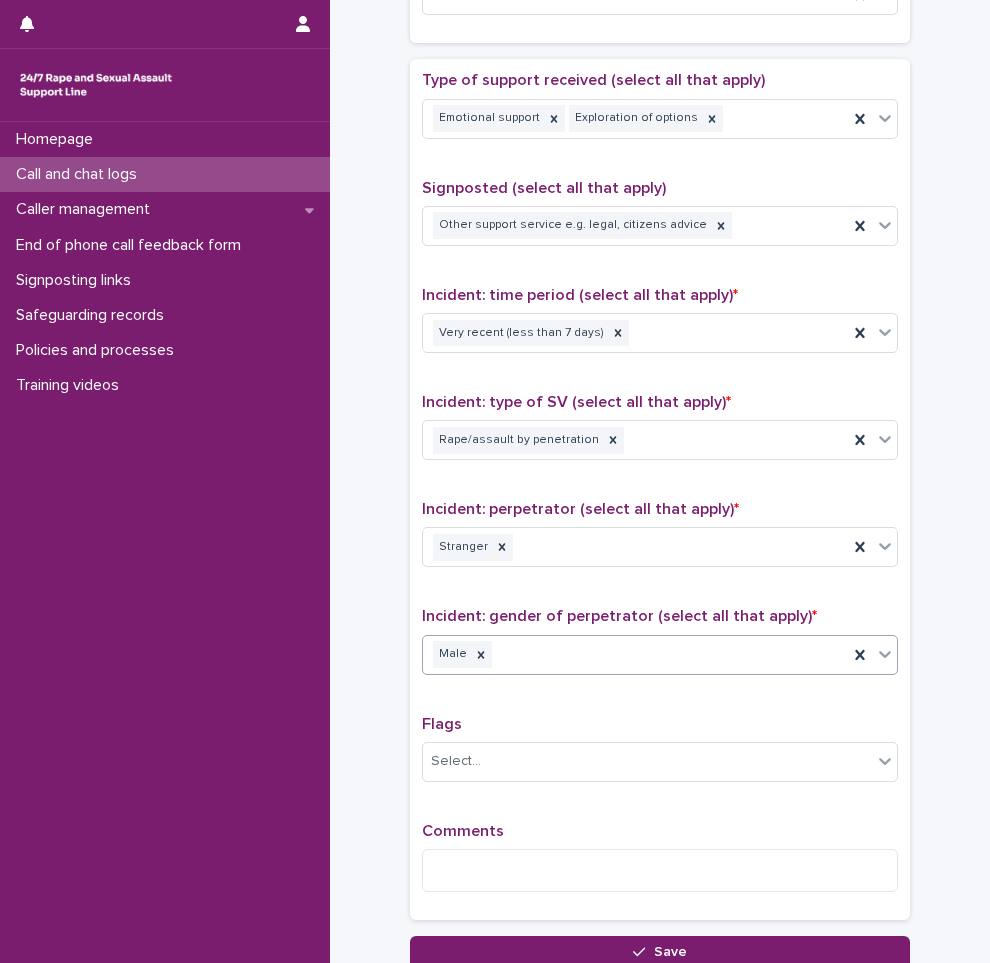 scroll, scrollTop: 1250, scrollLeft: 0, axis: vertical 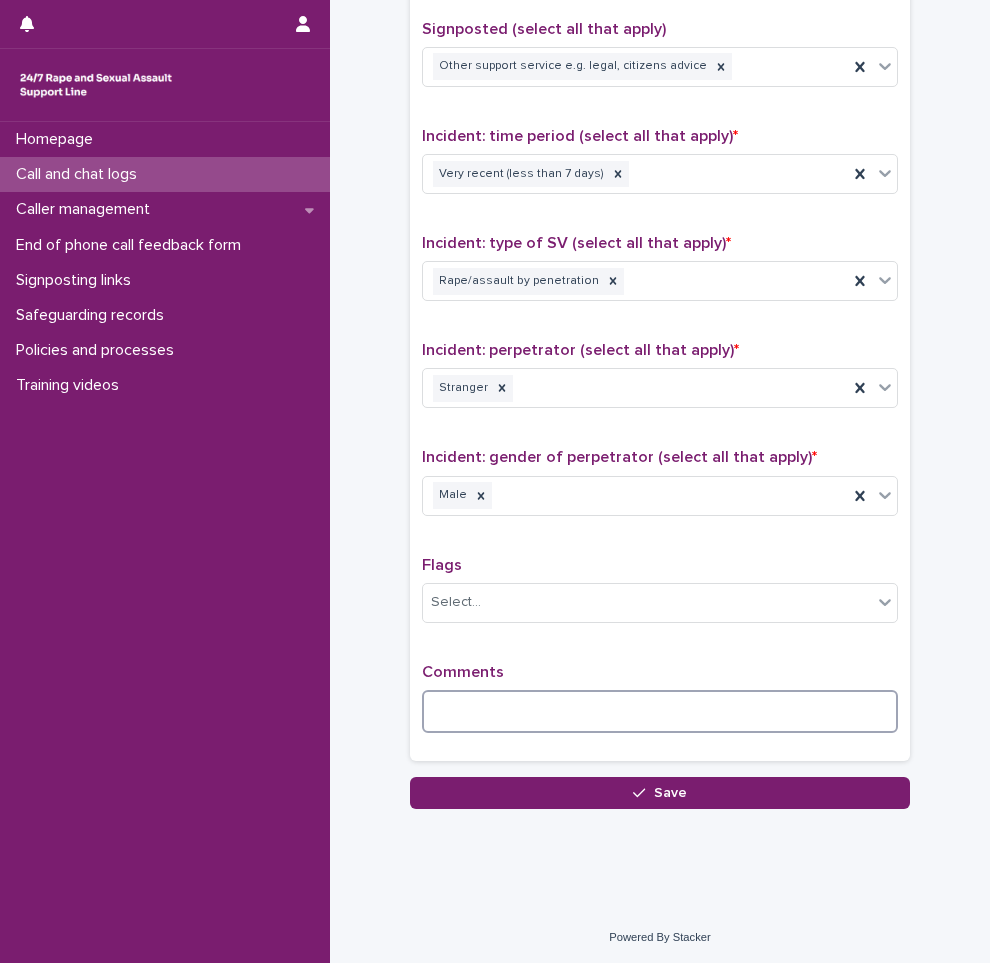 click at bounding box center [660, 711] 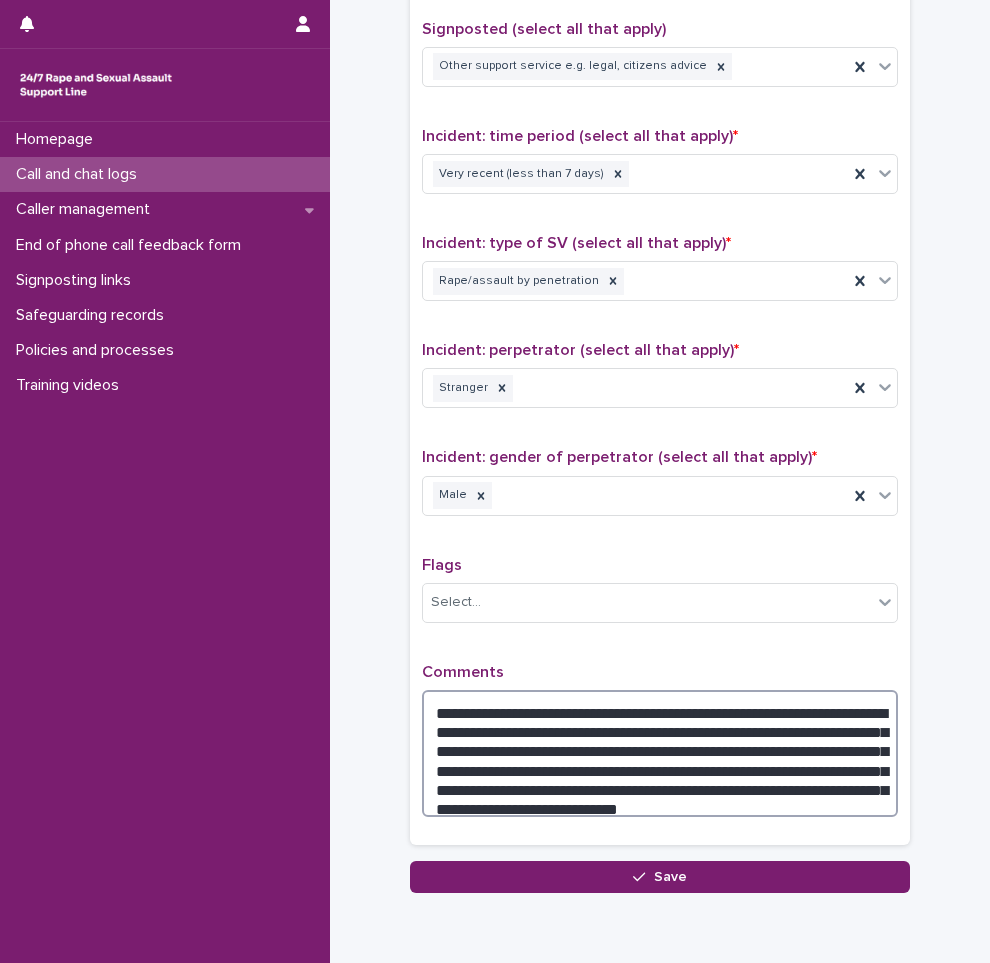 click on "**********" at bounding box center (660, 753) 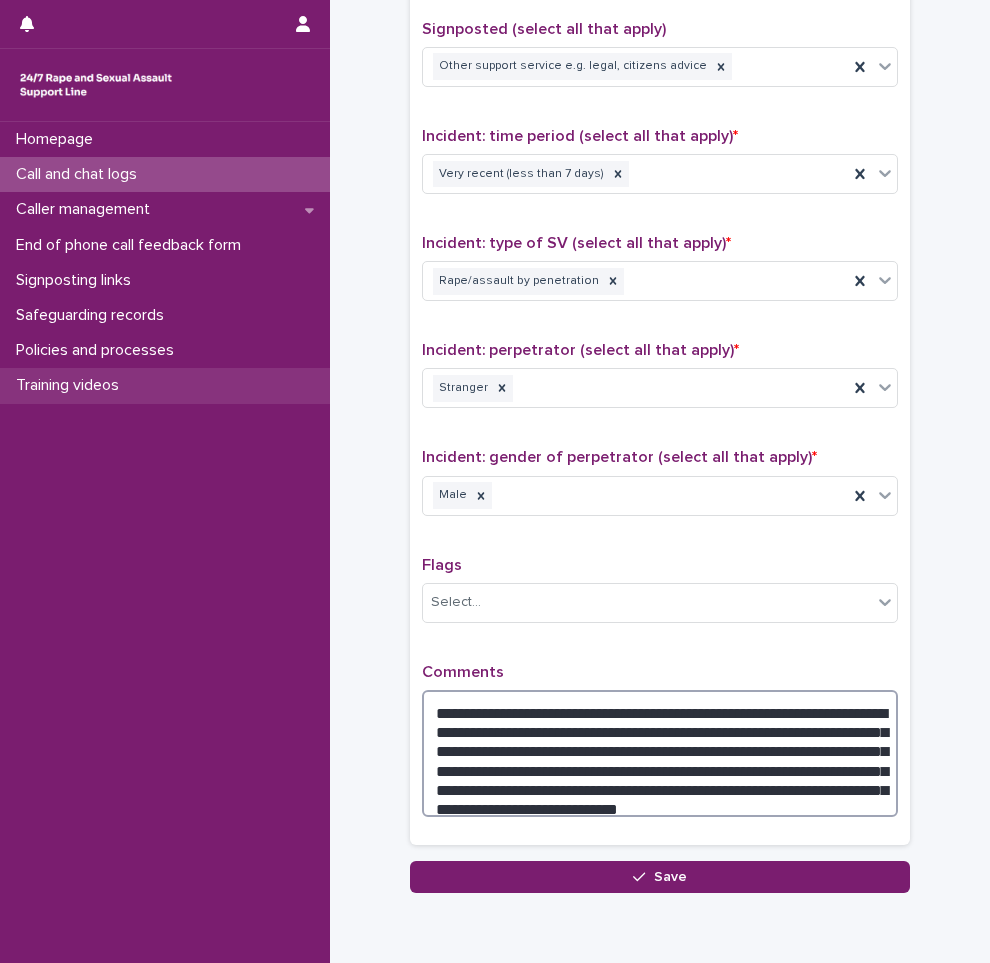 type on "**********" 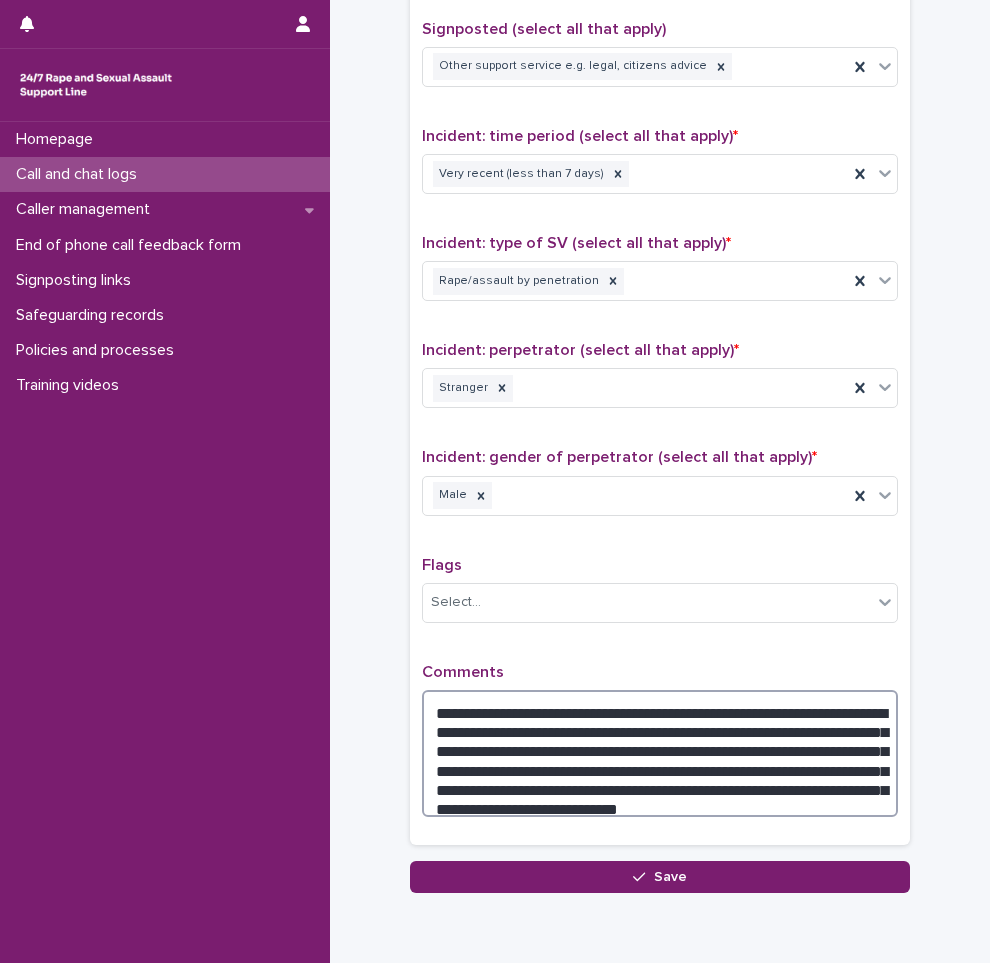 click on "**********" at bounding box center [660, 753] 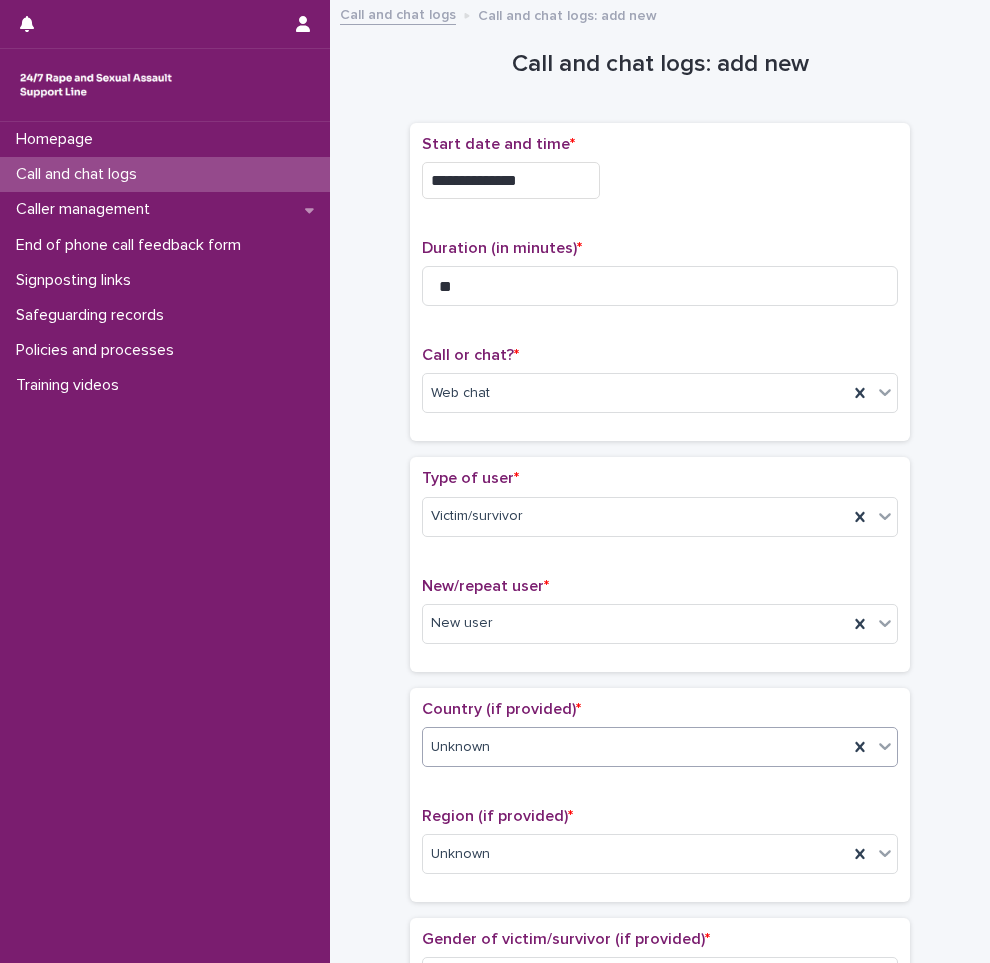 scroll, scrollTop: 0, scrollLeft: 0, axis: both 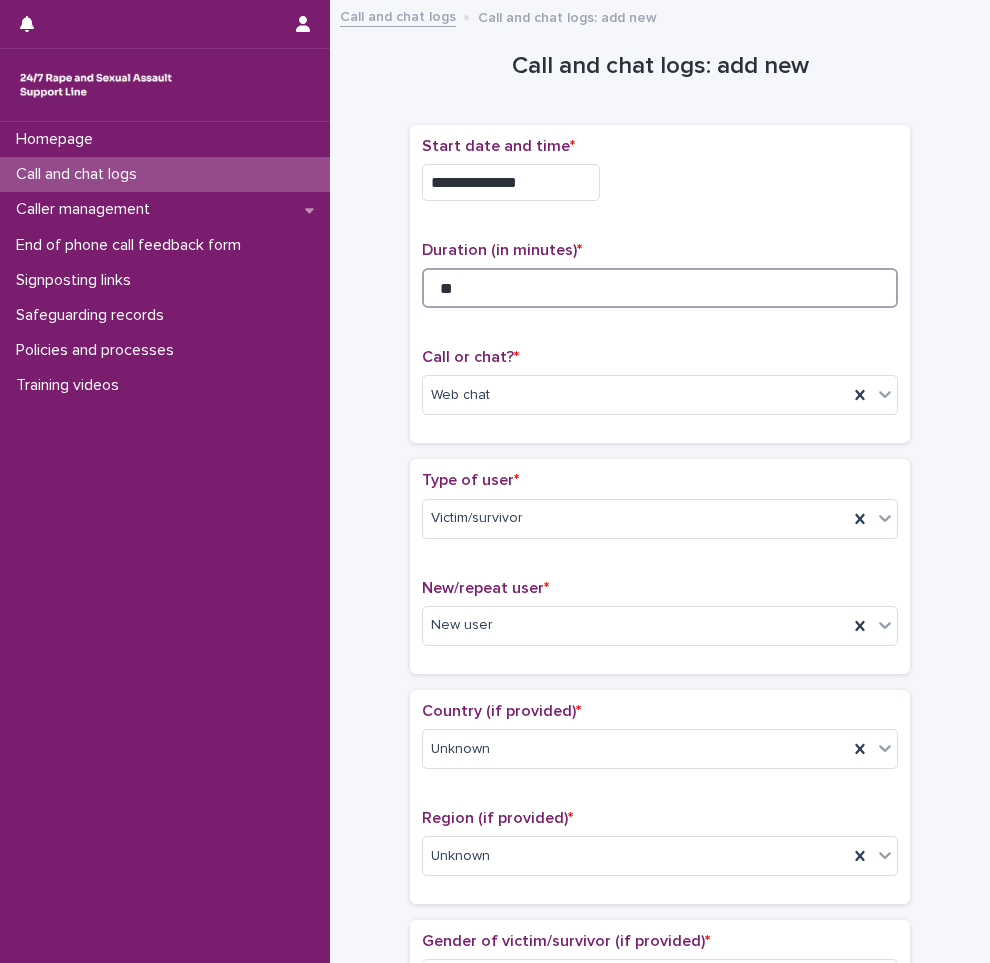 click on "**" at bounding box center (660, 288) 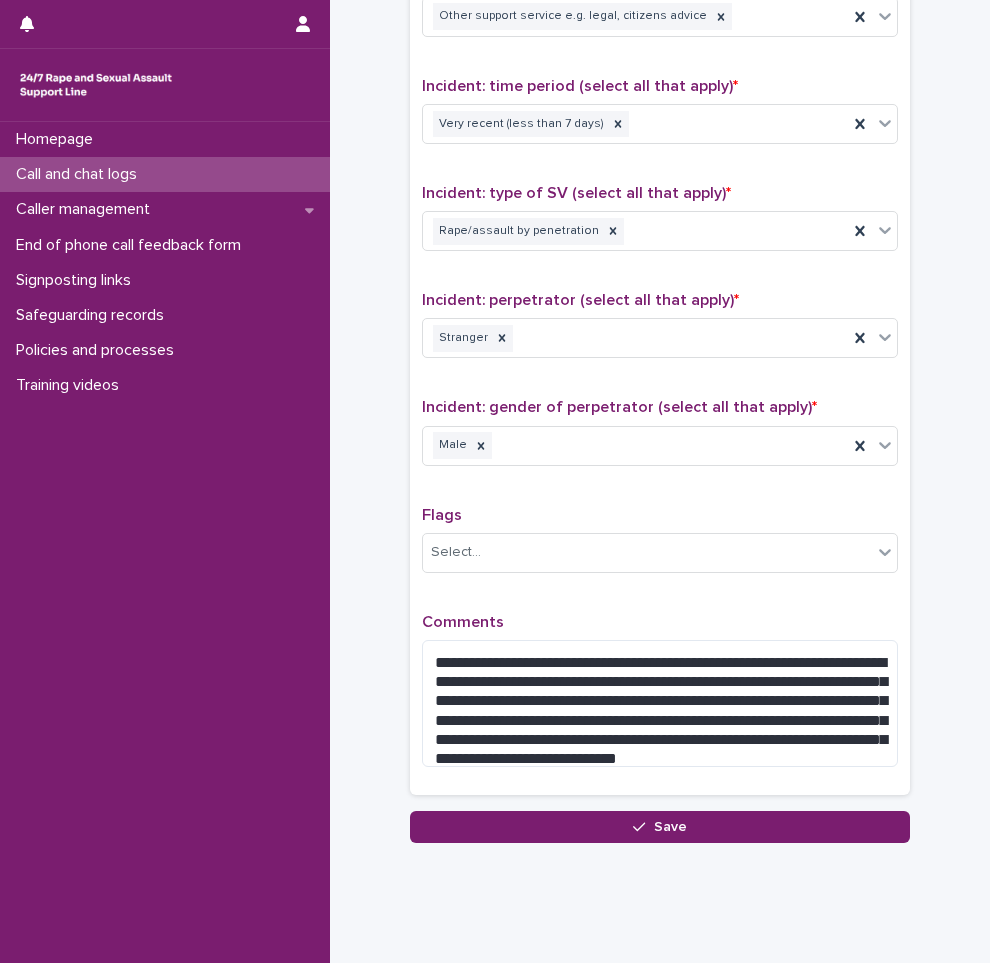 scroll, scrollTop: 1334, scrollLeft: 0, axis: vertical 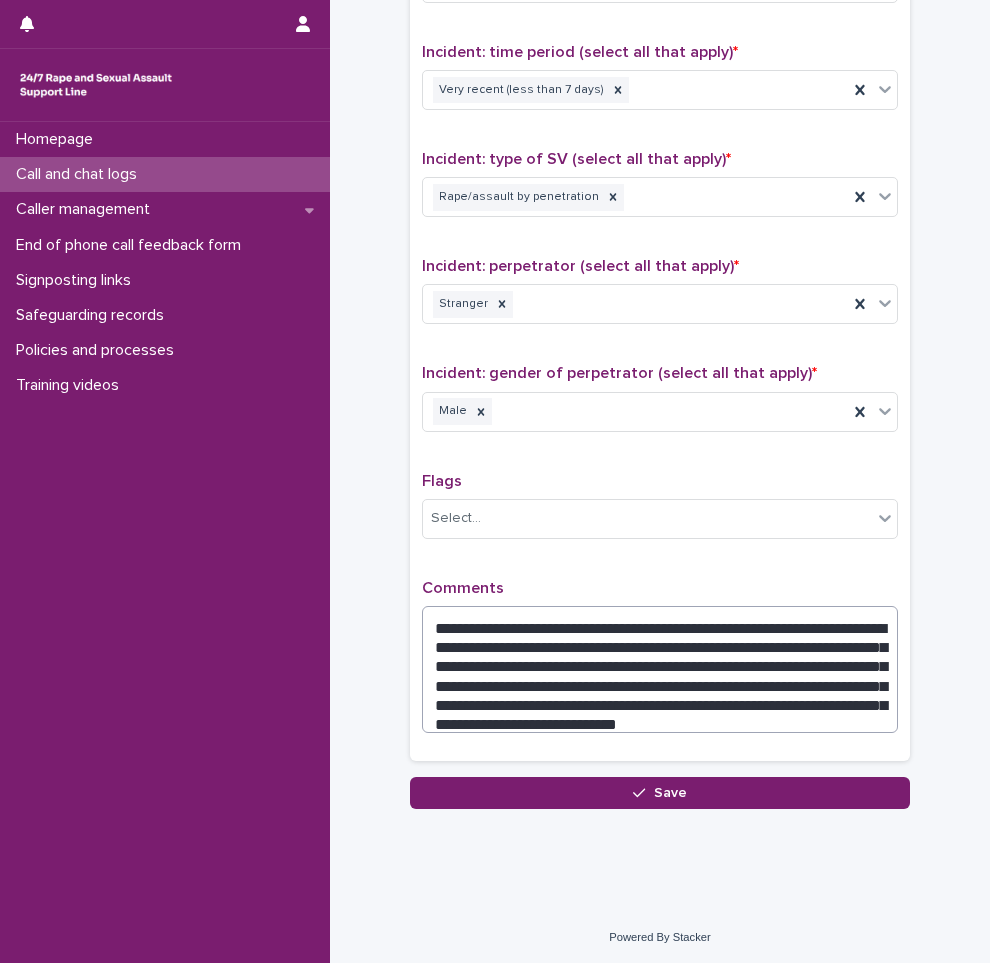 type on "**" 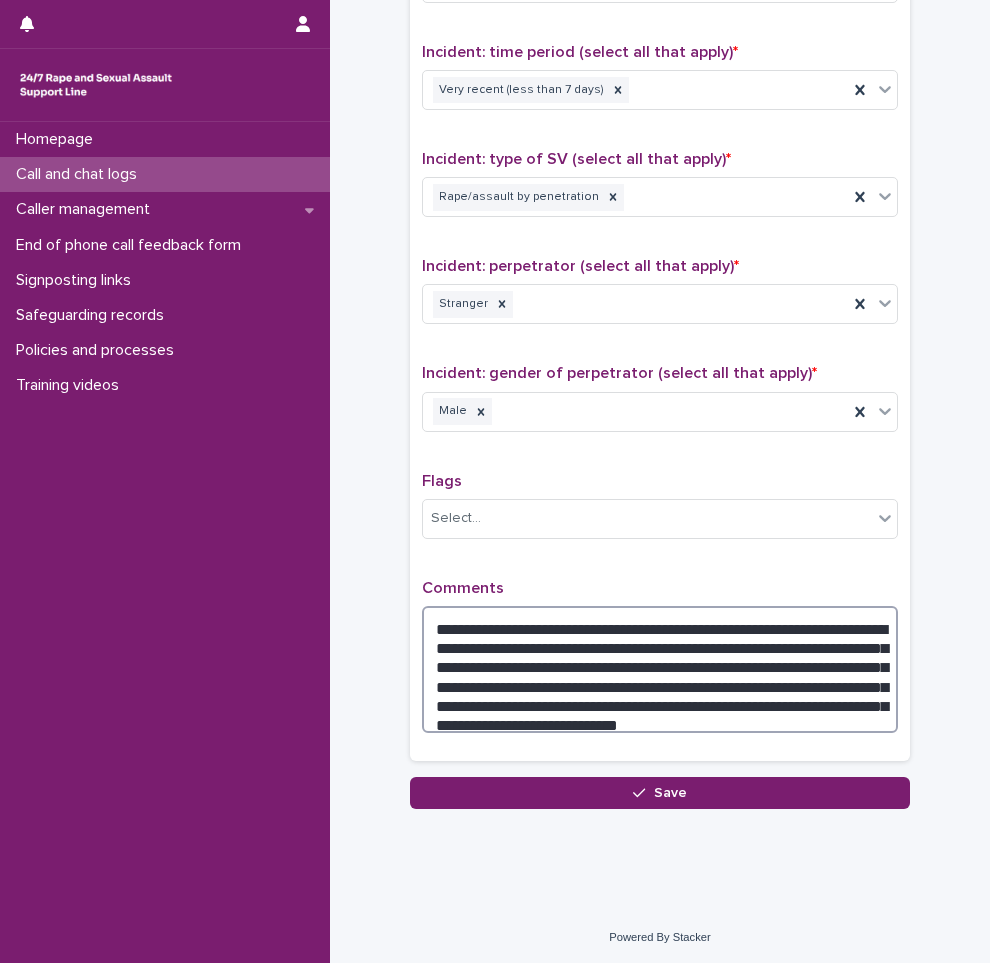 click on "**********" at bounding box center [660, 669] 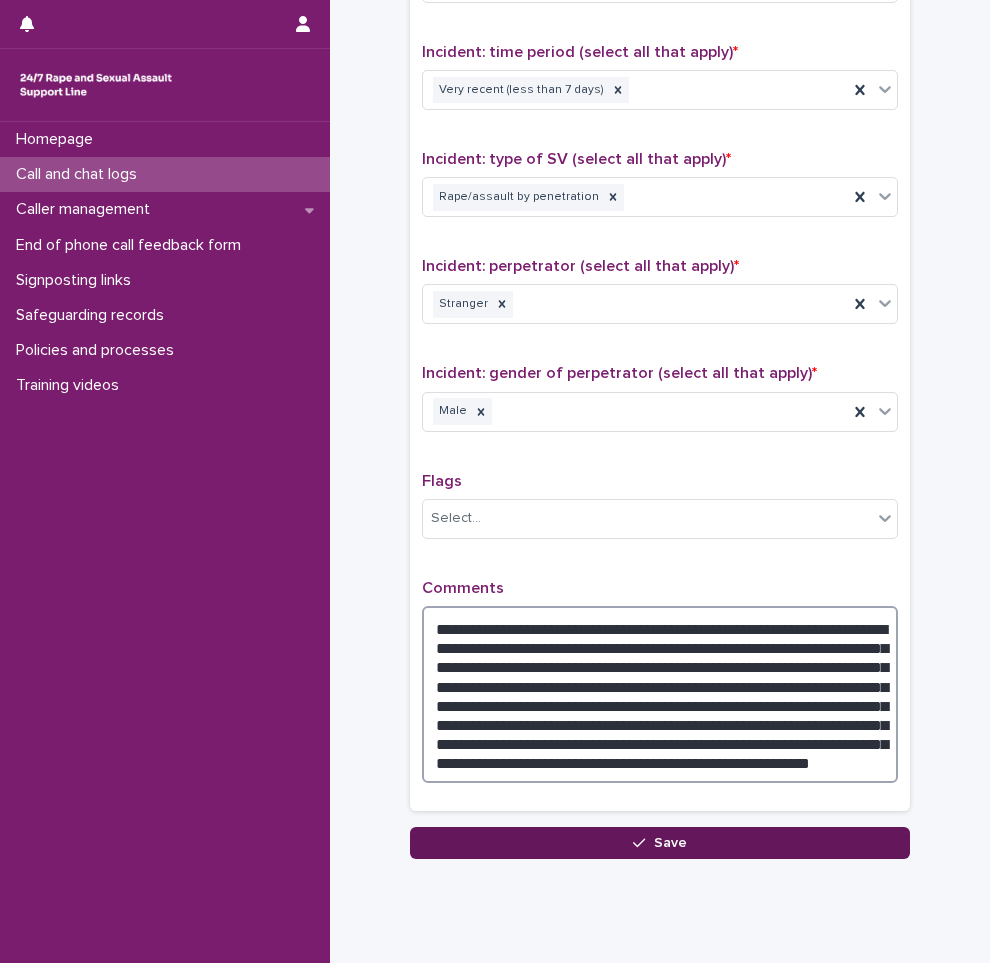 type on "**********" 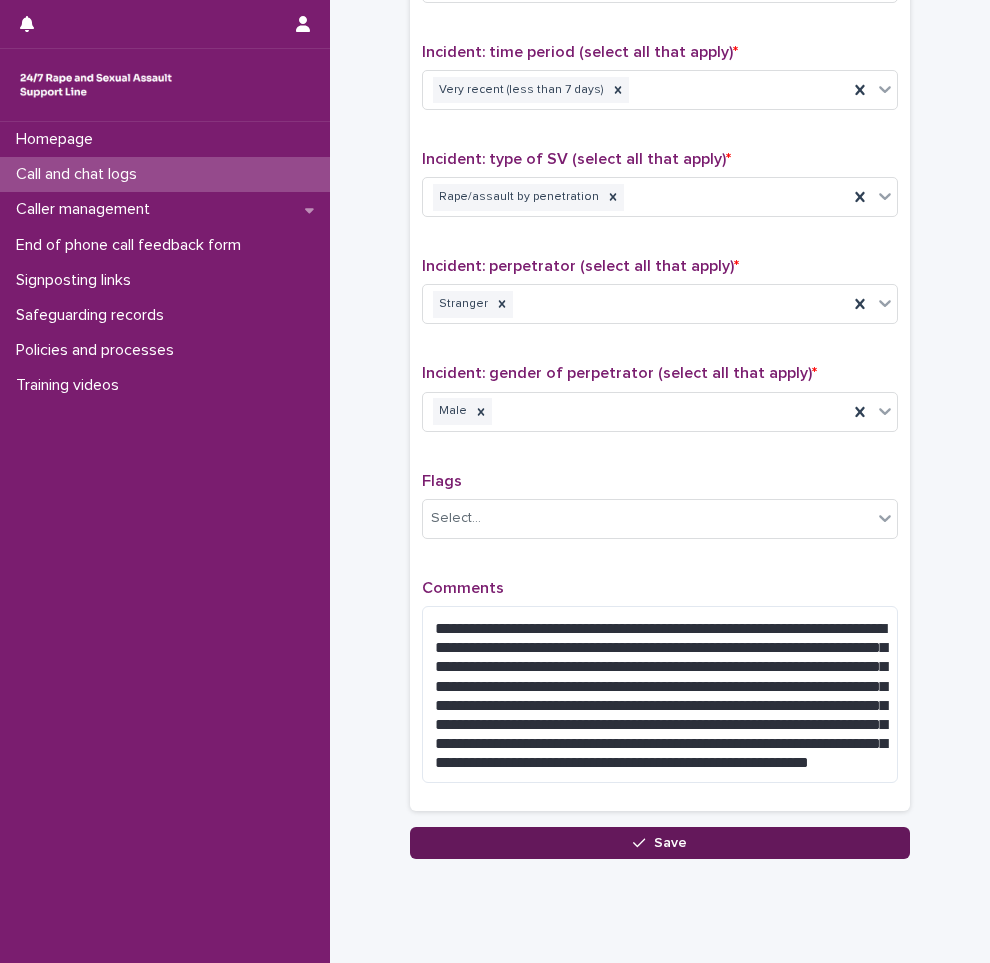 click on "Save" at bounding box center [670, 843] 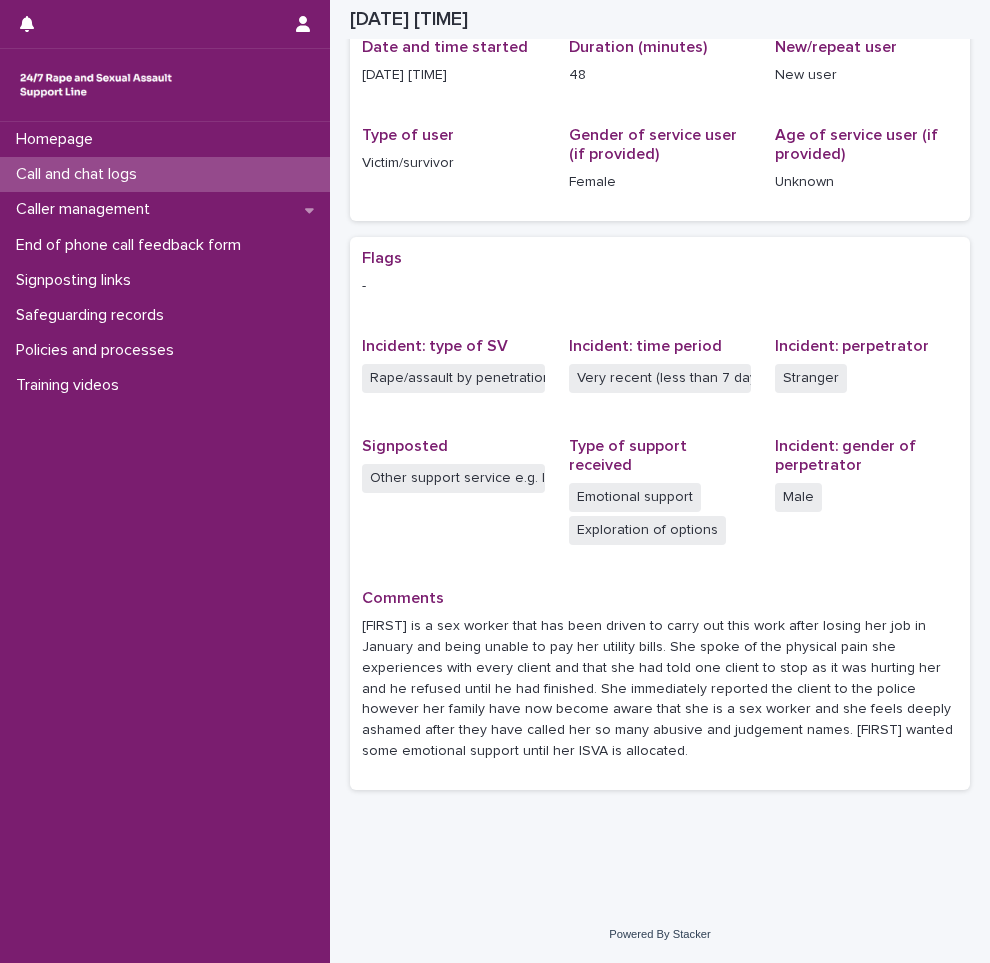 scroll, scrollTop: 217, scrollLeft: 0, axis: vertical 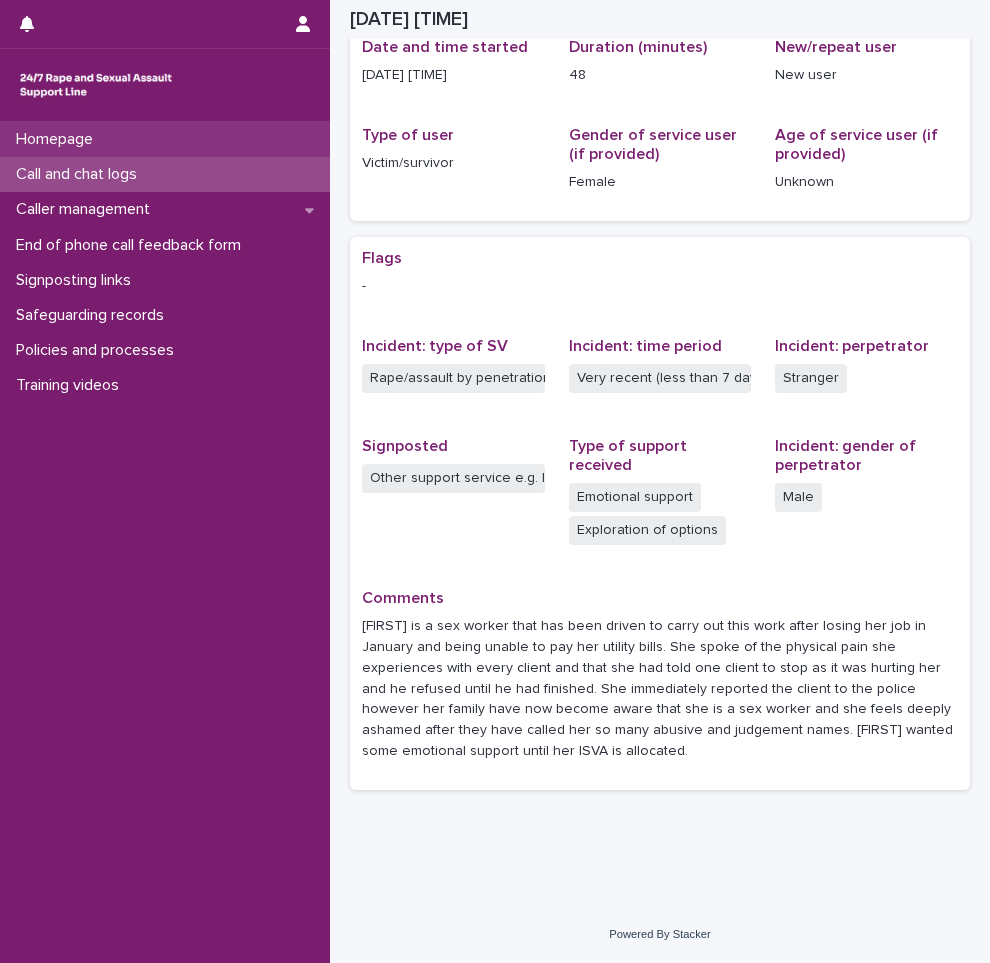 click on "Homepage" at bounding box center [165, 139] 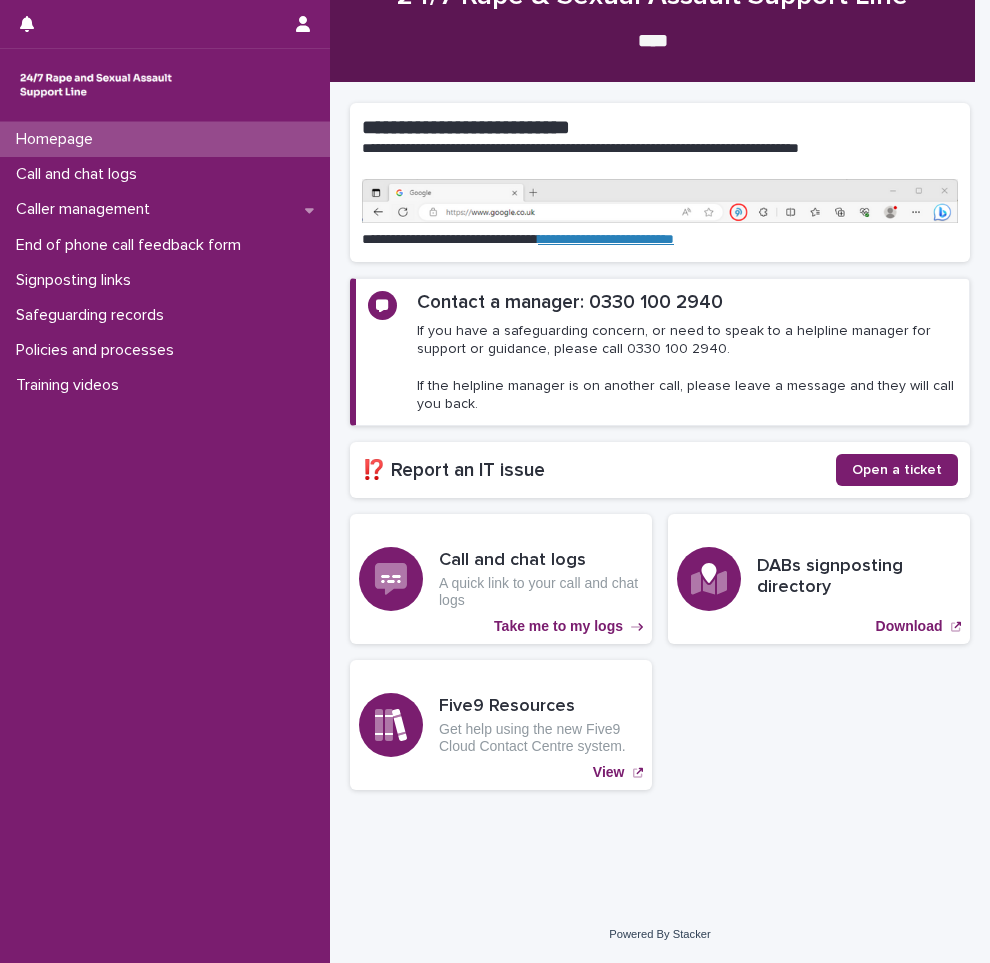 scroll, scrollTop: 0, scrollLeft: 0, axis: both 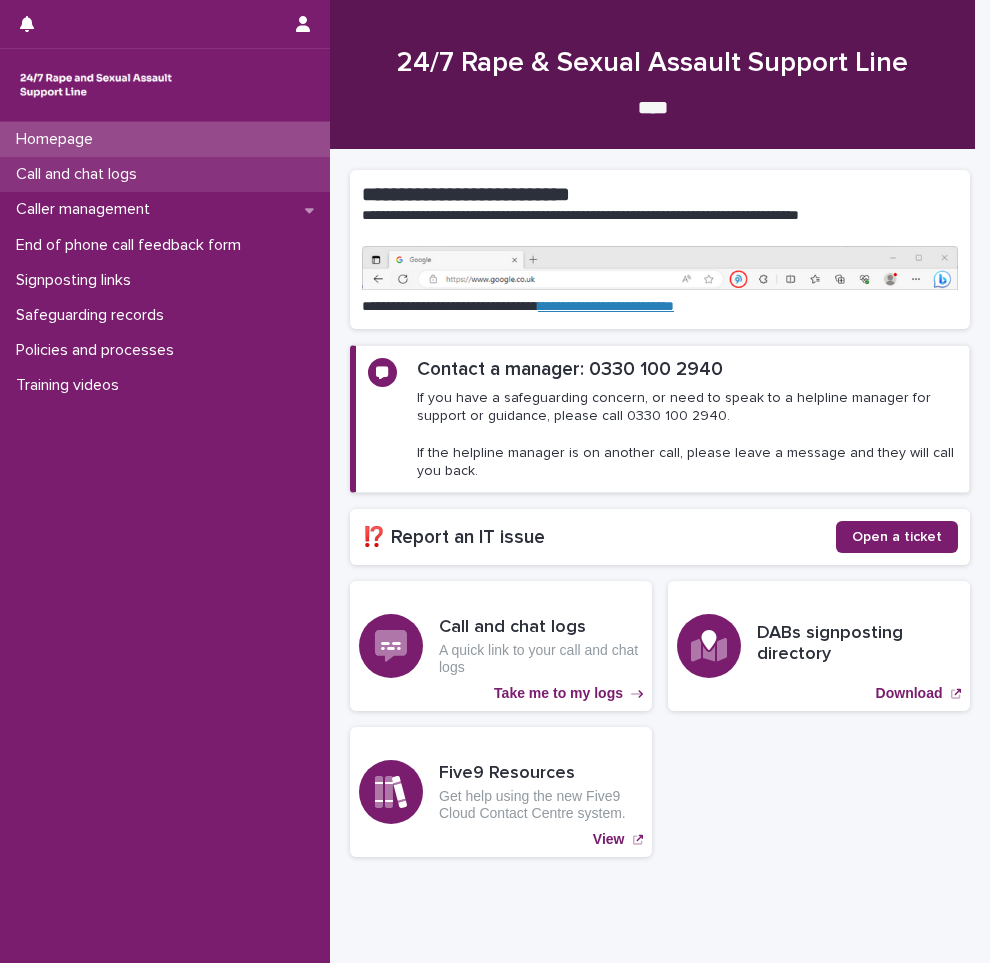 click on "Call and chat logs" at bounding box center [80, 174] 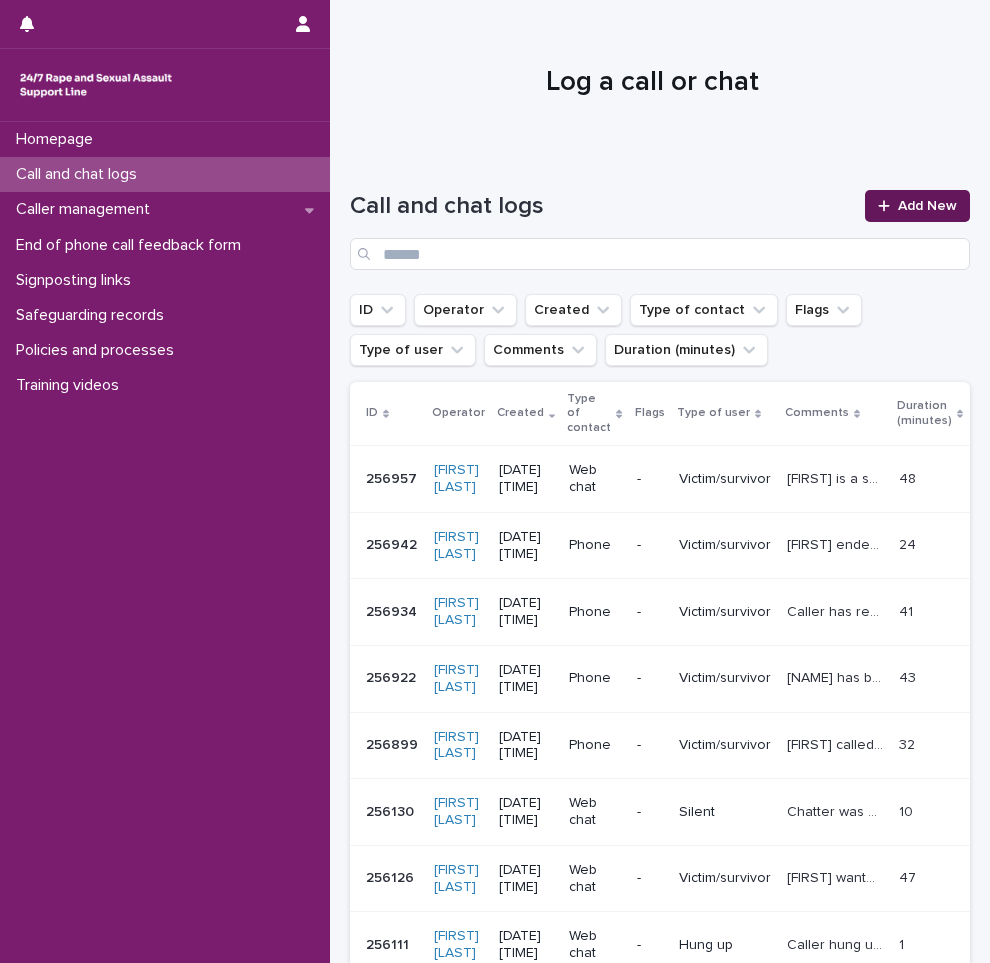 click 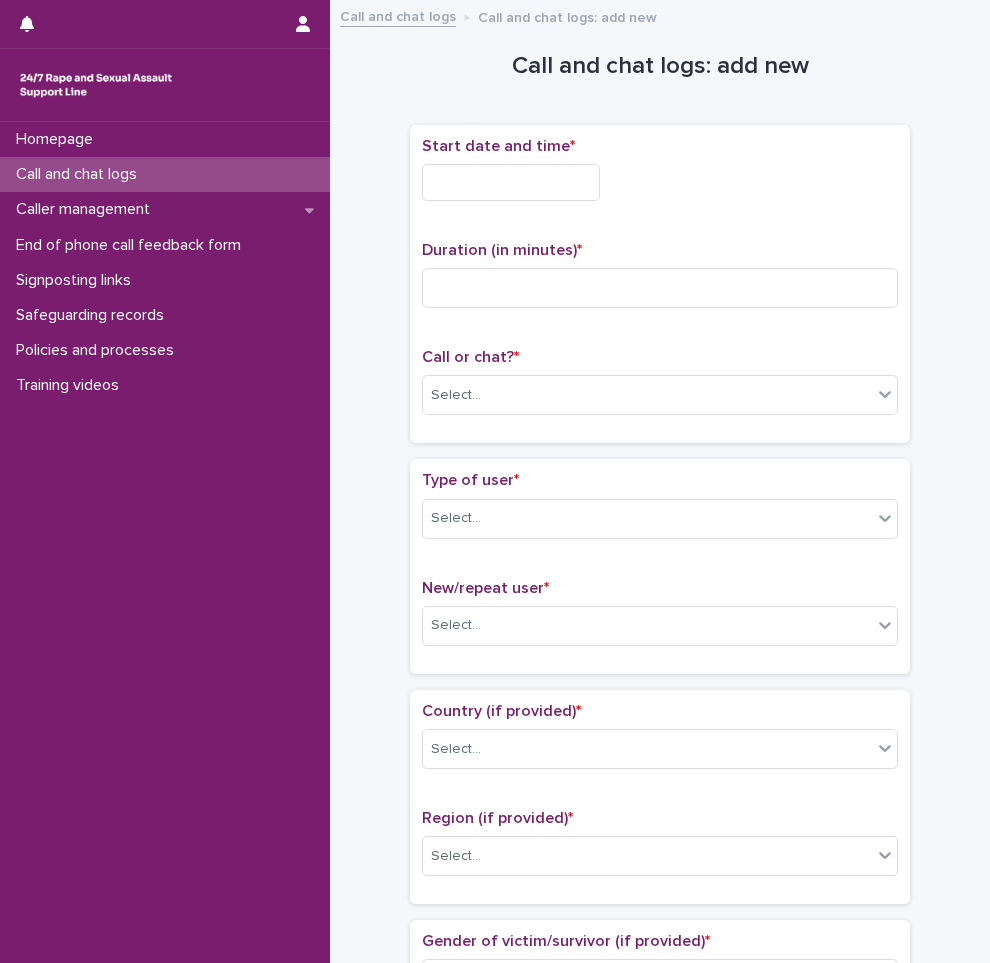 click at bounding box center [511, 182] 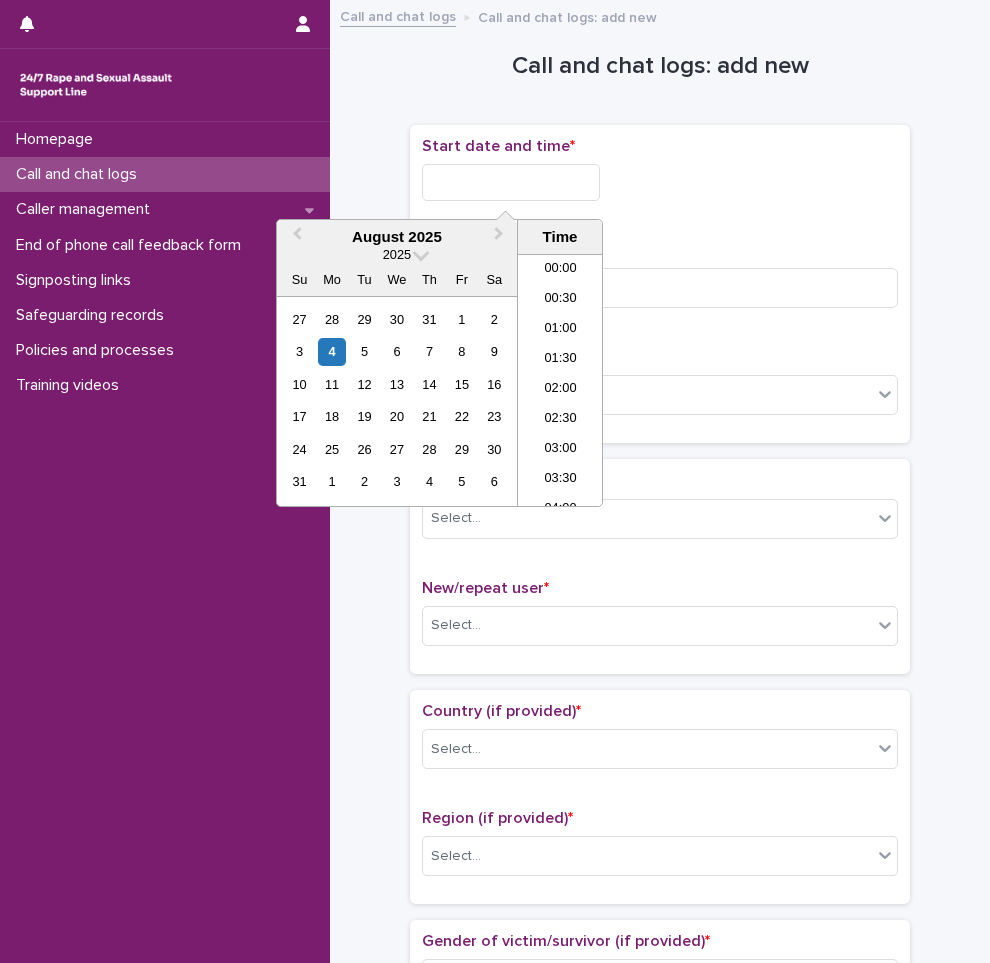 scroll, scrollTop: 1150, scrollLeft: 0, axis: vertical 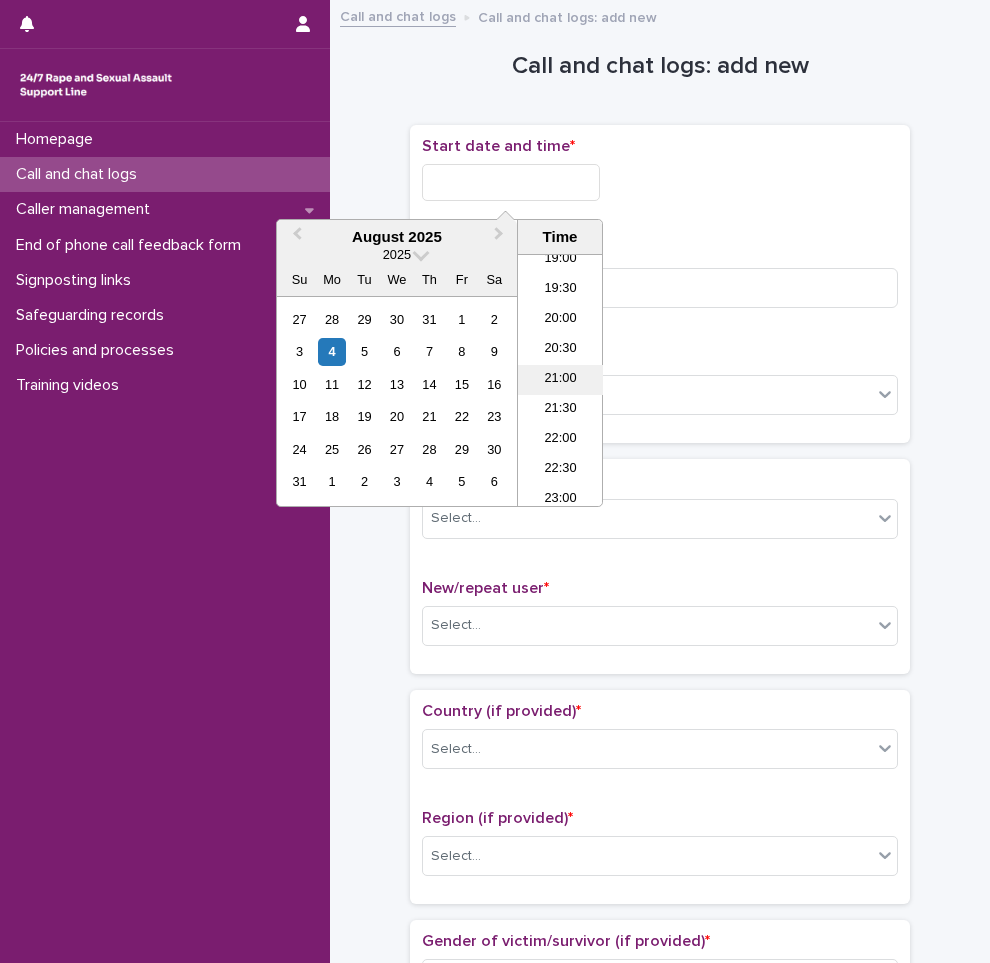 click on "21:00" at bounding box center [560, 380] 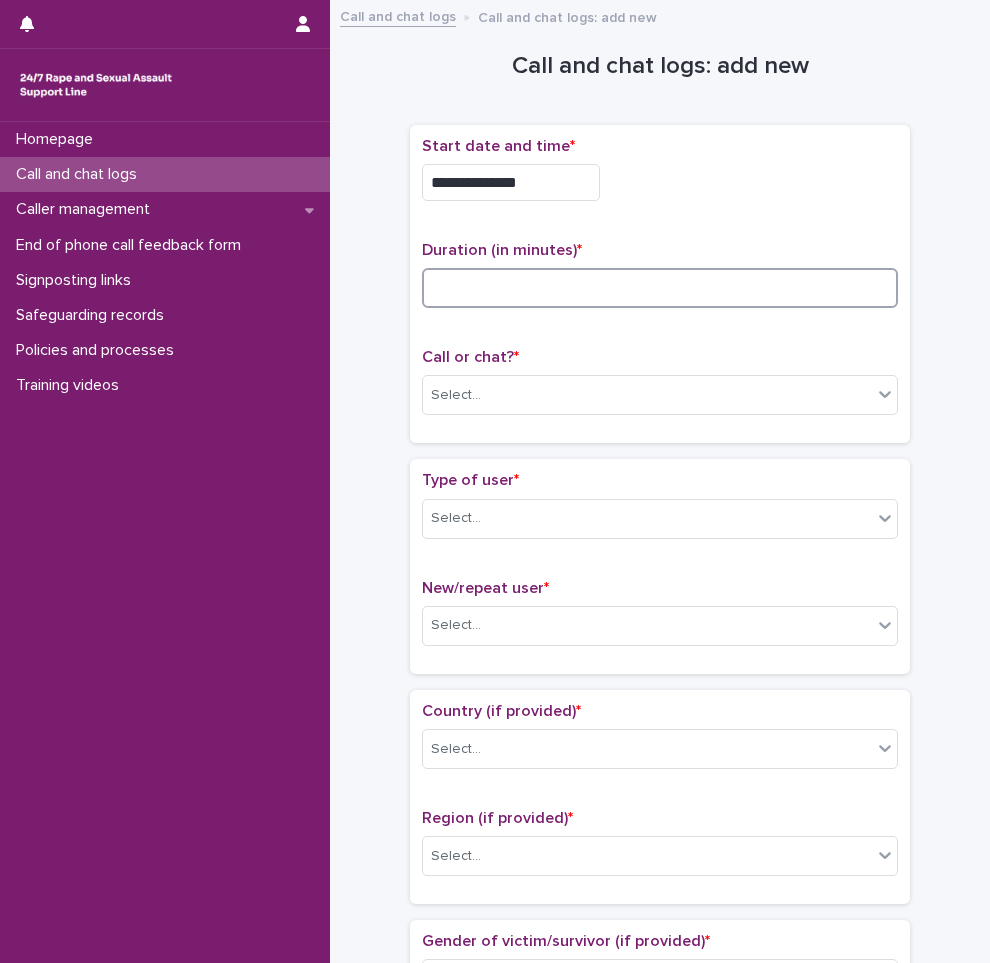 click at bounding box center [660, 288] 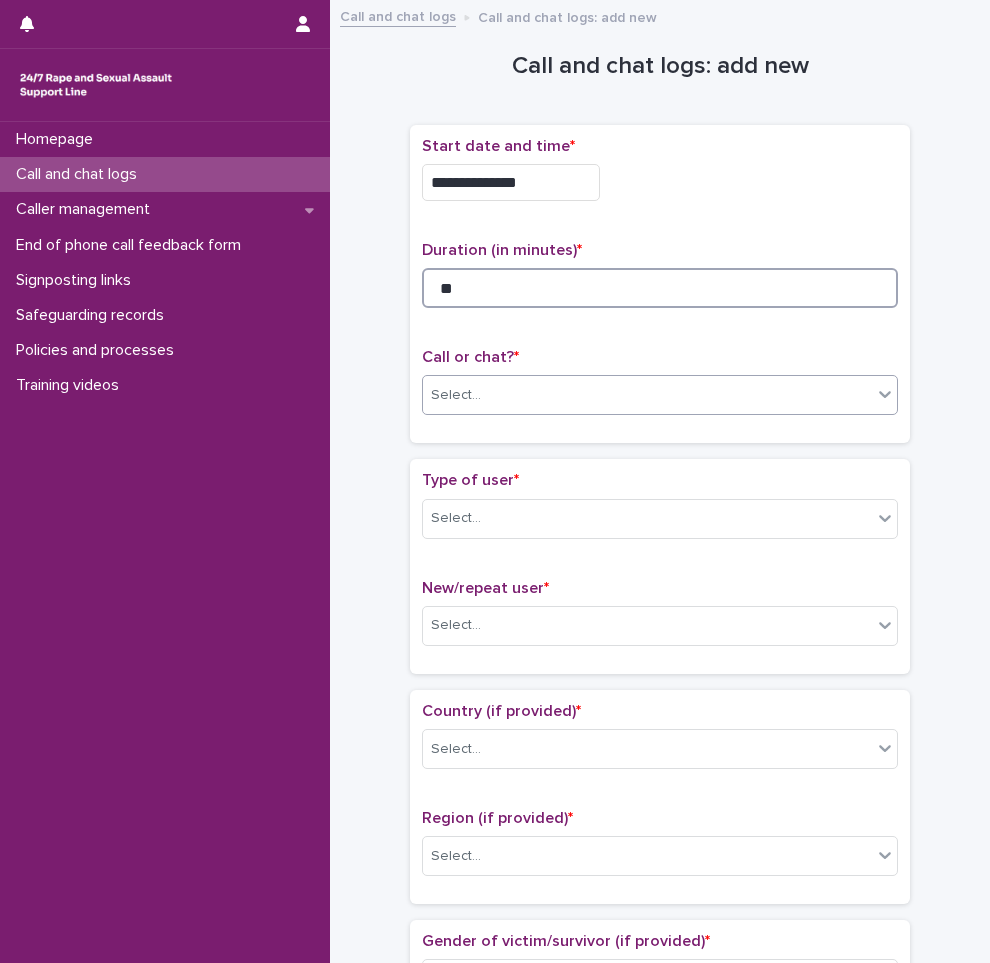 type on "**" 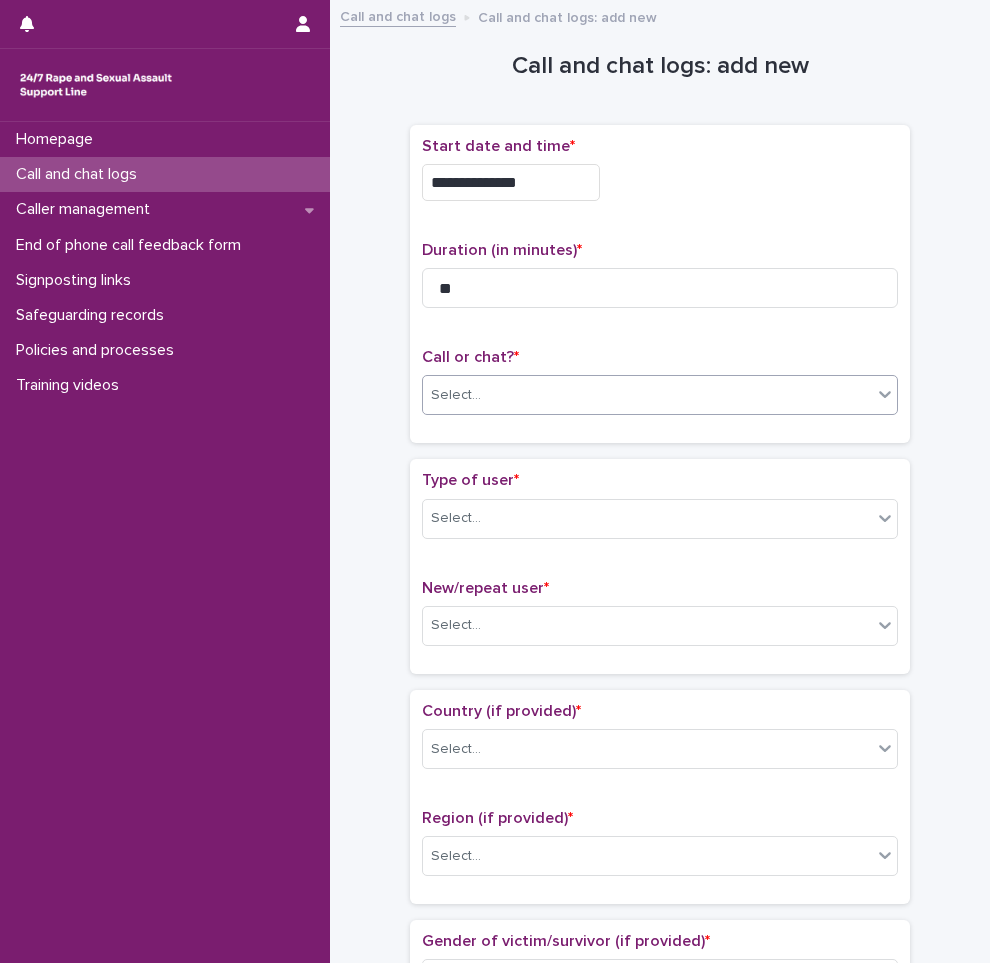 click on "Select..." at bounding box center [647, 395] 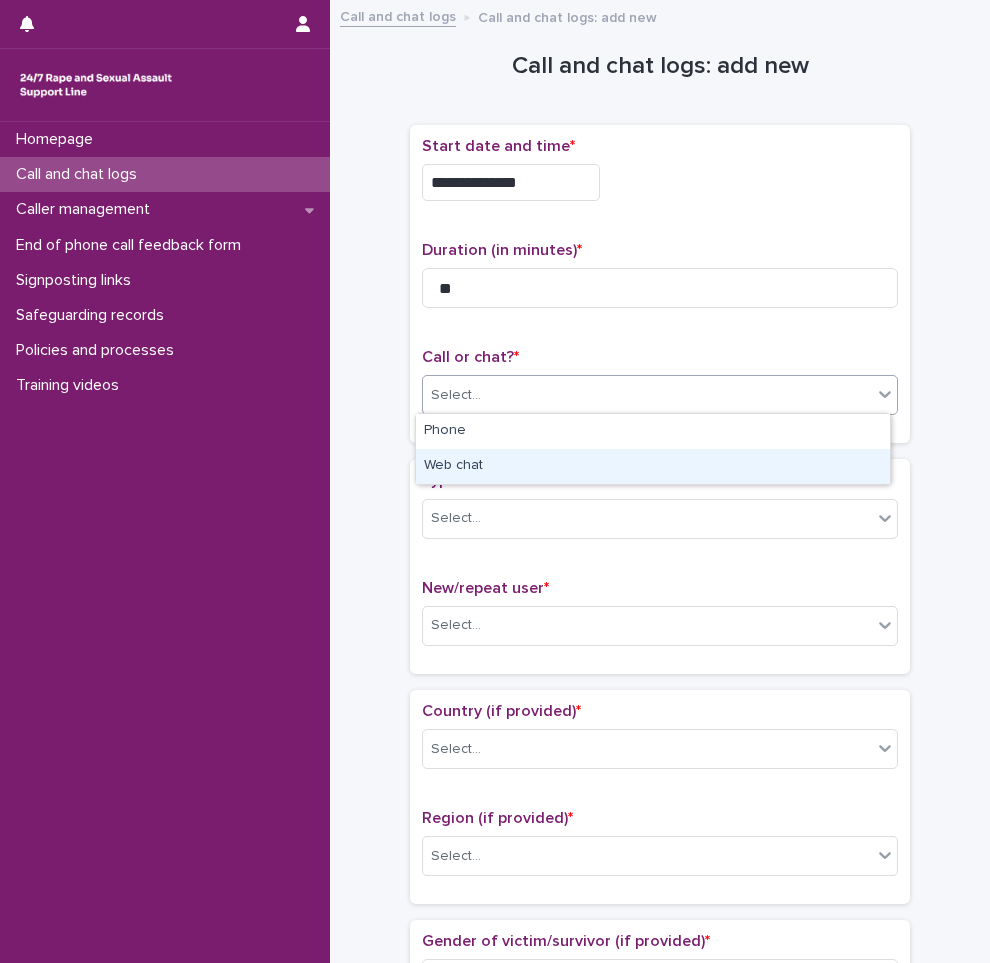 click on "Web chat" at bounding box center (653, 466) 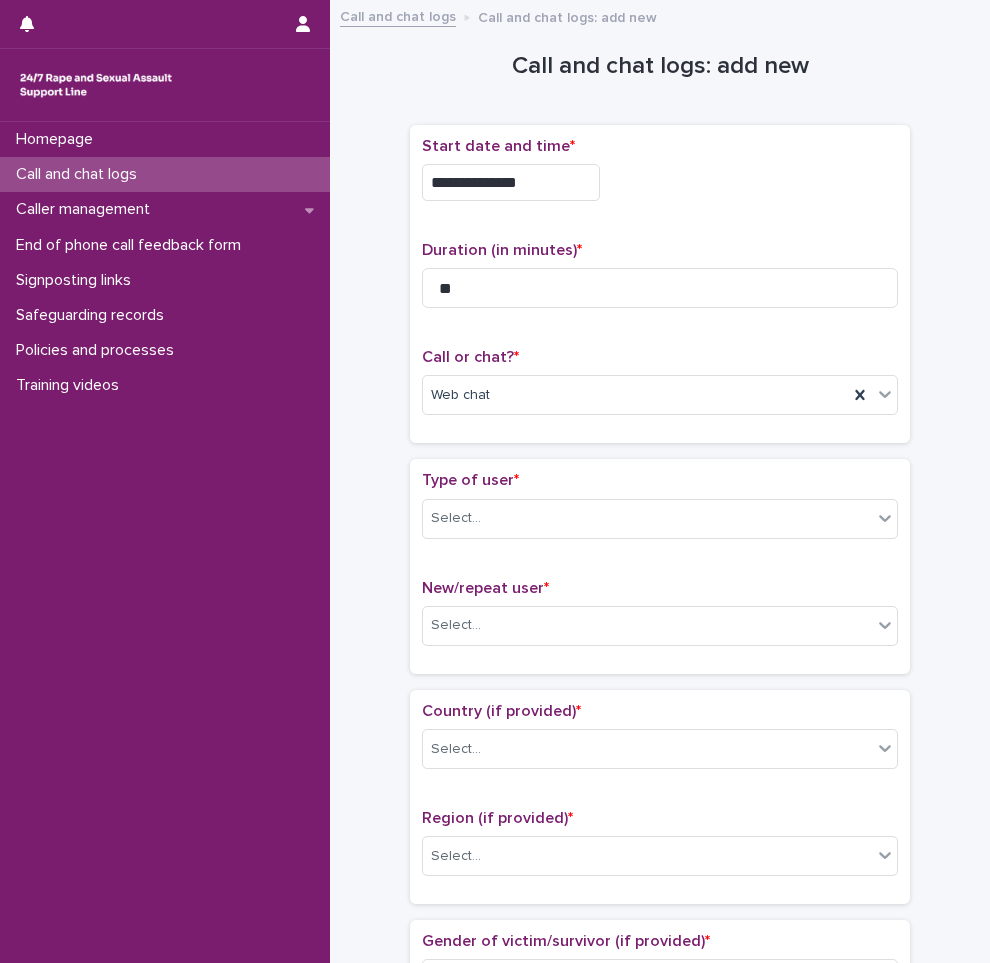 click on "Type of user * Select..." at bounding box center (660, 512) 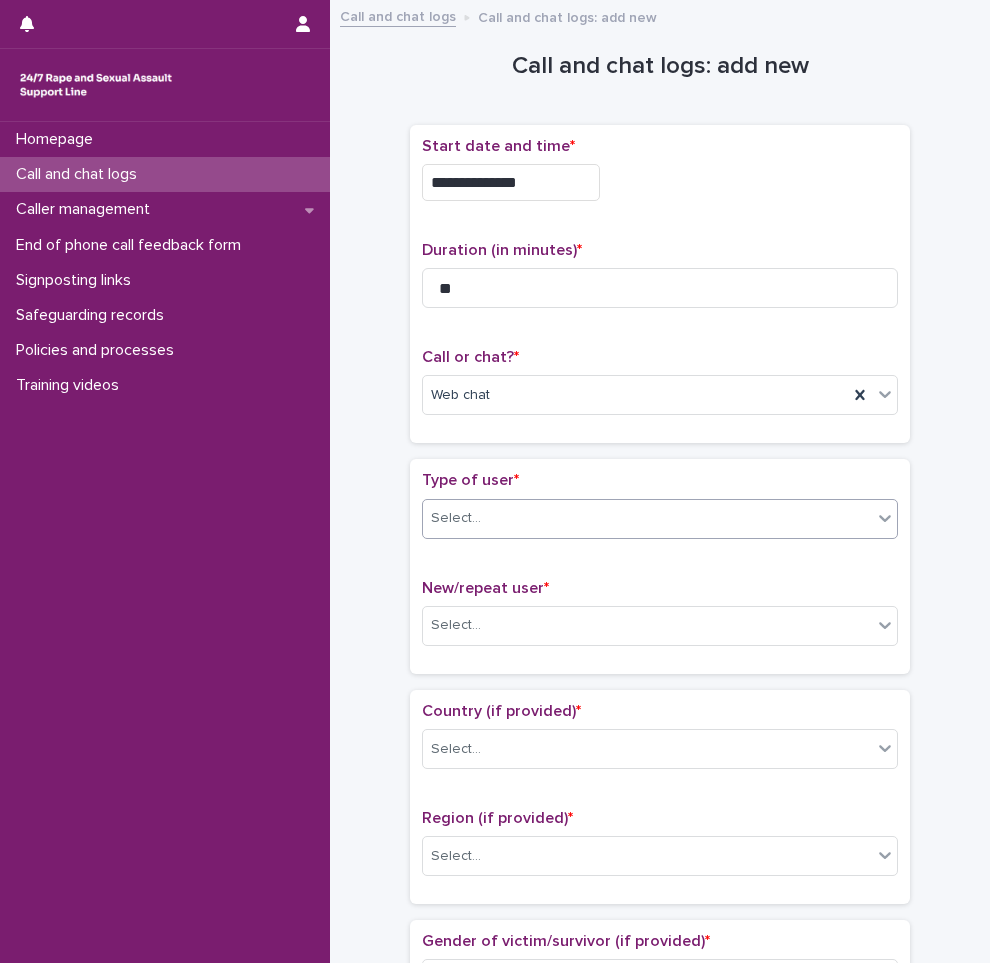 click on "Select..." at bounding box center [647, 518] 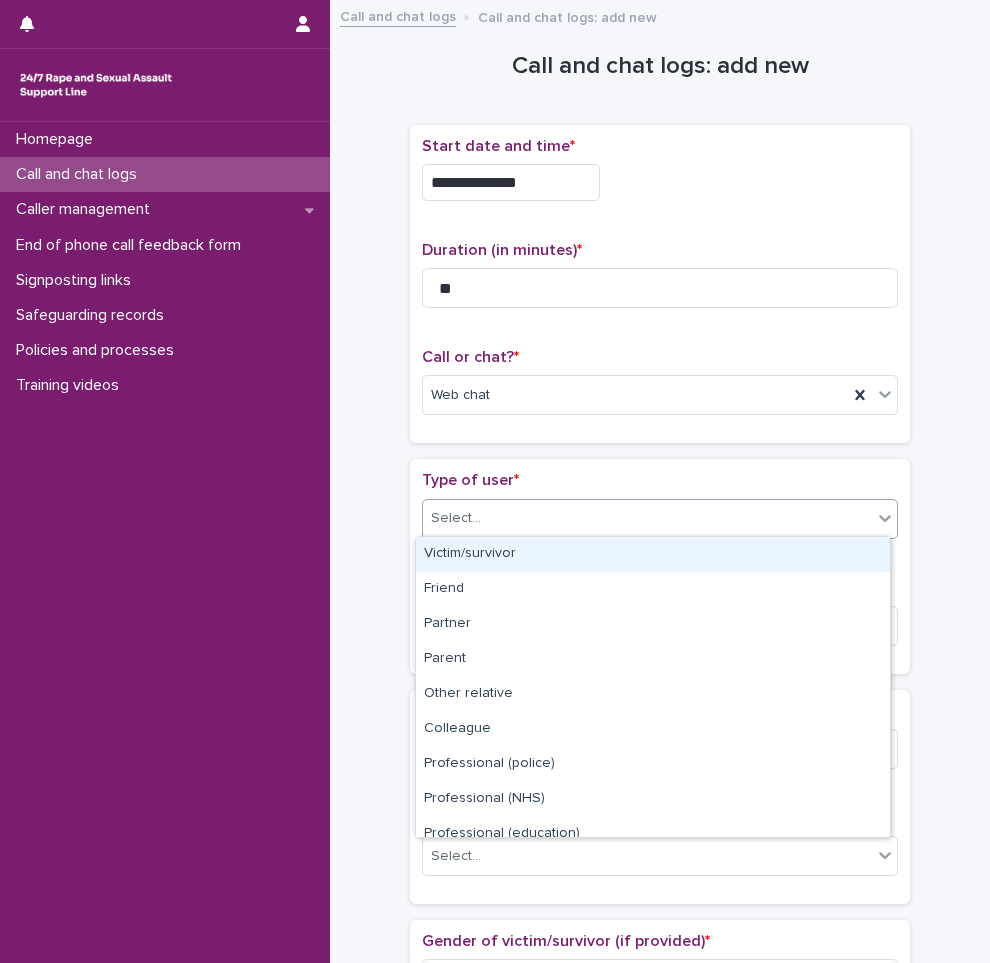 click on "Victim/survivor" at bounding box center (653, 554) 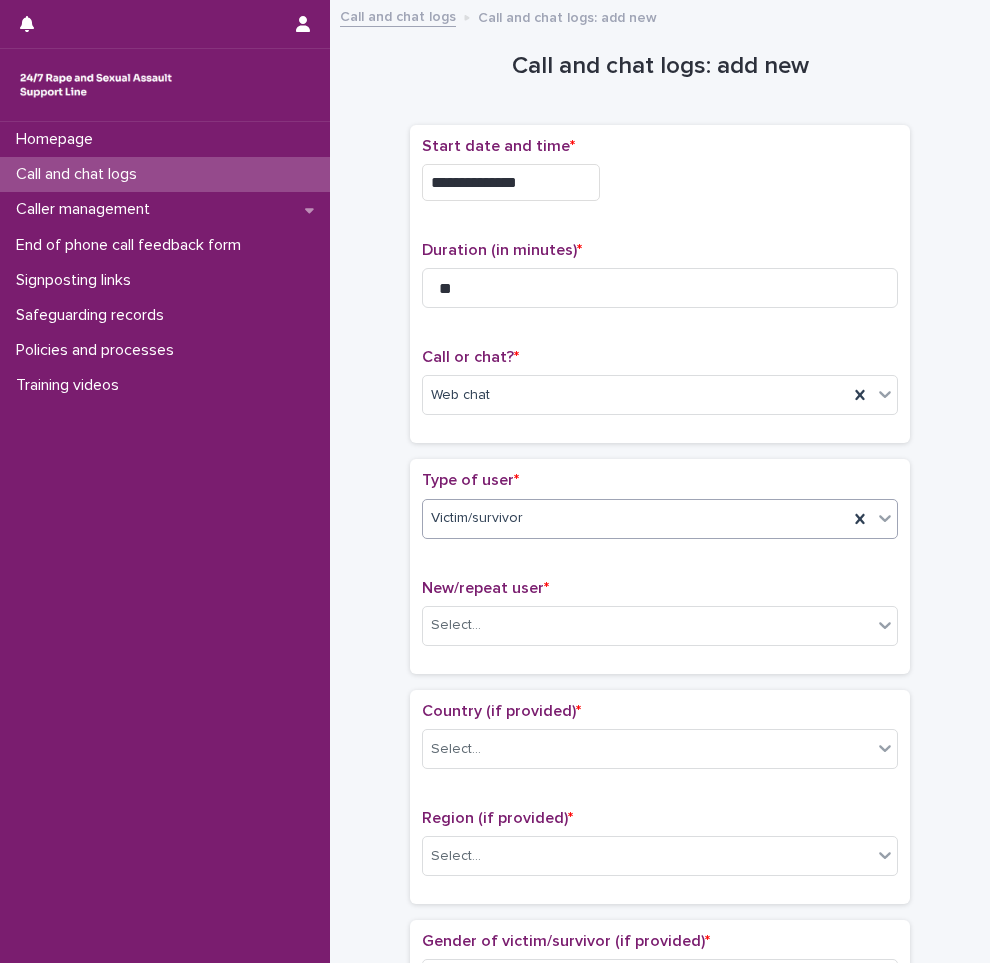 click on "Homepage Call and chat logs Caller management End of phone call feedback form Signposting links Safeguarding records Policies and processes Training videos" at bounding box center (165, 542) 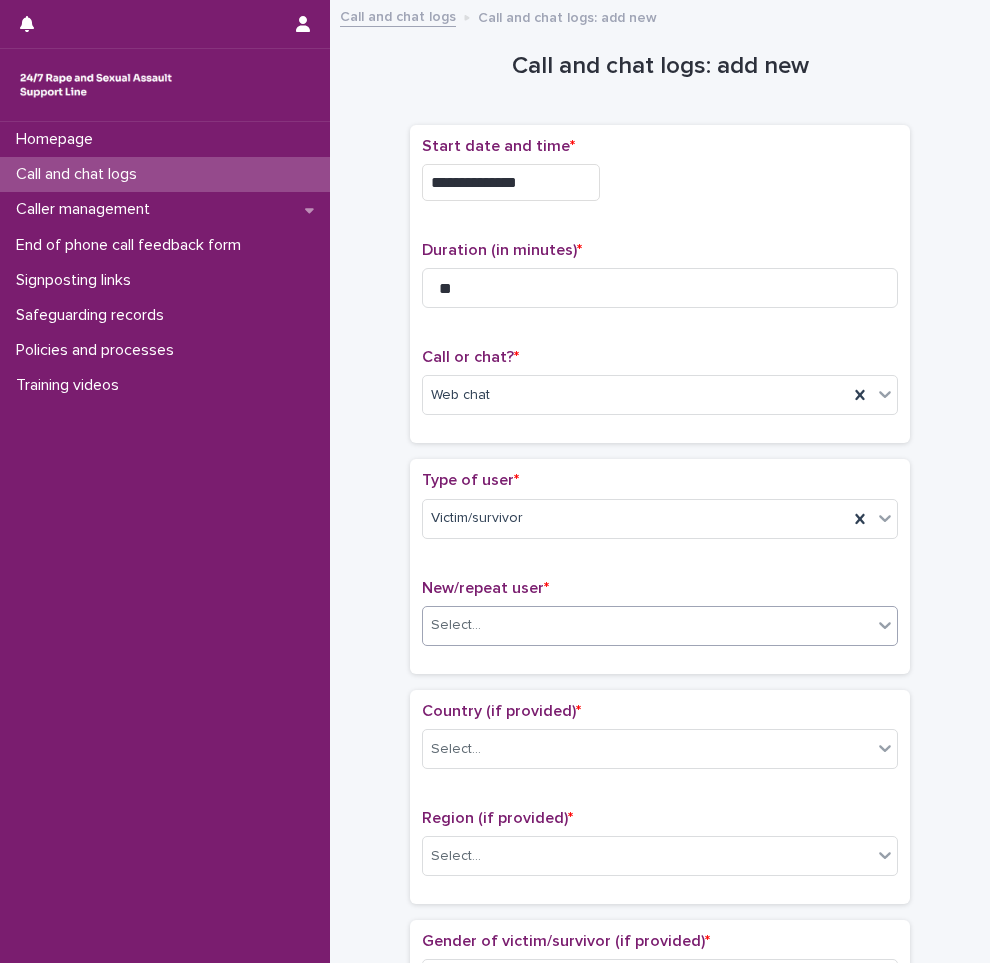 click on "Select..." at bounding box center [647, 625] 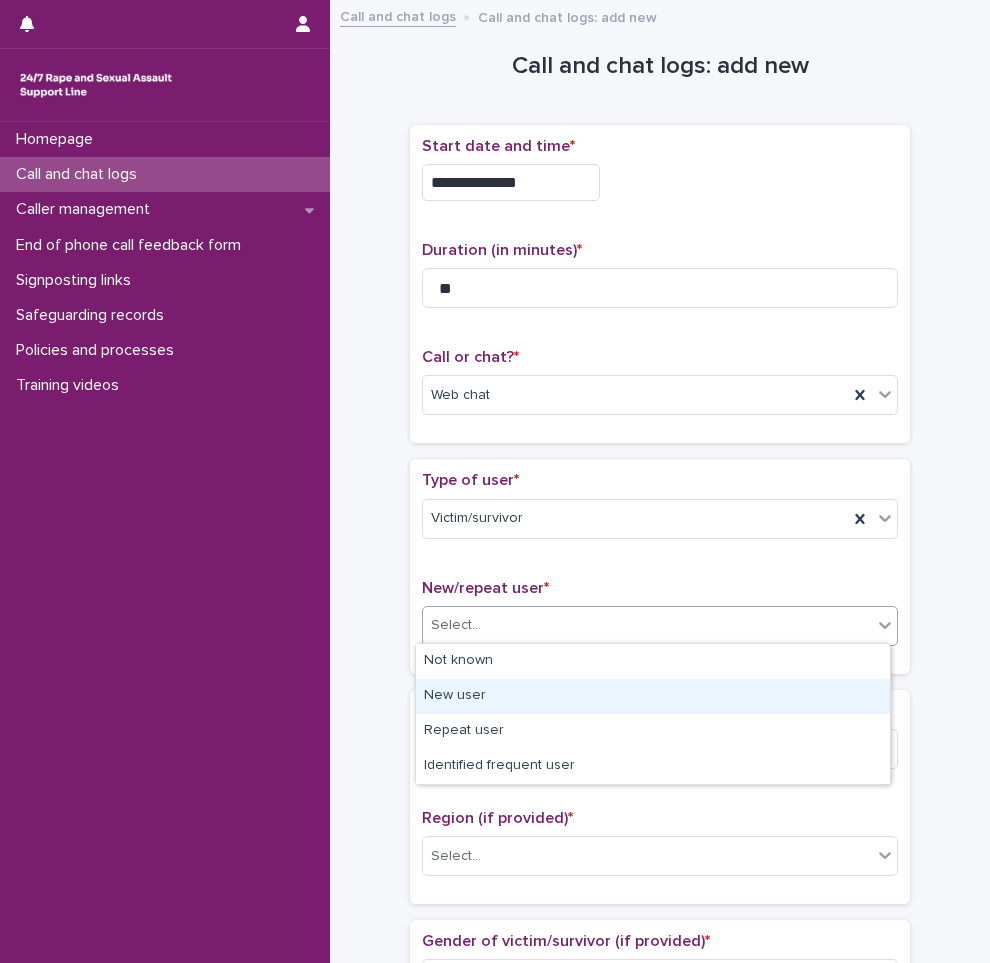 click on "New user" at bounding box center (653, 696) 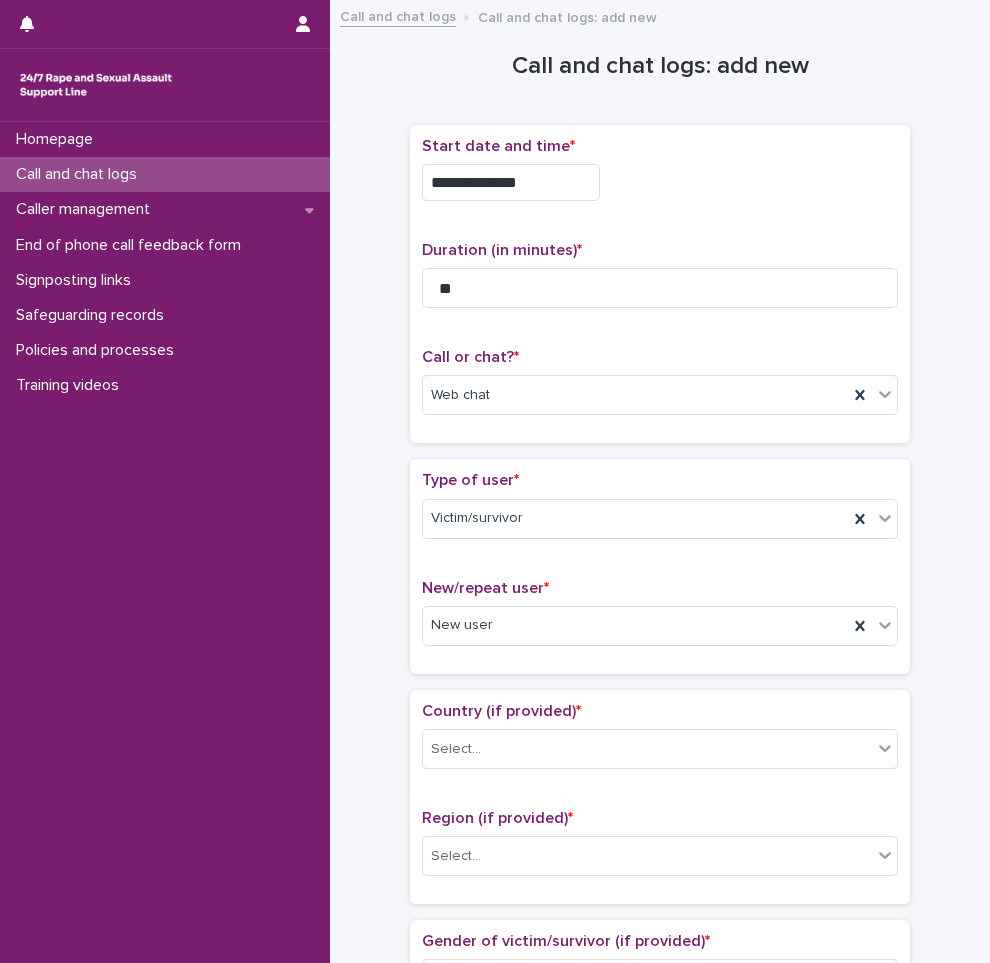 click on "**********" at bounding box center [660, 1035] 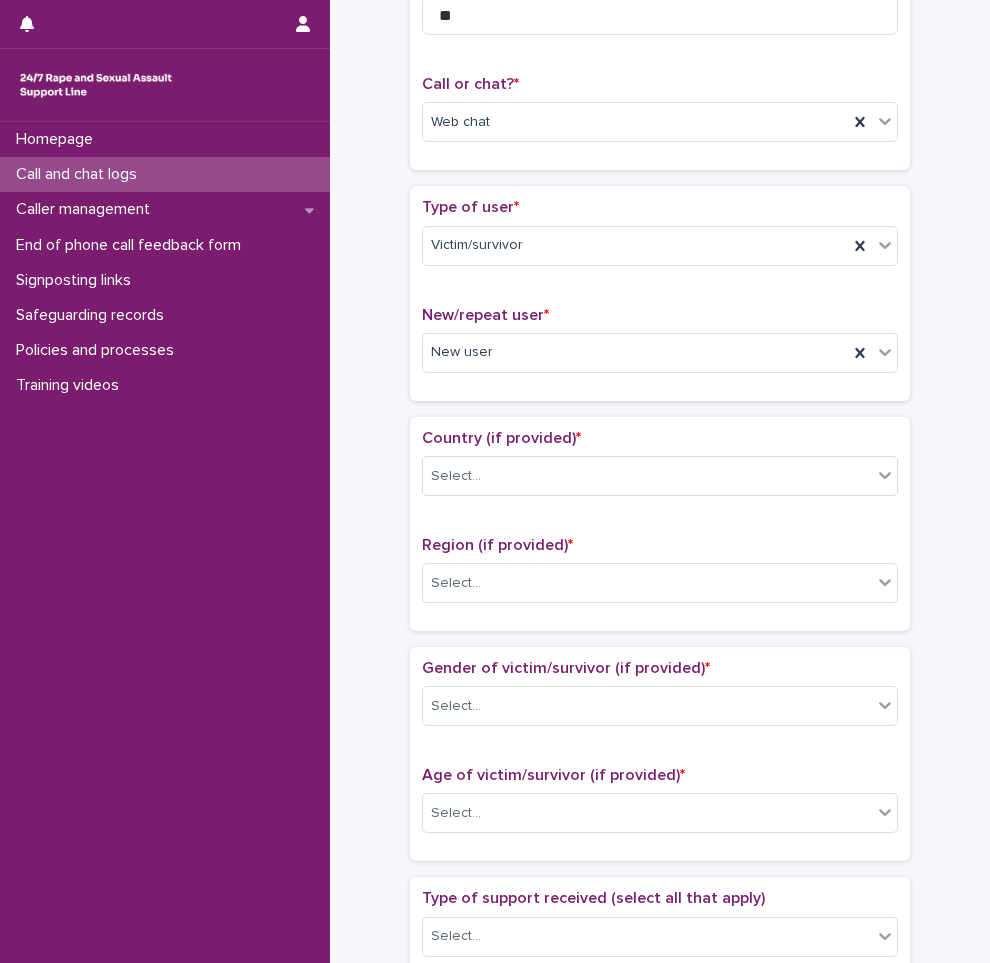 scroll, scrollTop: 300, scrollLeft: 0, axis: vertical 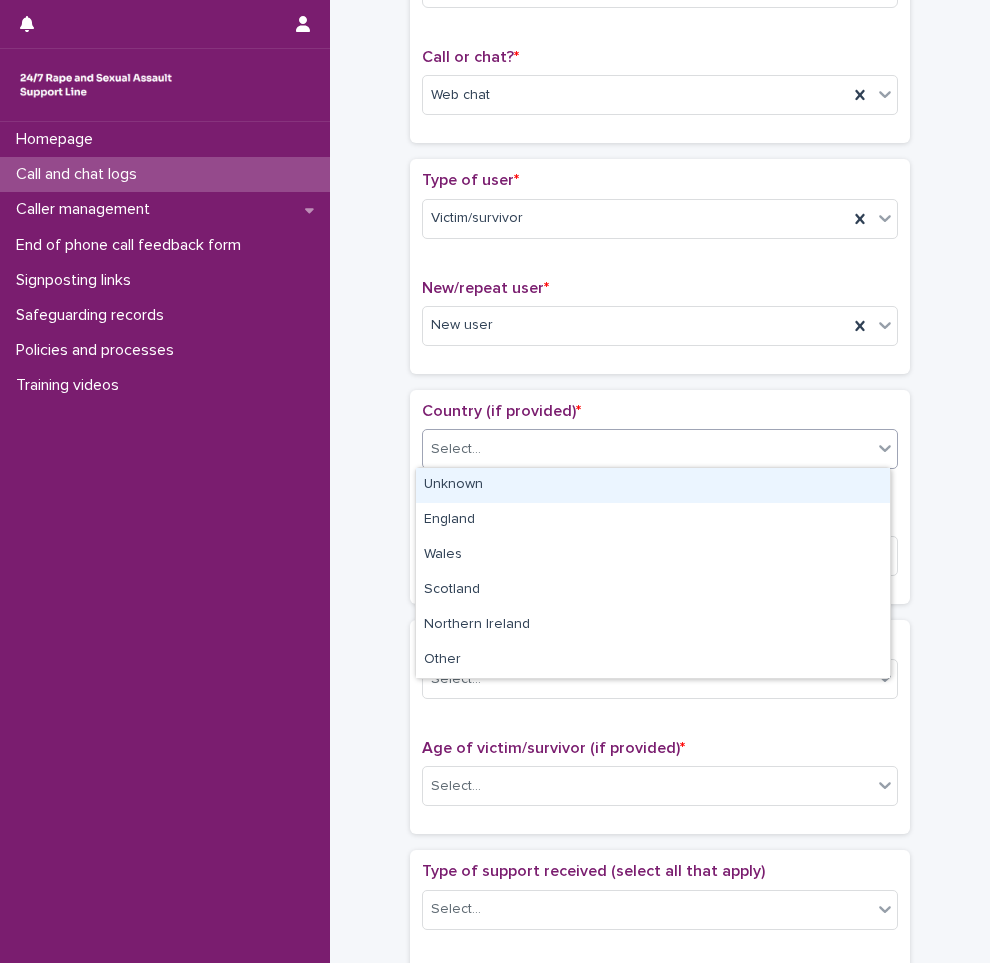 click on "Select..." at bounding box center (647, 449) 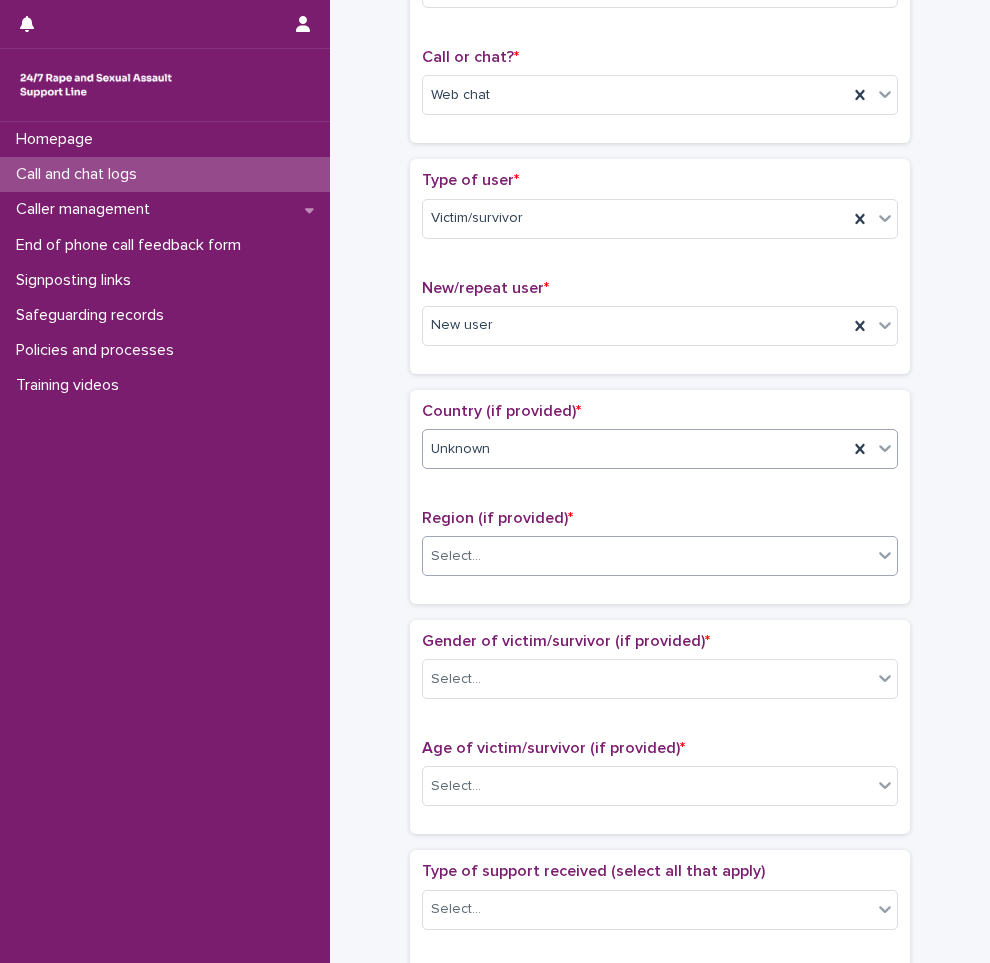 click on "Select..." at bounding box center [647, 556] 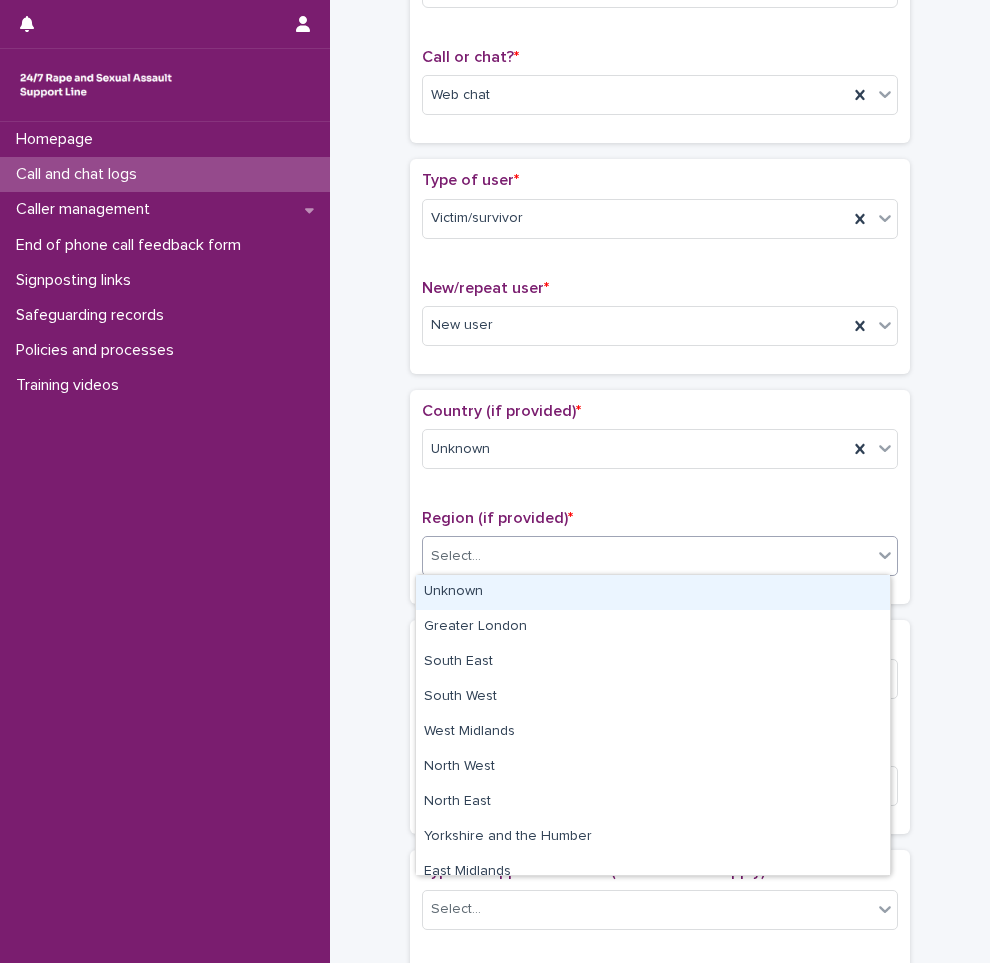 click on "Unknown" at bounding box center (653, 592) 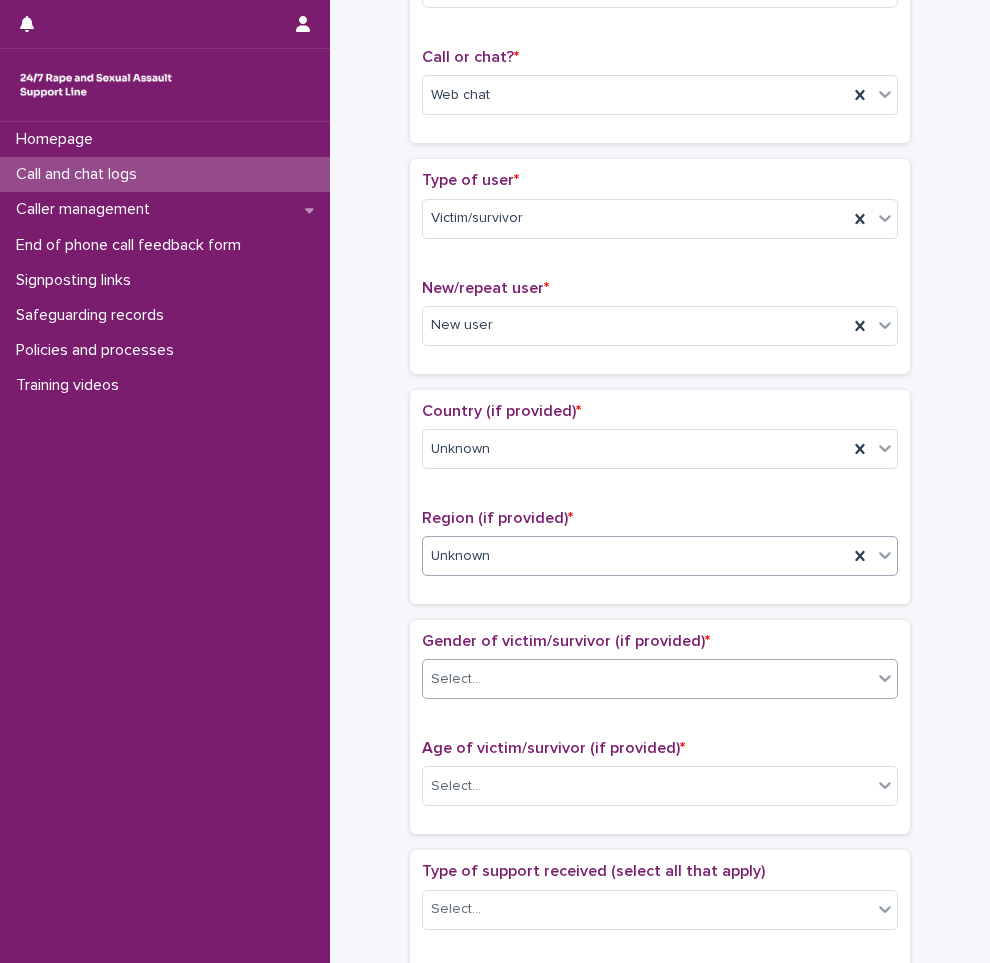 click on "Select..." at bounding box center [647, 679] 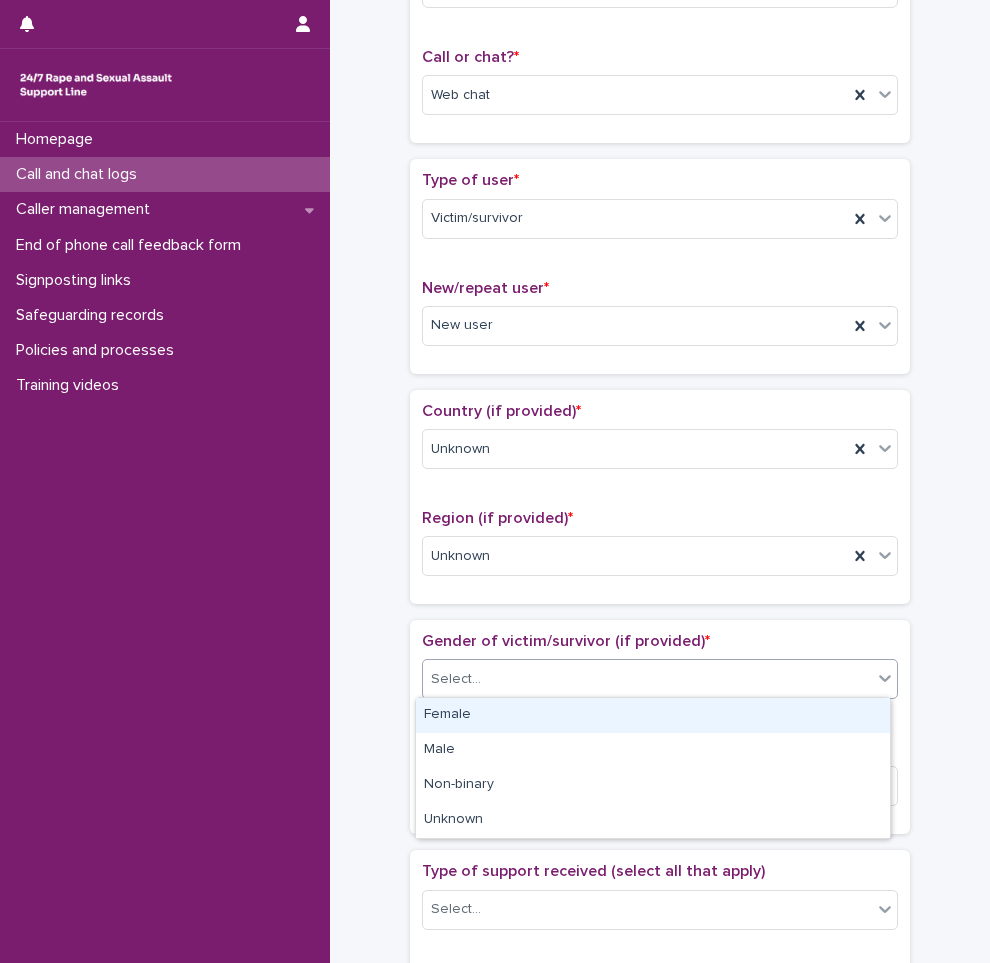 click on "Female" at bounding box center (653, 715) 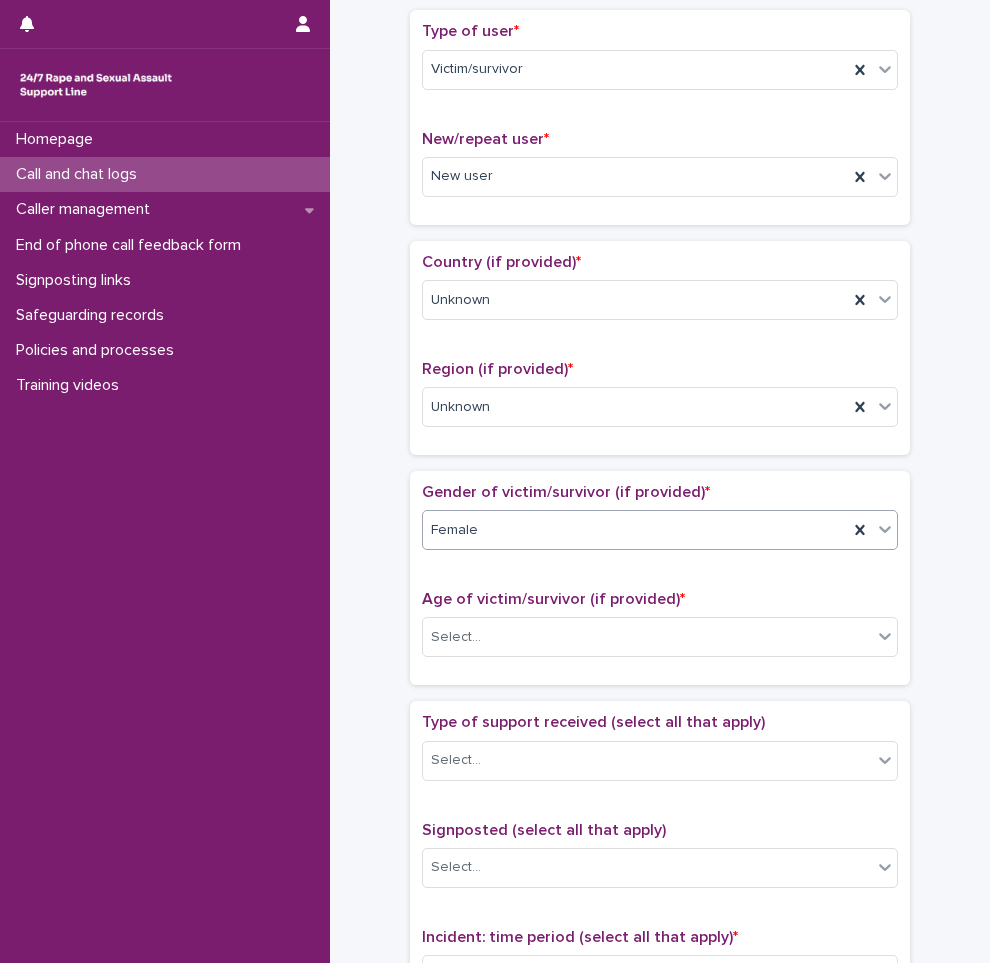 scroll, scrollTop: 600, scrollLeft: 0, axis: vertical 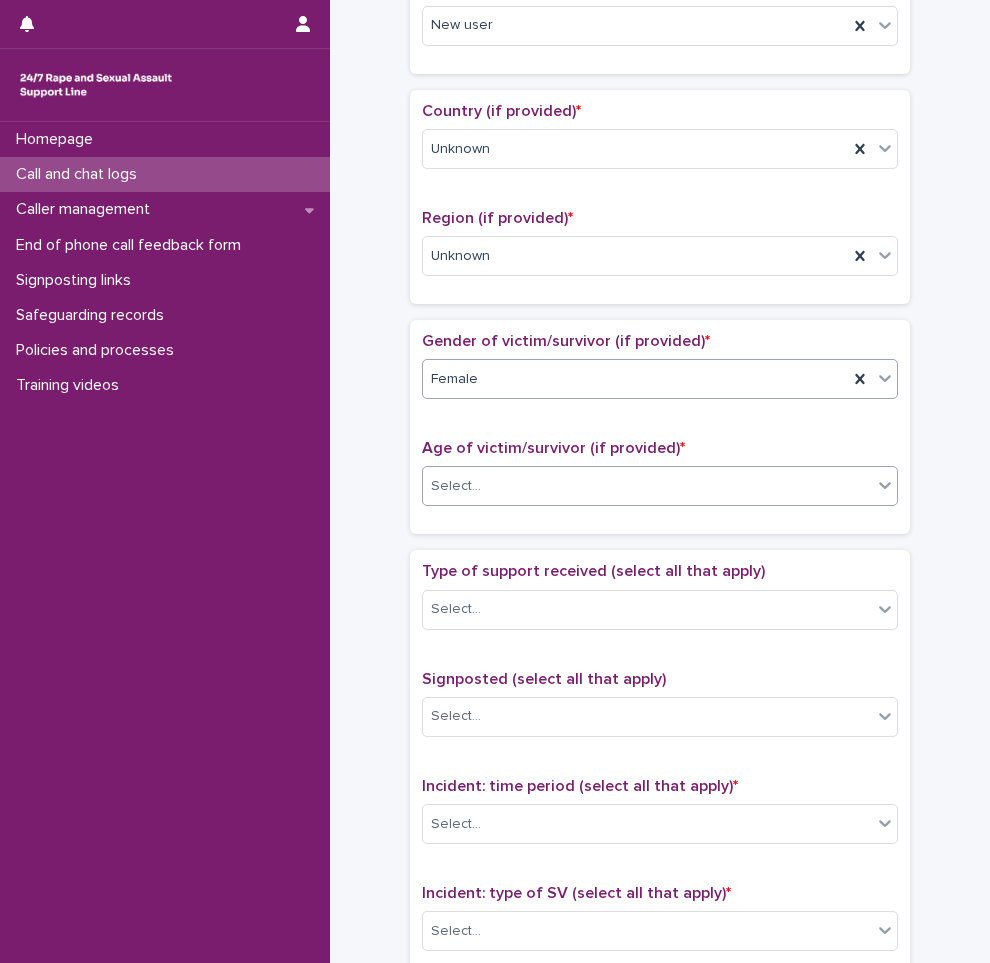 click on "Select..." at bounding box center (647, 486) 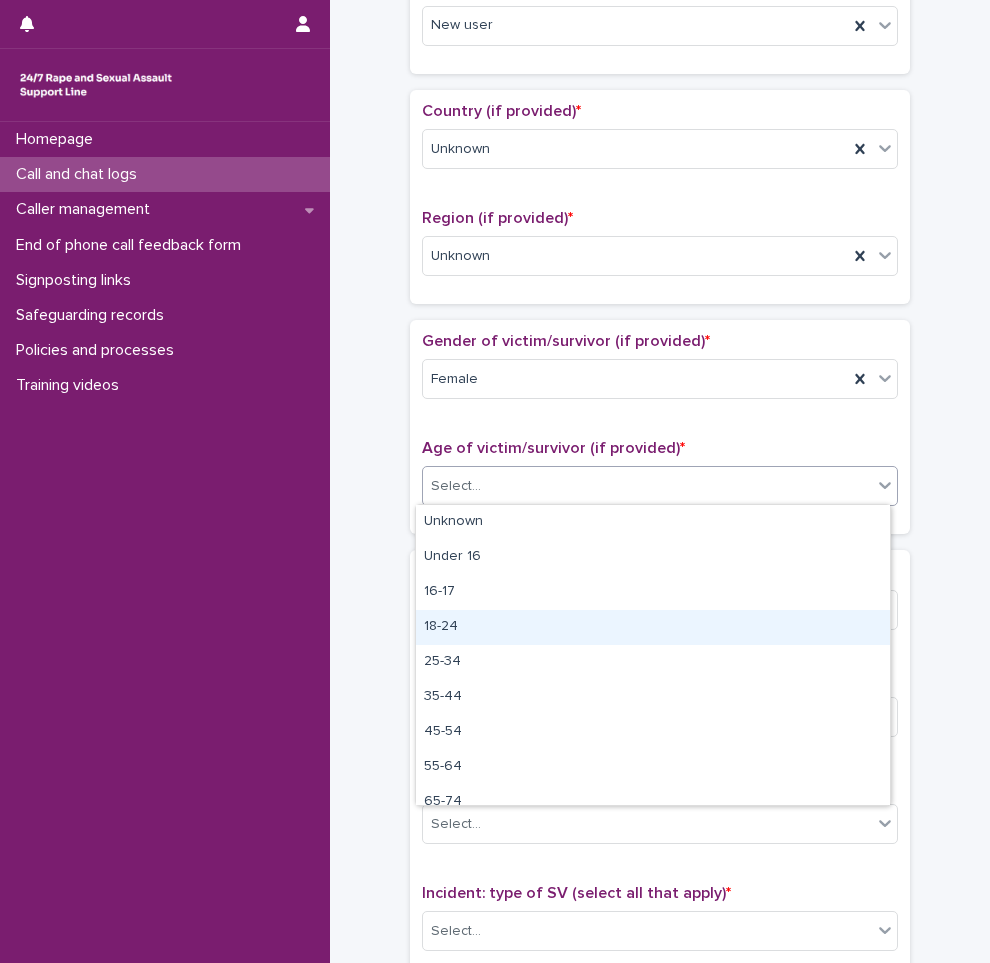 click on "18-24" at bounding box center (653, 627) 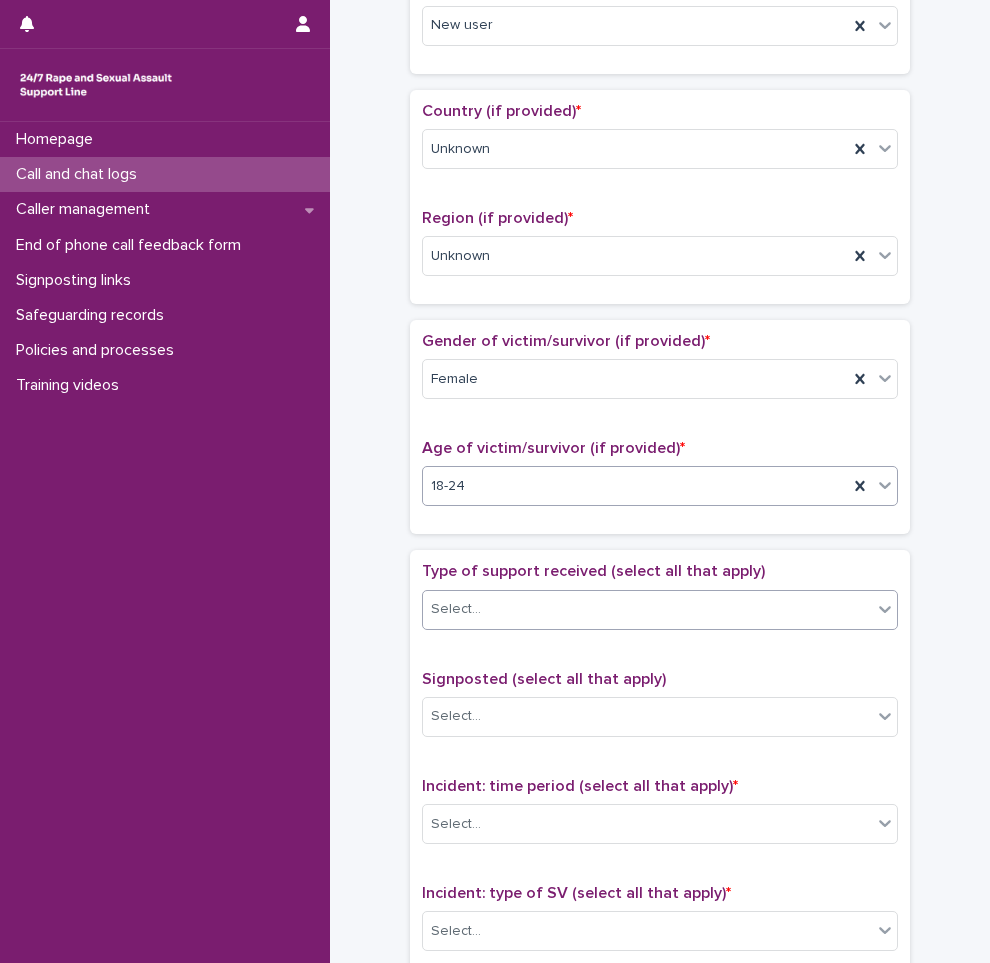 click at bounding box center (484, 609) 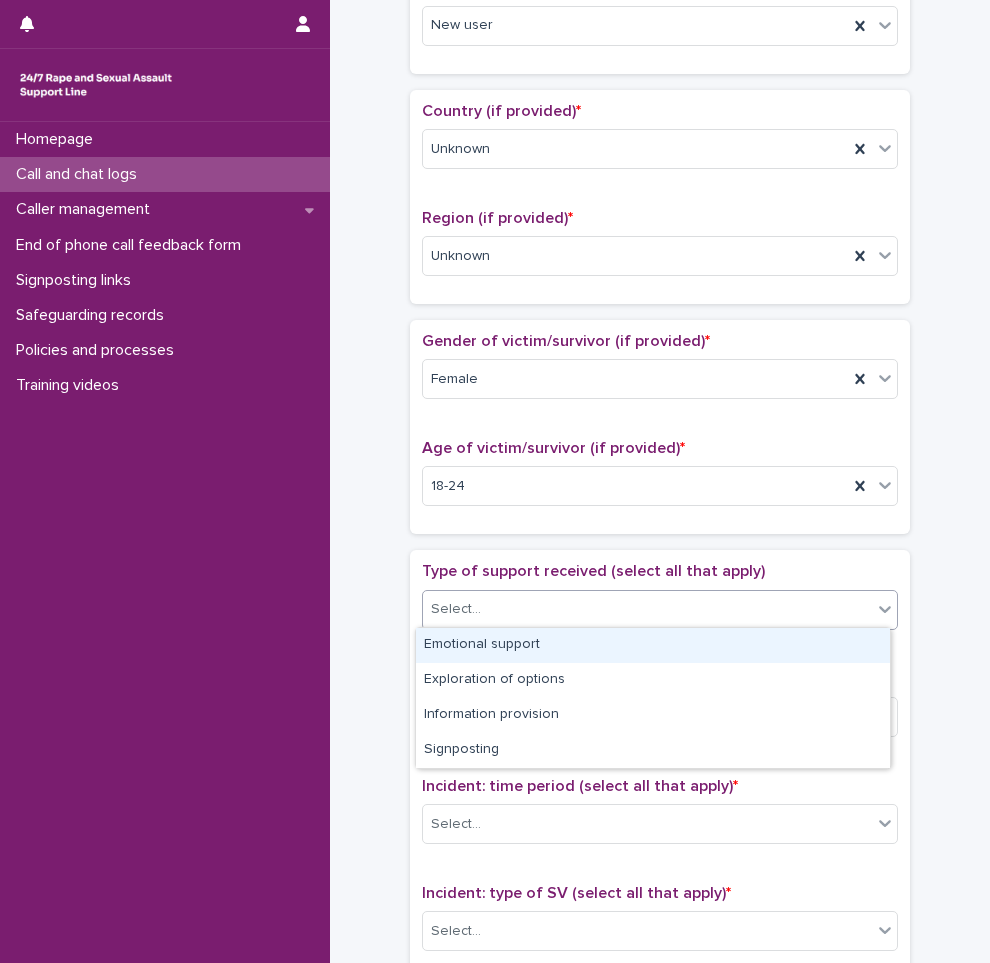 click on "Emotional support" at bounding box center [653, 645] 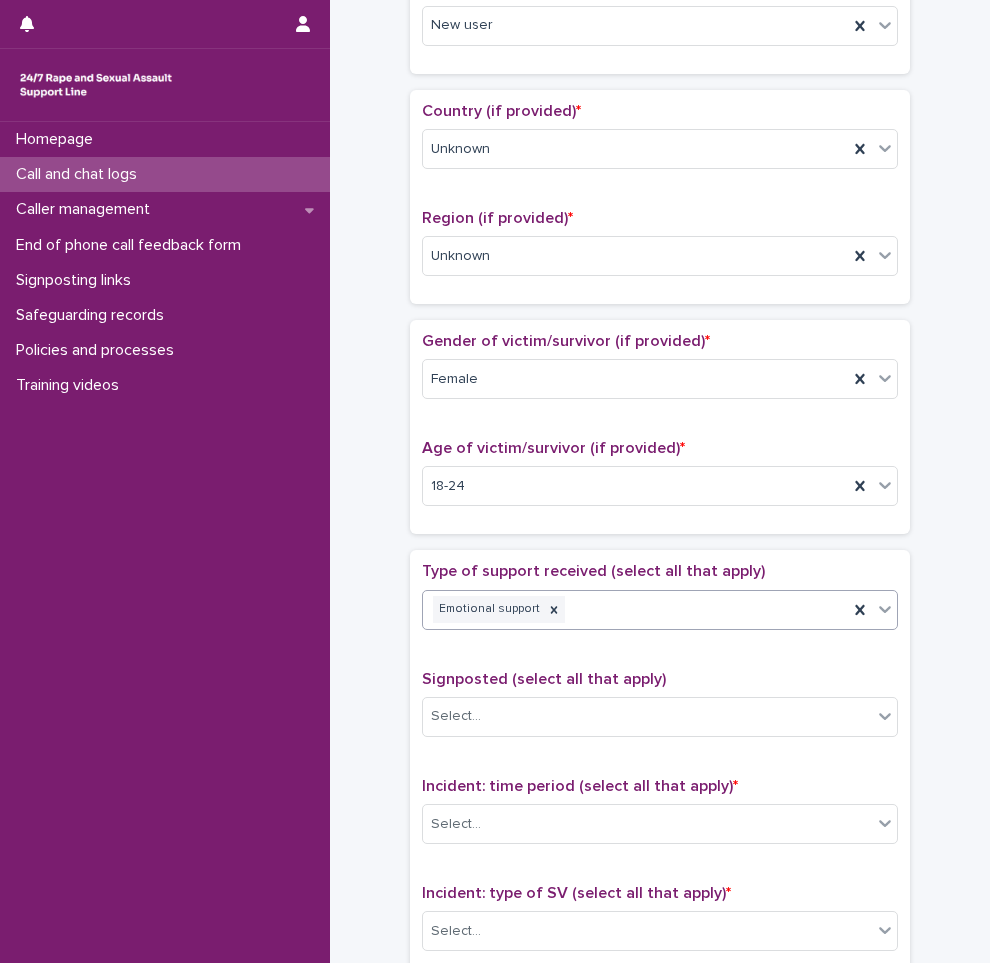 click on "Emotional support" at bounding box center (635, 609) 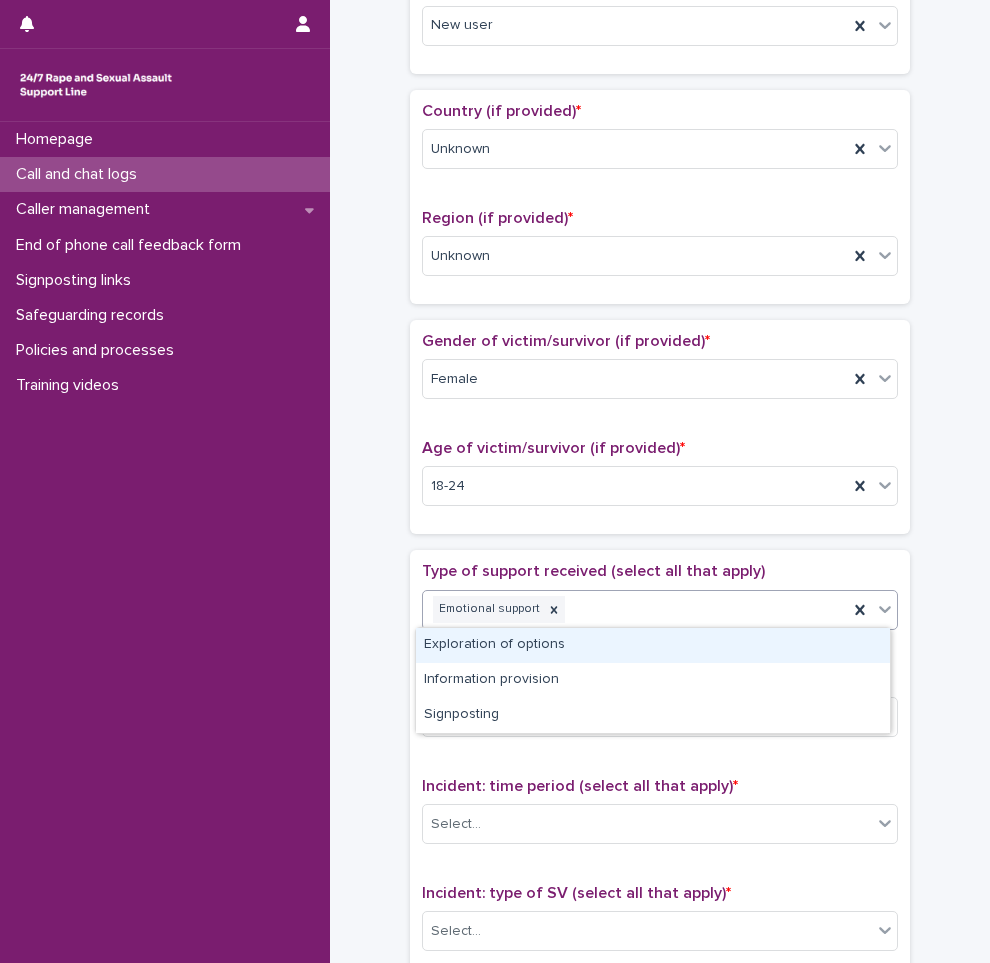 click on "Exploration of options" at bounding box center [653, 645] 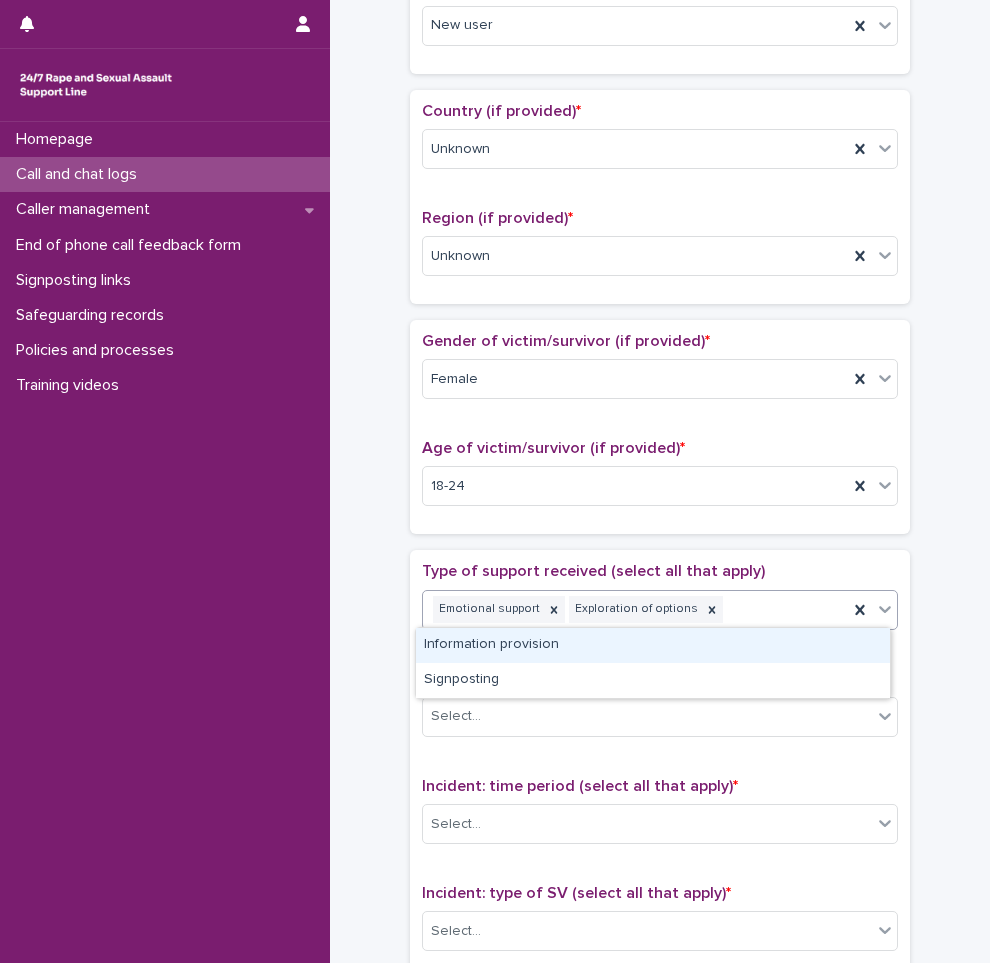 click on "Emotional support Exploration of options" at bounding box center (635, 609) 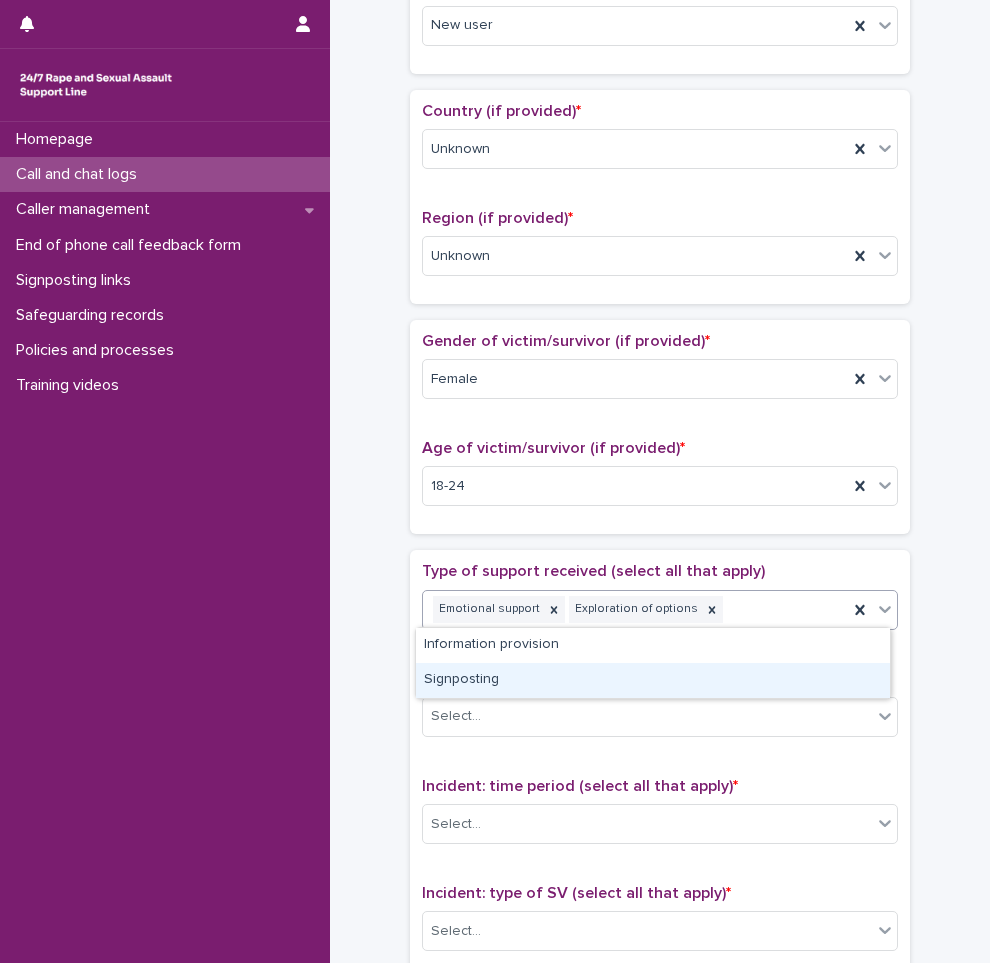 click on "Signposting" at bounding box center [653, 680] 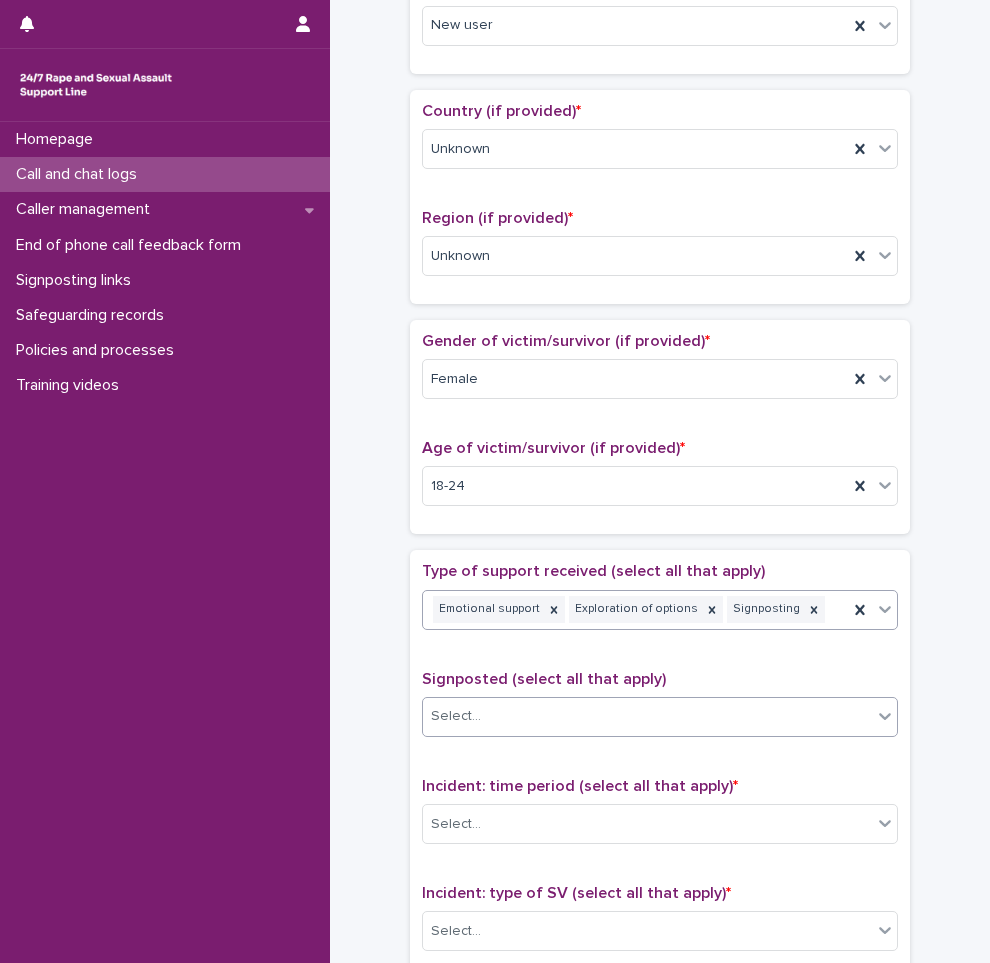 click on "Select..." at bounding box center (647, 716) 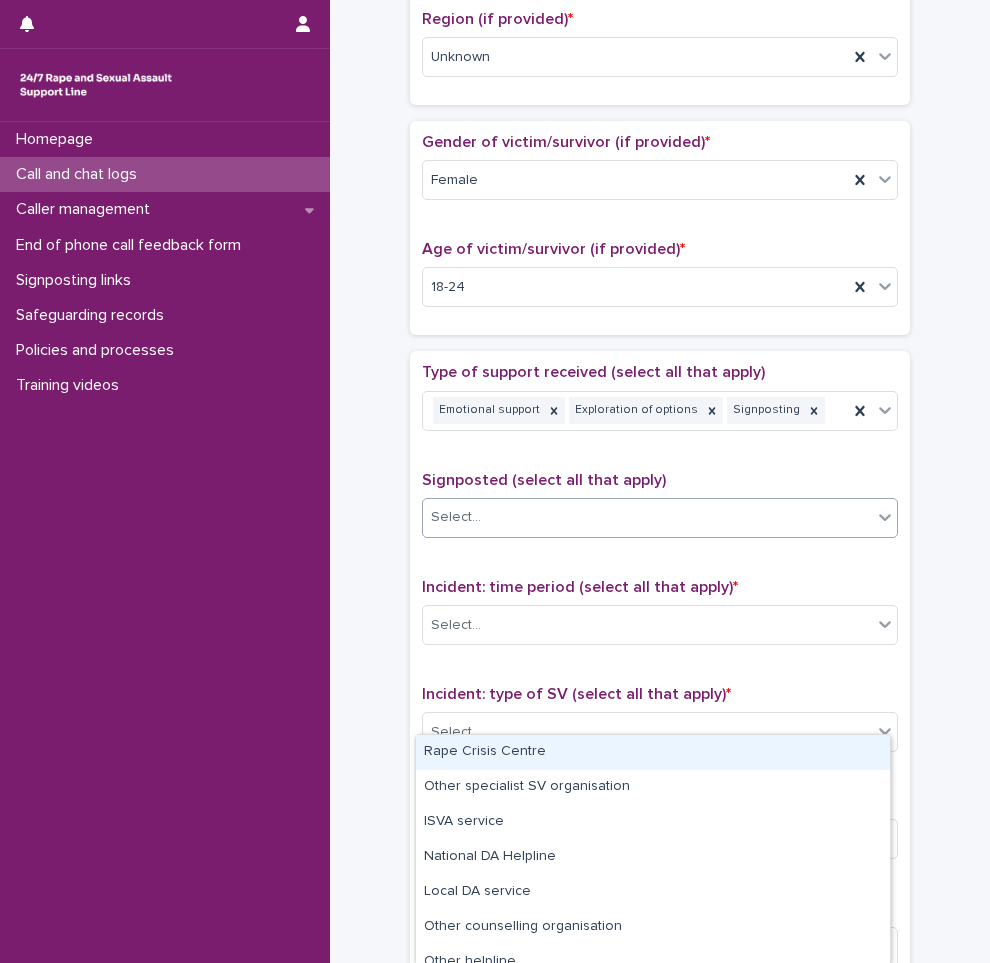 scroll, scrollTop: 800, scrollLeft: 0, axis: vertical 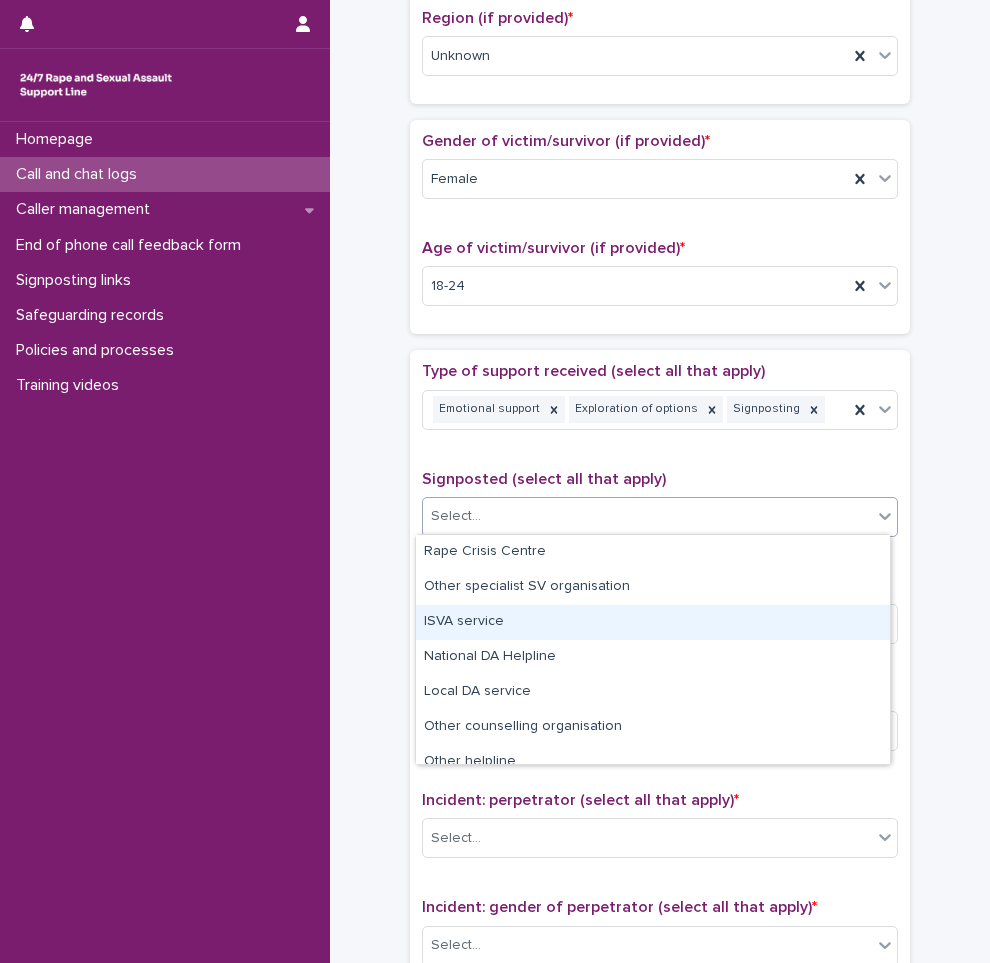 drag, startPoint x: 593, startPoint y: 642, endPoint x: 589, endPoint y: 632, distance: 10.770329 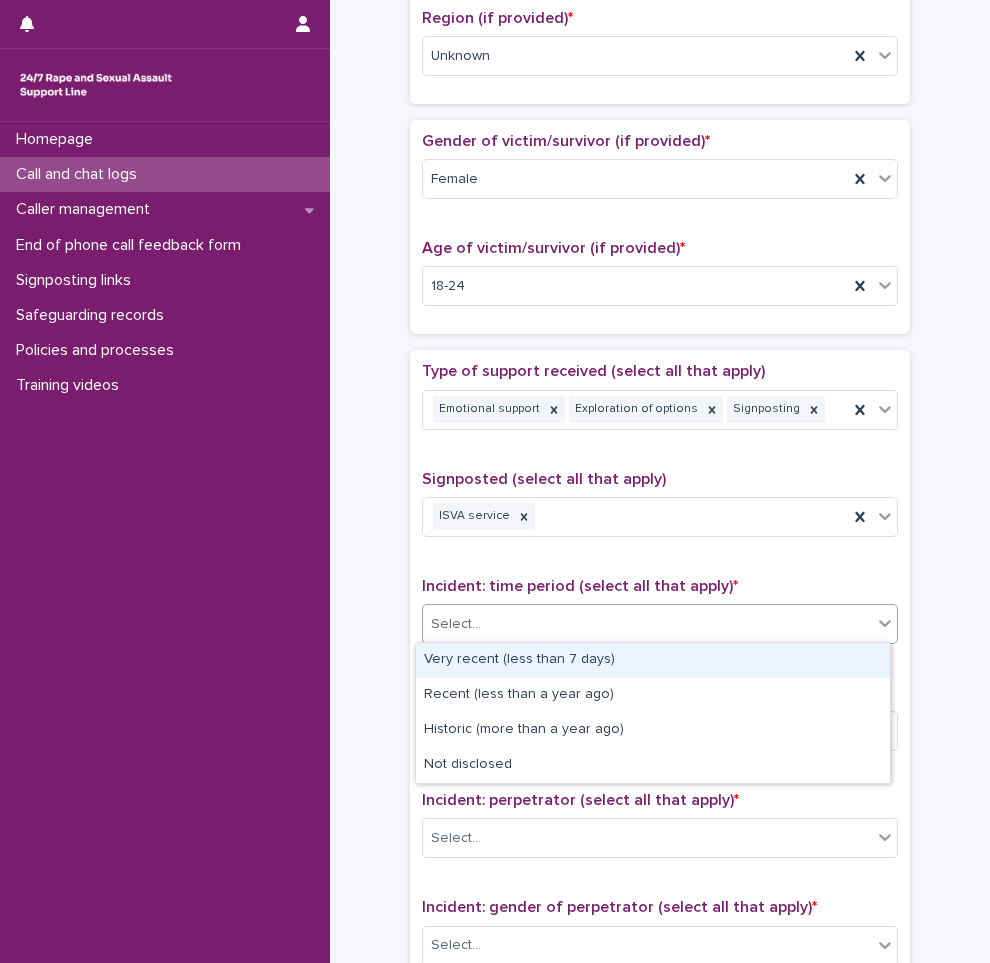 click on "Select..." at bounding box center (647, 624) 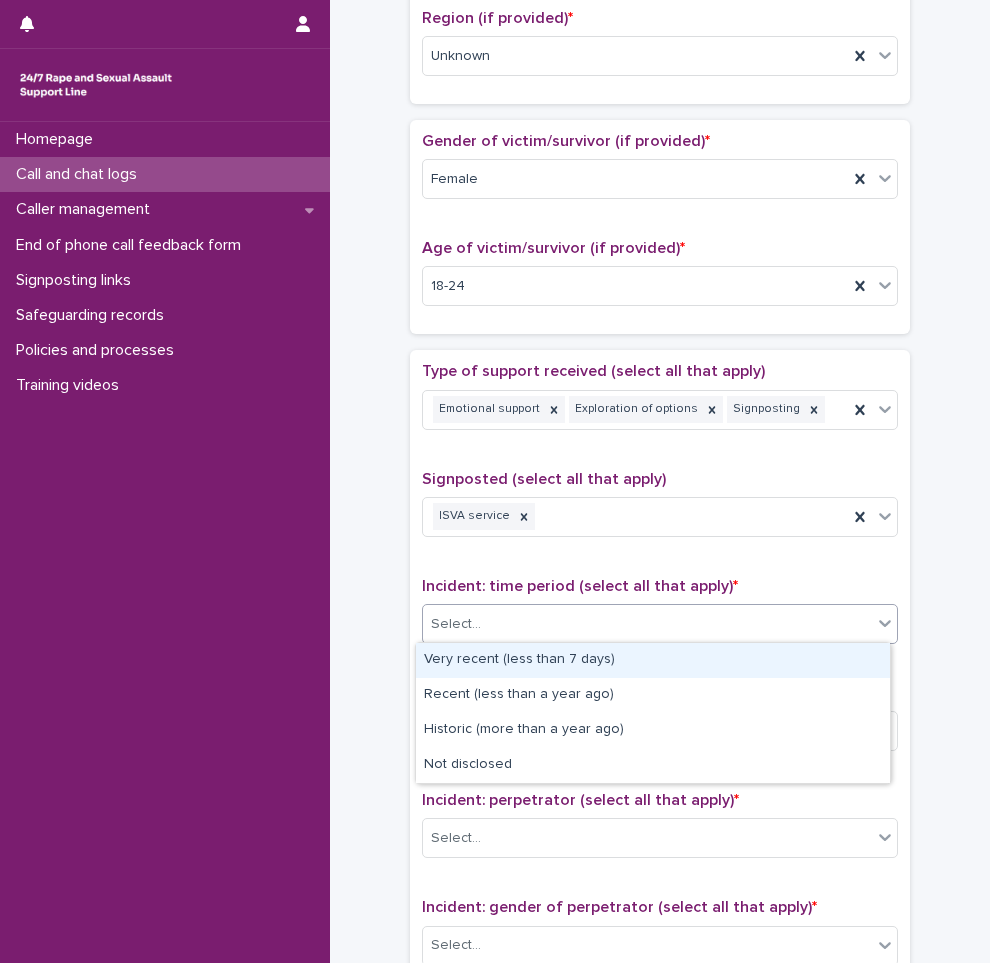 click on "Very recent (less than 7 days)" at bounding box center (653, 660) 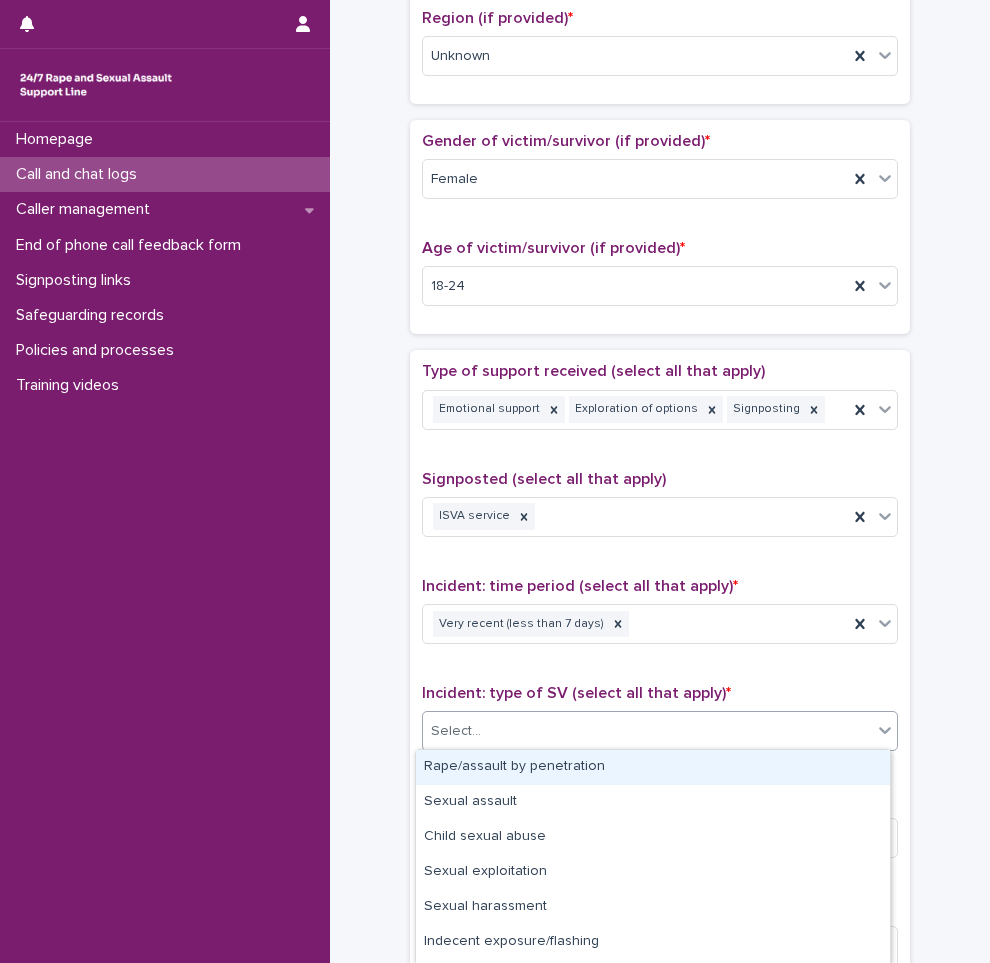 click on "Select..." at bounding box center [647, 731] 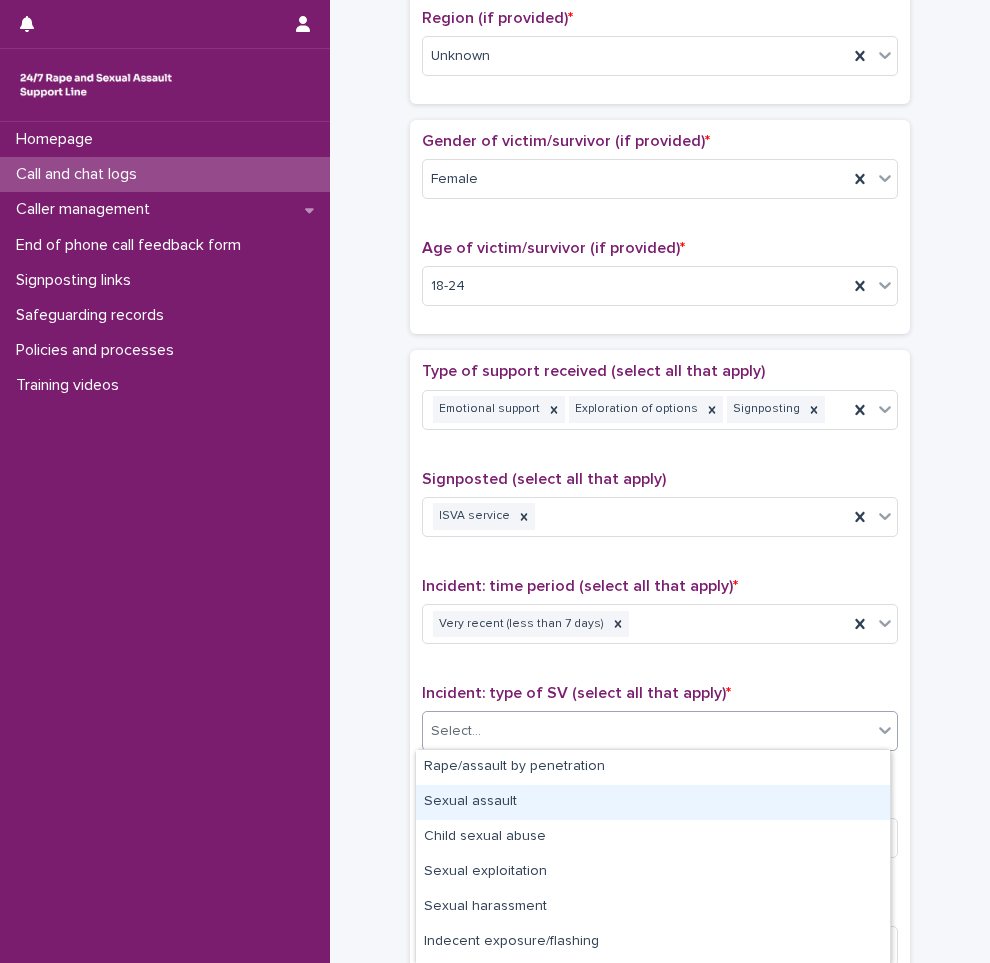 click on "Sexual assault" at bounding box center [653, 802] 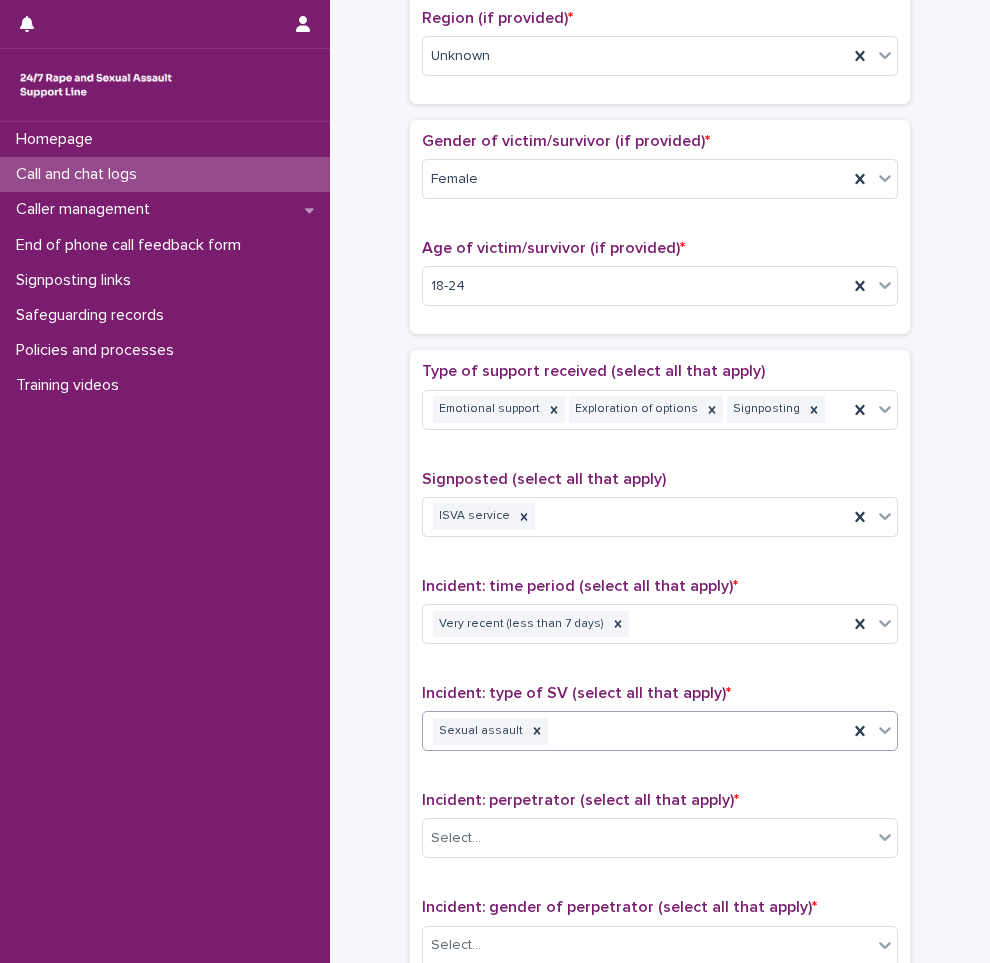 click on "**********" at bounding box center (660, 235) 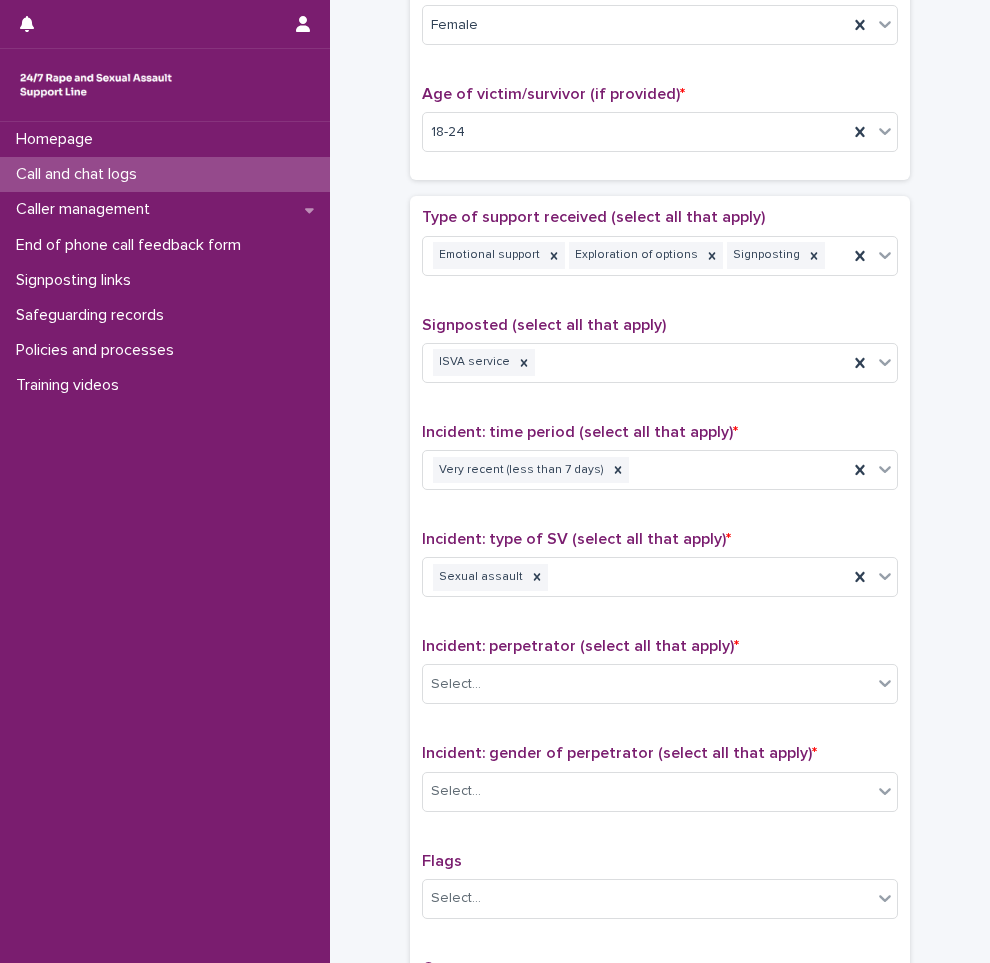 scroll, scrollTop: 1100, scrollLeft: 0, axis: vertical 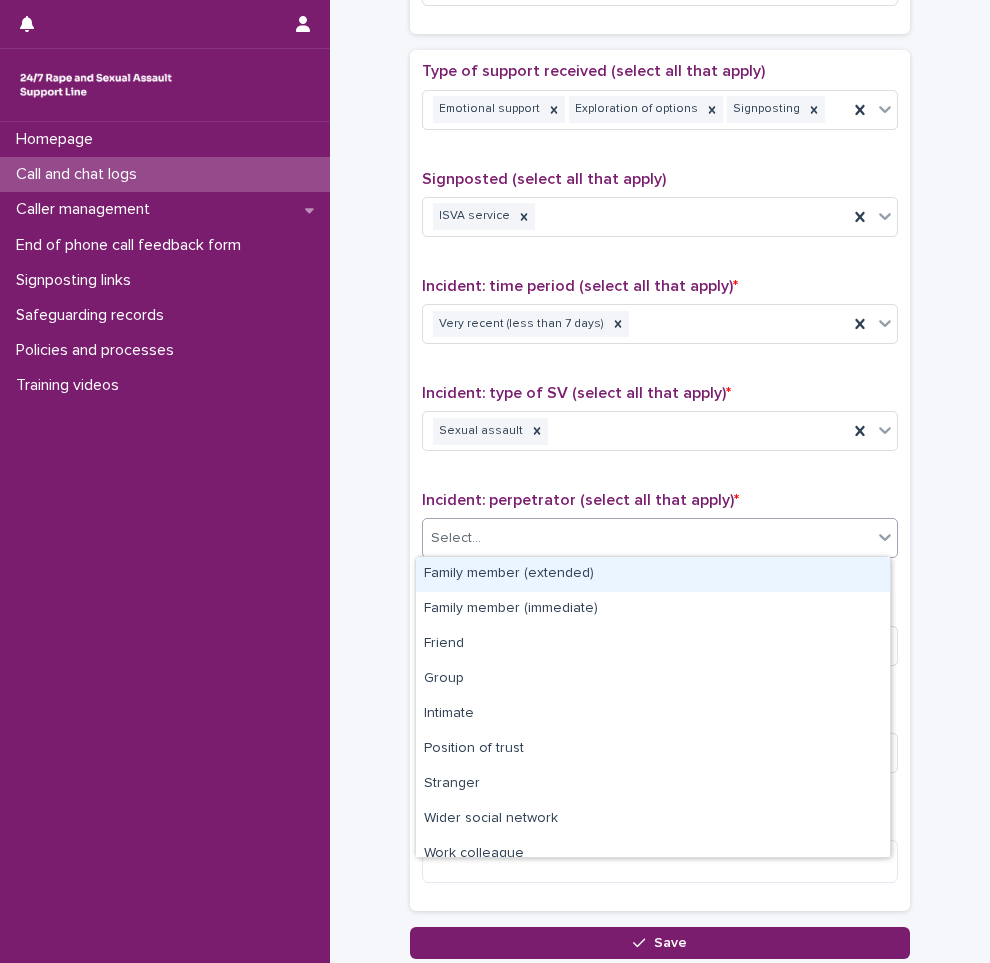 click on "Select..." at bounding box center (647, 538) 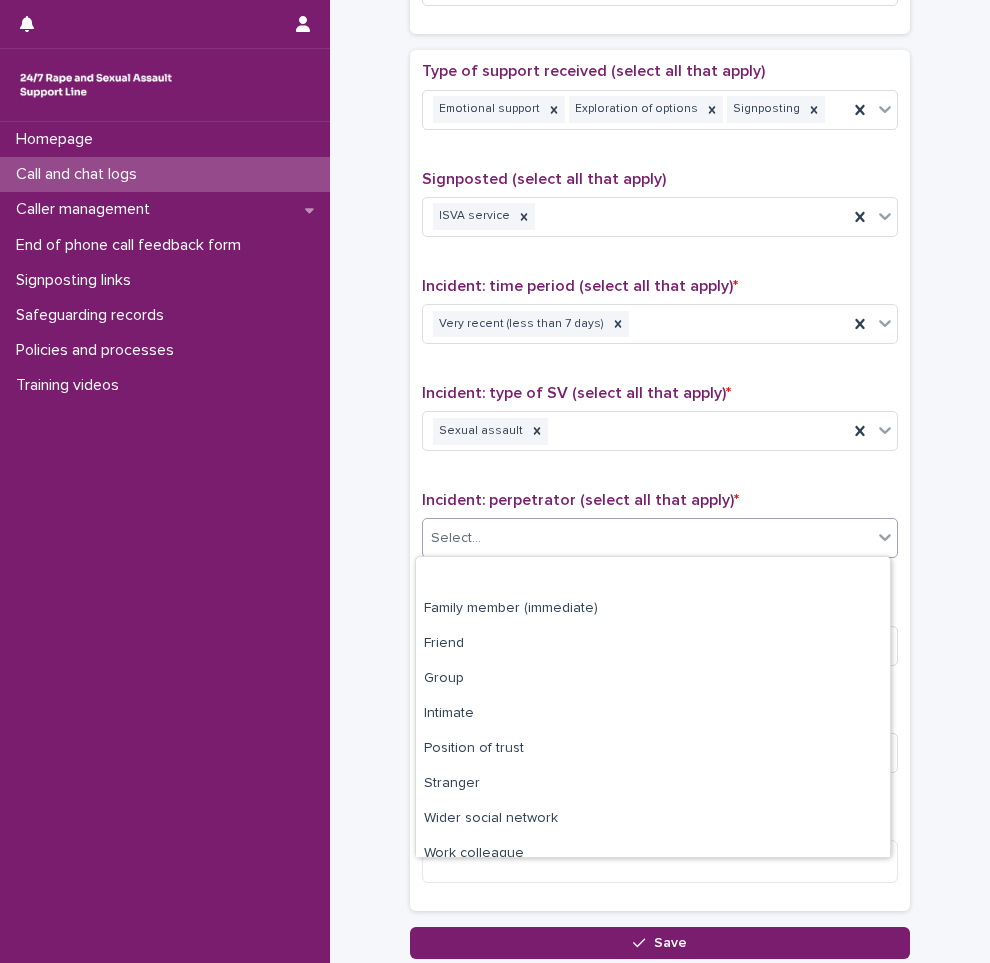 scroll, scrollTop: 85, scrollLeft: 0, axis: vertical 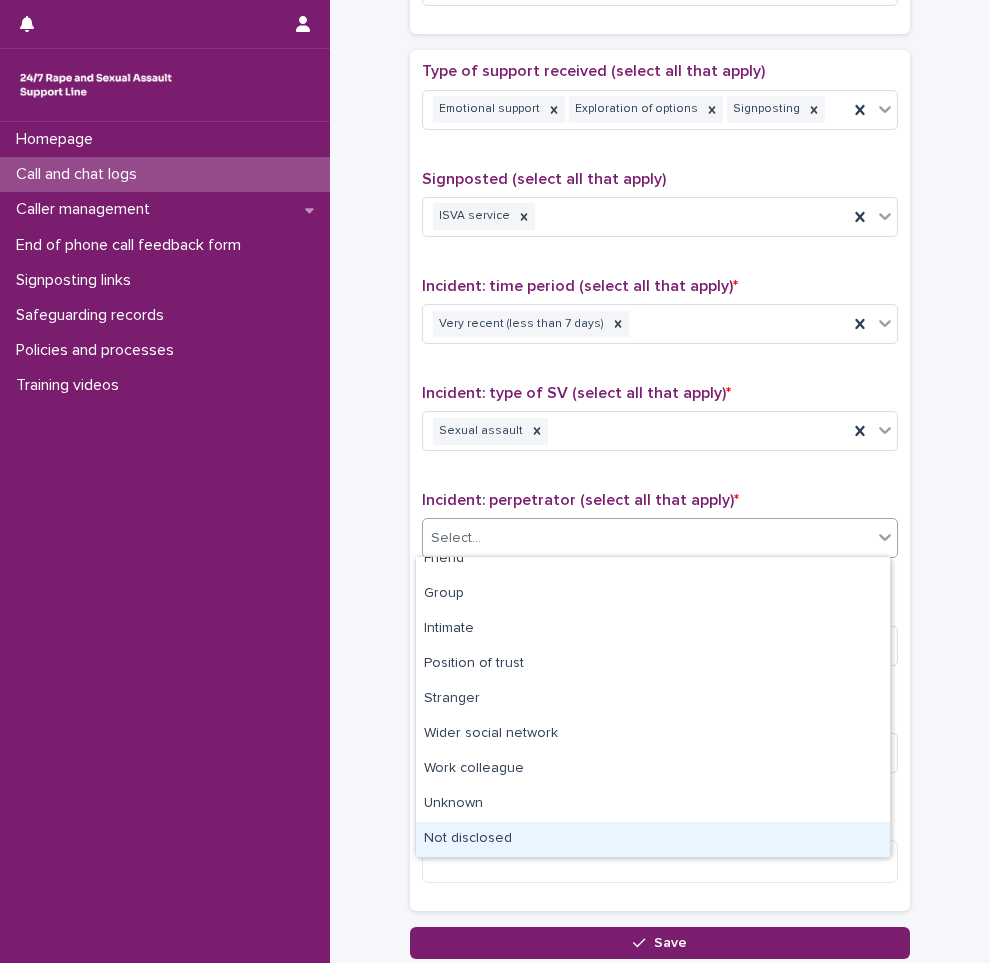 click on "Not disclosed" at bounding box center (653, 839) 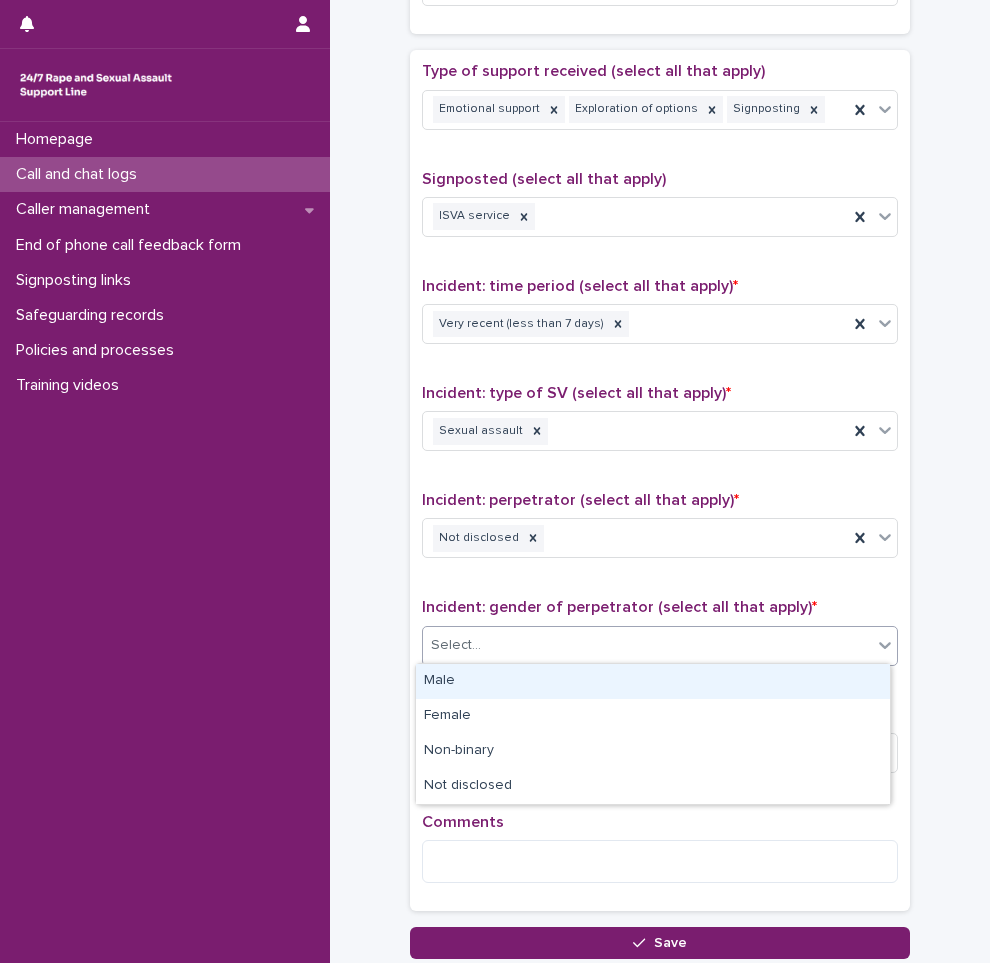 click on "Select..." at bounding box center (647, 645) 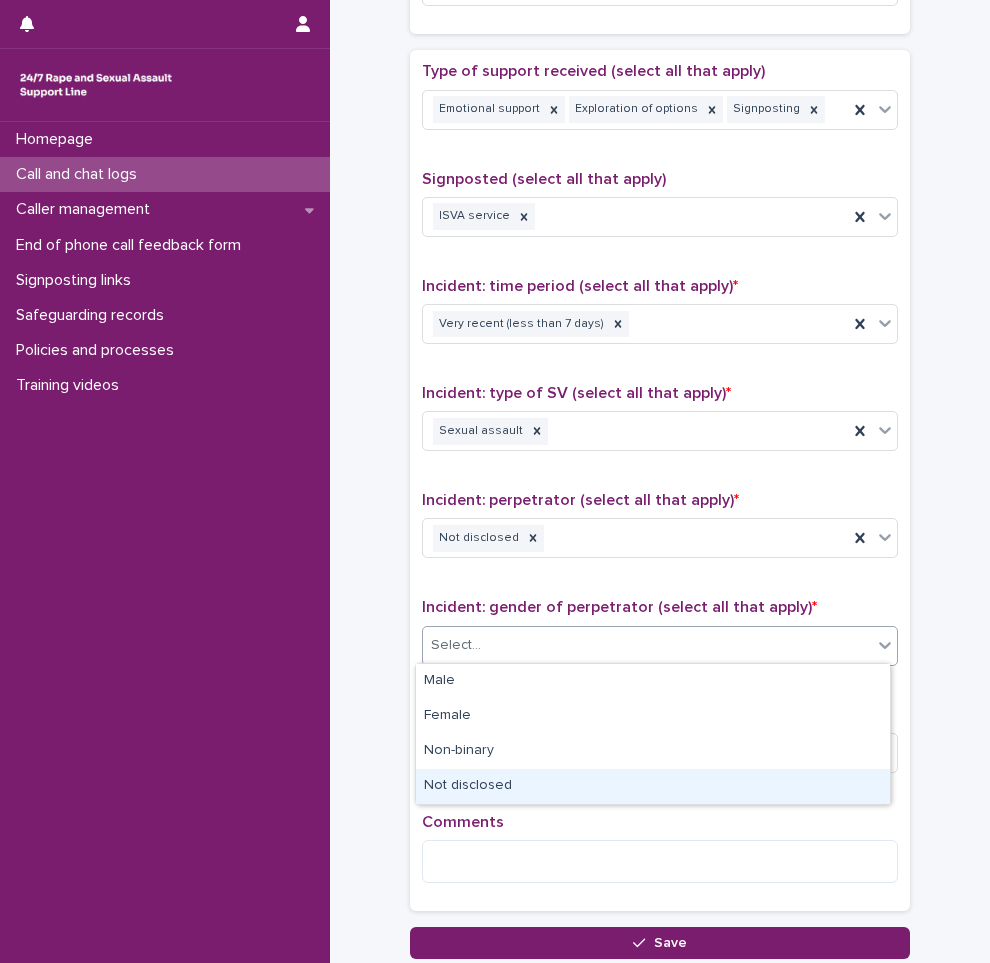 click on "Not disclosed" at bounding box center [653, 786] 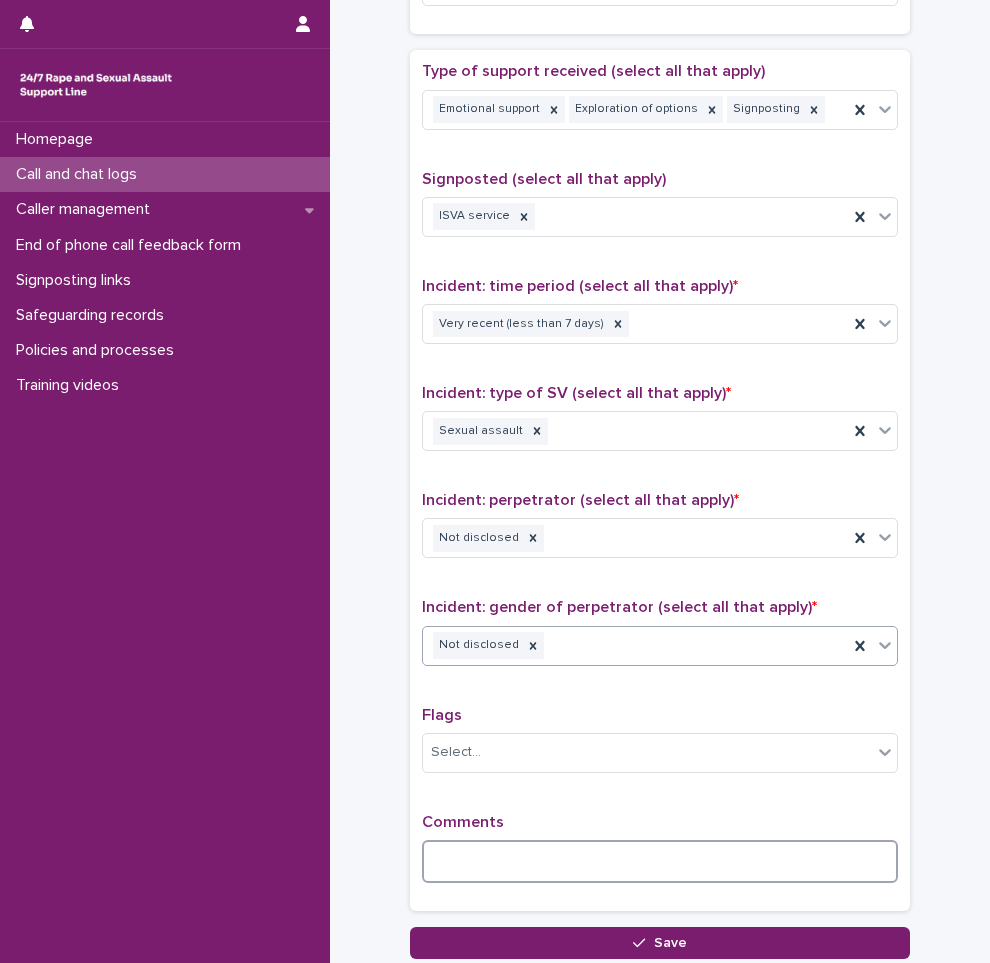click at bounding box center [660, 861] 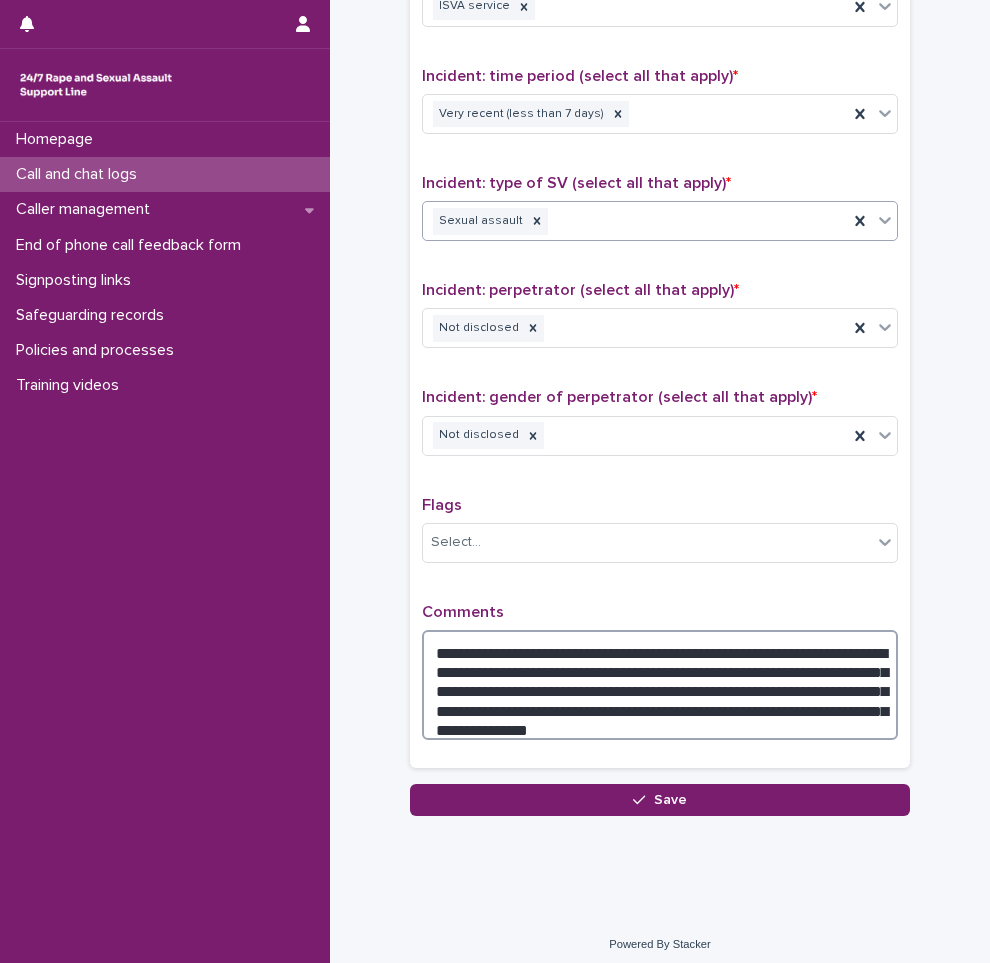 scroll, scrollTop: 1317, scrollLeft: 0, axis: vertical 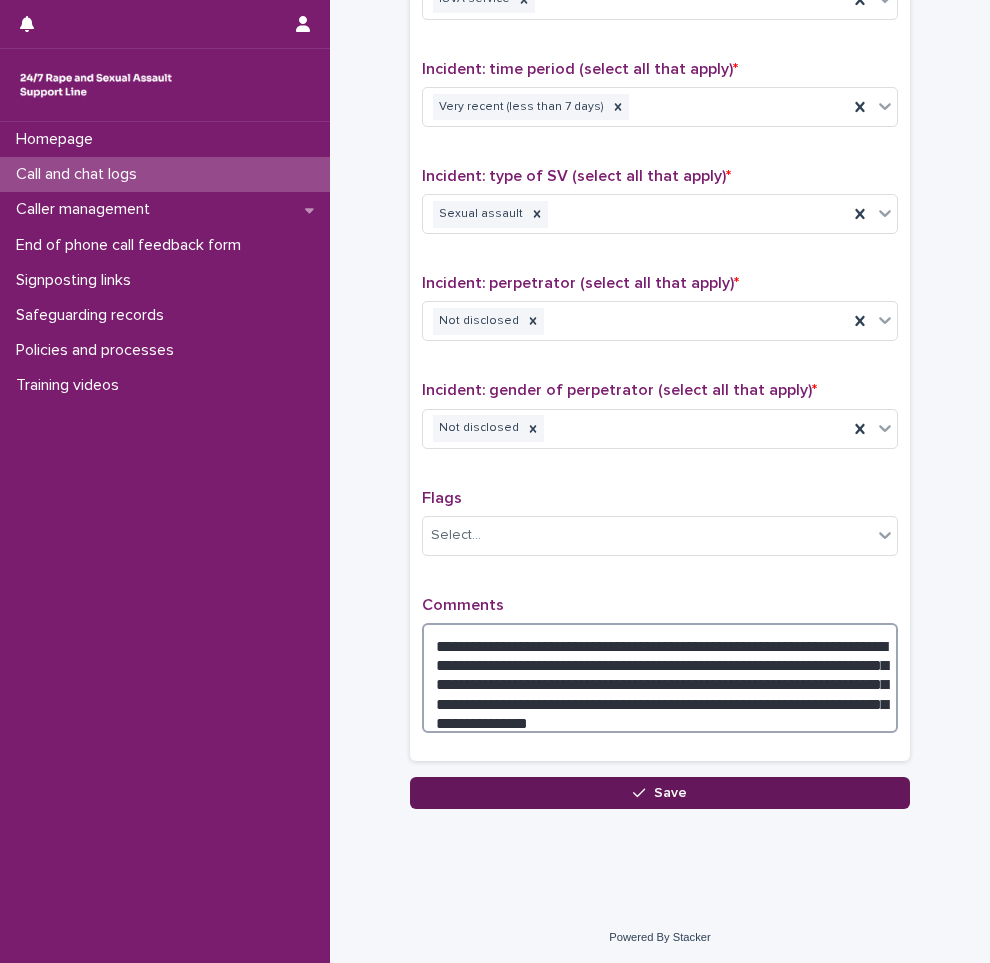 type on "**********" 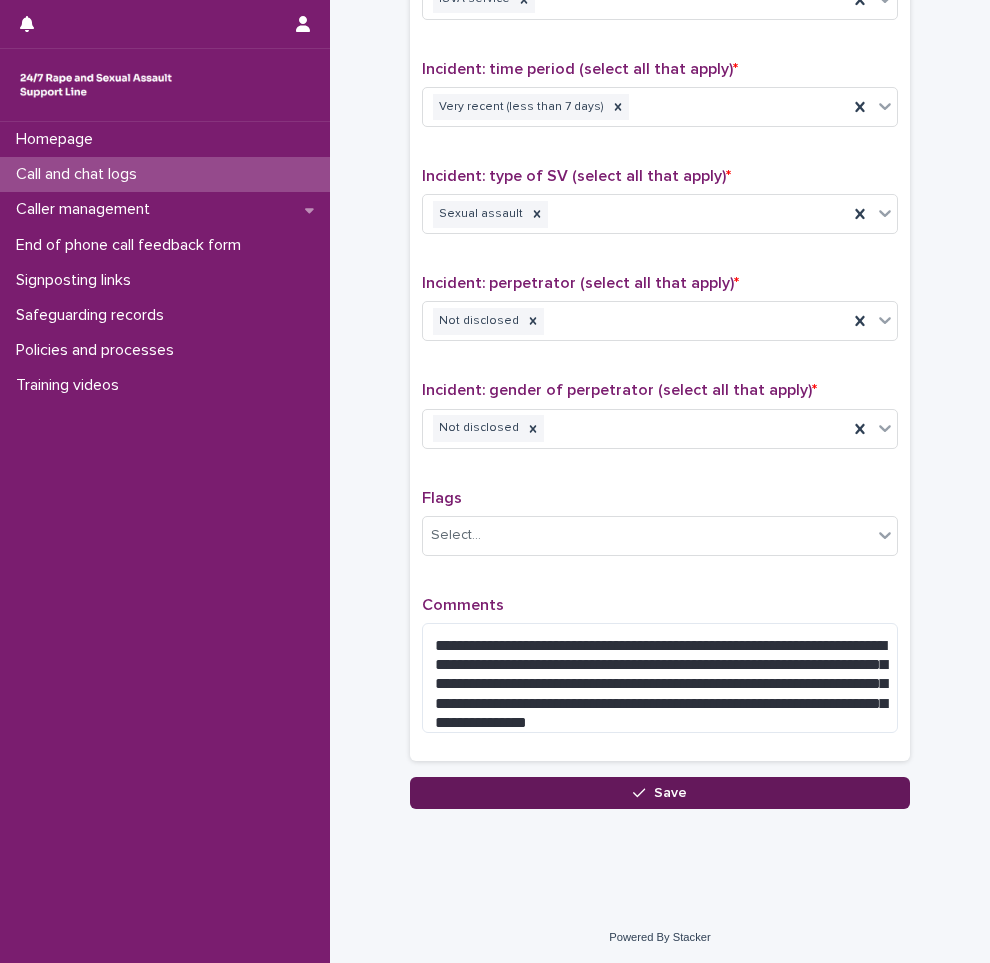 click on "Save" at bounding box center (660, 793) 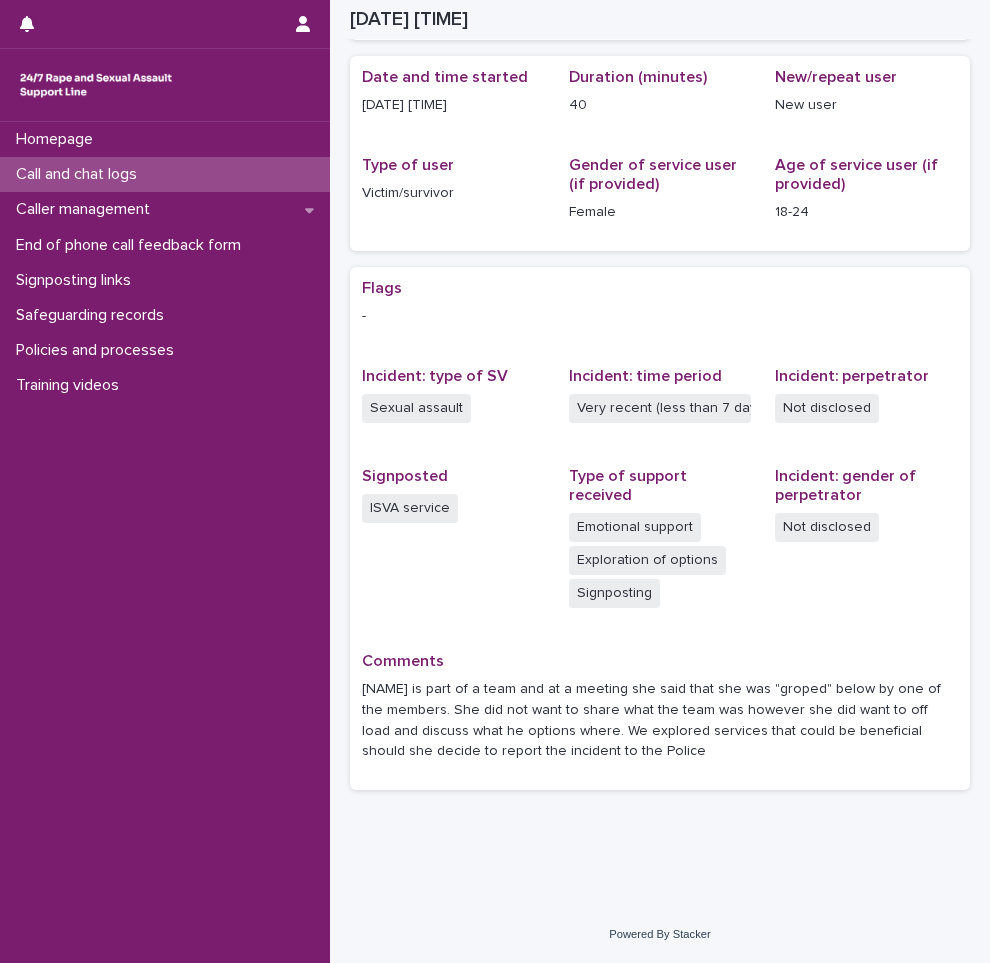 scroll, scrollTop: 187, scrollLeft: 0, axis: vertical 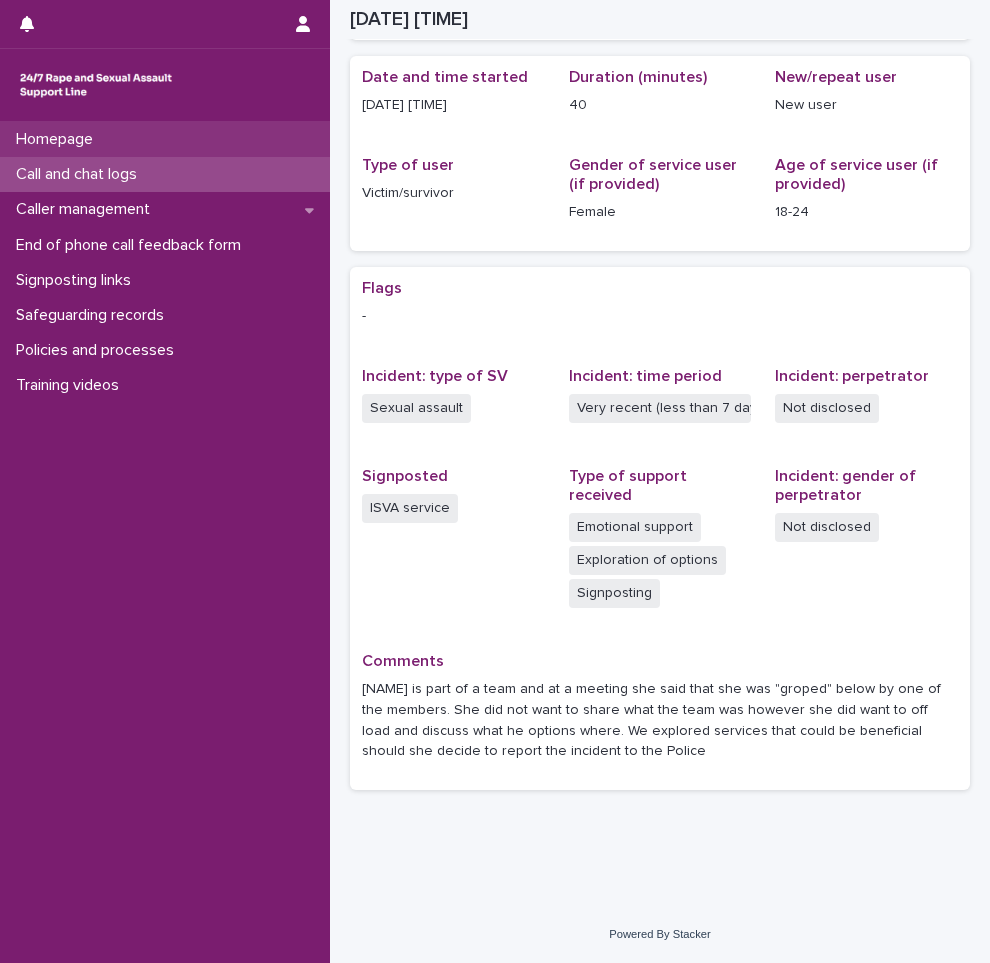 click on "Homepage" at bounding box center [58, 139] 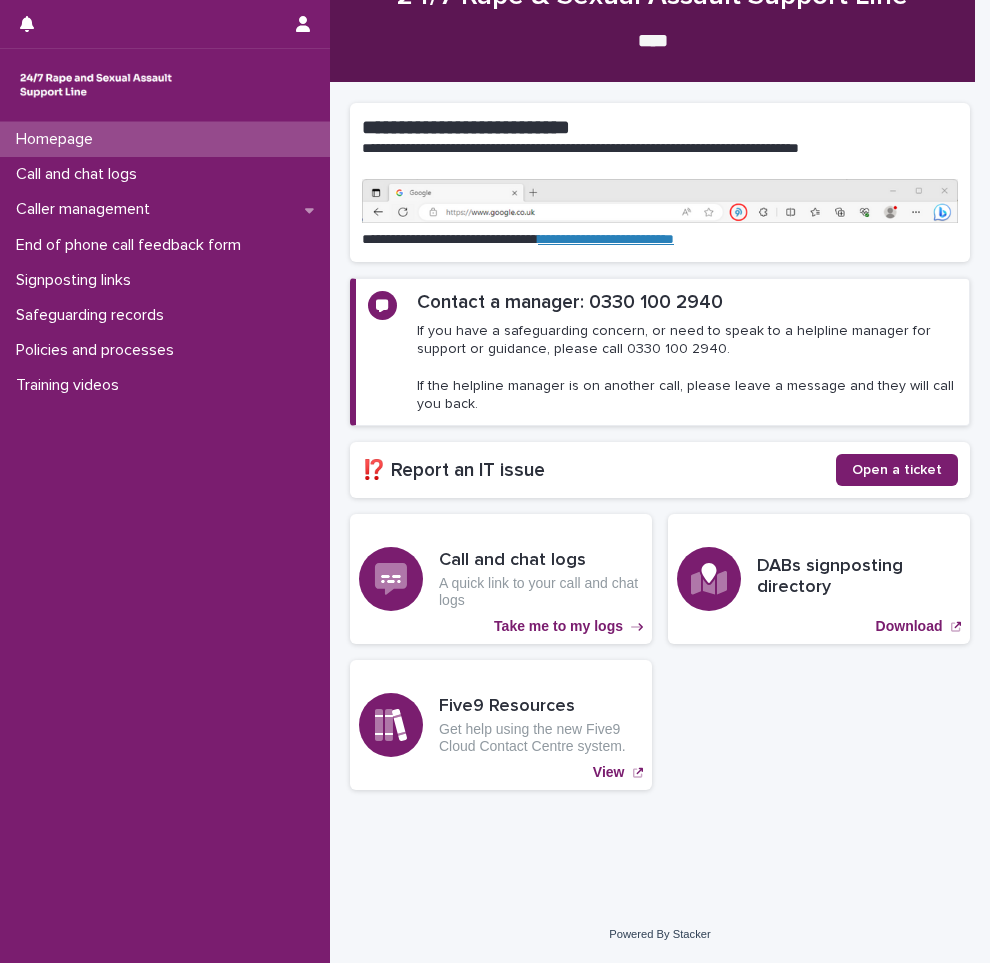 scroll, scrollTop: 0, scrollLeft: 0, axis: both 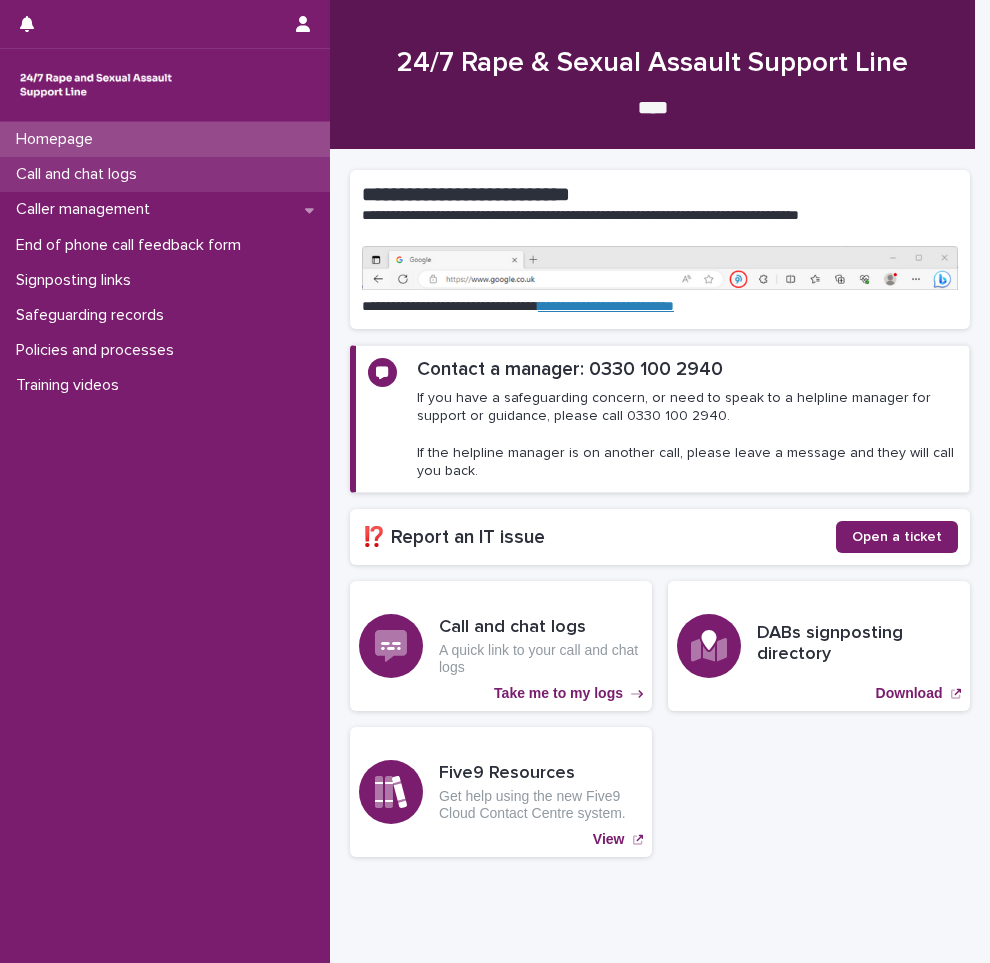 click on "Call and chat logs" at bounding box center (80, 174) 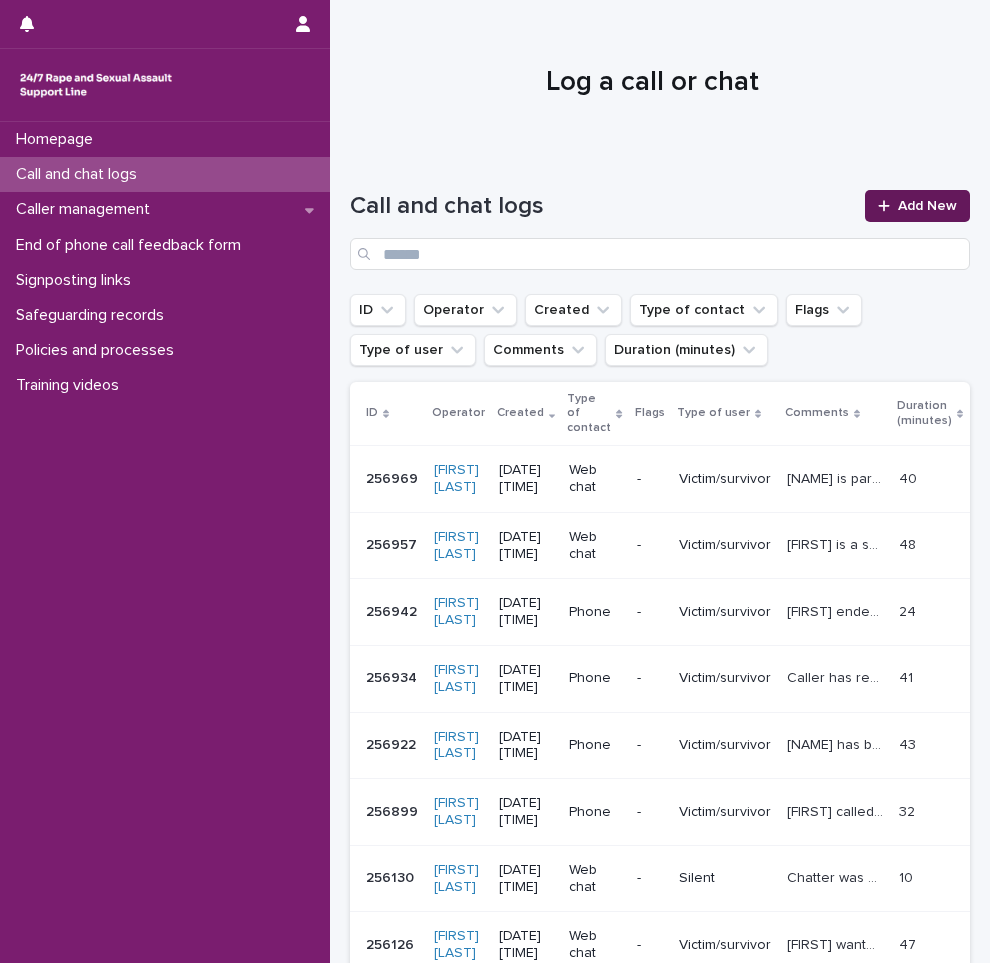 click on "Add New" at bounding box center (927, 206) 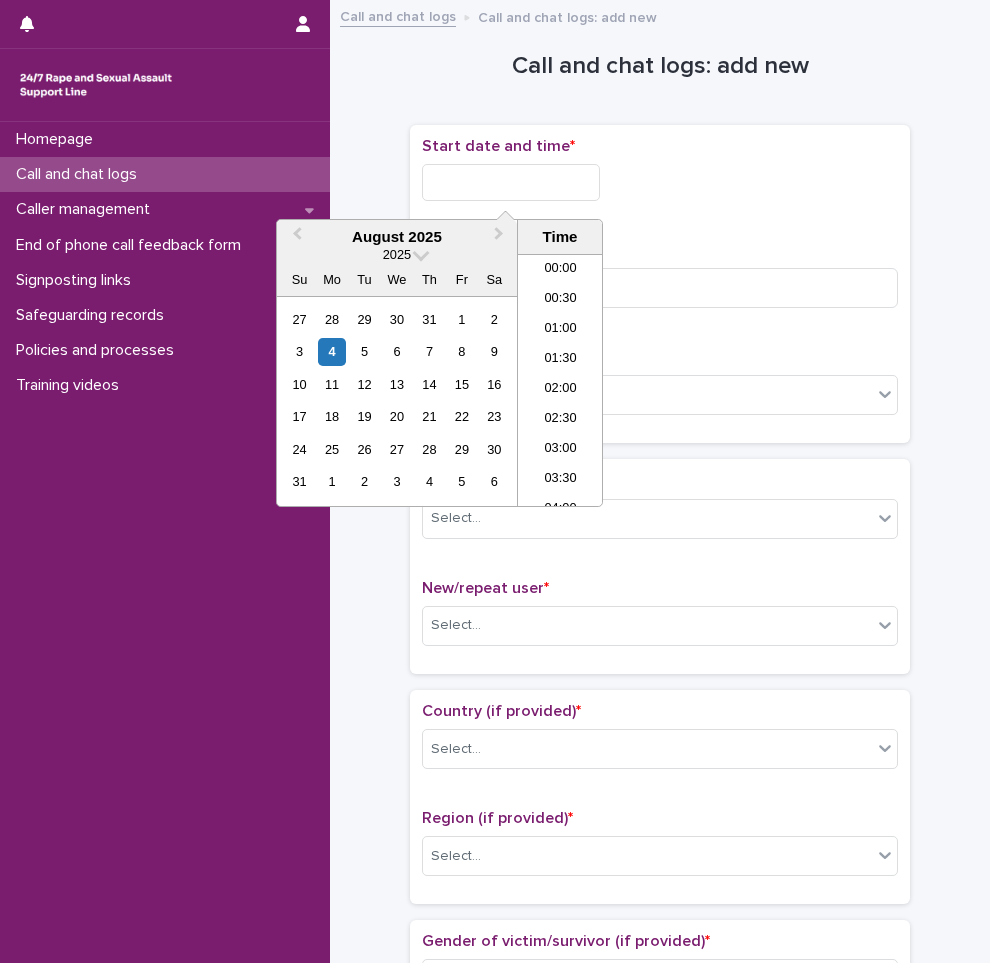 click at bounding box center (511, 182) 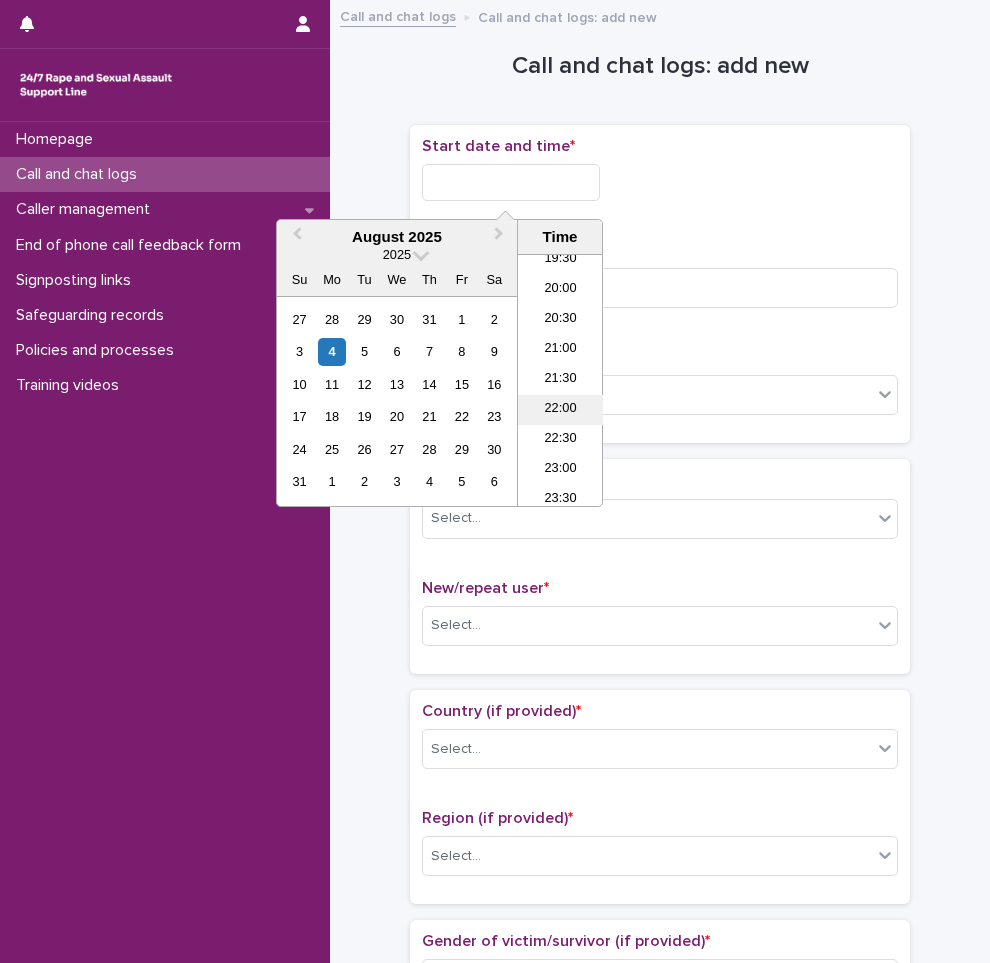 click on "22:00" at bounding box center [560, 410] 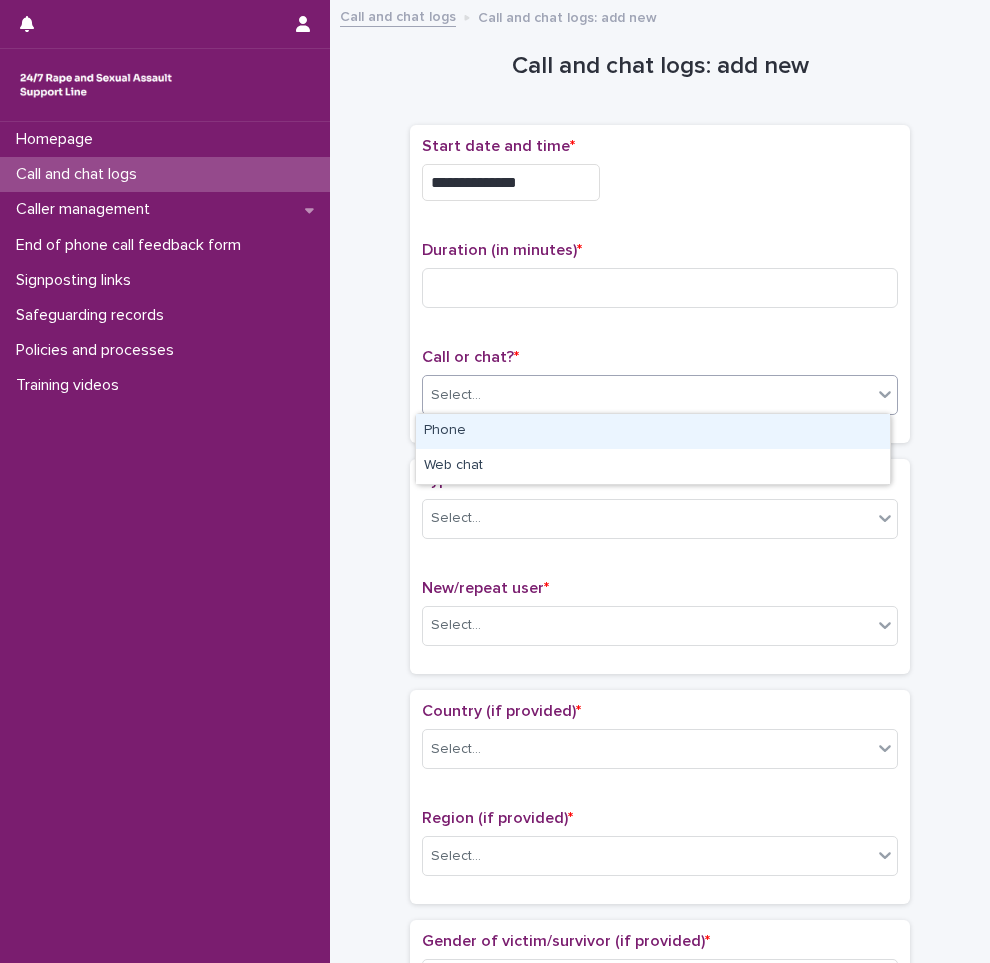 click on "Select..." at bounding box center (647, 395) 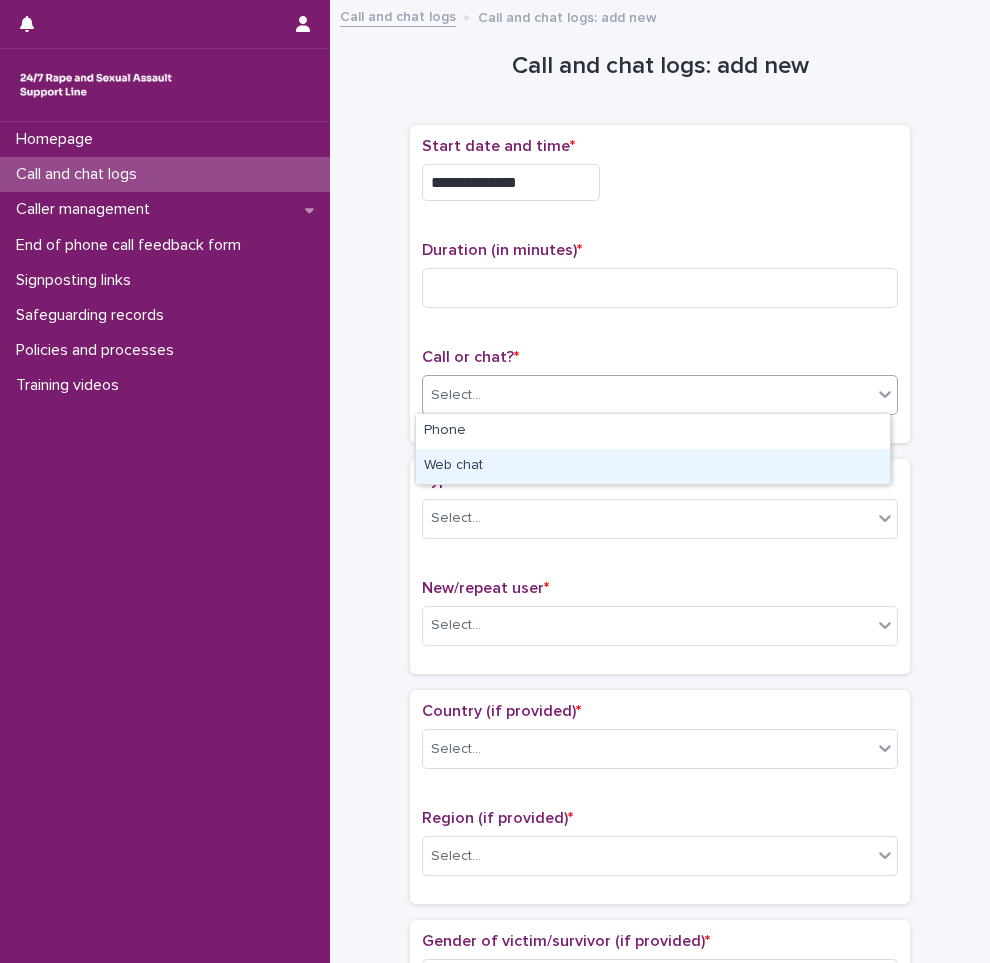 drag, startPoint x: 502, startPoint y: 436, endPoint x: 502, endPoint y: 474, distance: 38 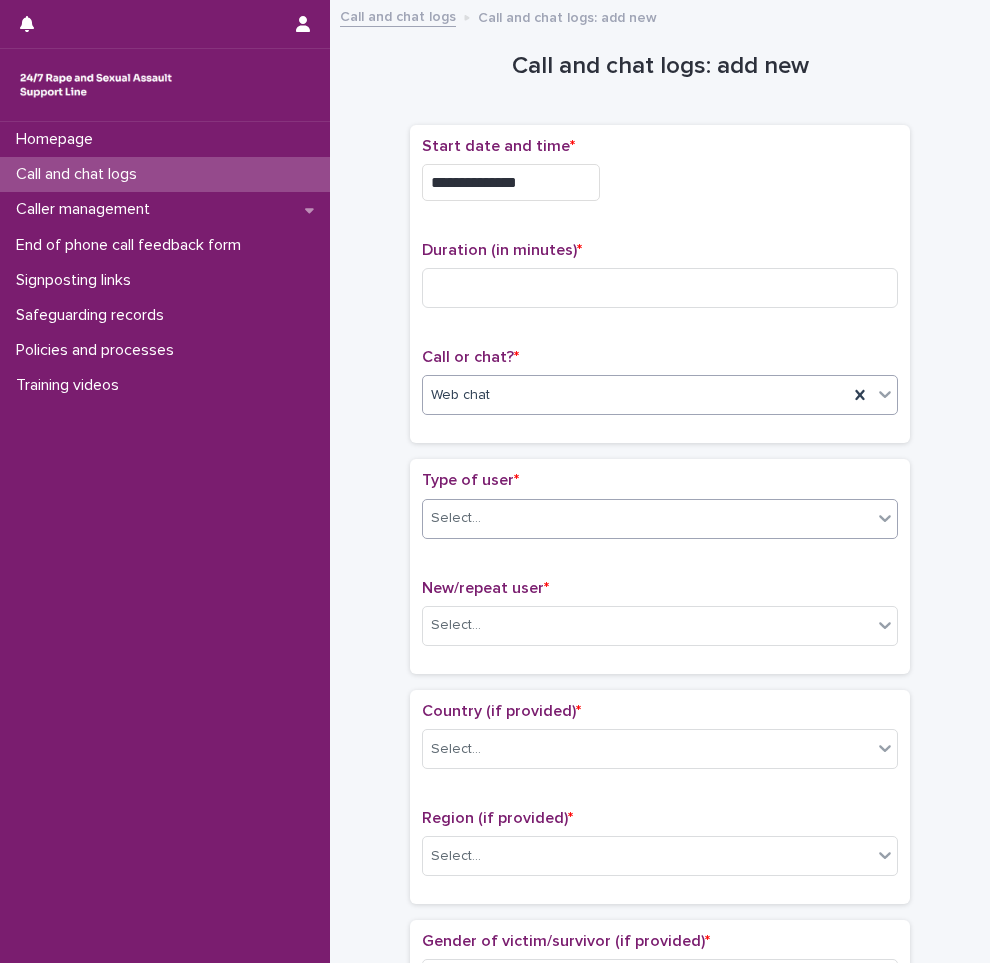 click on "Select..." at bounding box center [647, 518] 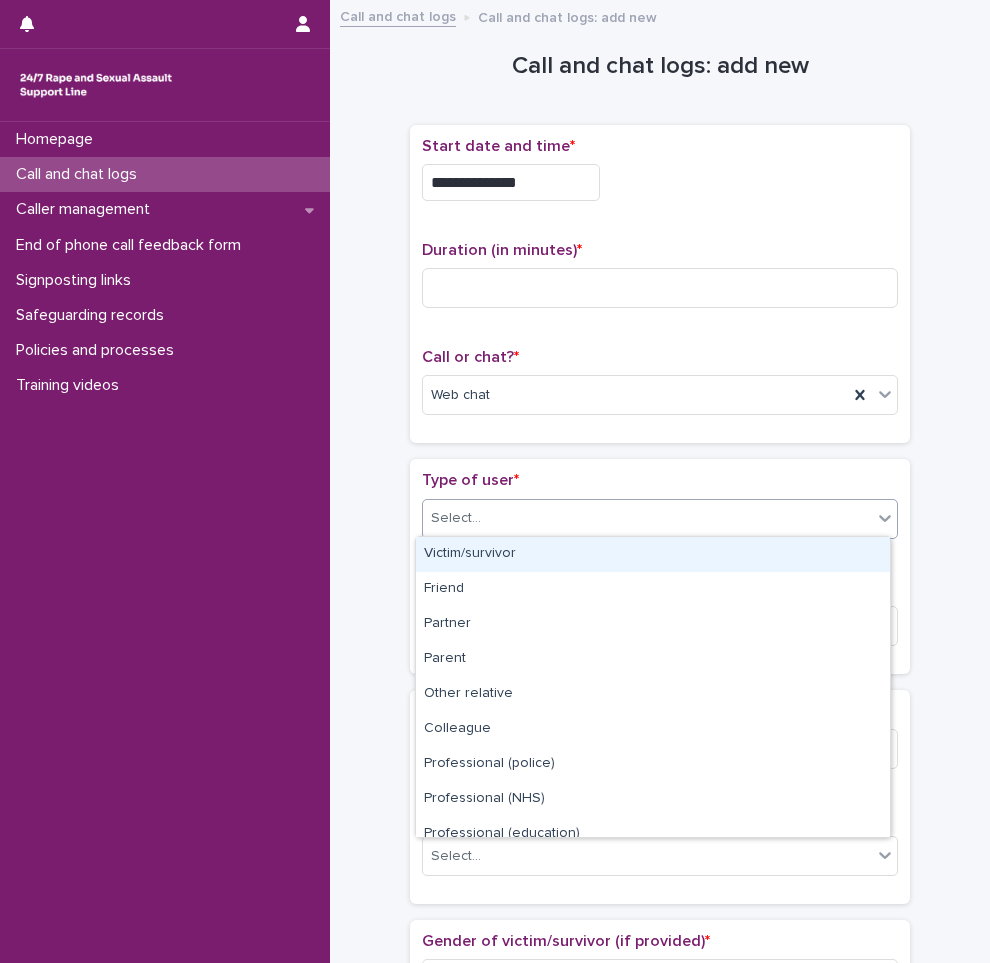 click on "Select..." at bounding box center [647, 518] 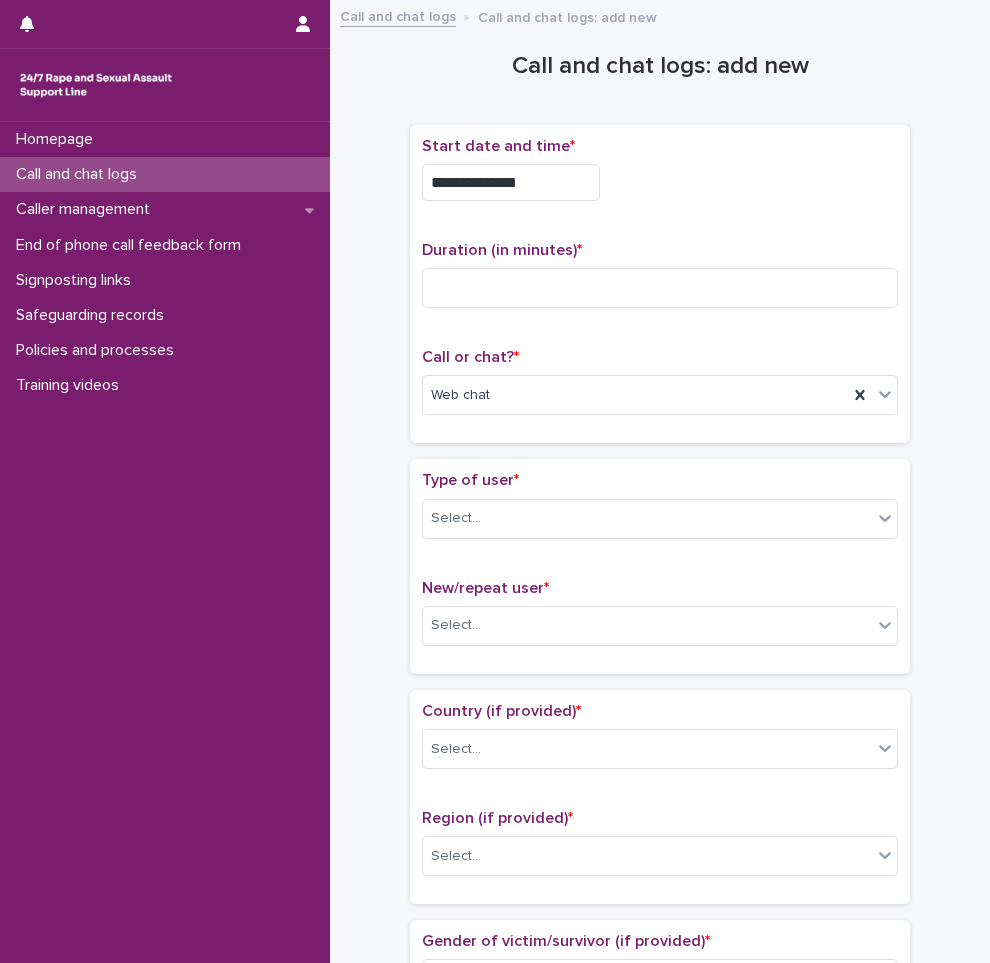 click on "**********" at bounding box center (660, 1035) 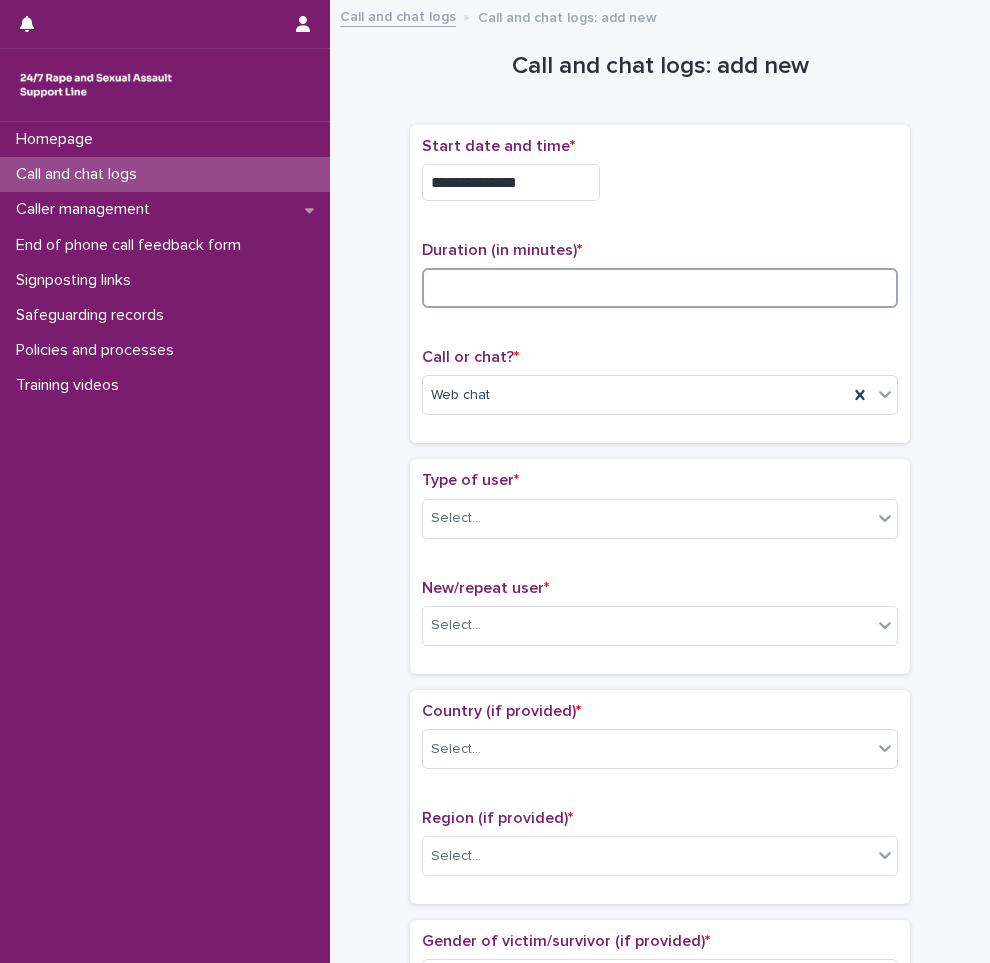 click at bounding box center [660, 288] 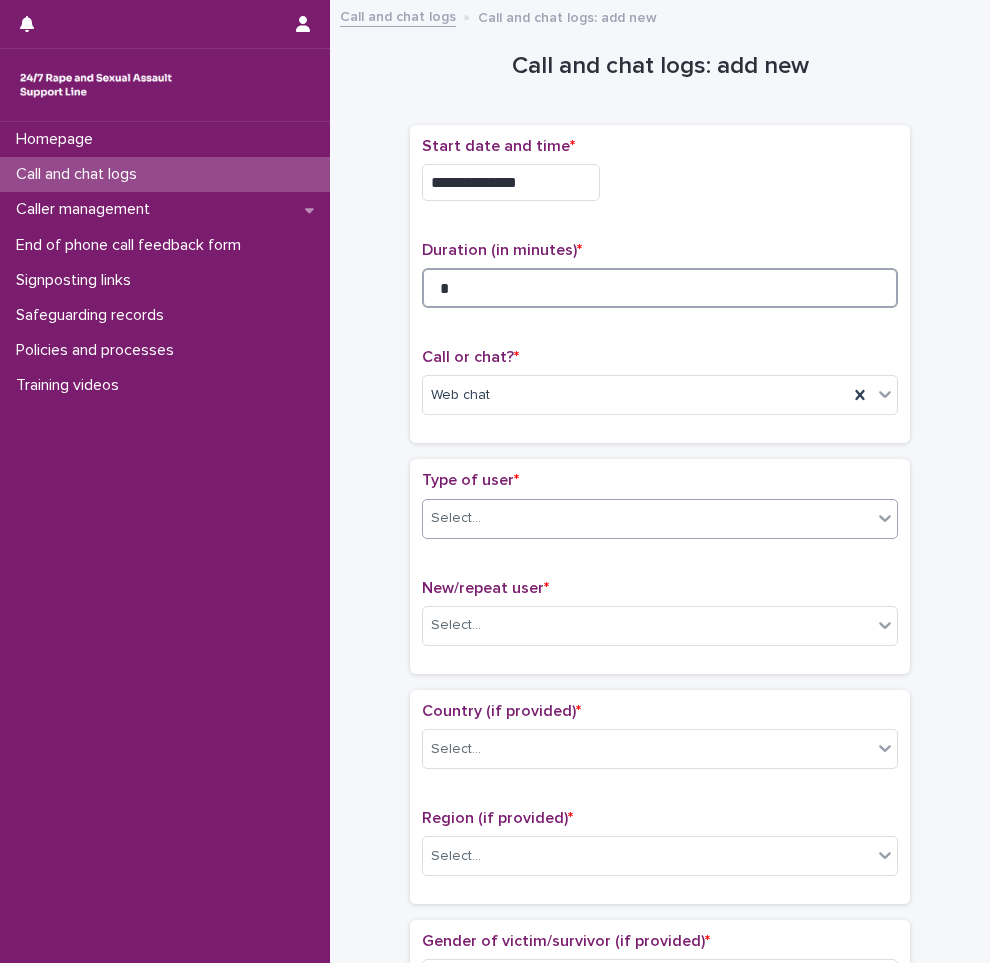 type on "*" 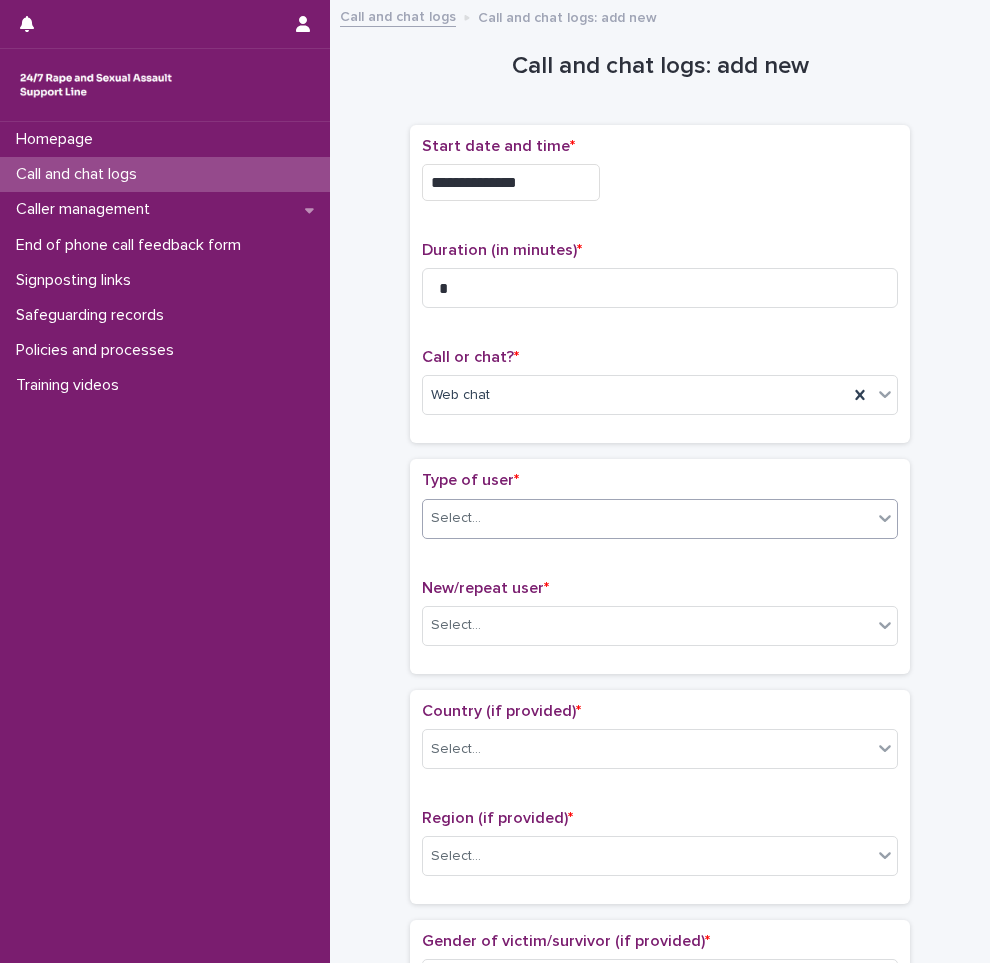 click at bounding box center [484, 517] 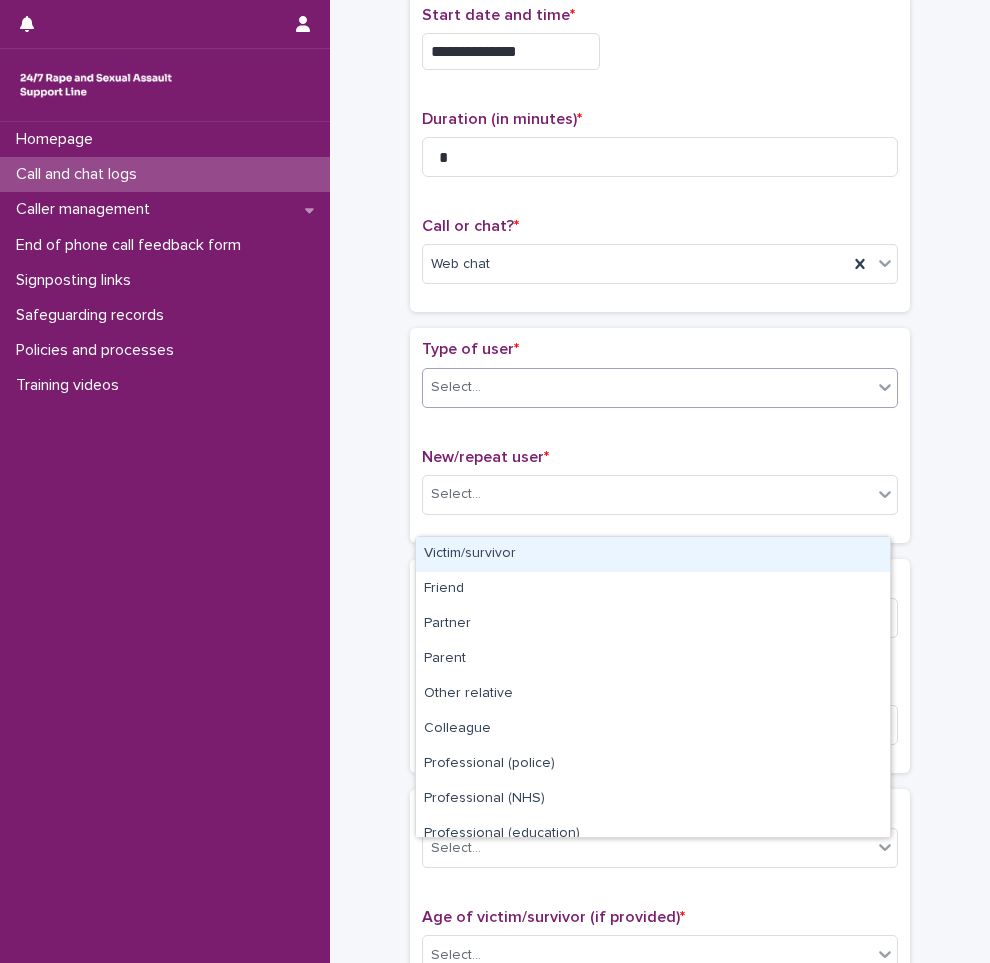 scroll, scrollTop: 300, scrollLeft: 0, axis: vertical 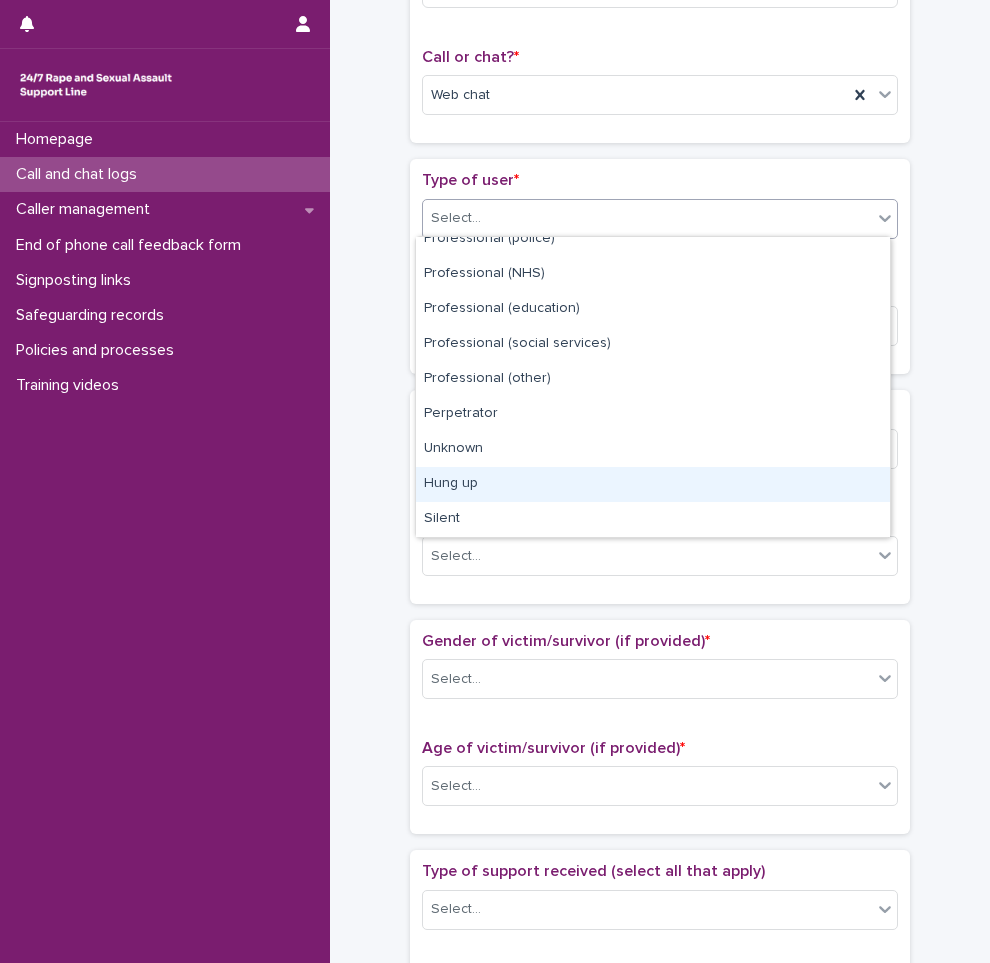 drag, startPoint x: 488, startPoint y: 502, endPoint x: 497, endPoint y: 474, distance: 29.410883 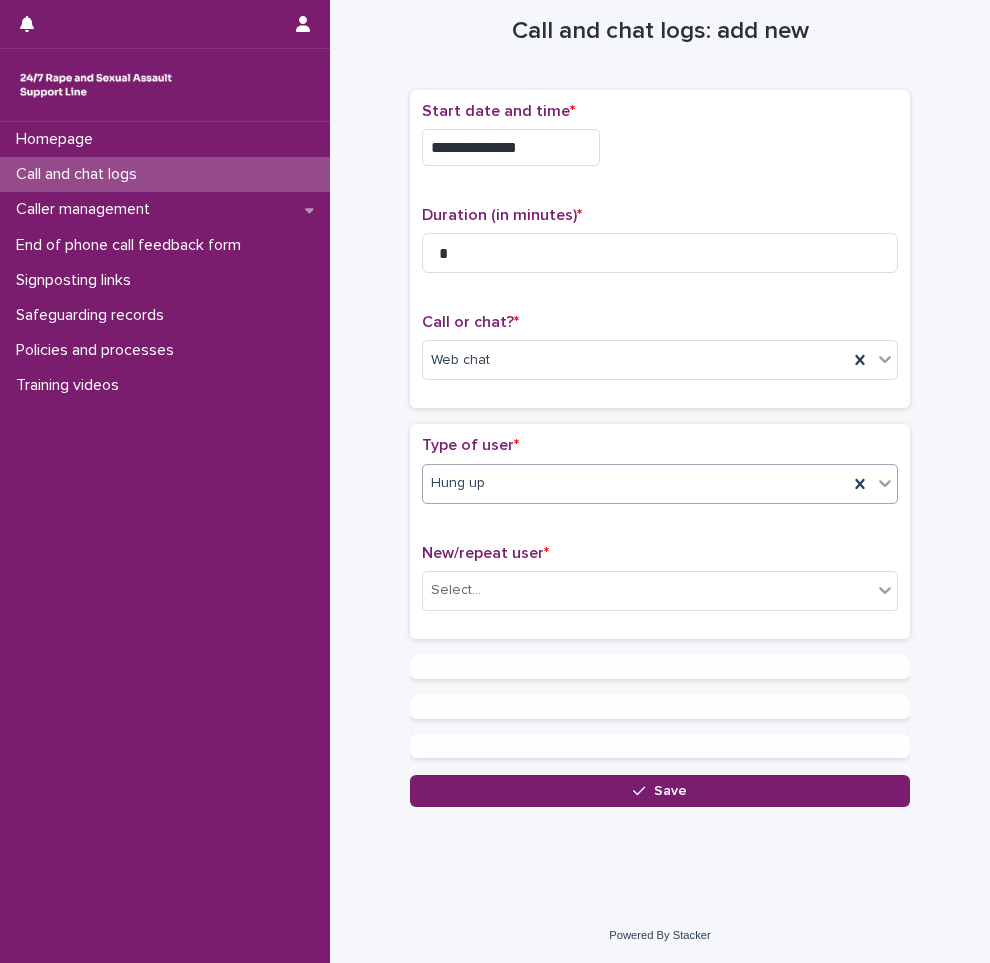 scroll, scrollTop: 0, scrollLeft: 0, axis: both 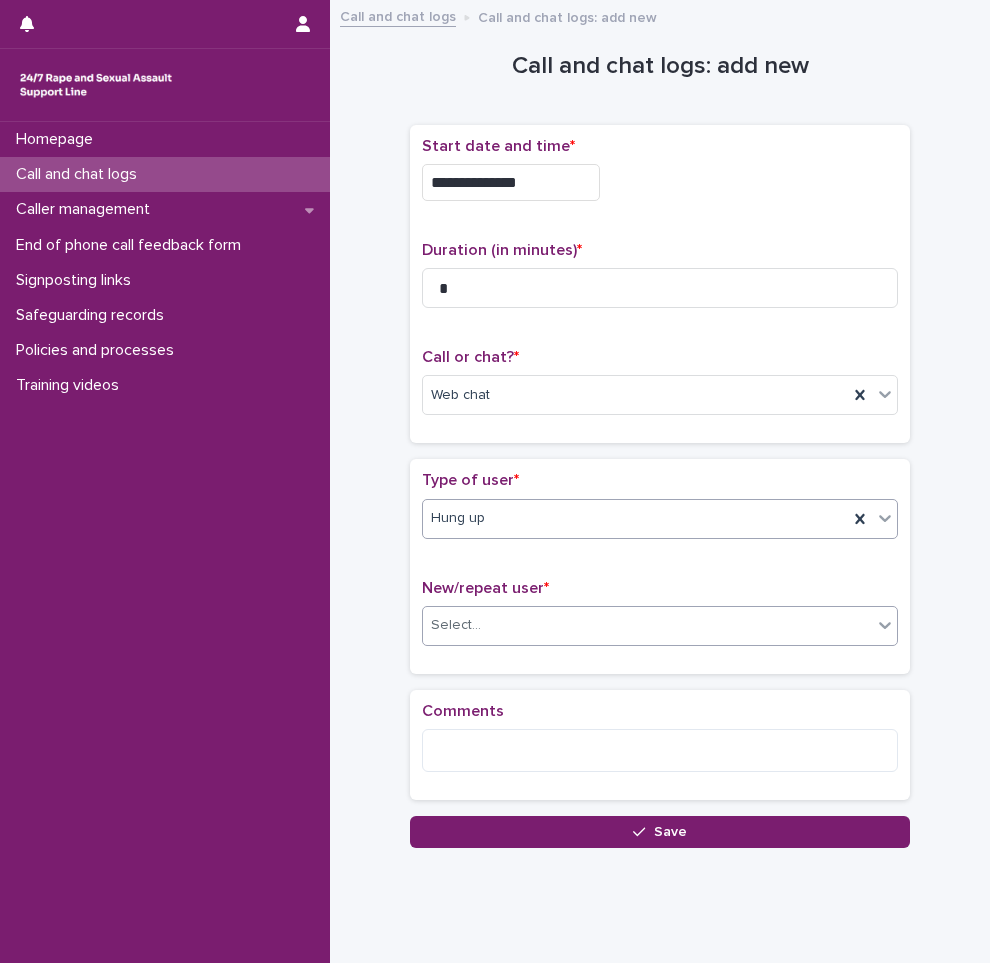 click on "Select..." at bounding box center (647, 625) 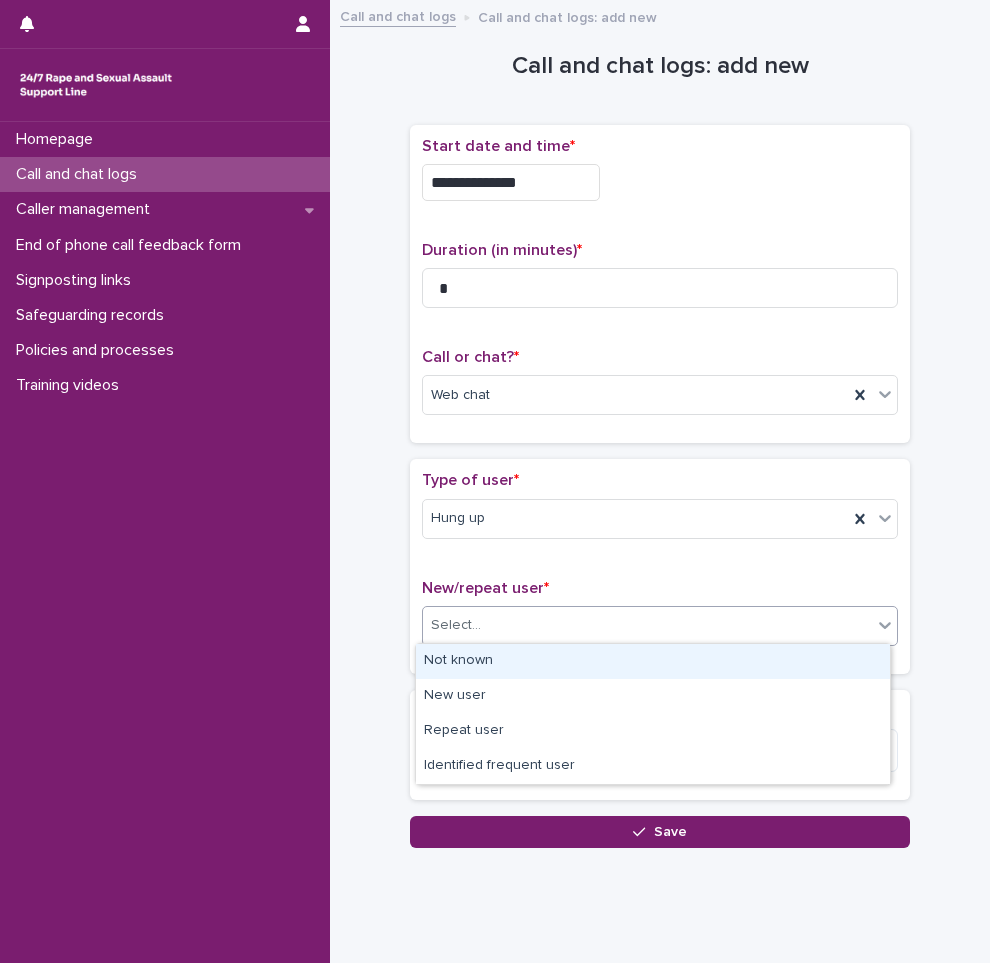 click on "Not known" at bounding box center [653, 661] 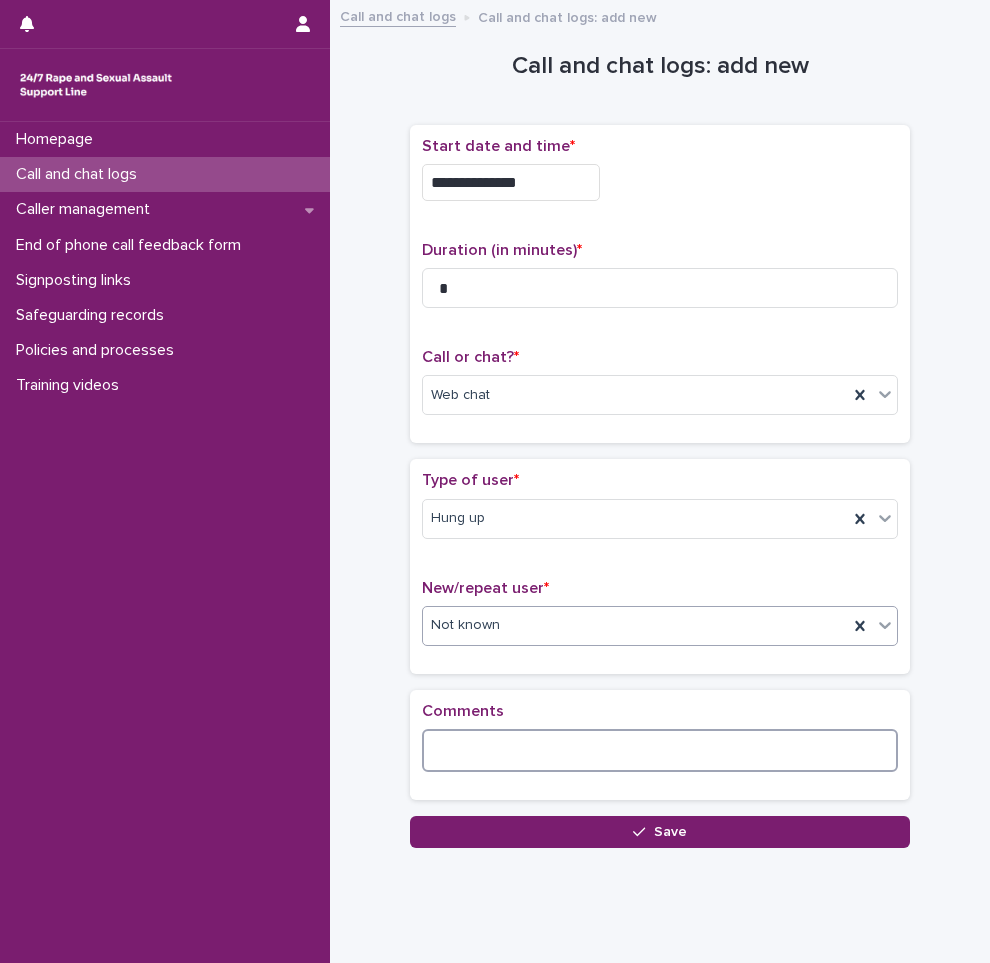 click at bounding box center [660, 750] 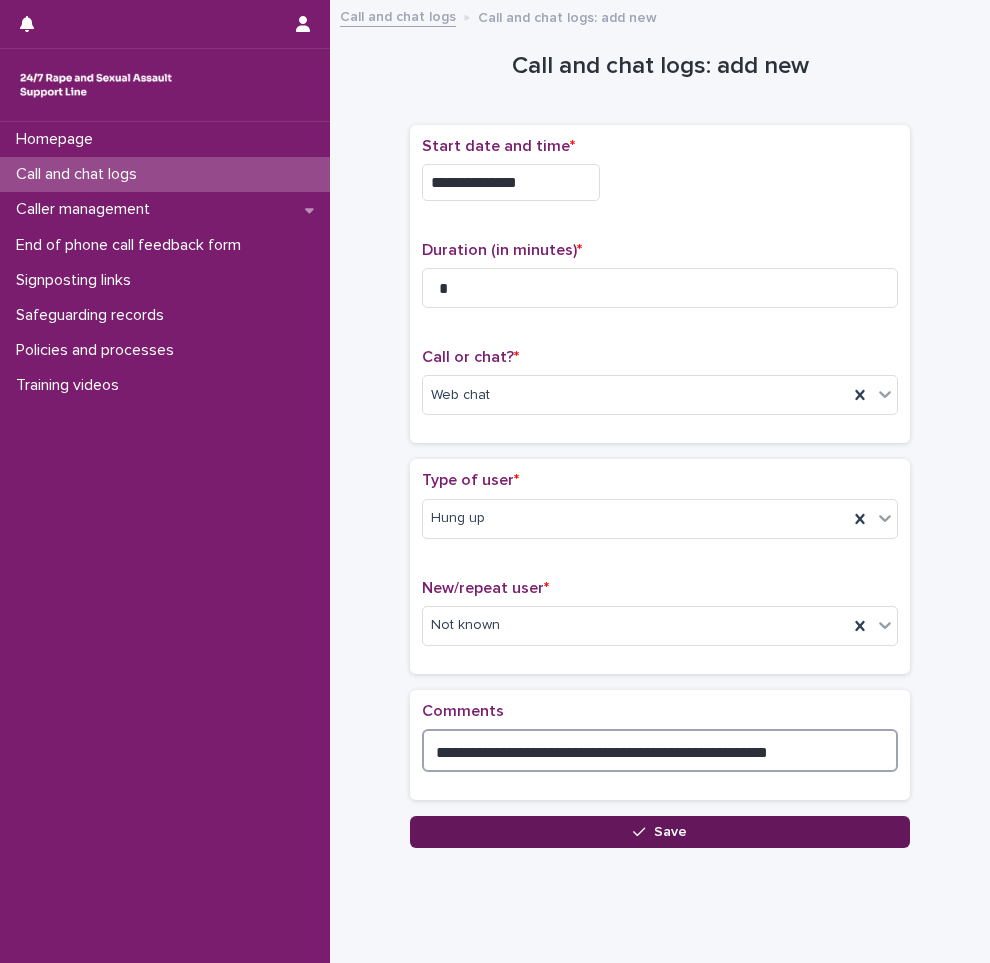 type on "**********" 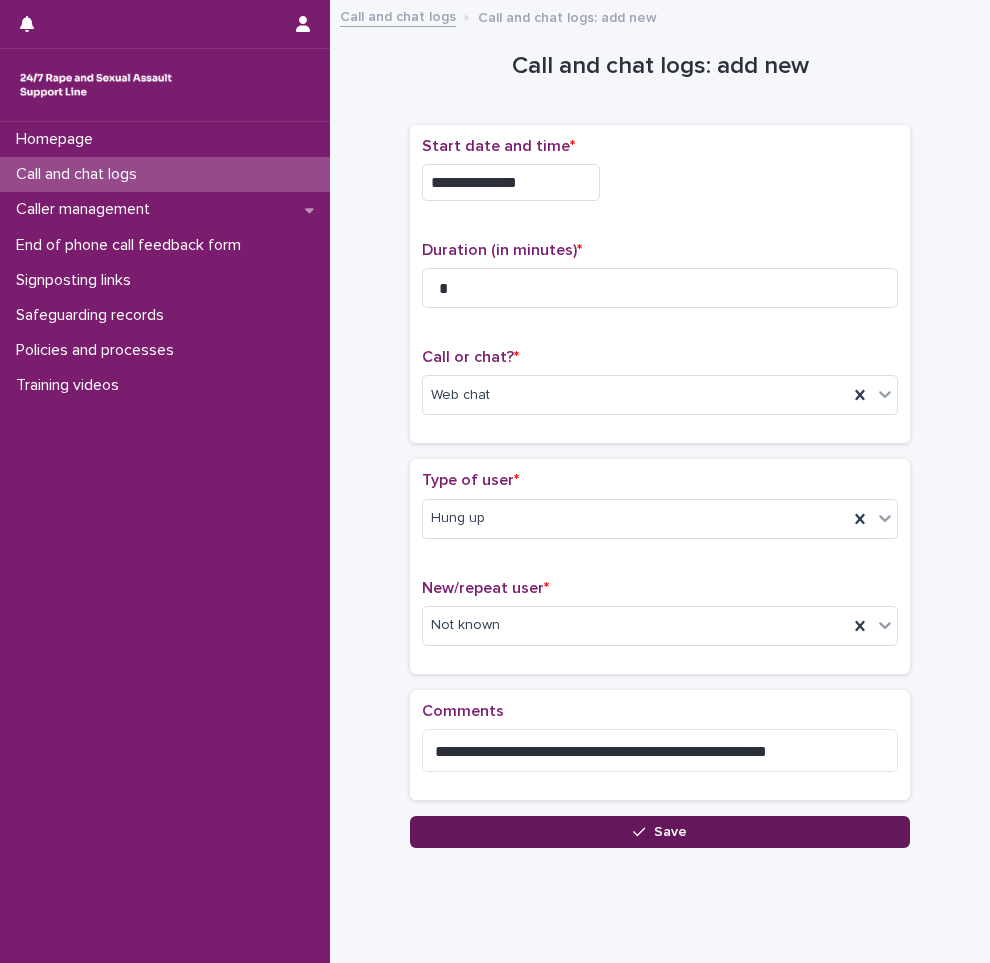 click on "Save" at bounding box center [660, 832] 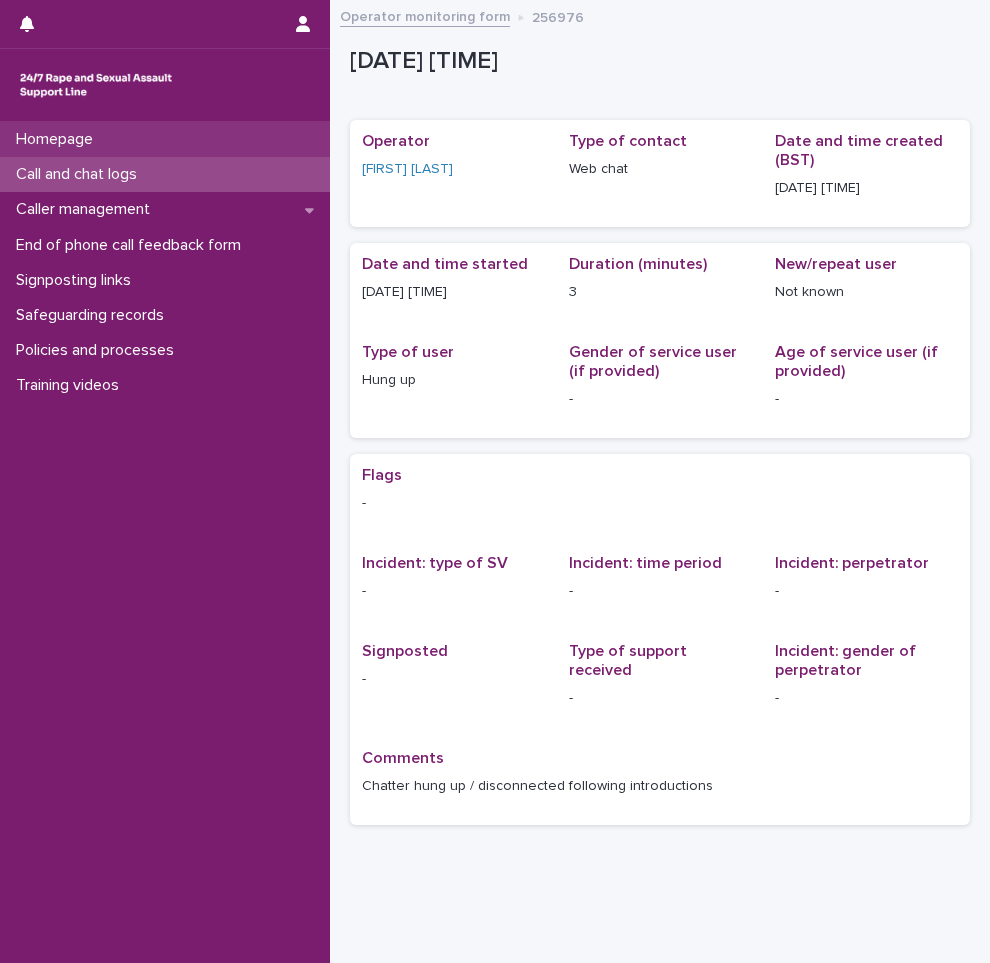 click on "Homepage" at bounding box center [58, 139] 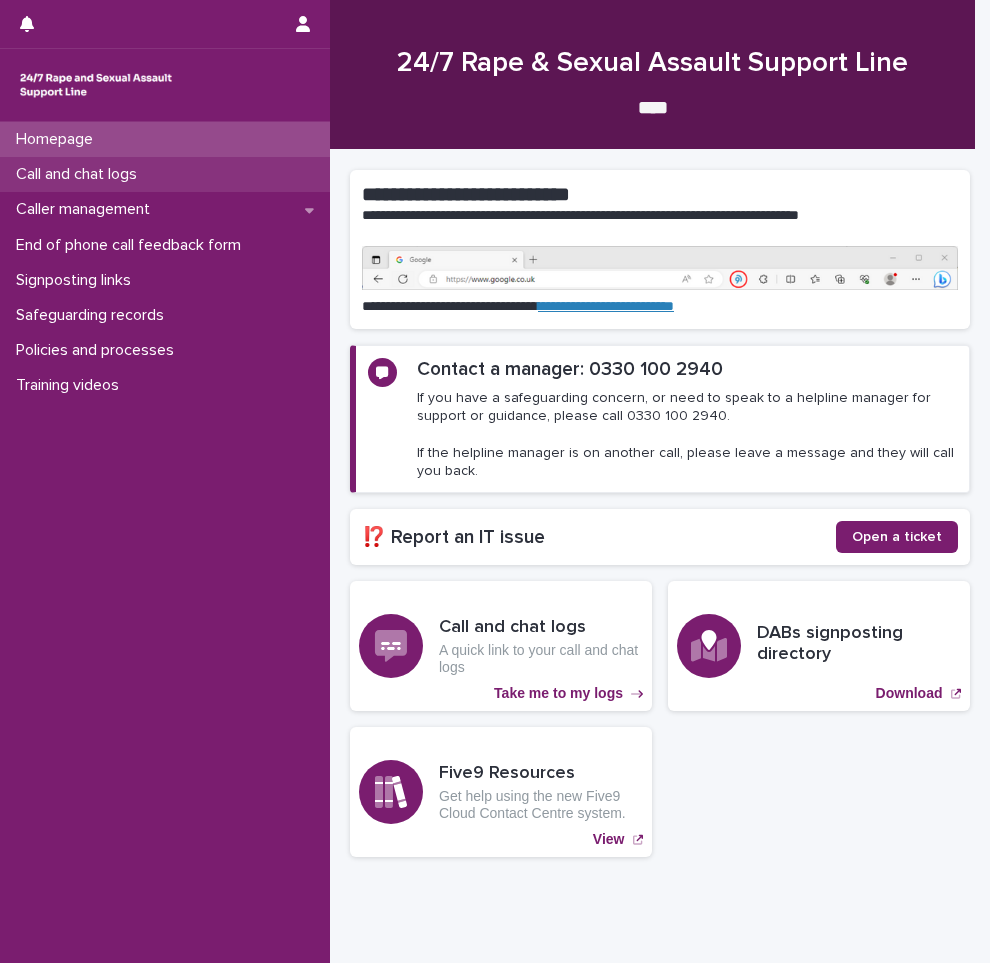 click on "Call and chat logs" at bounding box center (165, 174) 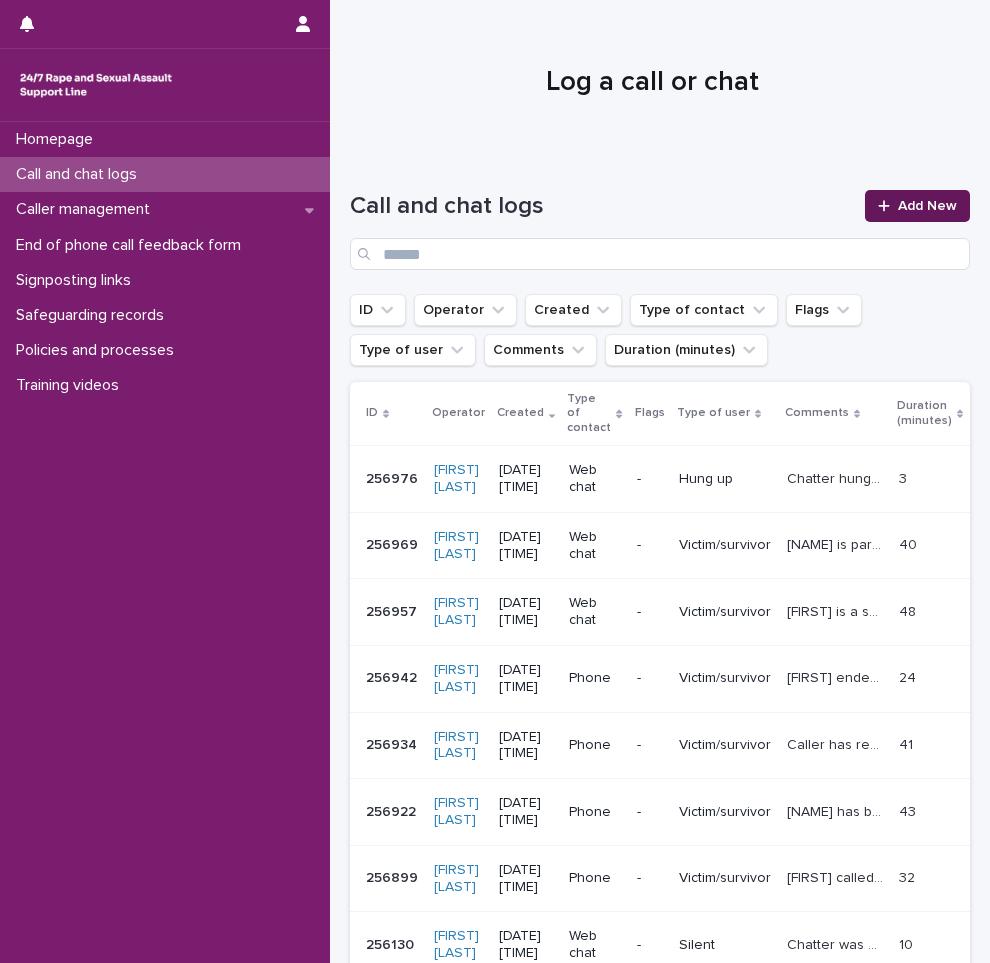 click on "Add New" at bounding box center [927, 206] 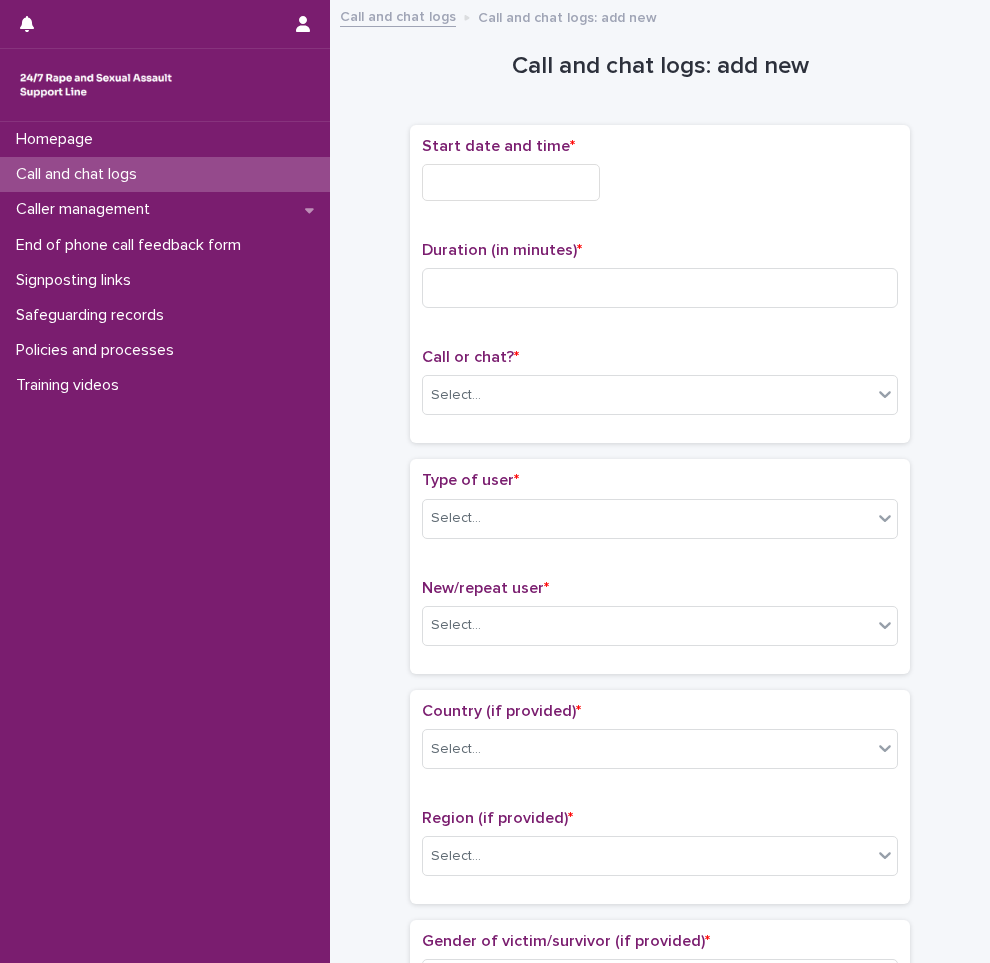 click at bounding box center [511, 182] 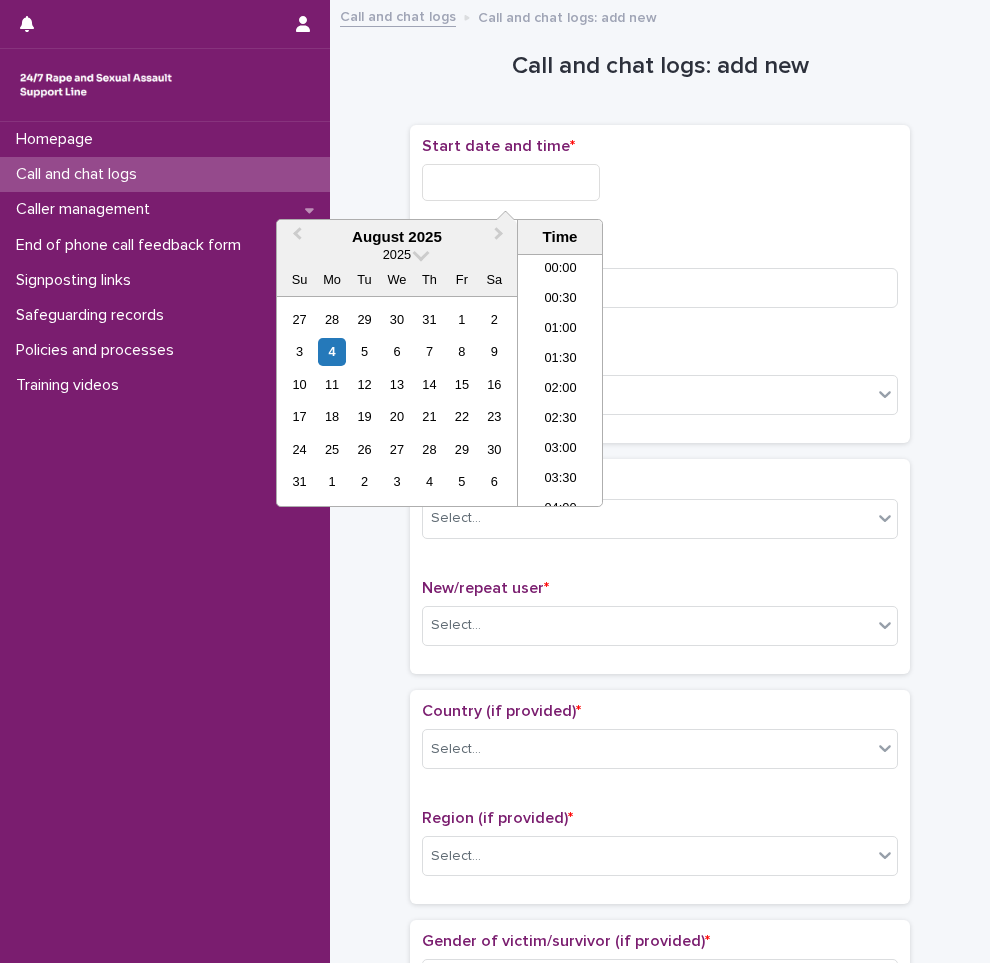 scroll, scrollTop: 1189, scrollLeft: 0, axis: vertical 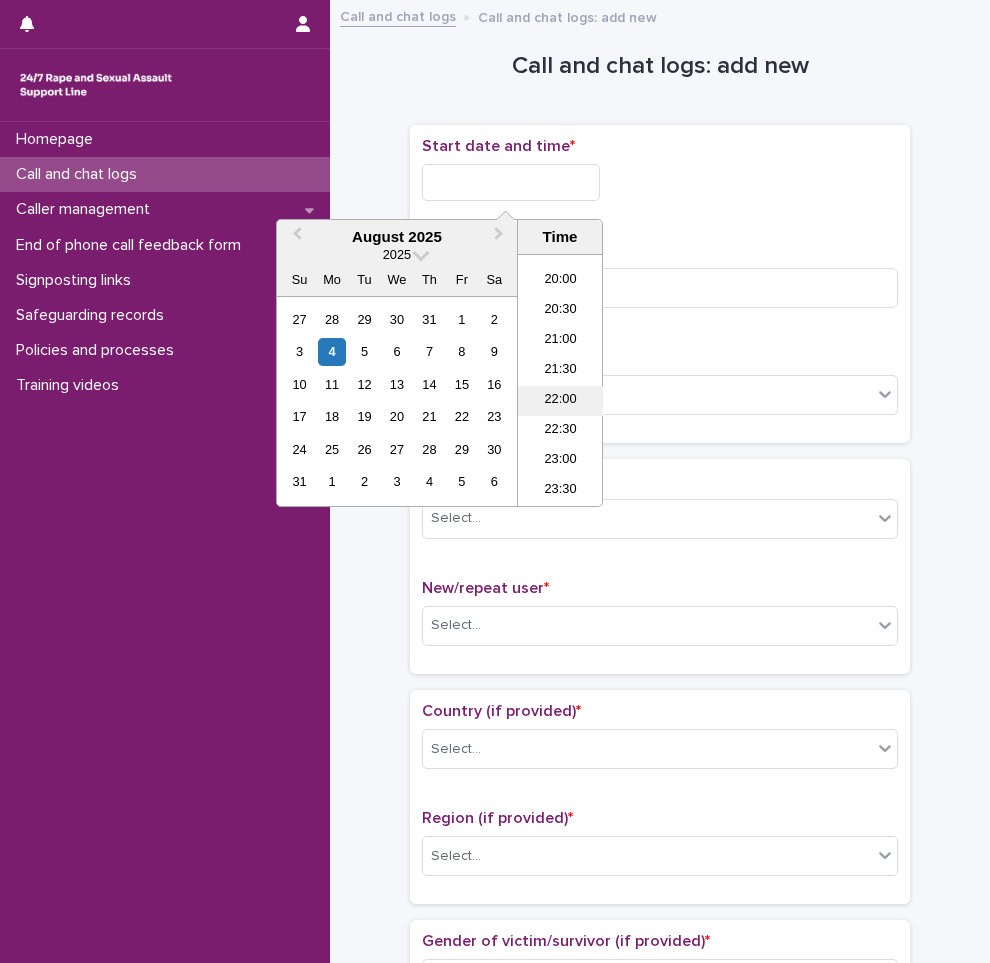 click on "22:00" at bounding box center [560, 401] 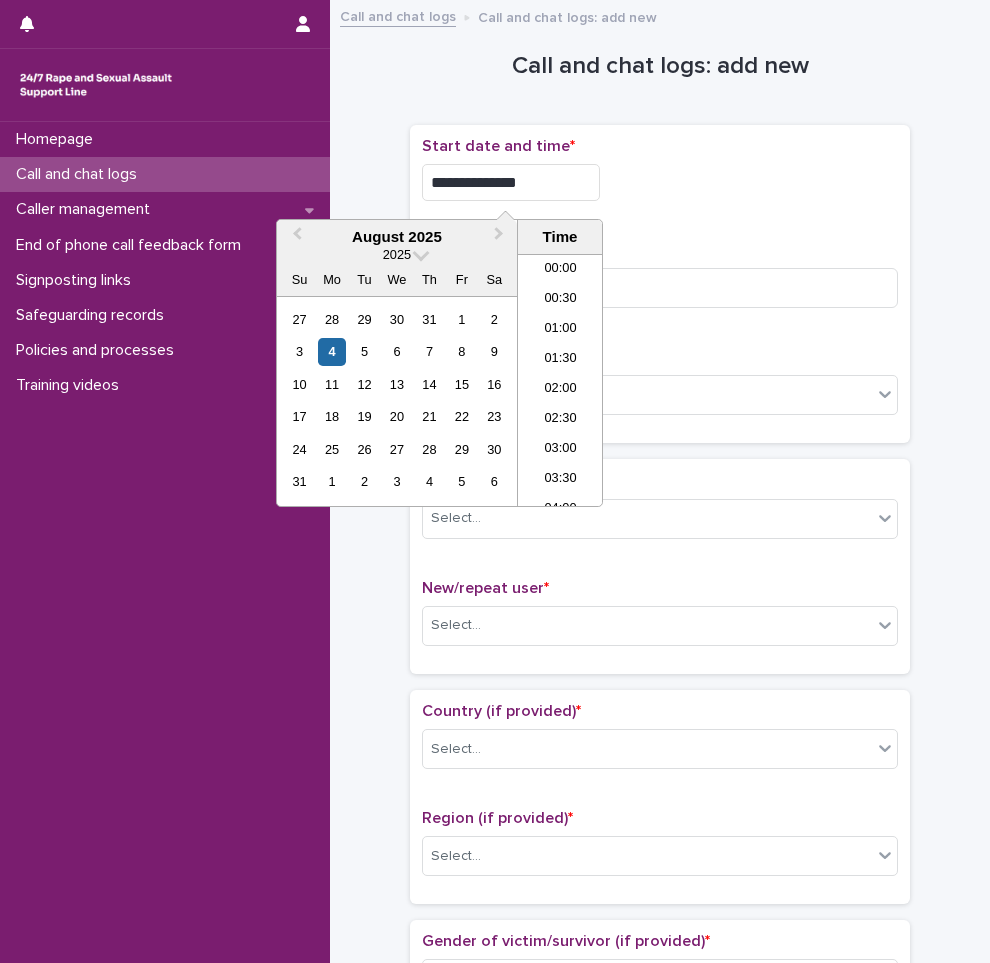 click on "**********" at bounding box center (511, 182) 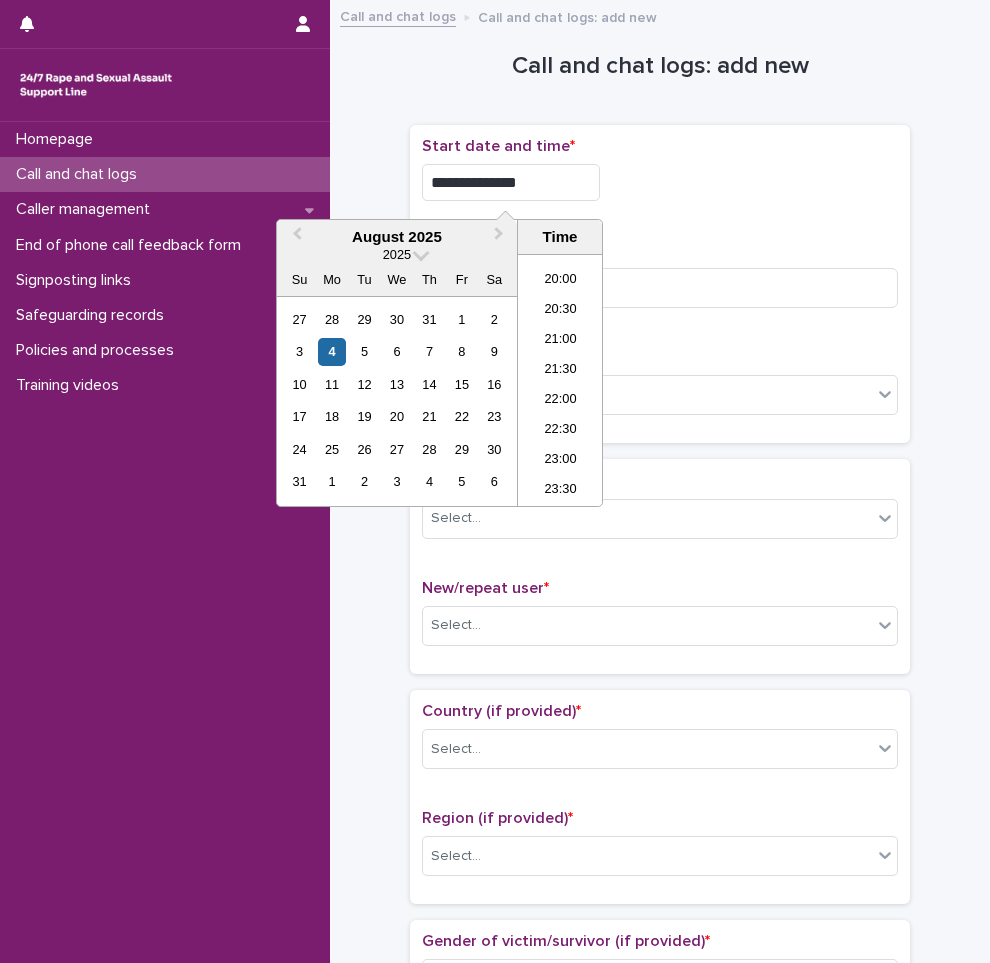 type on "**********" 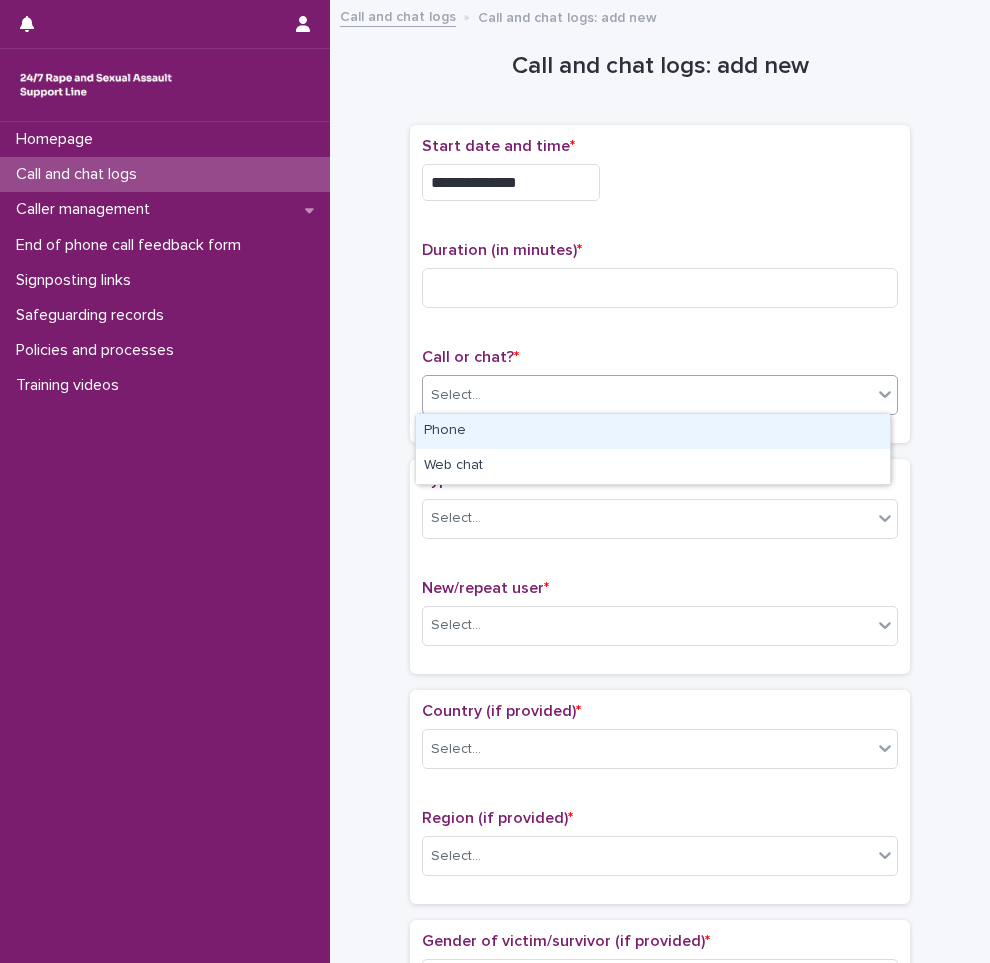 click on "Select..." at bounding box center (647, 395) 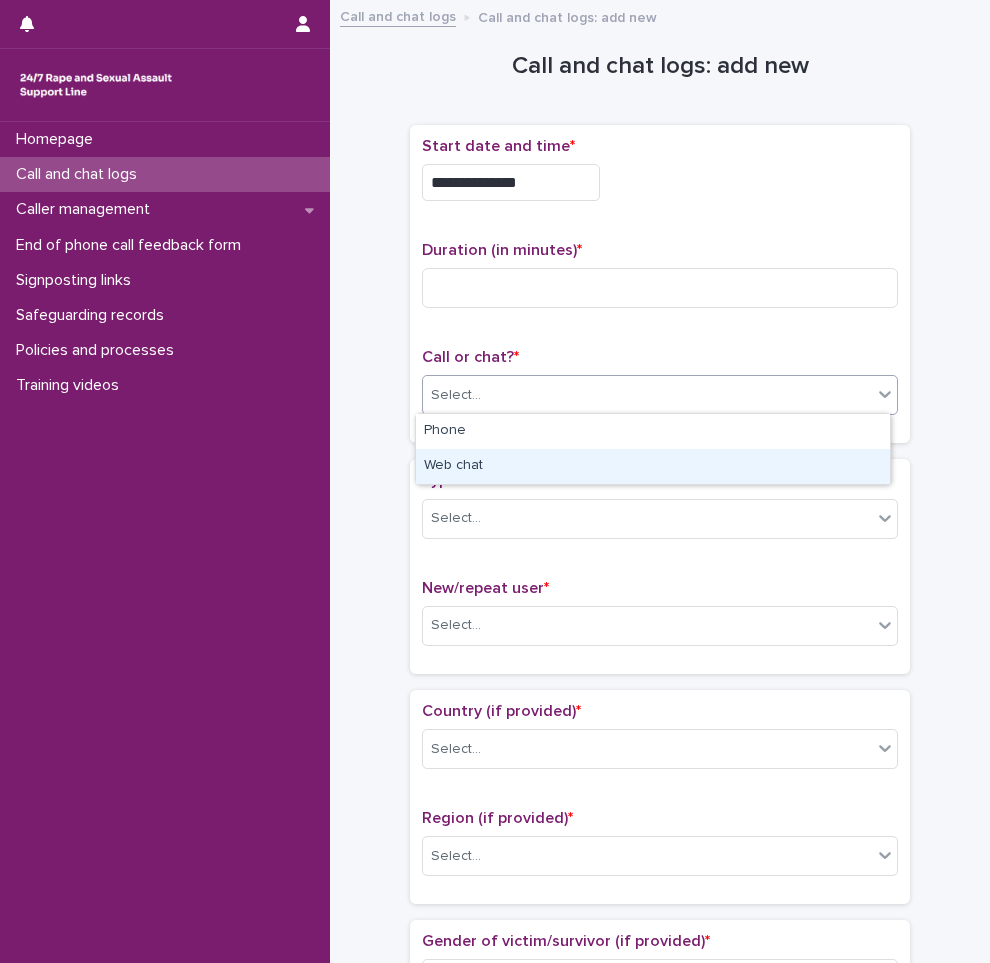 click on "Web chat" at bounding box center [653, 466] 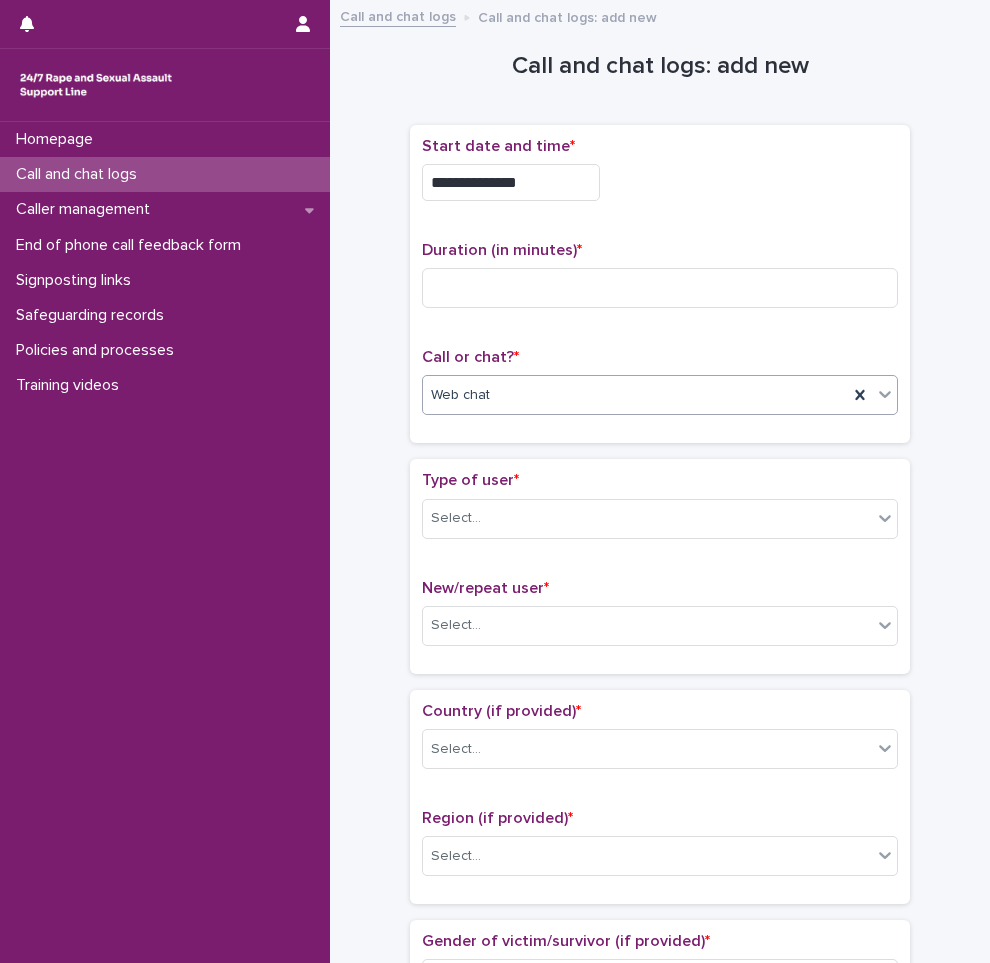 click on "**********" at bounding box center [660, 284] 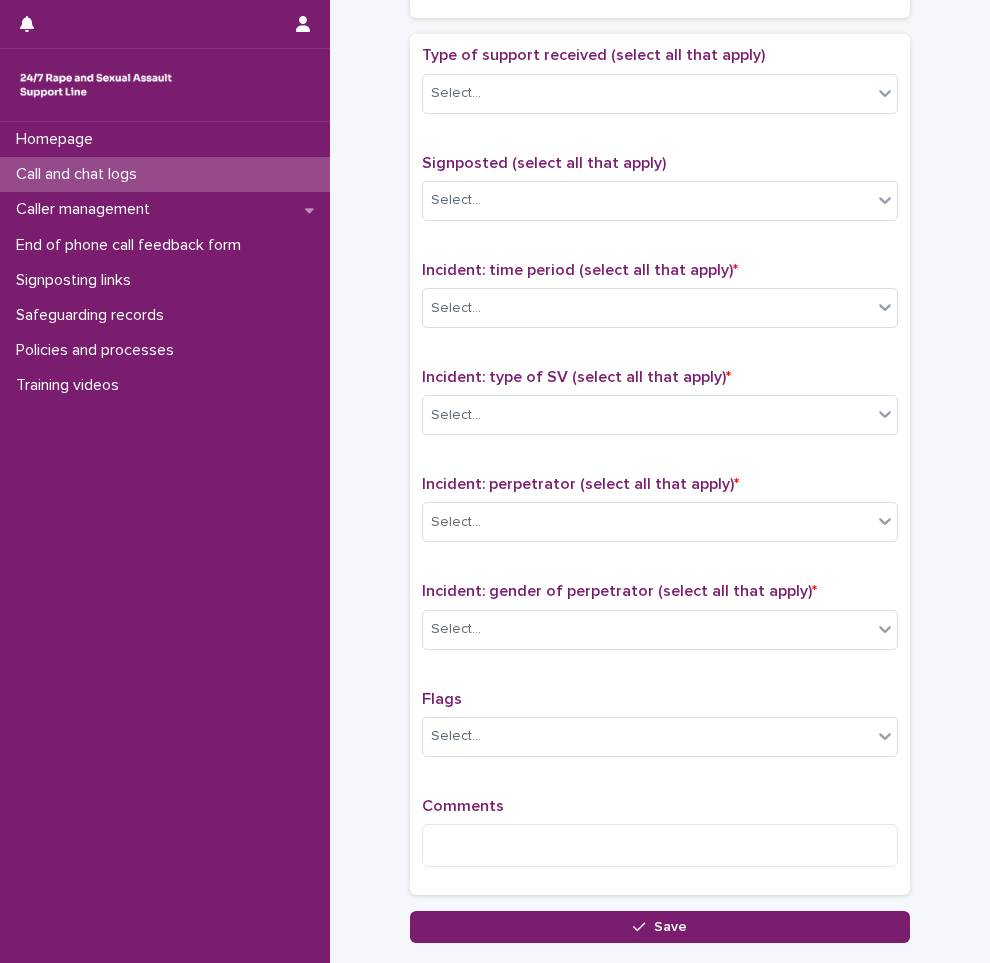 scroll, scrollTop: 1250, scrollLeft: 0, axis: vertical 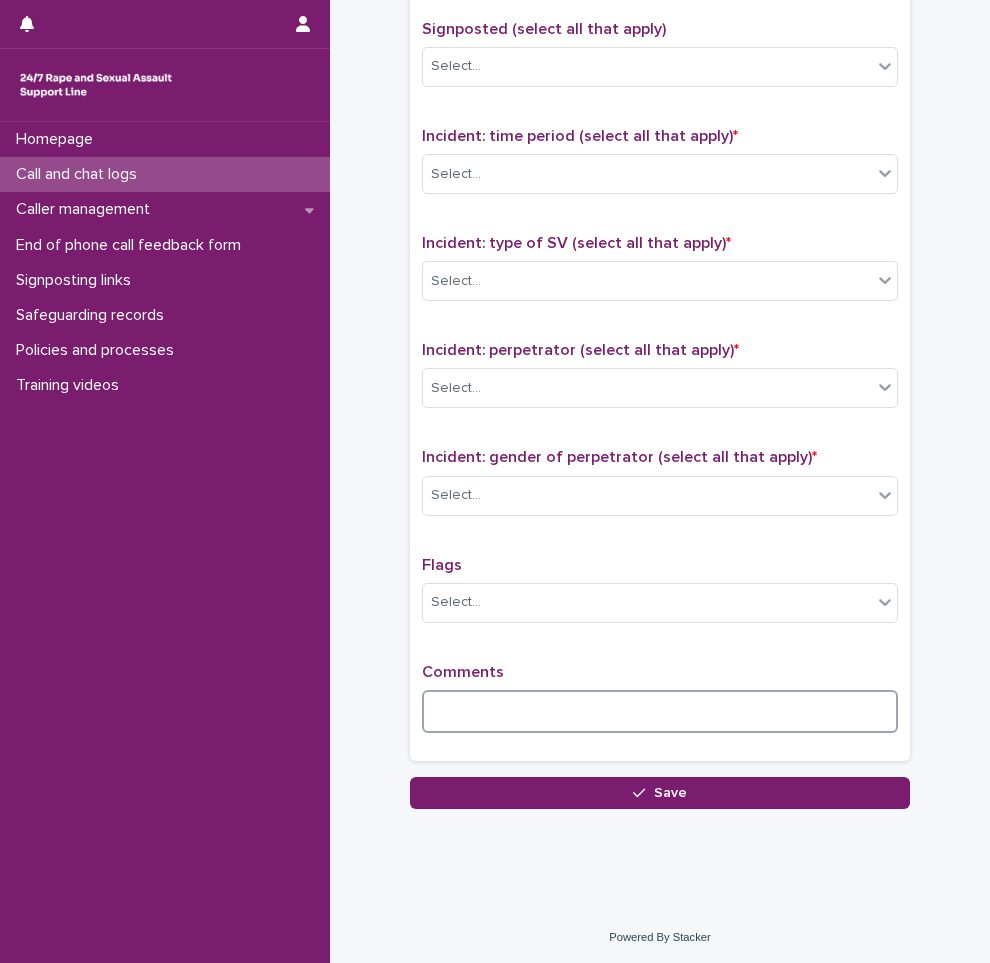 click at bounding box center (660, 711) 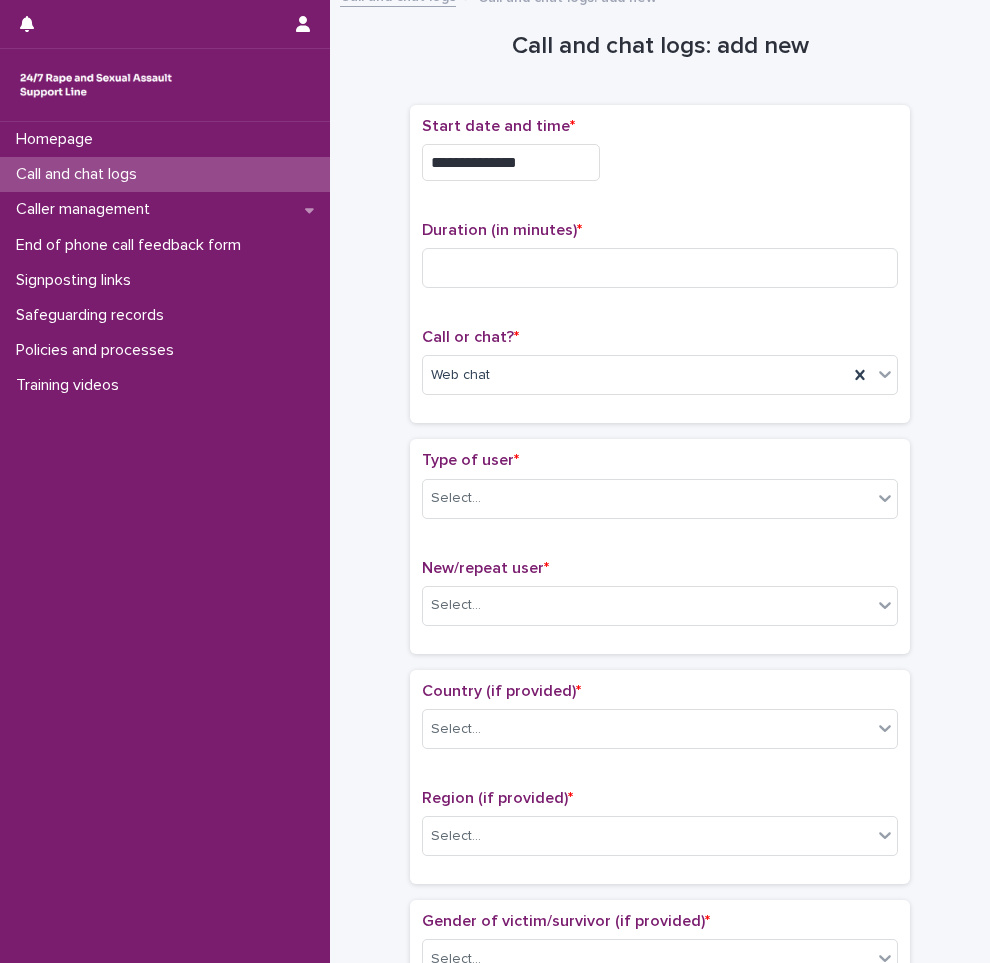 scroll, scrollTop: 0, scrollLeft: 0, axis: both 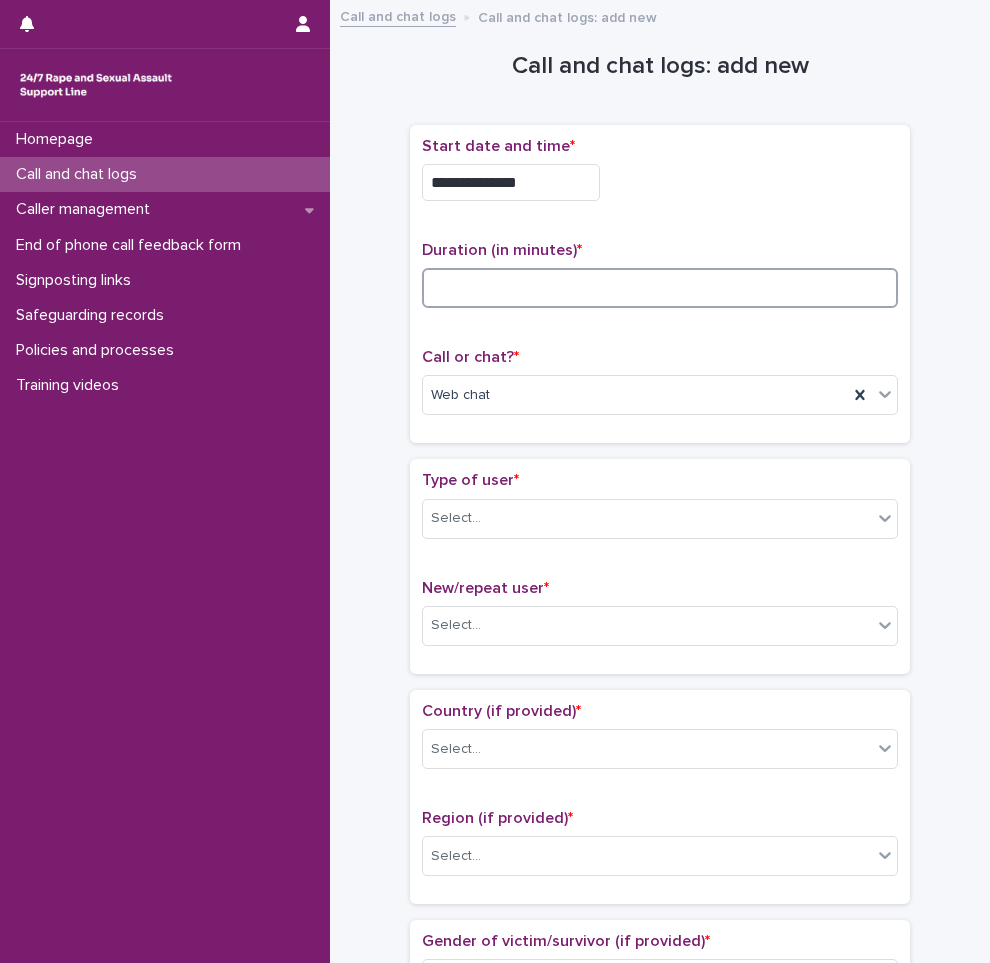 click at bounding box center (660, 288) 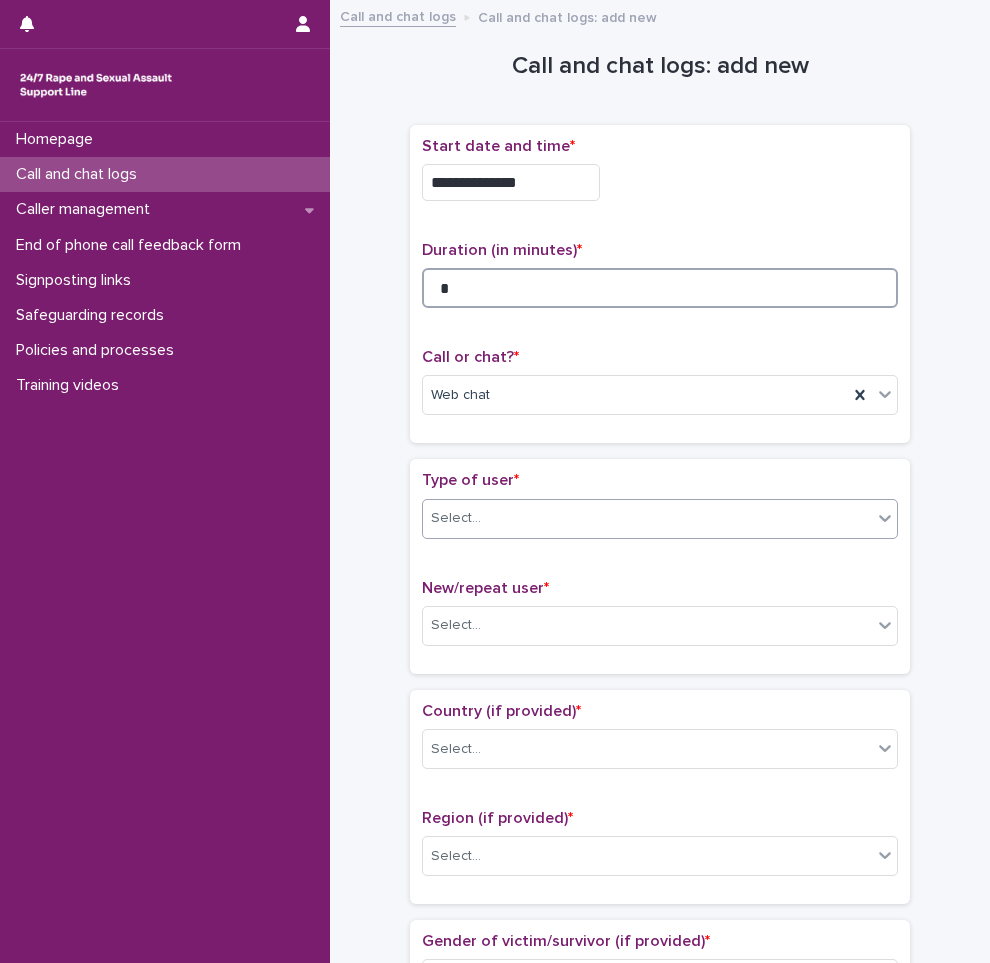 type on "*" 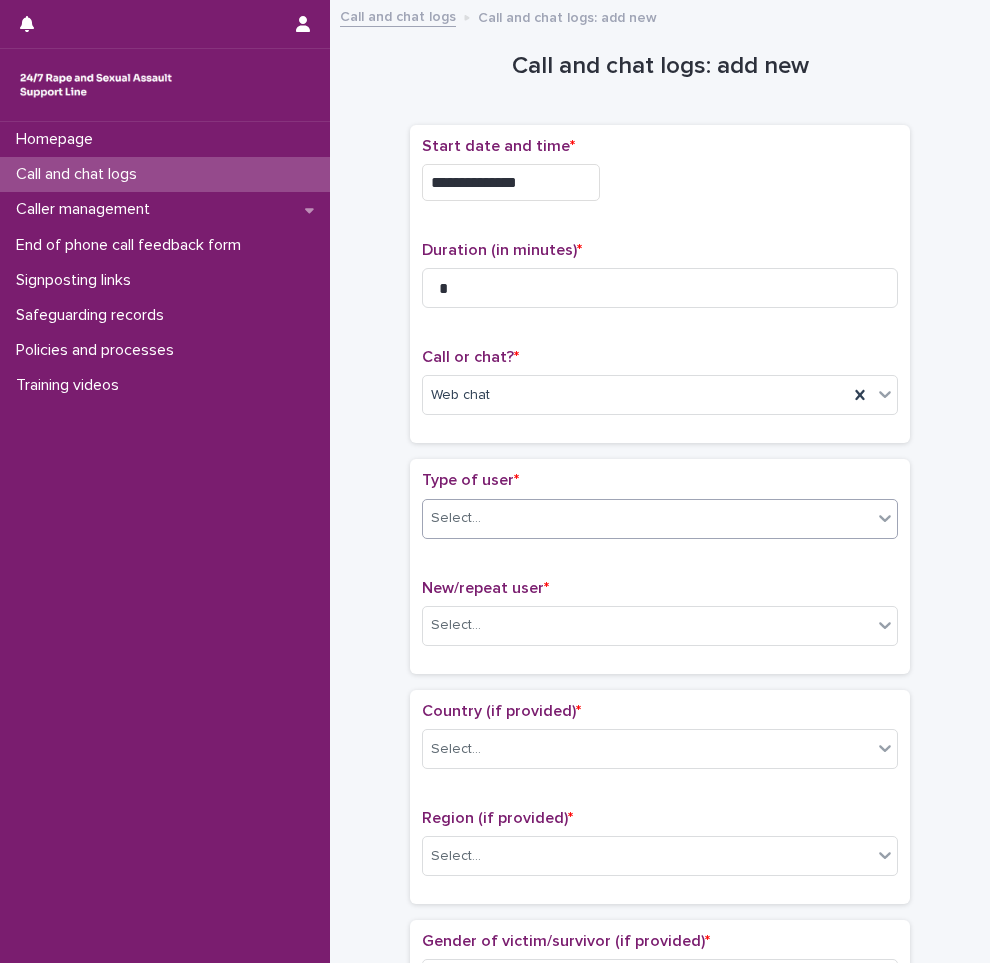 click on "Select..." at bounding box center [647, 518] 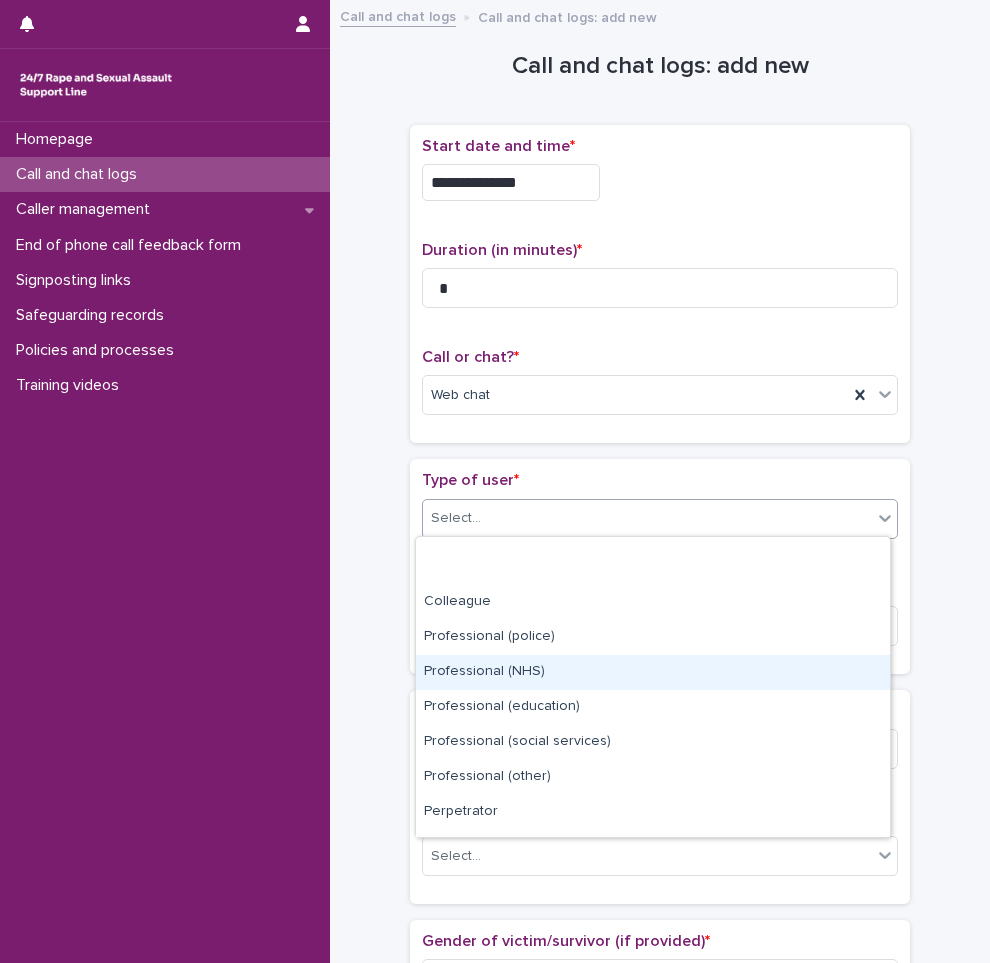 scroll, scrollTop: 225, scrollLeft: 0, axis: vertical 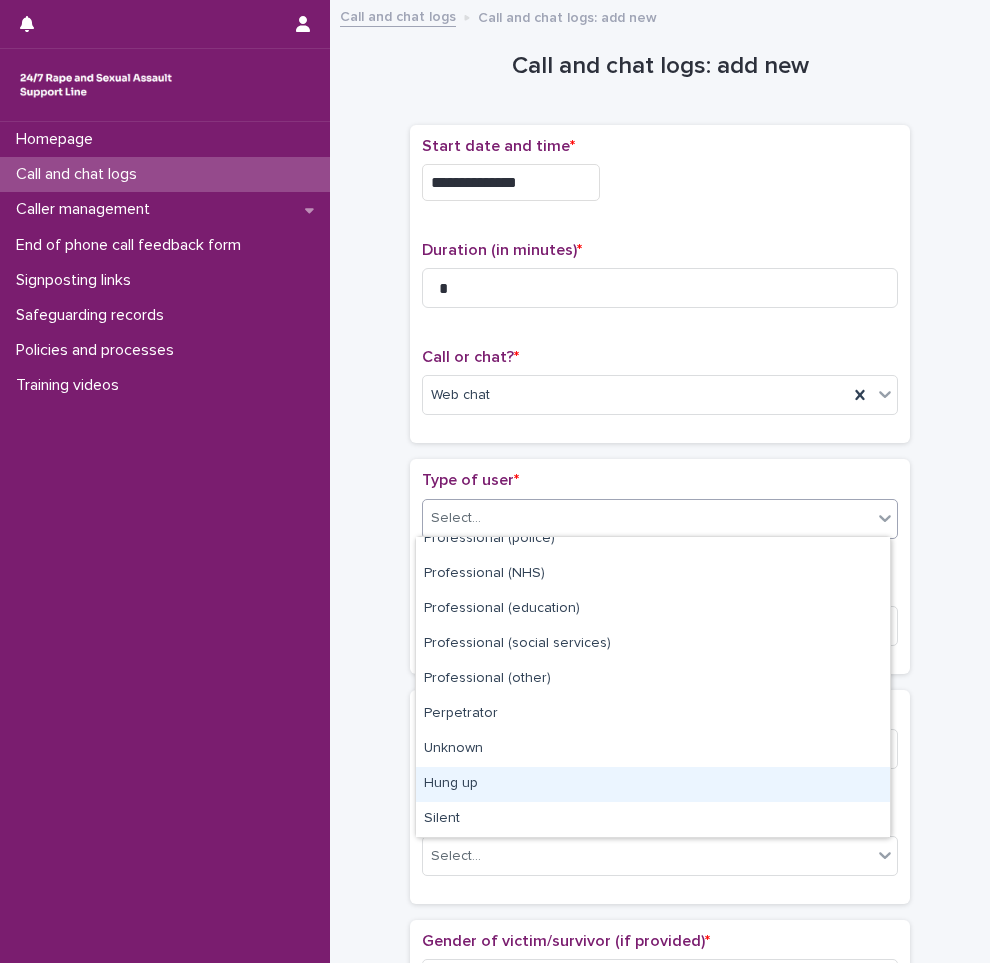 click on "Hung up" at bounding box center [653, 784] 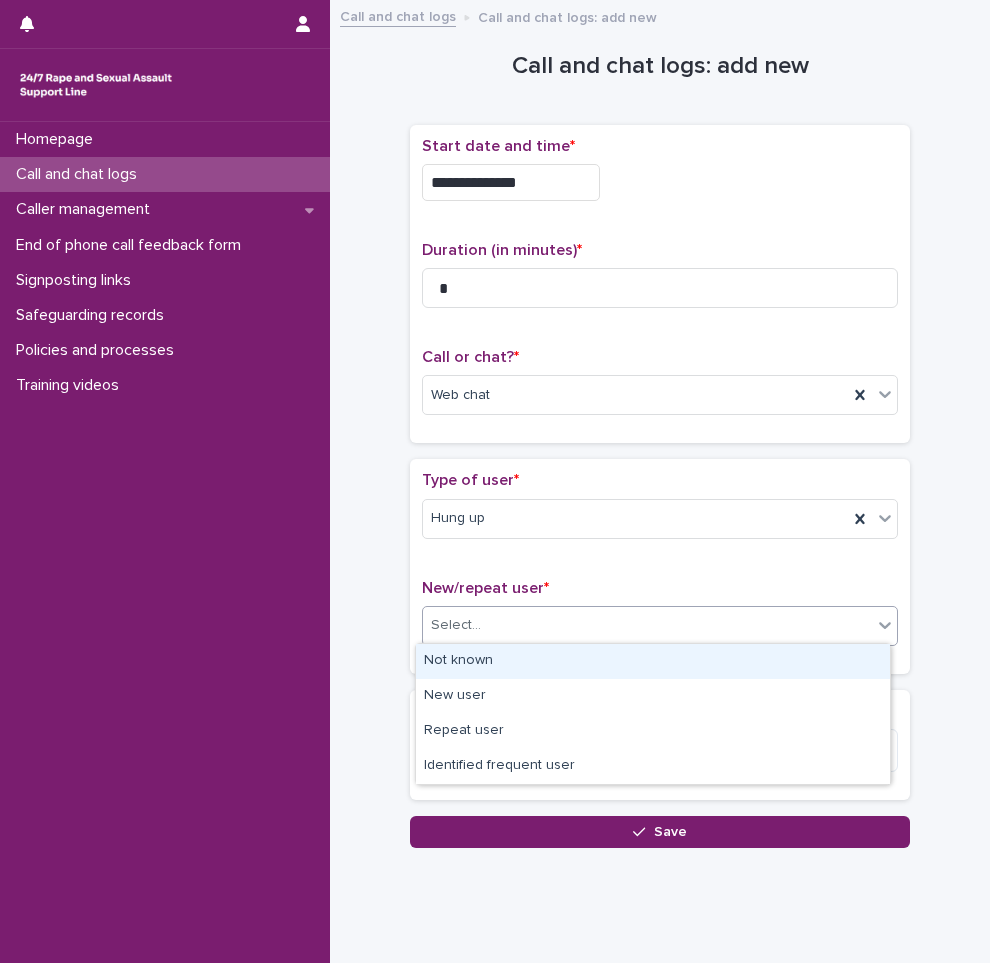 click on "Select..." at bounding box center [647, 625] 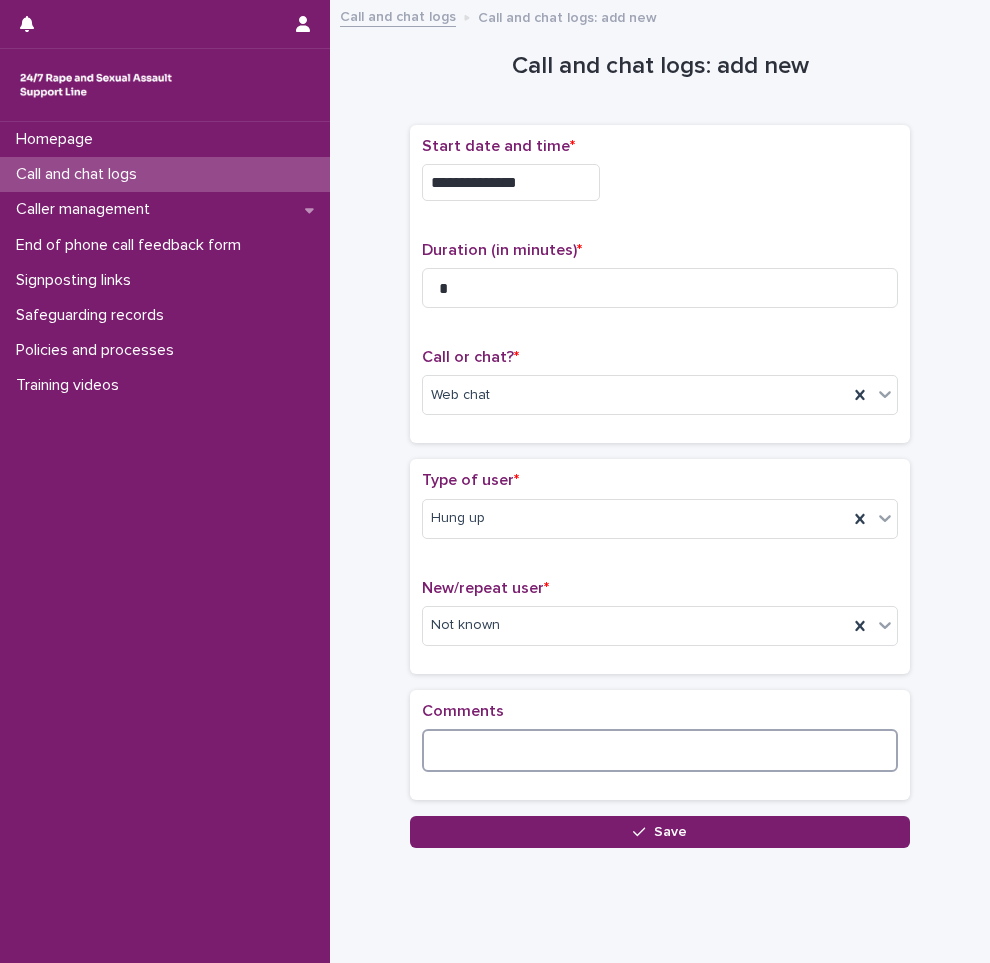click at bounding box center [660, 750] 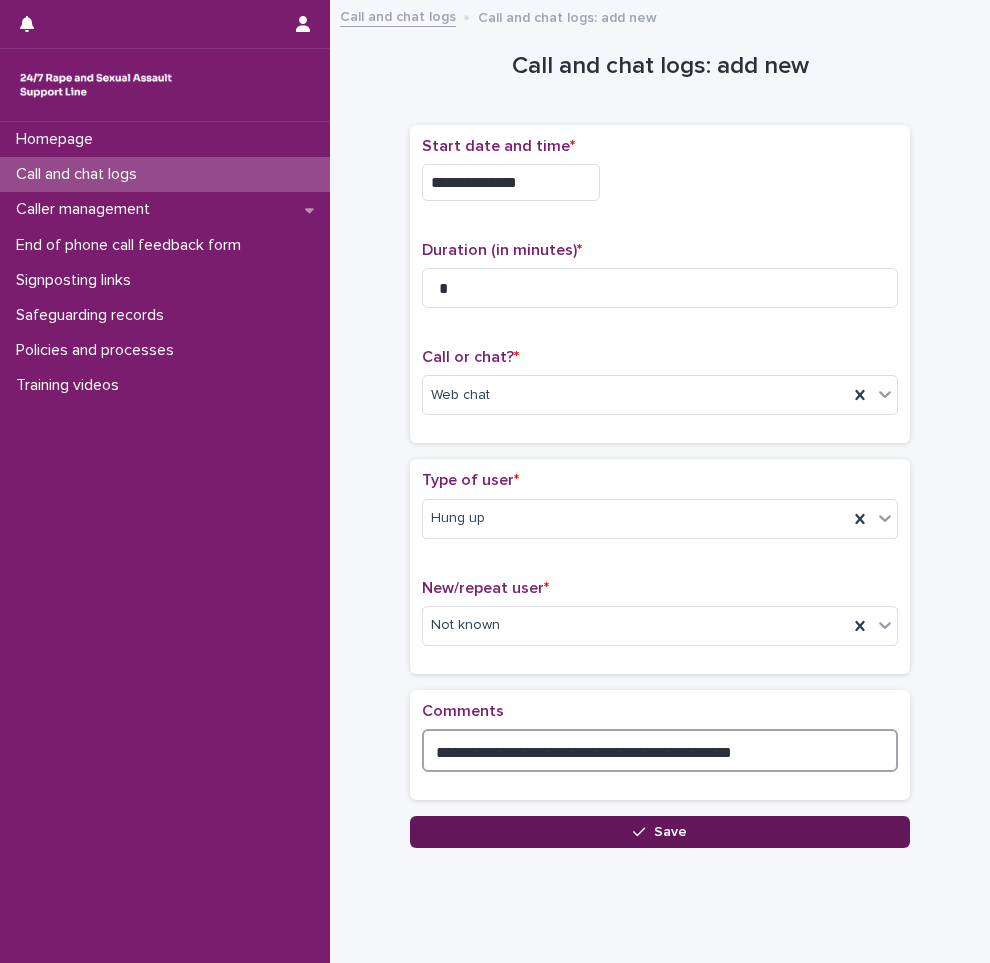 type on "**********" 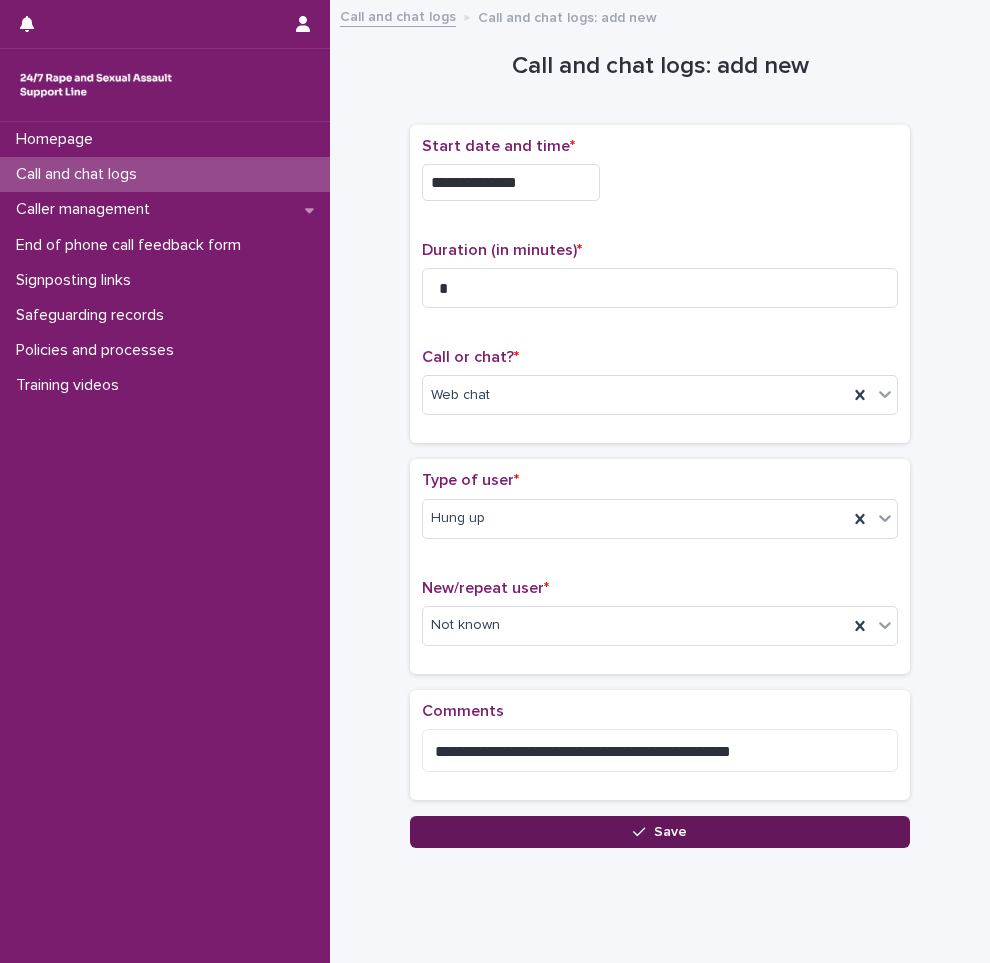click on "Save" at bounding box center [660, 832] 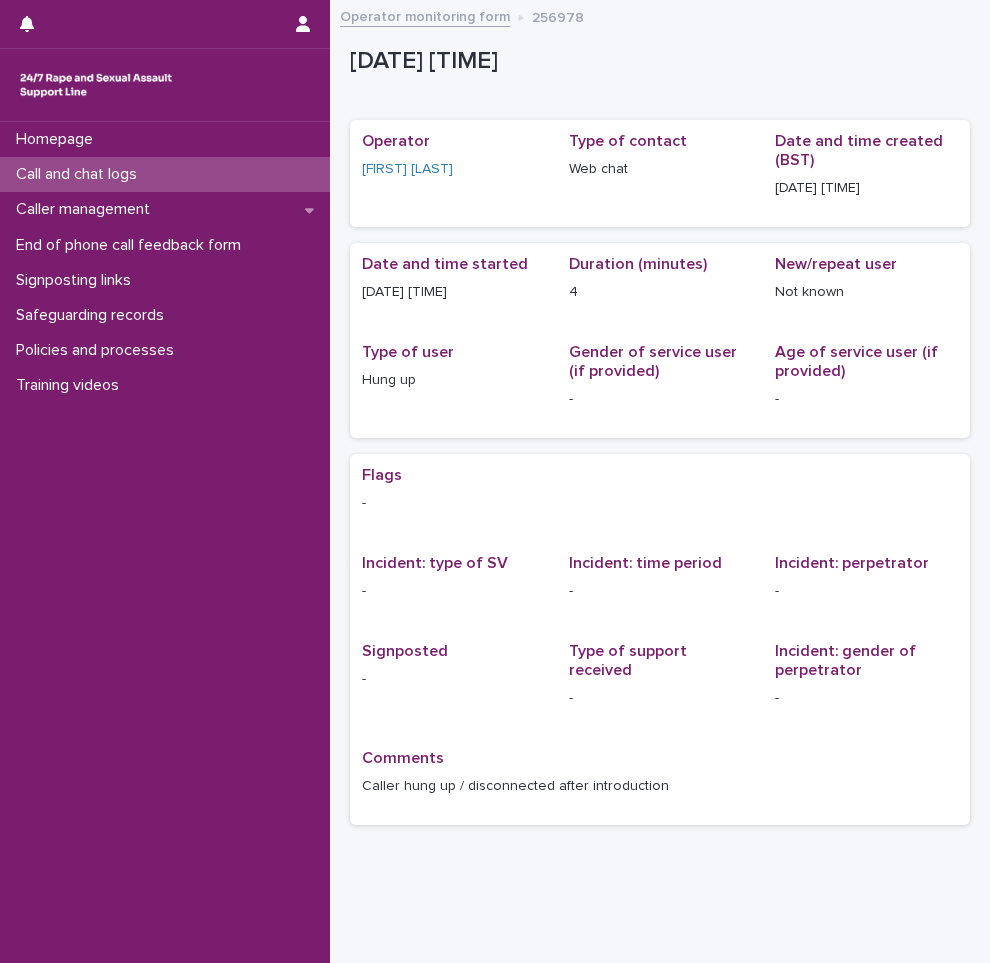 click on "Call and chat logs" at bounding box center (80, 174) 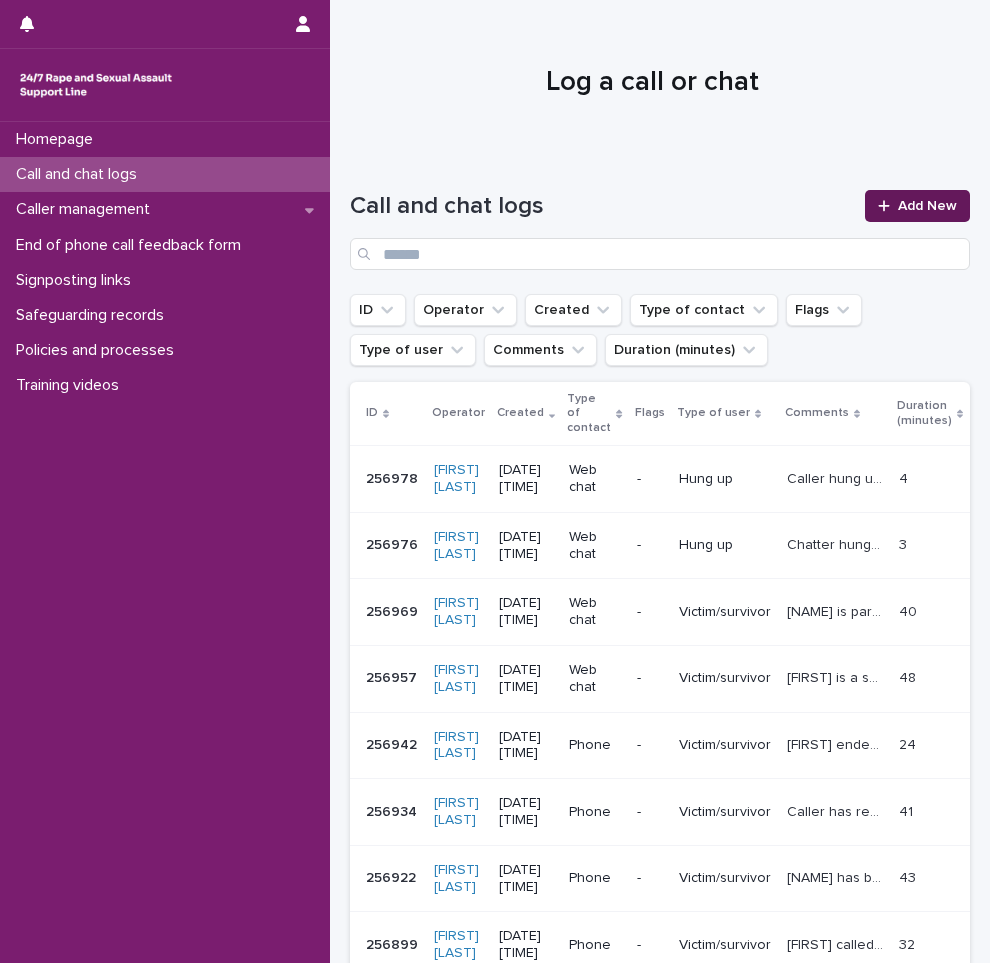 click on "Add New" at bounding box center (927, 206) 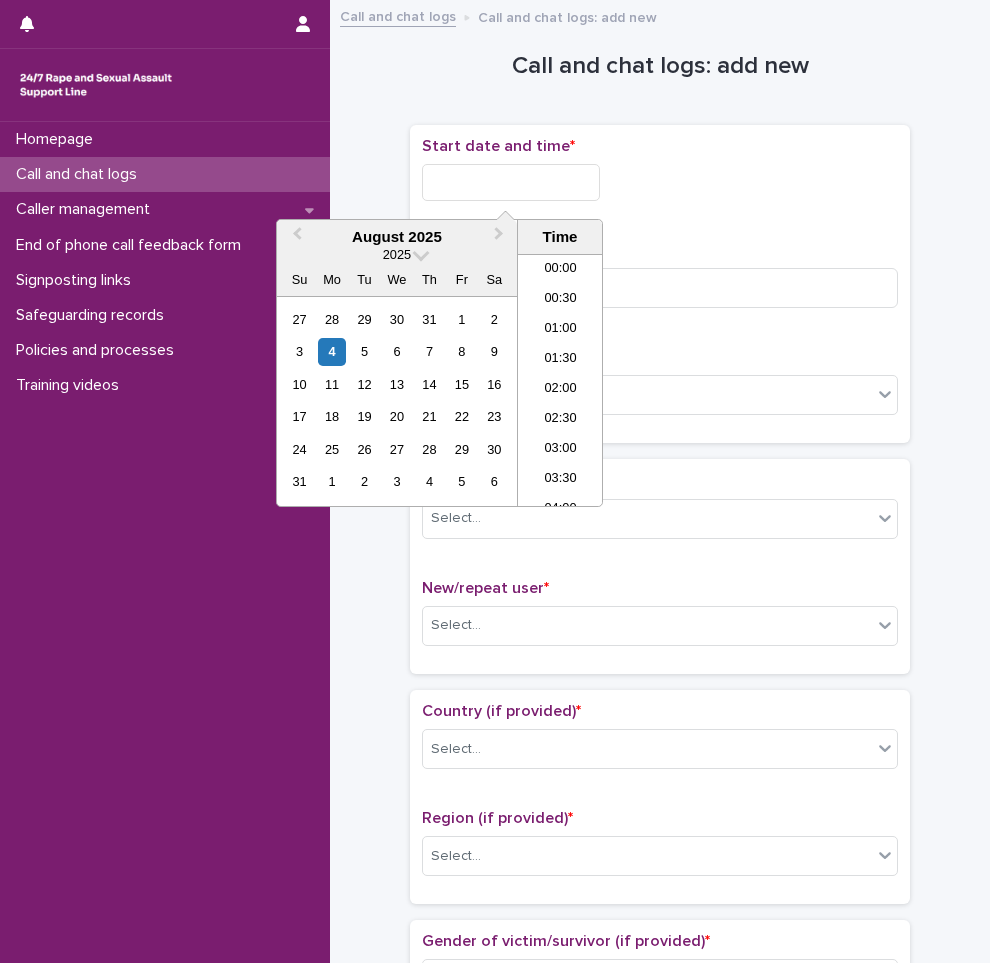 click at bounding box center [511, 182] 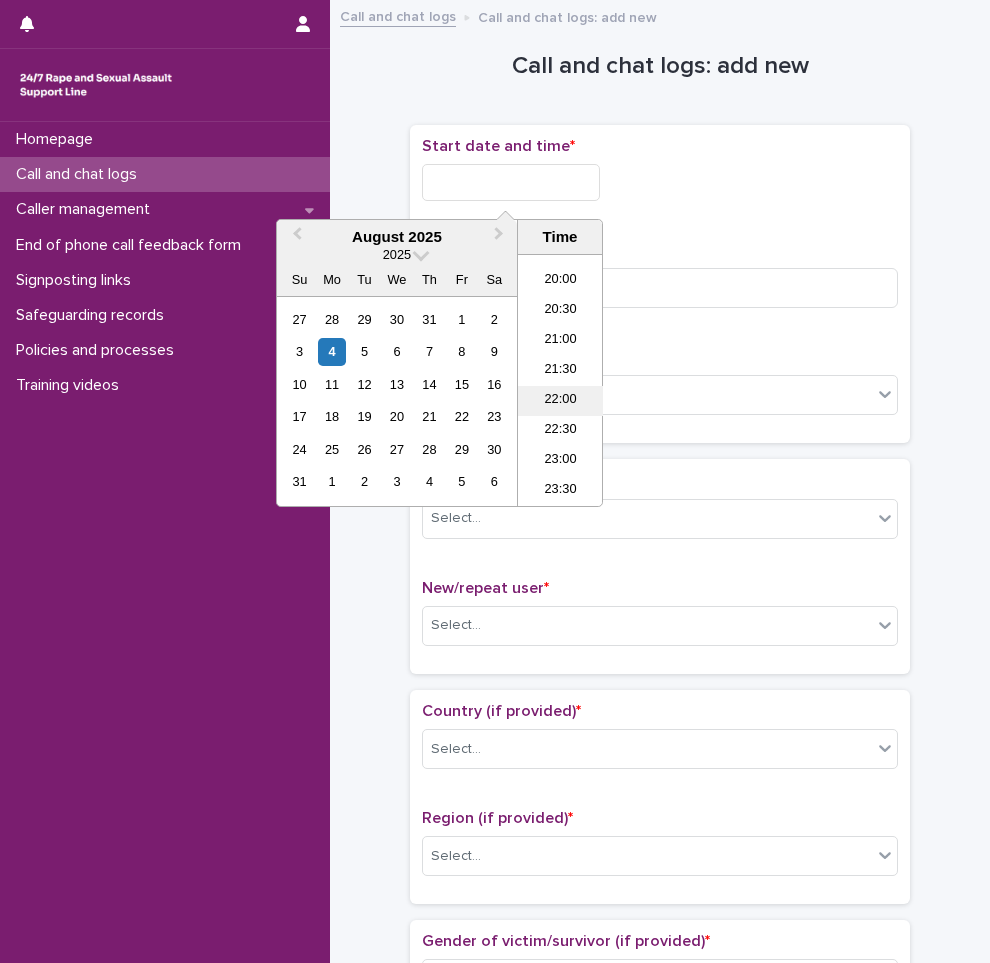 click on "22:00" at bounding box center [560, 401] 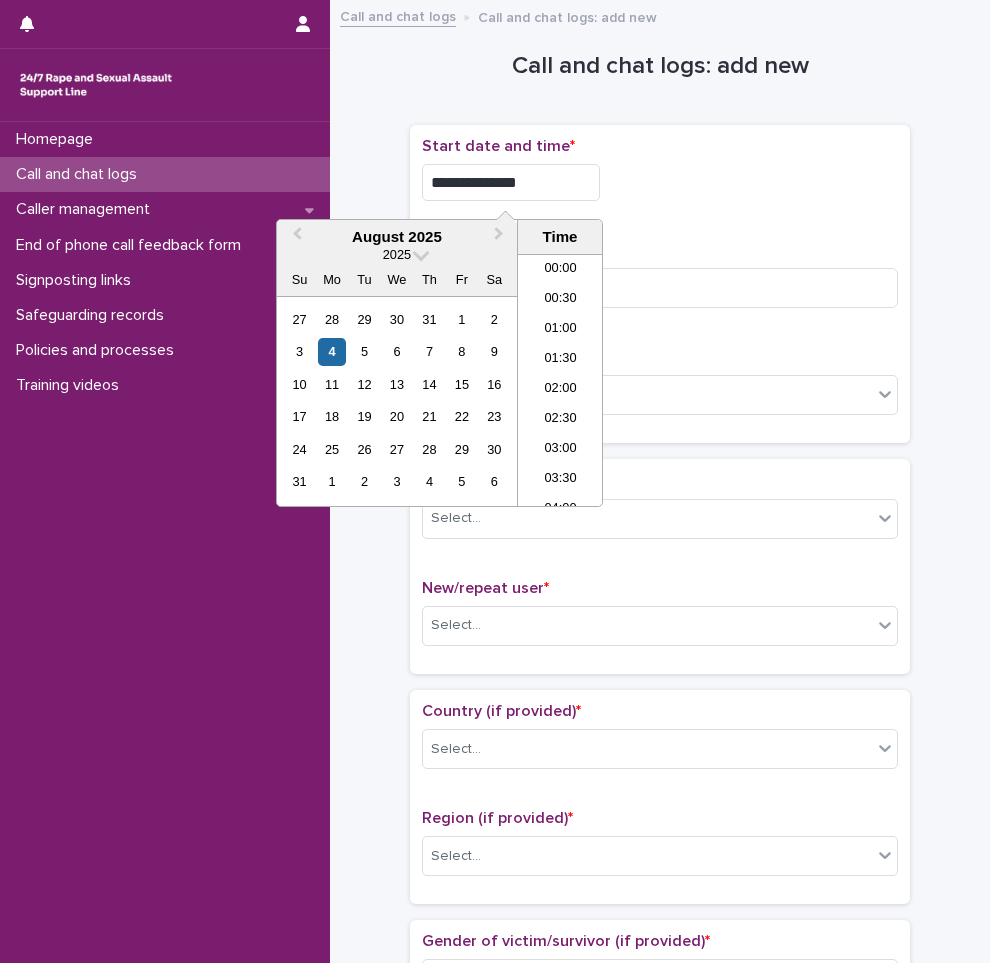 click on "**********" at bounding box center [511, 182] 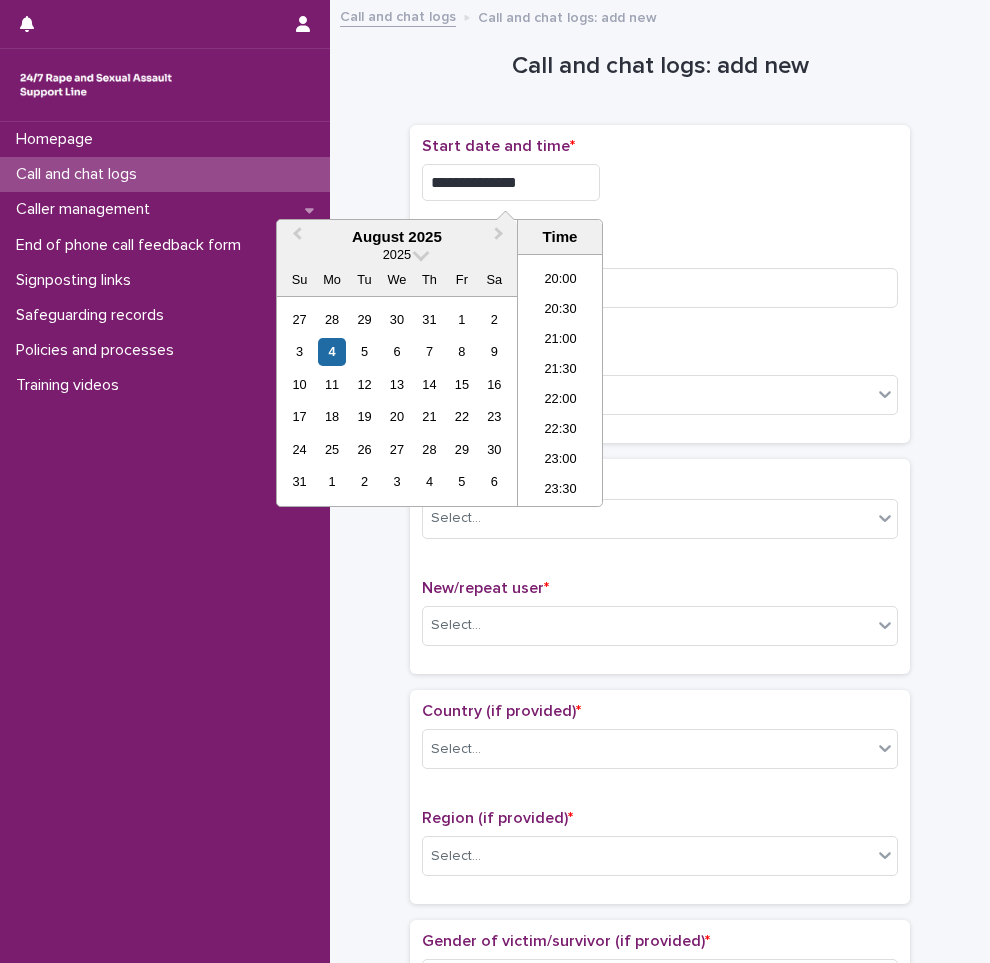 type on "**********" 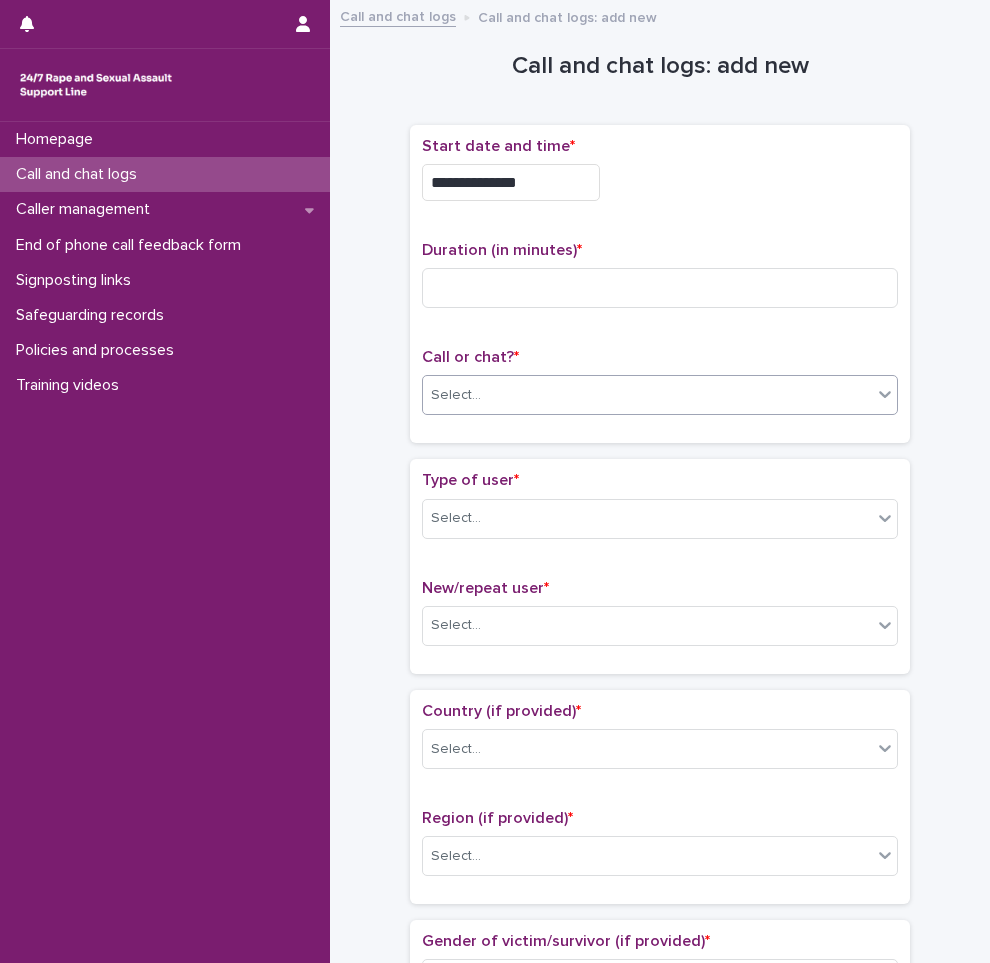click on "Select..." at bounding box center (647, 395) 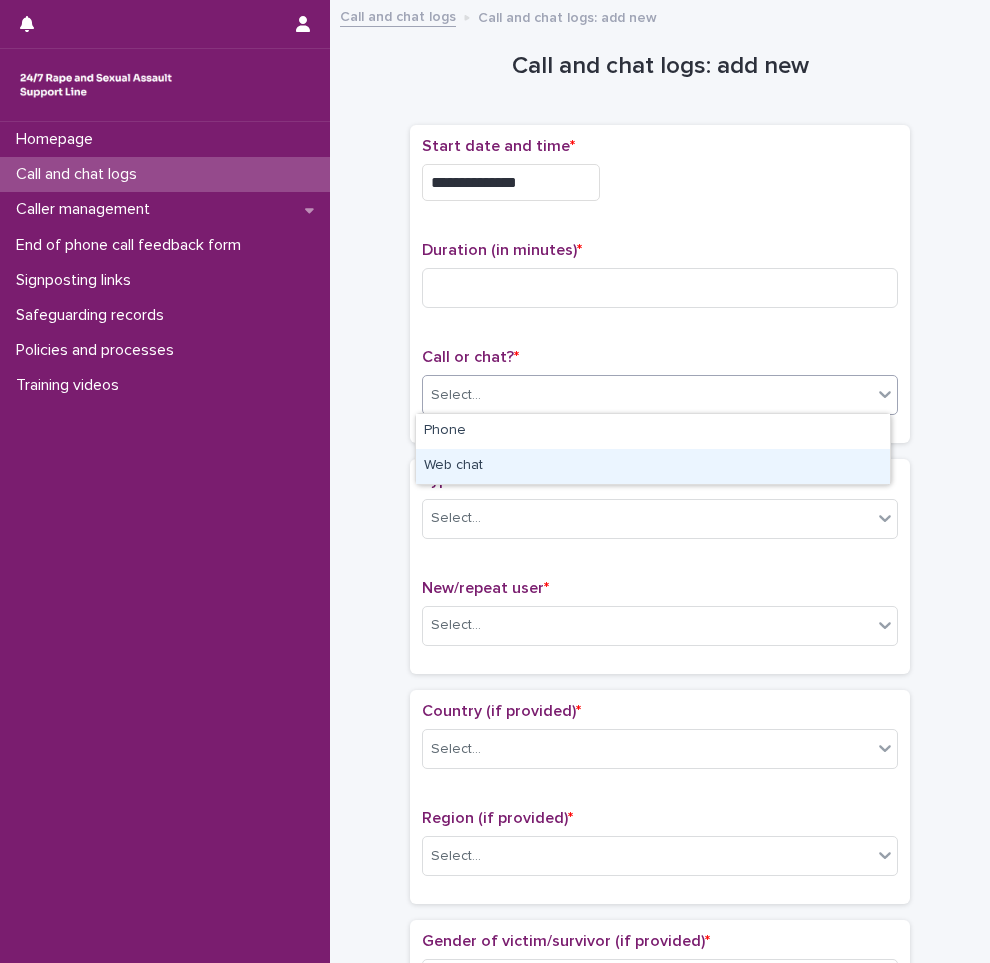 click on "Web chat" at bounding box center (653, 466) 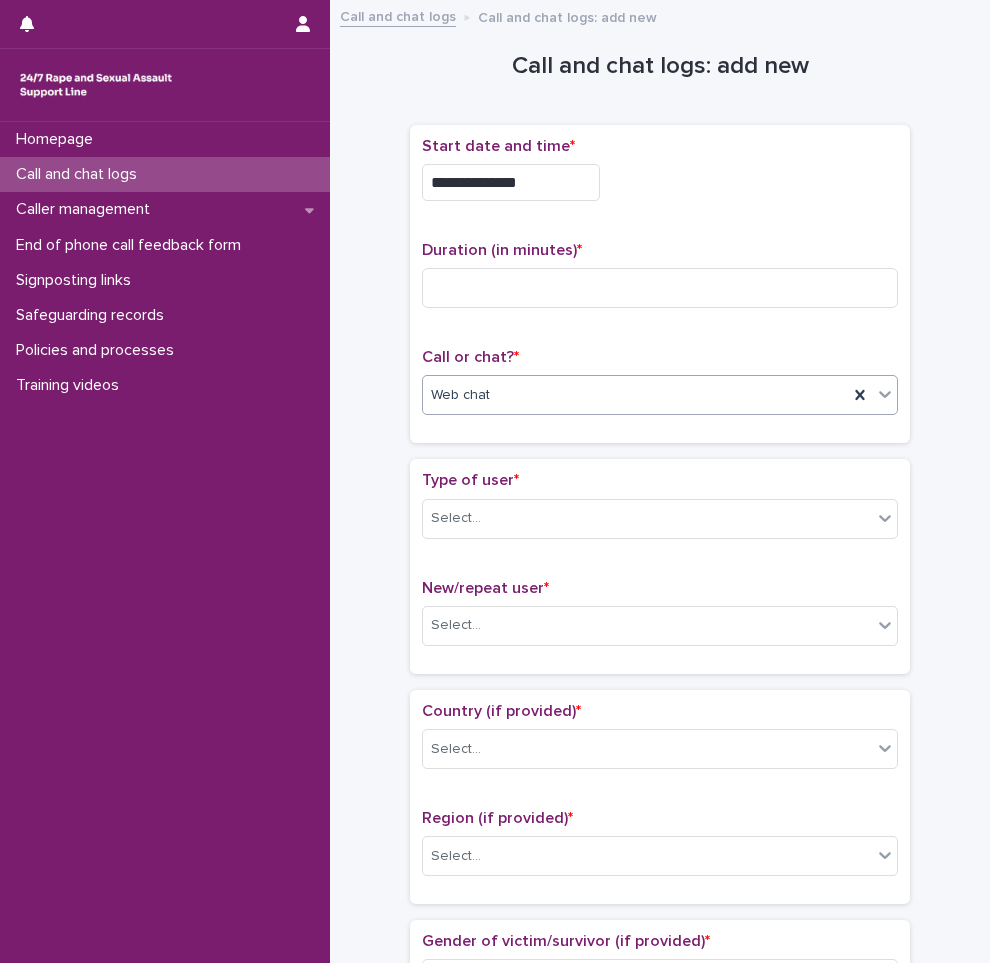 click on "**********" at bounding box center (660, 182) 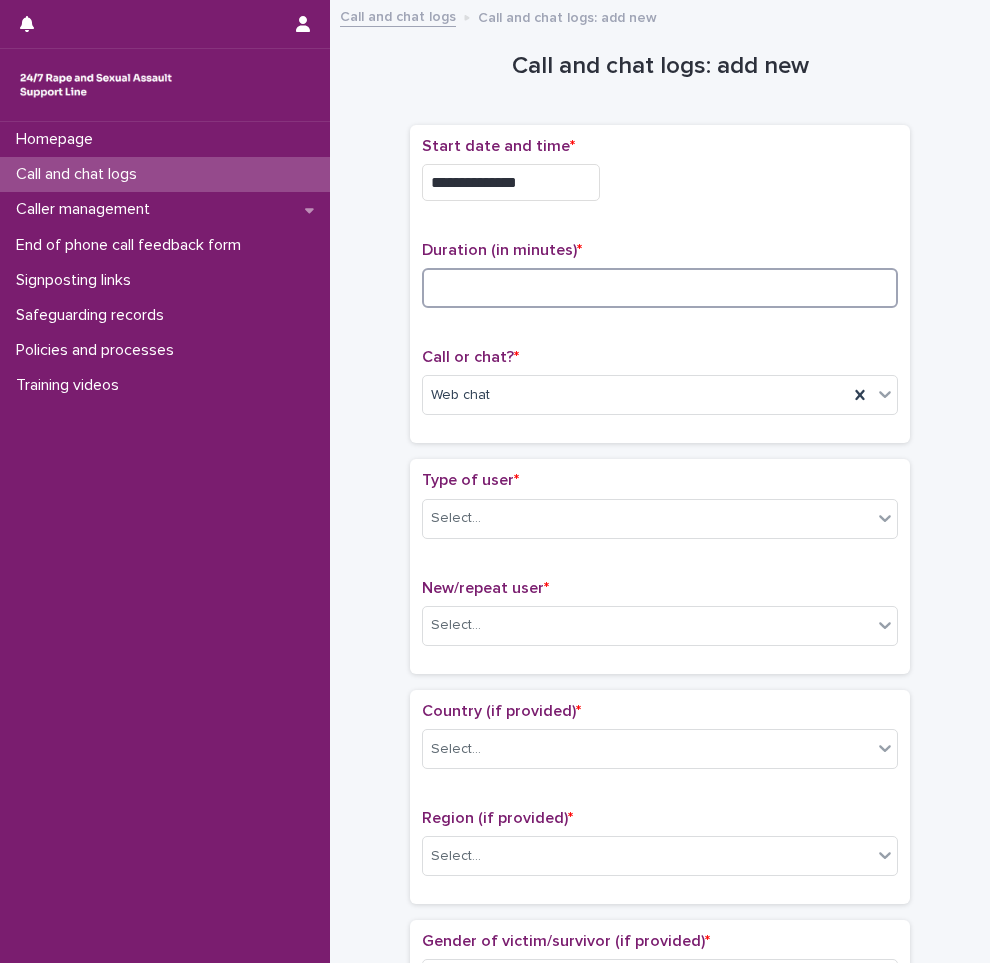 click at bounding box center (660, 288) 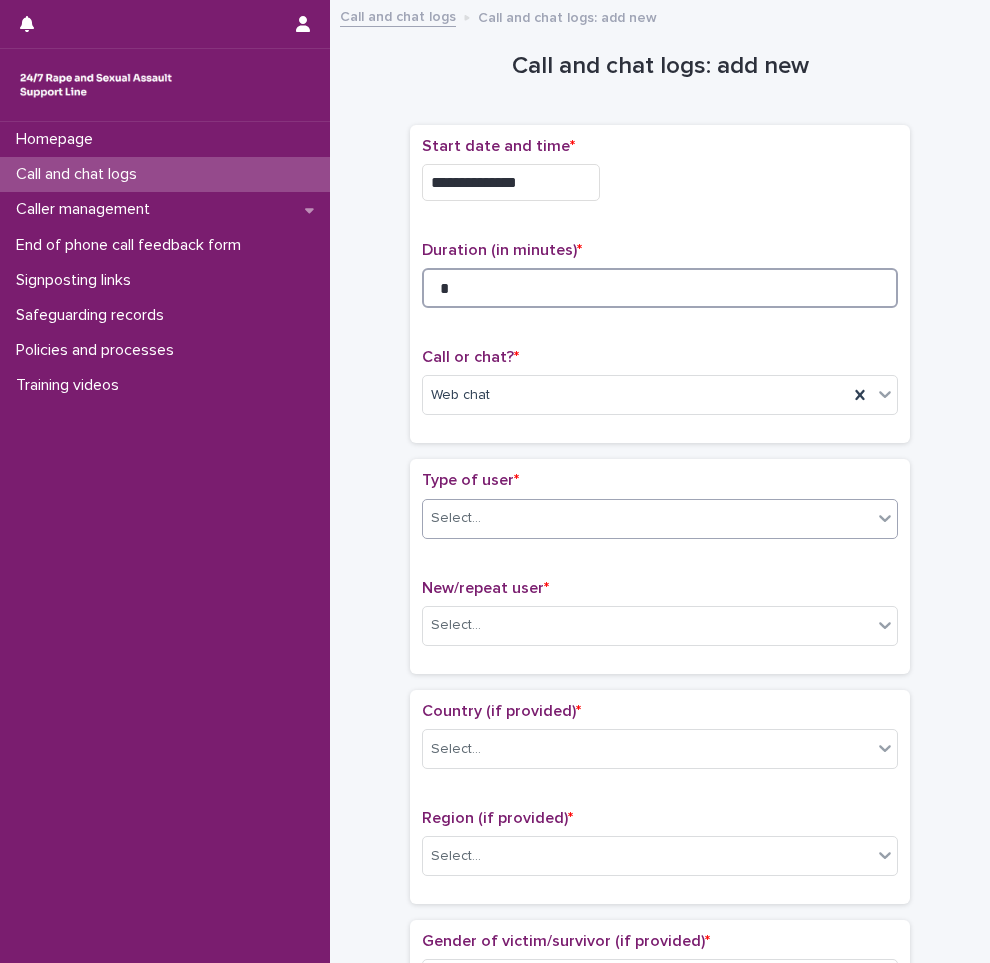 type on "*" 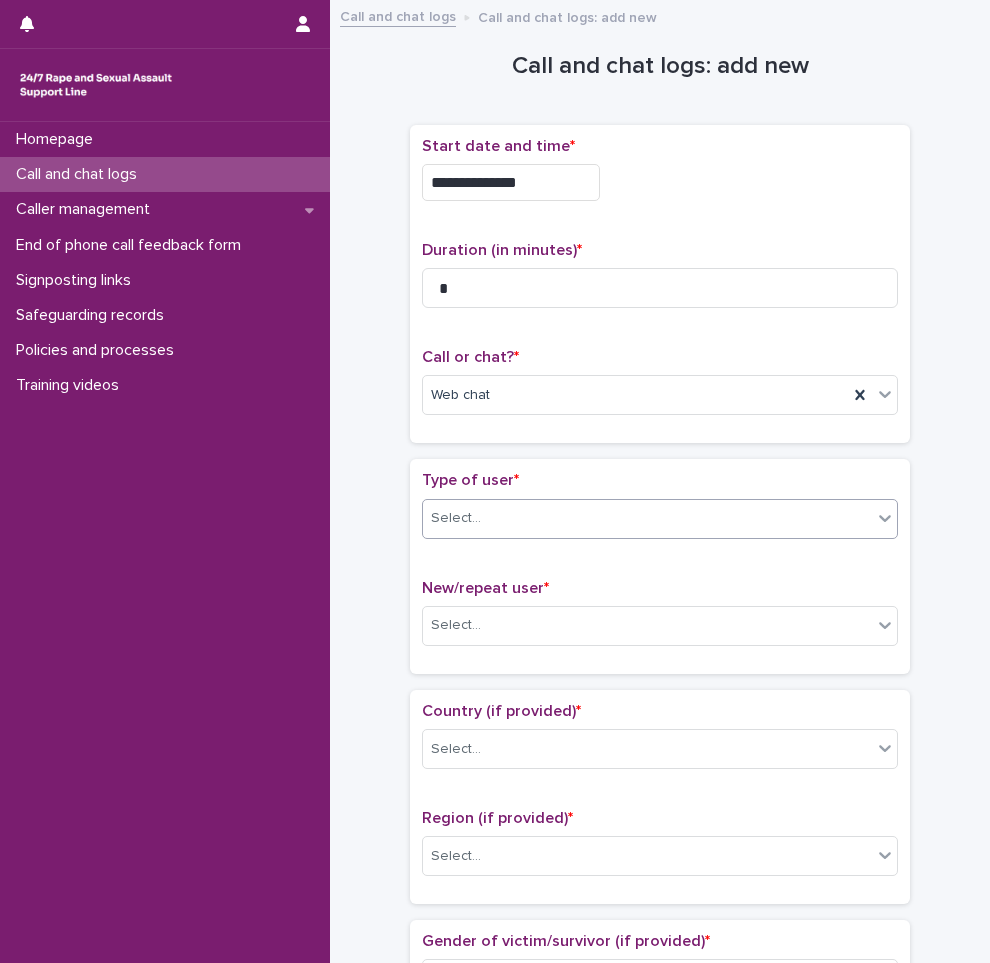 click on "Select..." at bounding box center (647, 518) 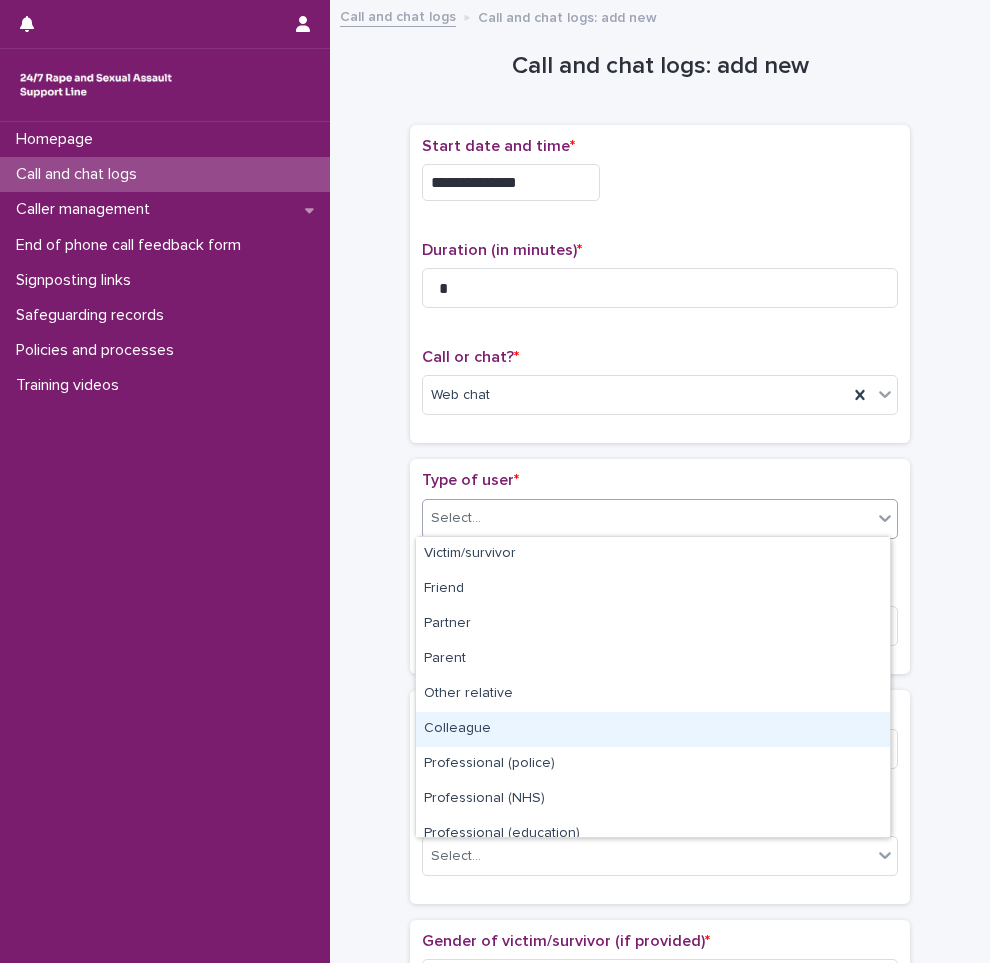 scroll, scrollTop: 225, scrollLeft: 0, axis: vertical 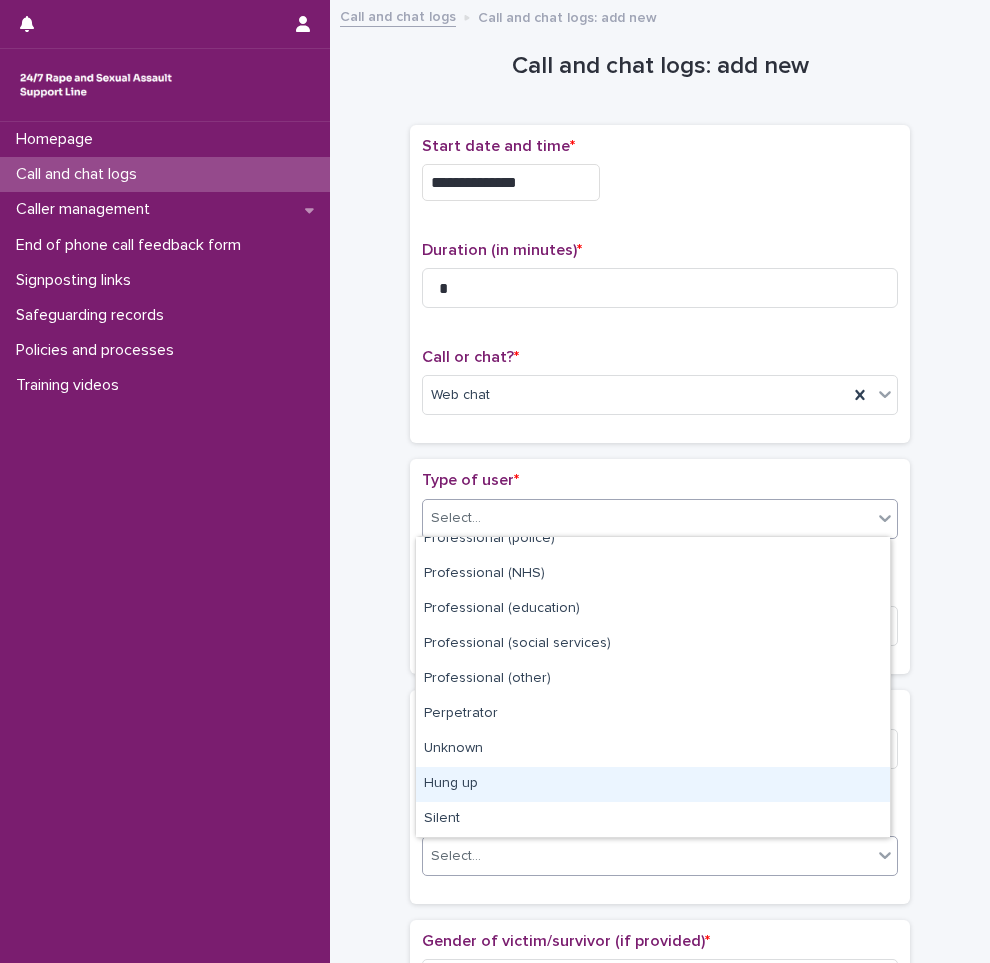 click on "Hung up" at bounding box center [653, 784] 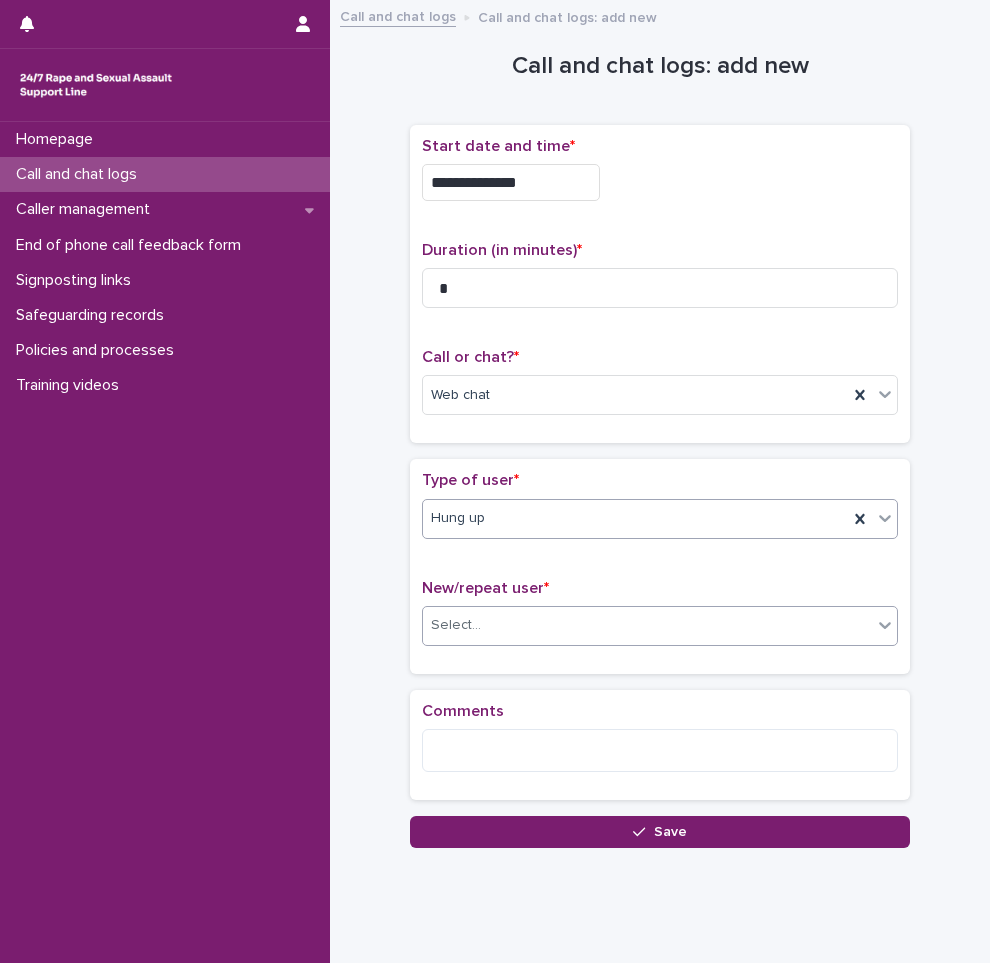 click on "Select..." at bounding box center (647, 625) 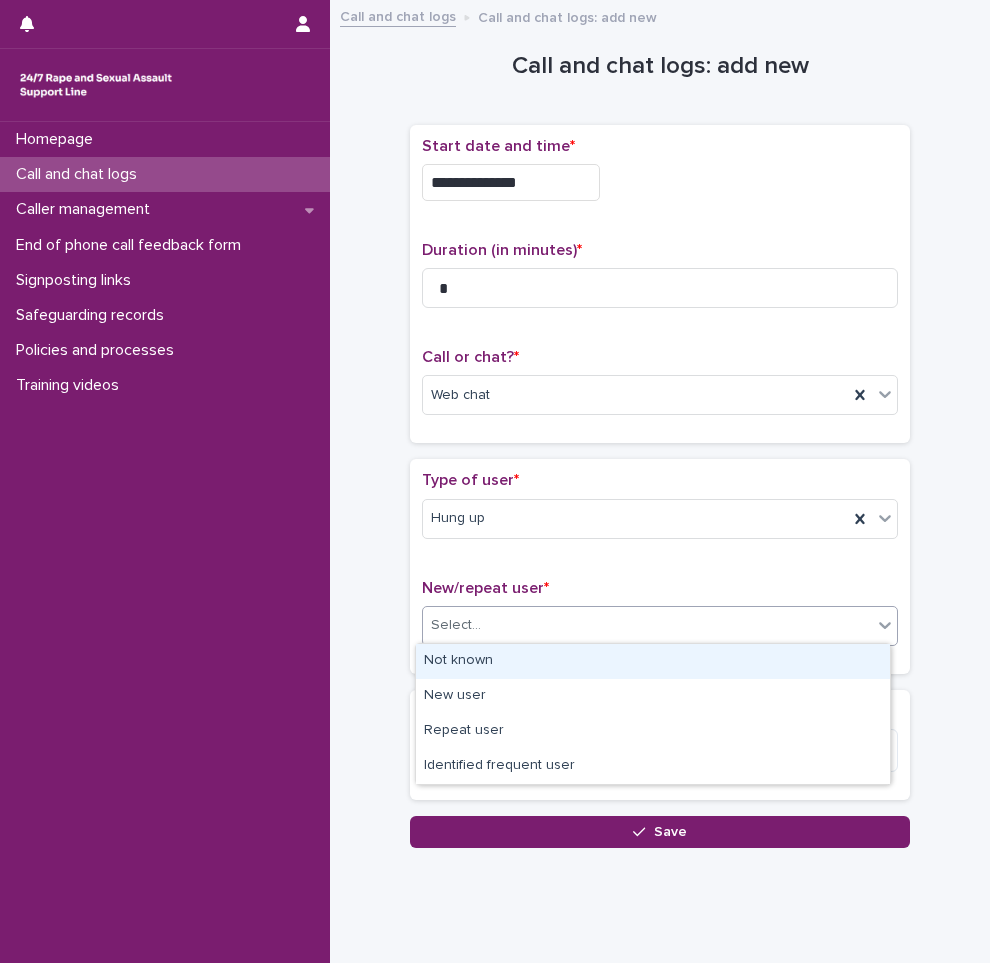 click on "Not known" at bounding box center (653, 661) 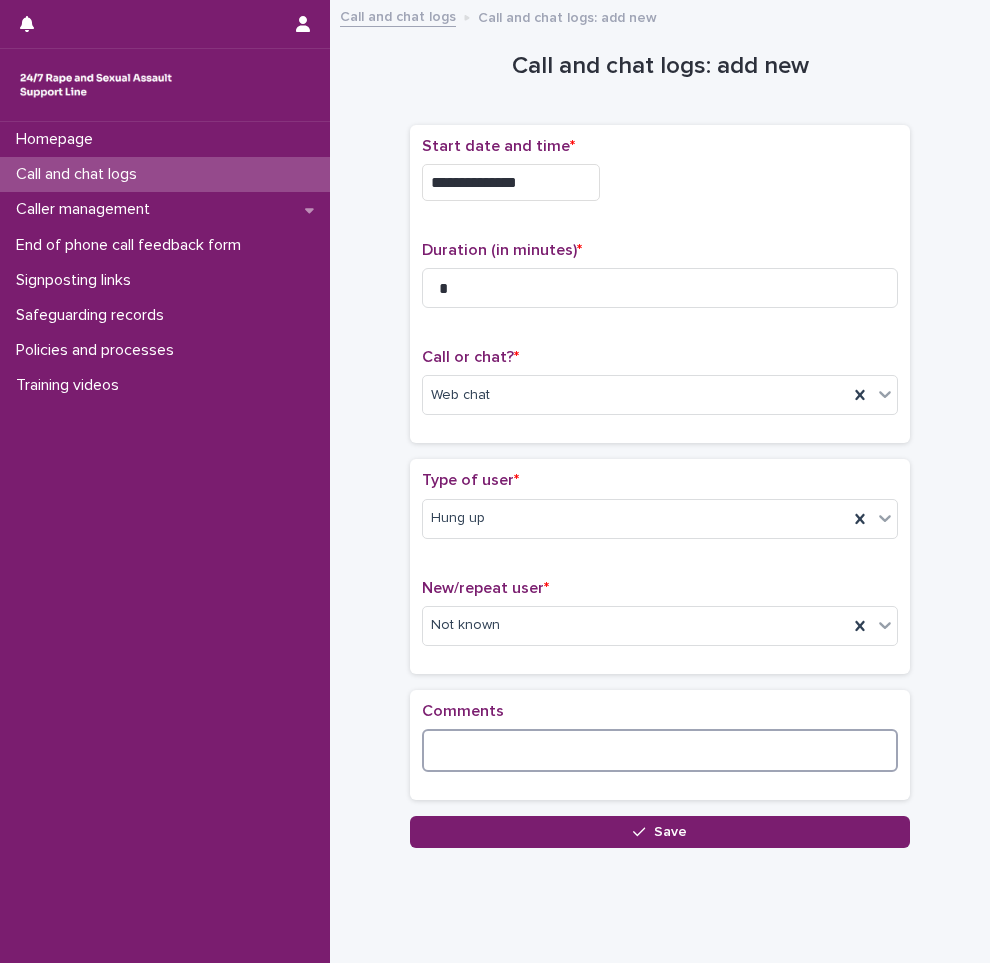 click at bounding box center (660, 750) 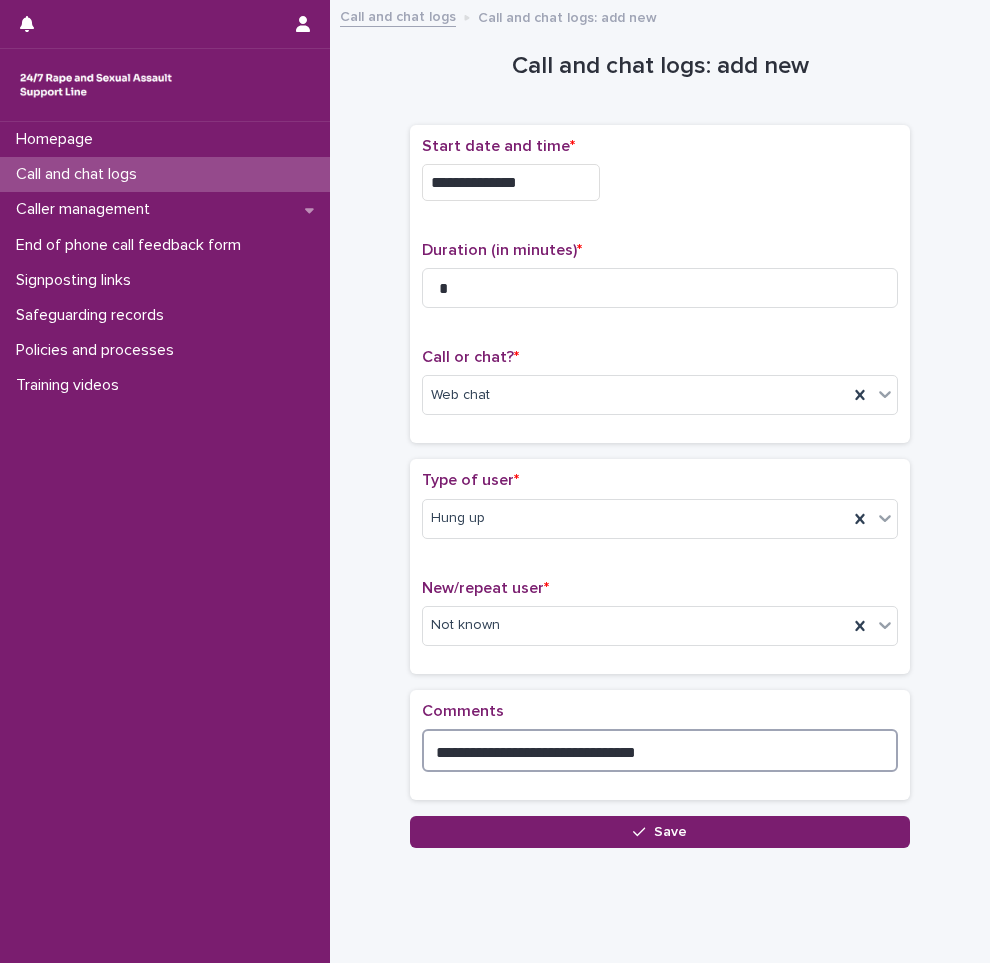 click on "**********" at bounding box center [660, 750] 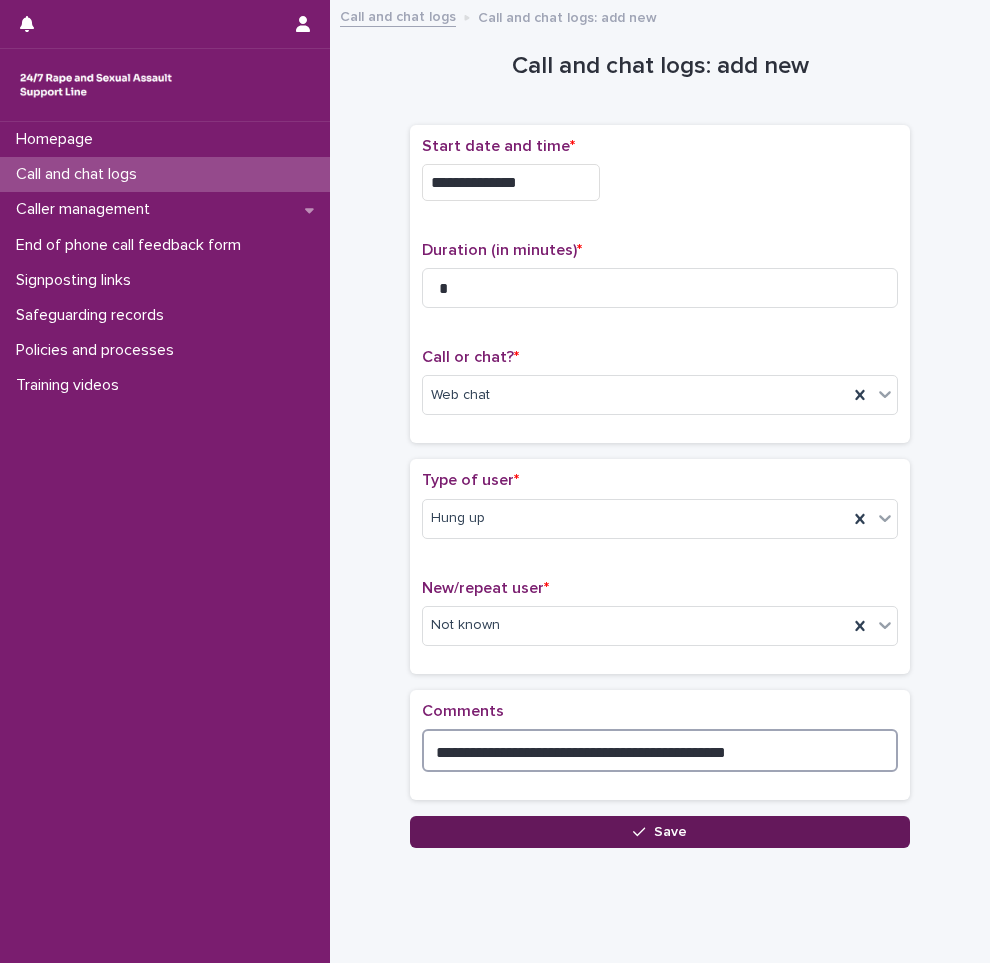 type on "**********" 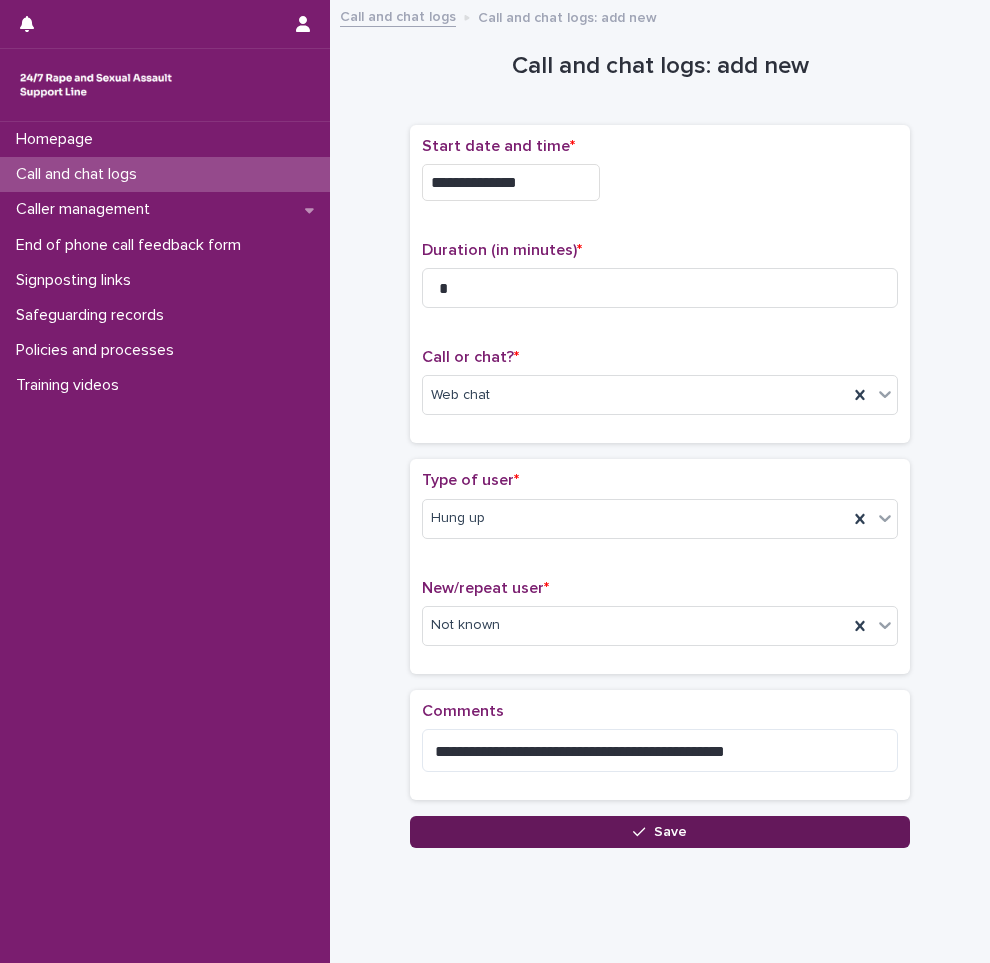 click on "Save" at bounding box center [660, 832] 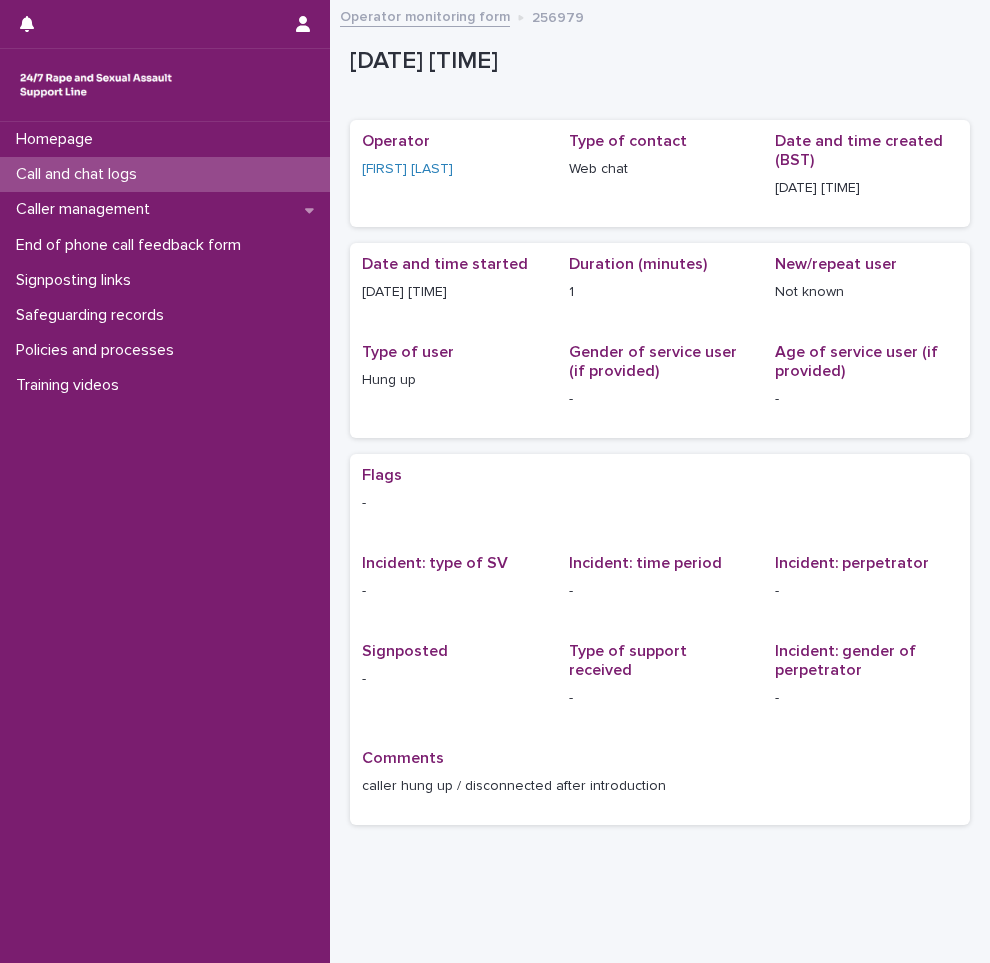 click on "Call and chat logs" at bounding box center [80, 174] 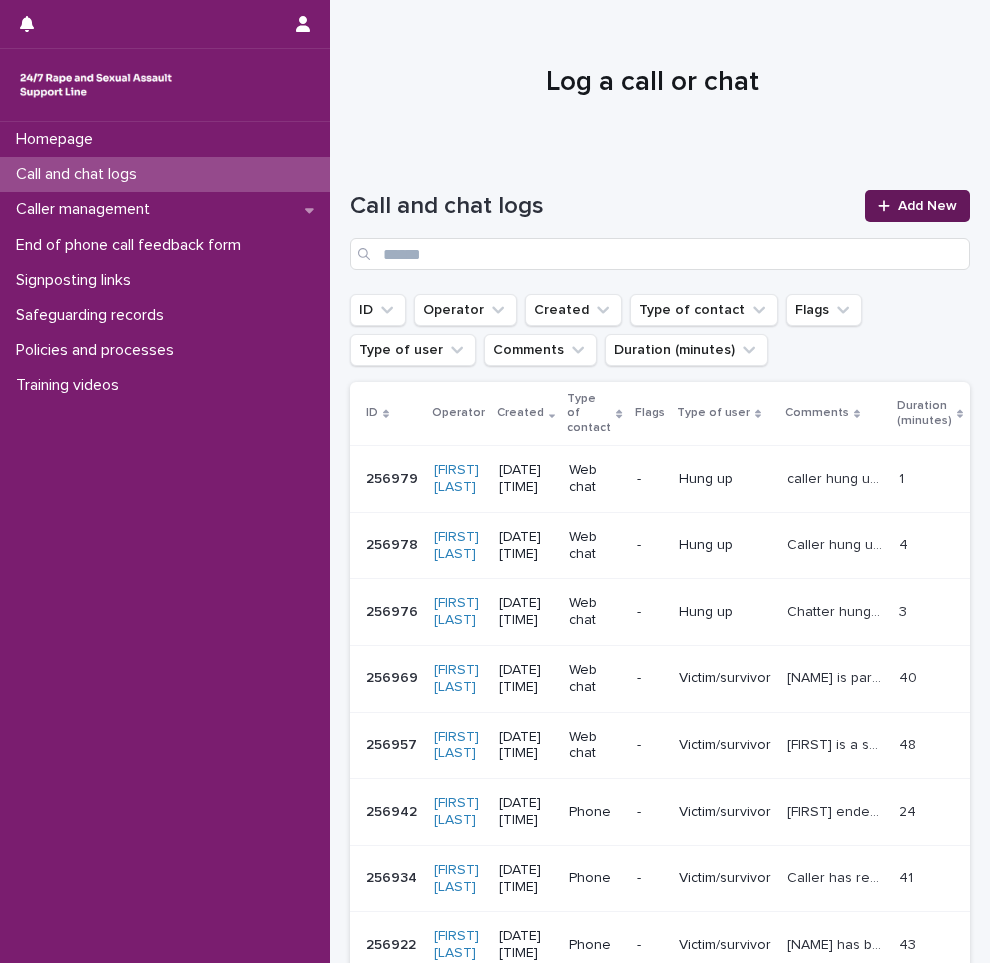 click on "Add New" at bounding box center (927, 206) 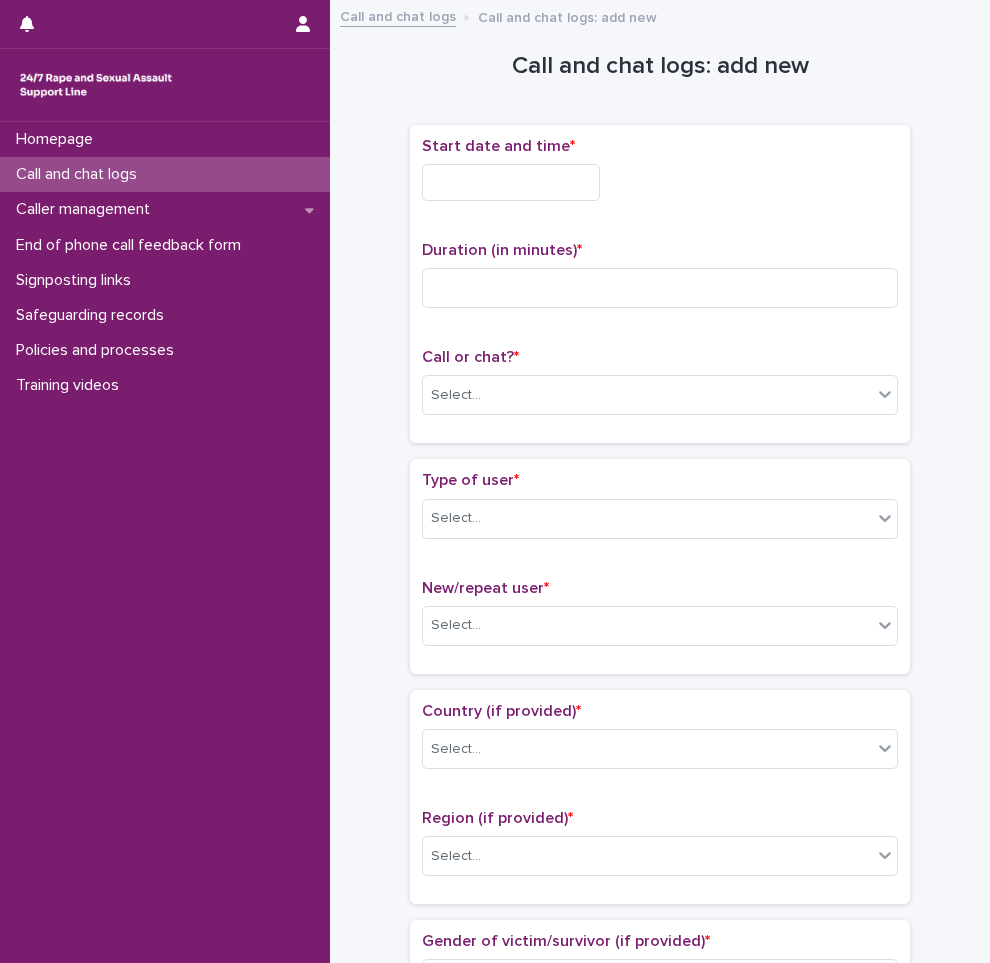 click at bounding box center [511, 182] 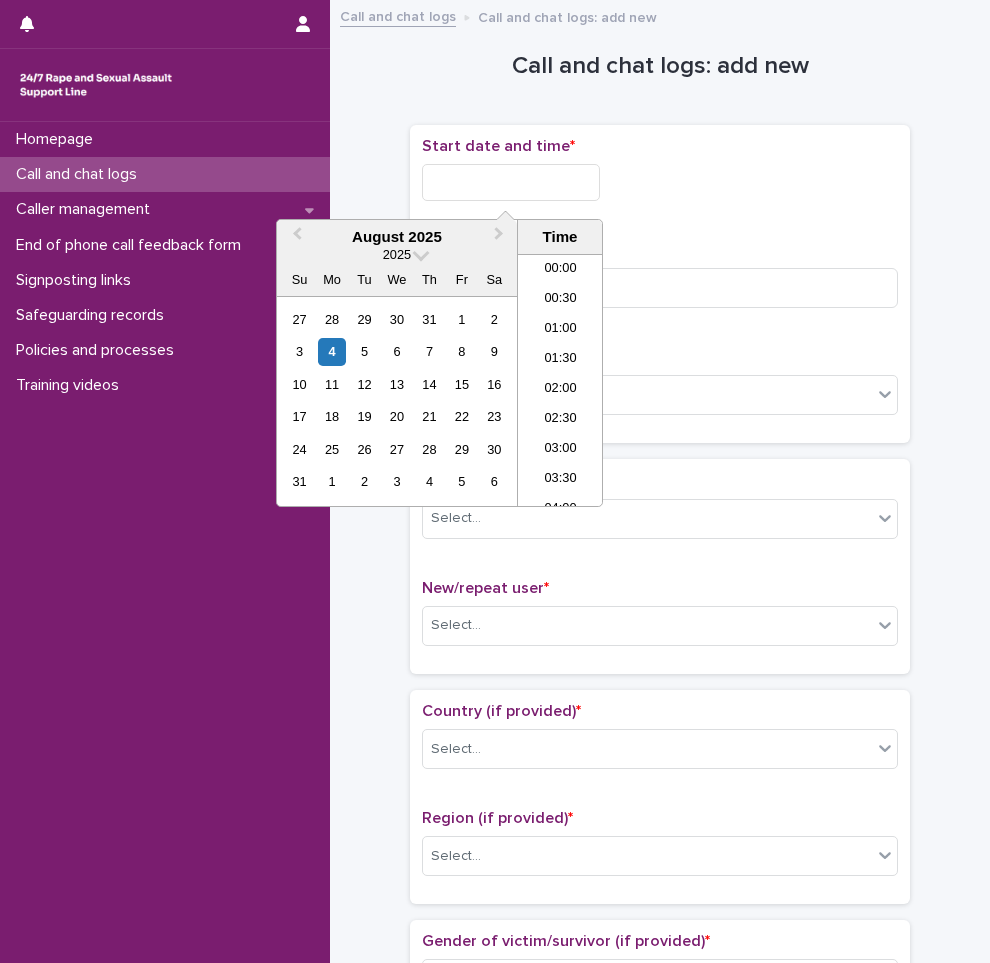 scroll, scrollTop: 1189, scrollLeft: 0, axis: vertical 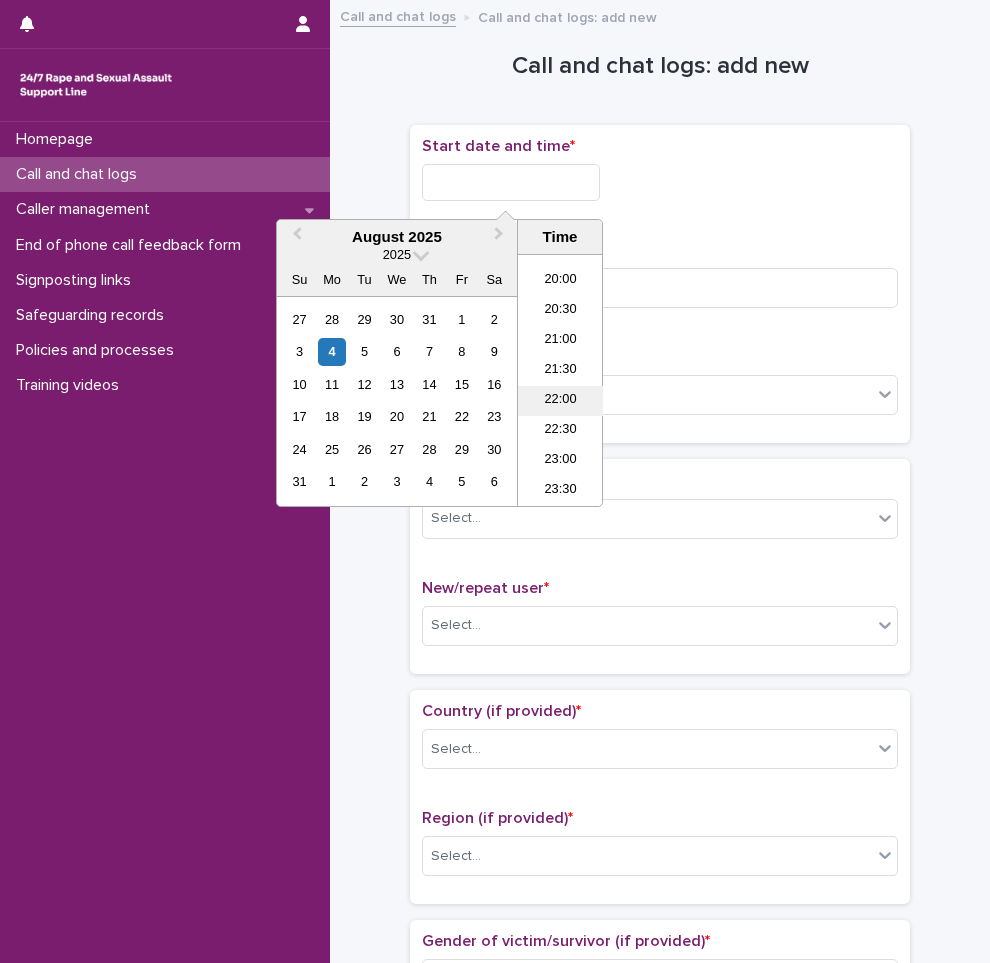 click on "22:00" at bounding box center [560, 401] 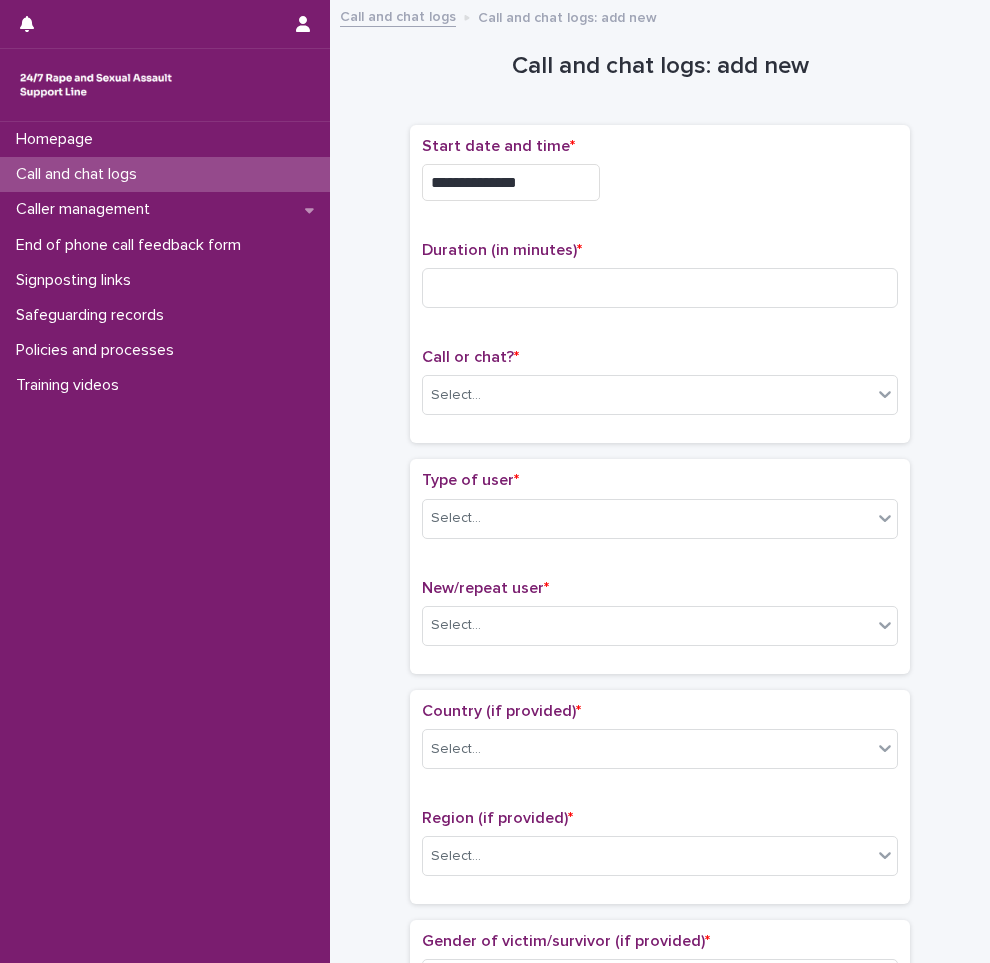 click on "**********" at bounding box center (511, 182) 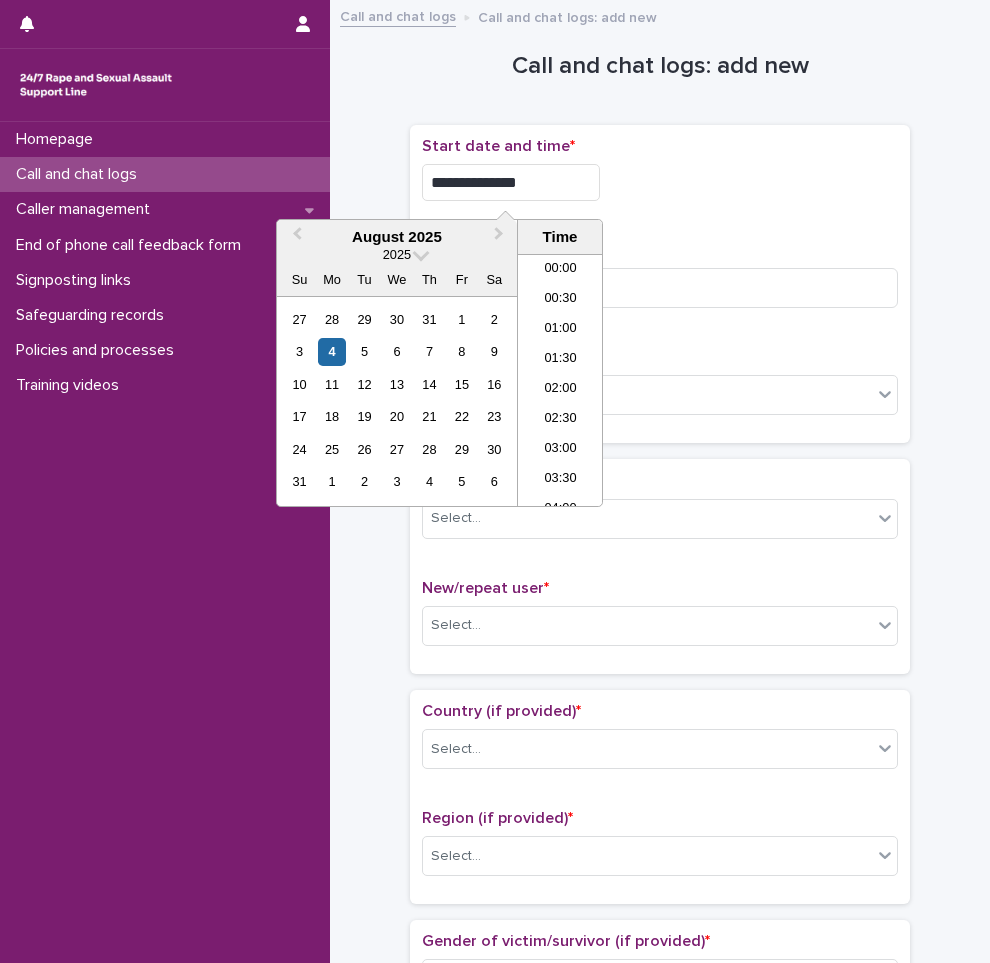 scroll, scrollTop: 1189, scrollLeft: 0, axis: vertical 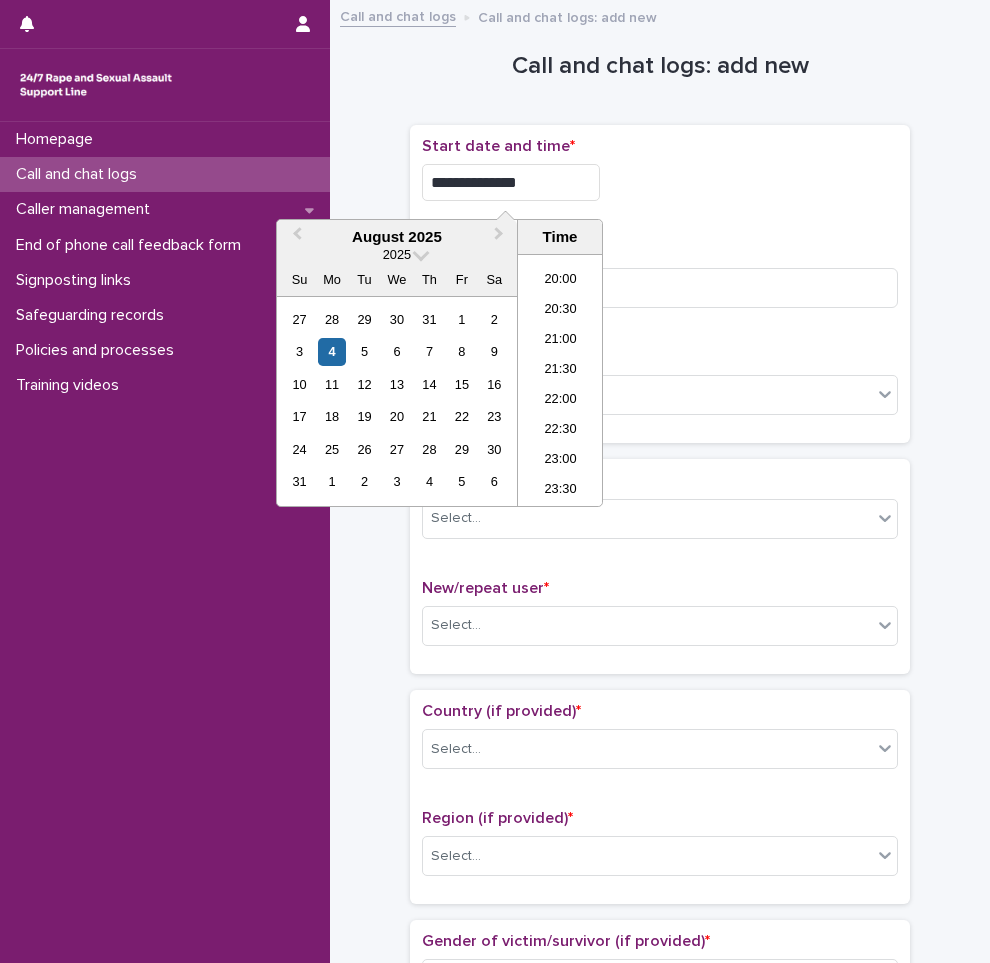 type on "**********" 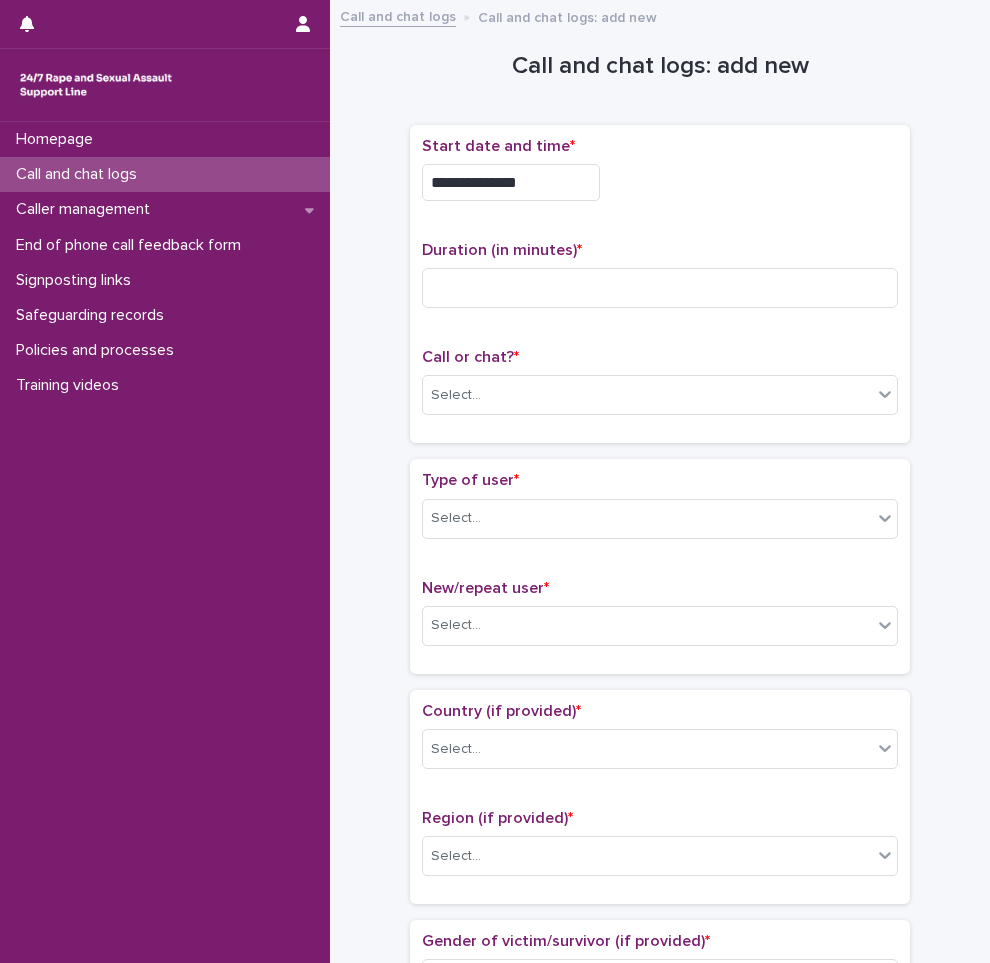 click on "Start date and time *" at bounding box center [660, 146] 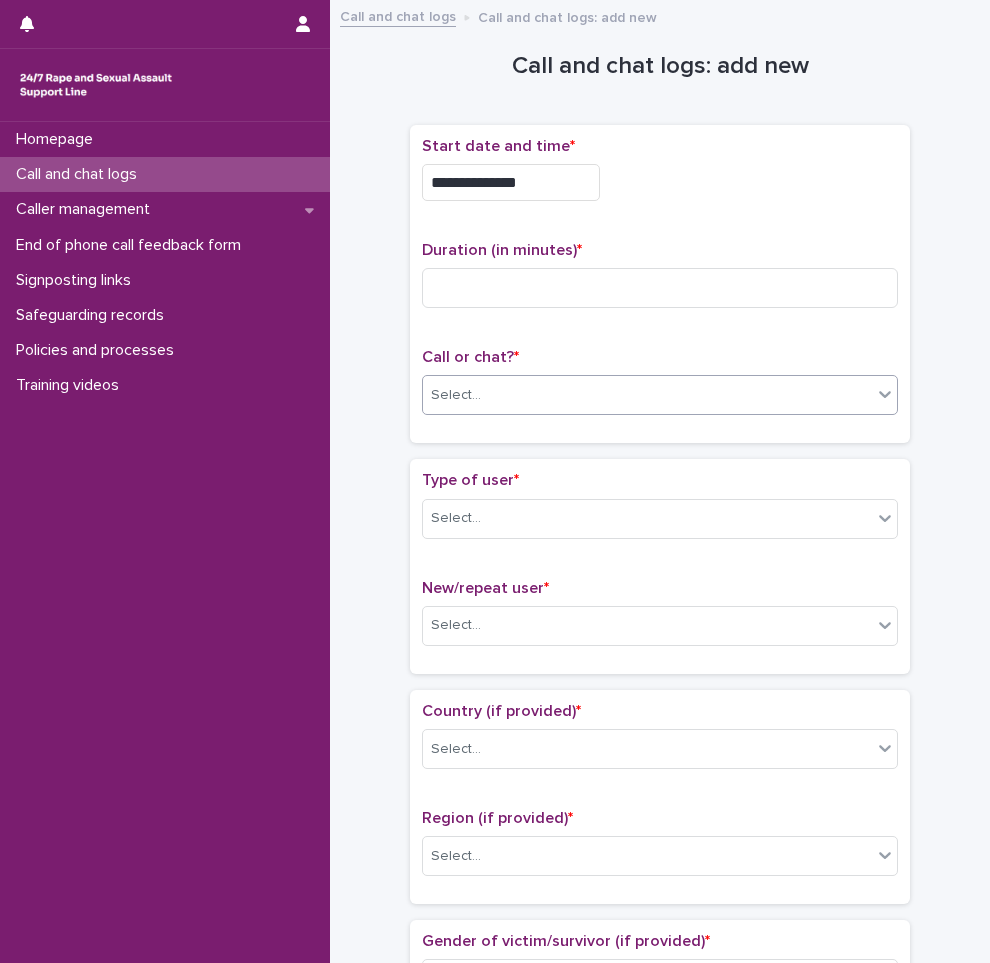 click on "Select..." at bounding box center [456, 395] 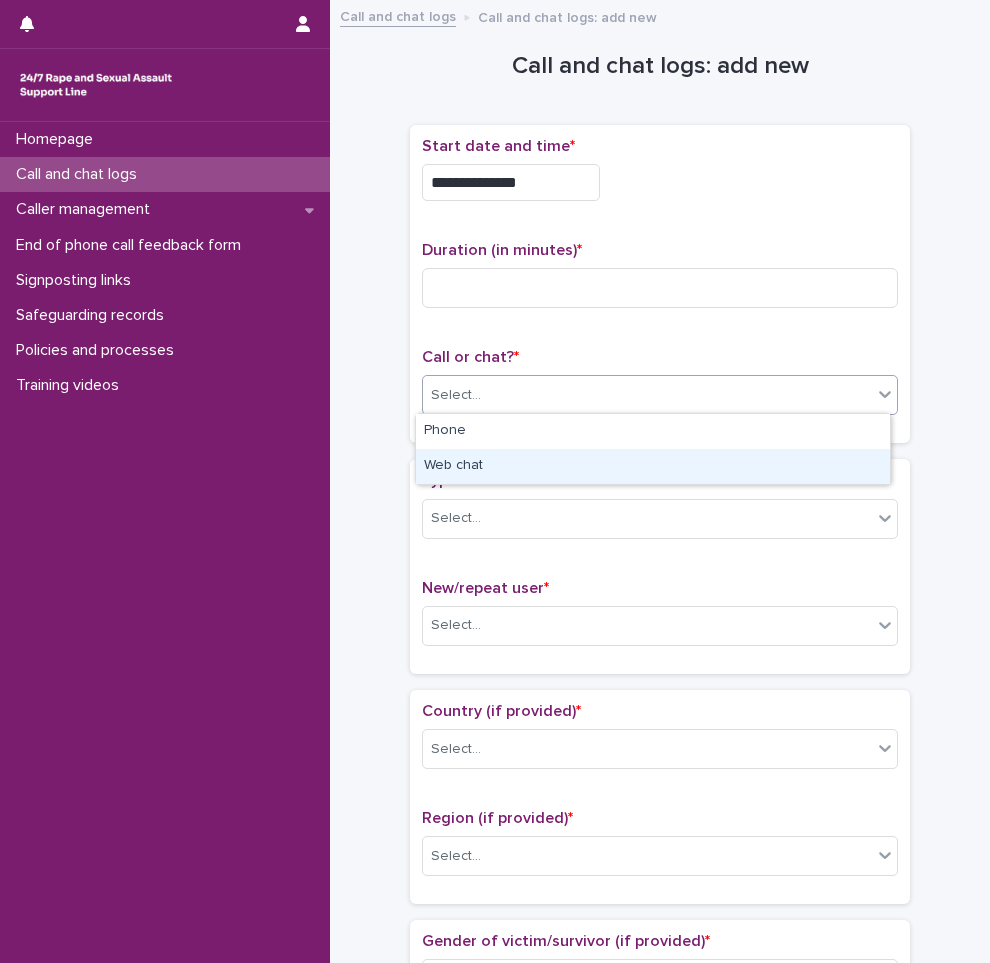 click on "Web chat" at bounding box center (653, 466) 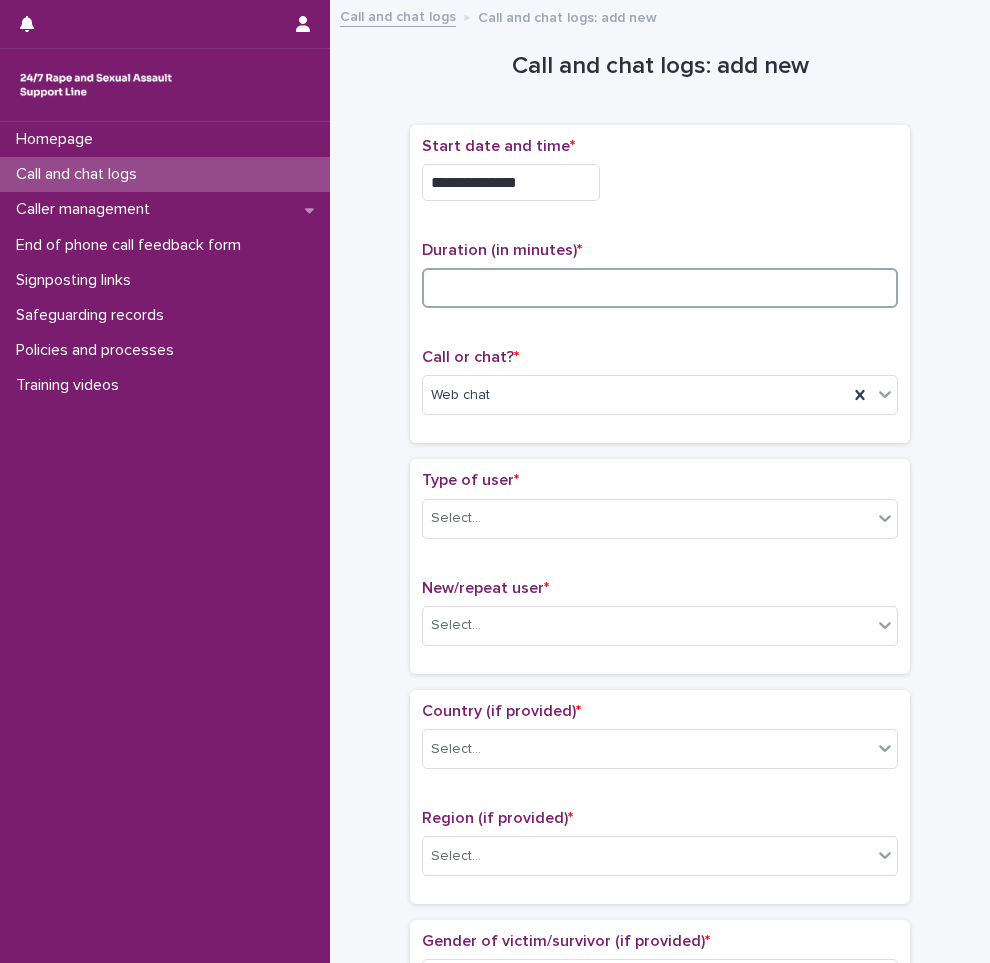 click at bounding box center [660, 288] 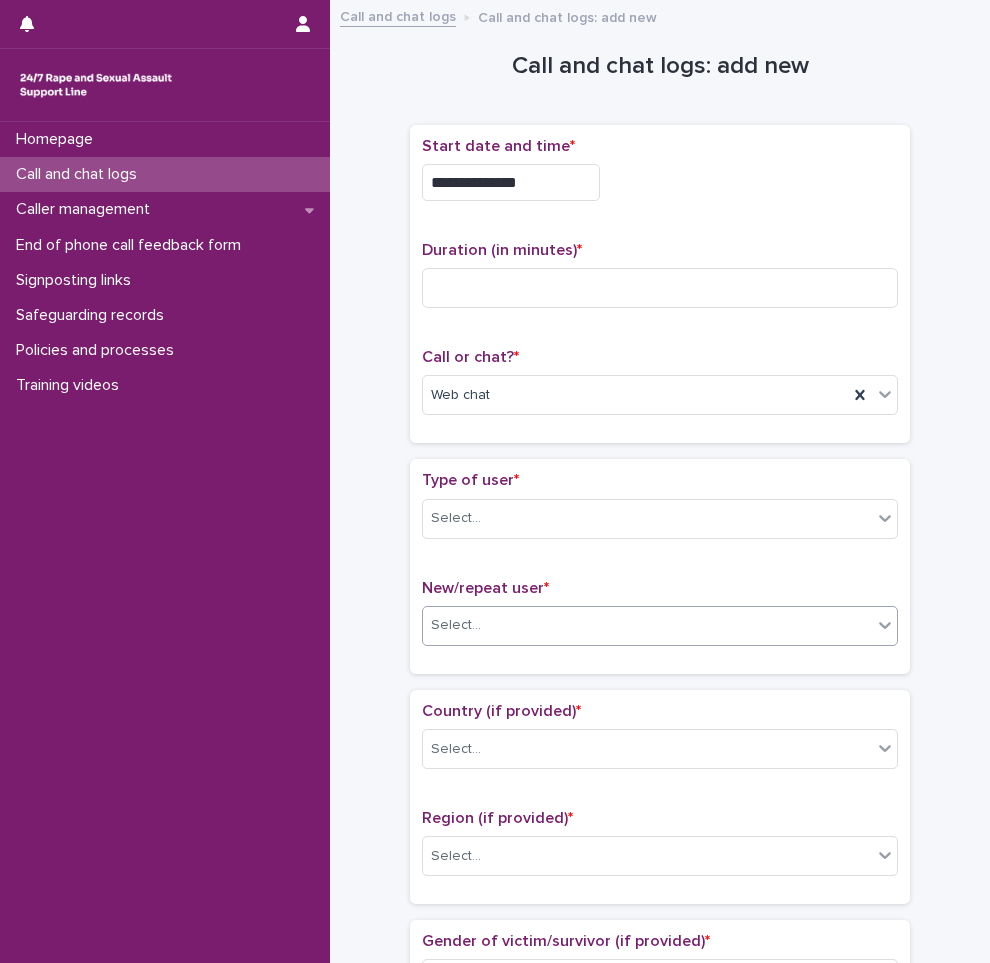click on "Select..." at bounding box center [647, 625] 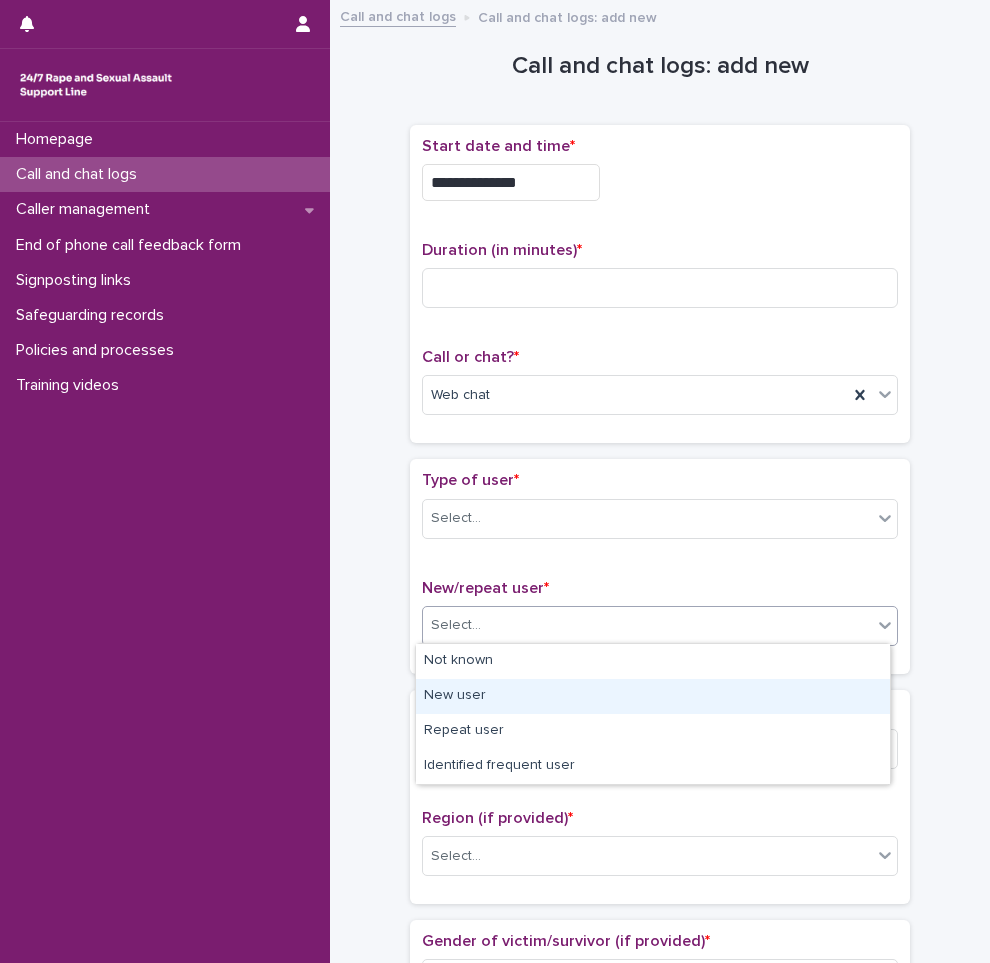 click on "New user" at bounding box center [653, 696] 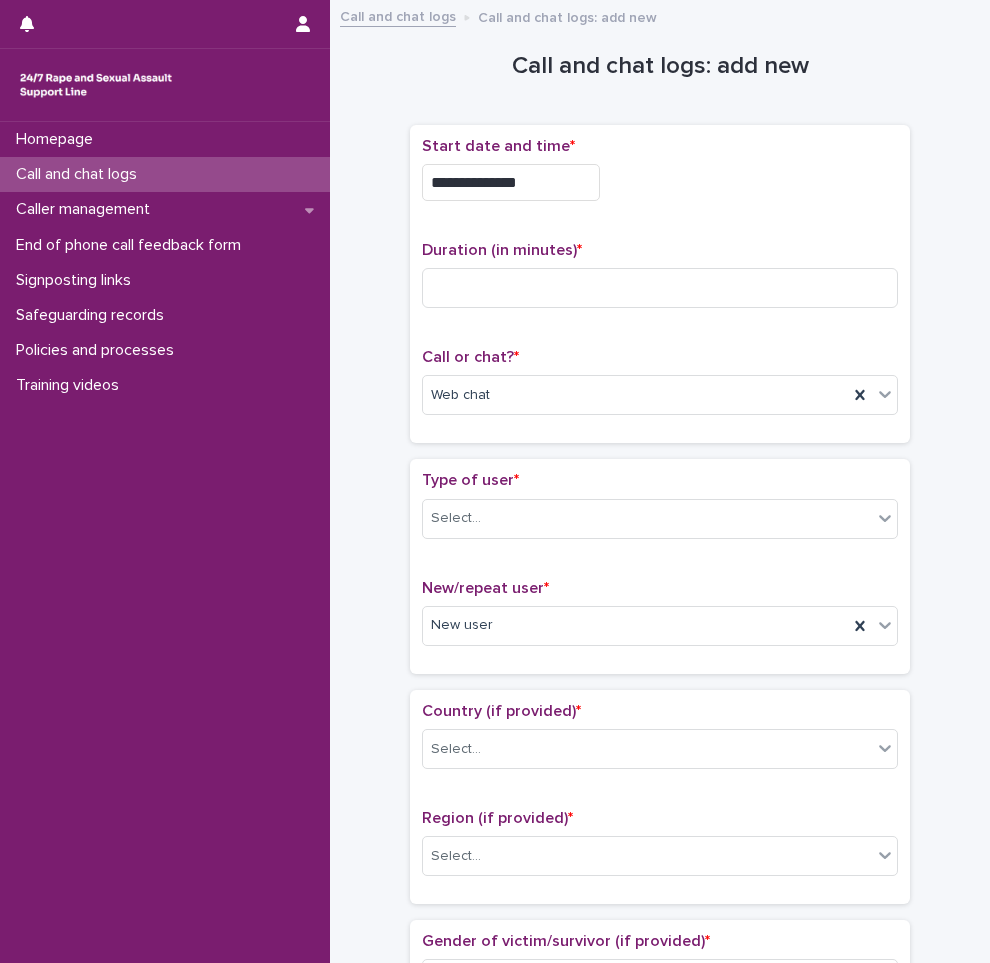 click on "**********" at bounding box center (660, 1060) 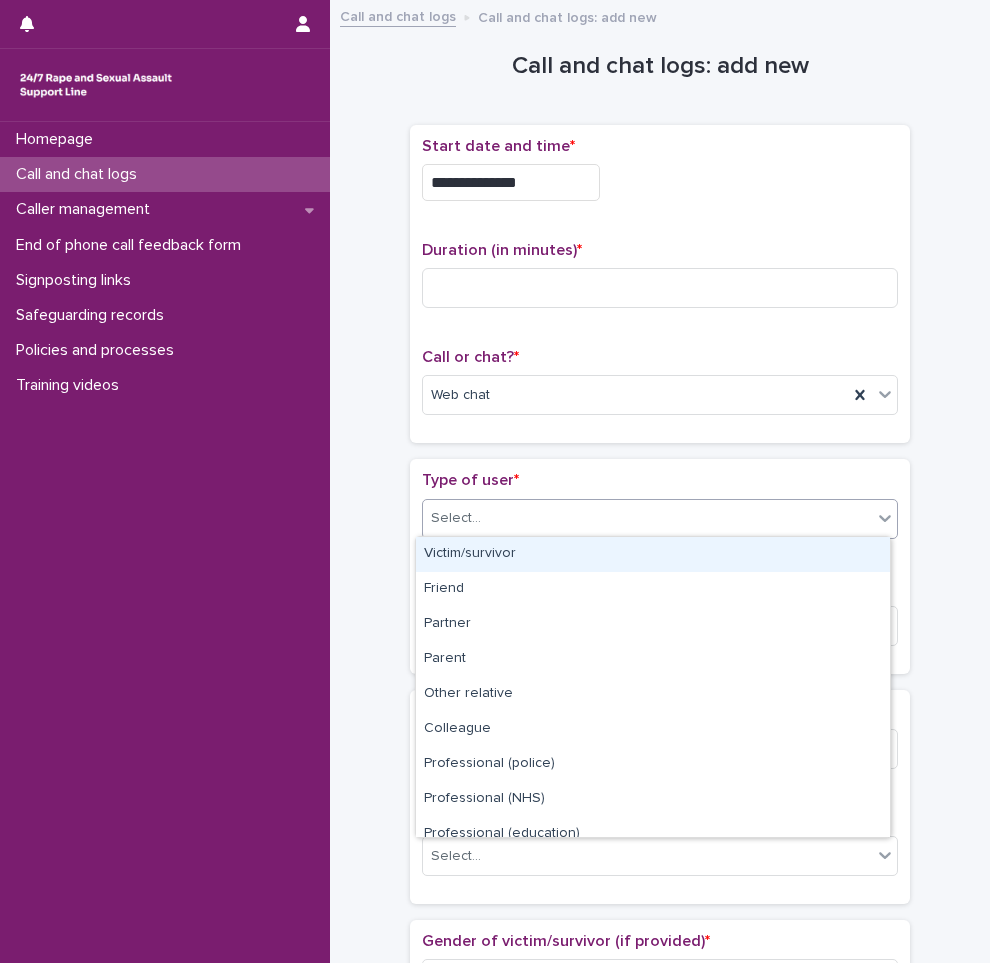 click on "Select..." at bounding box center [660, 519] 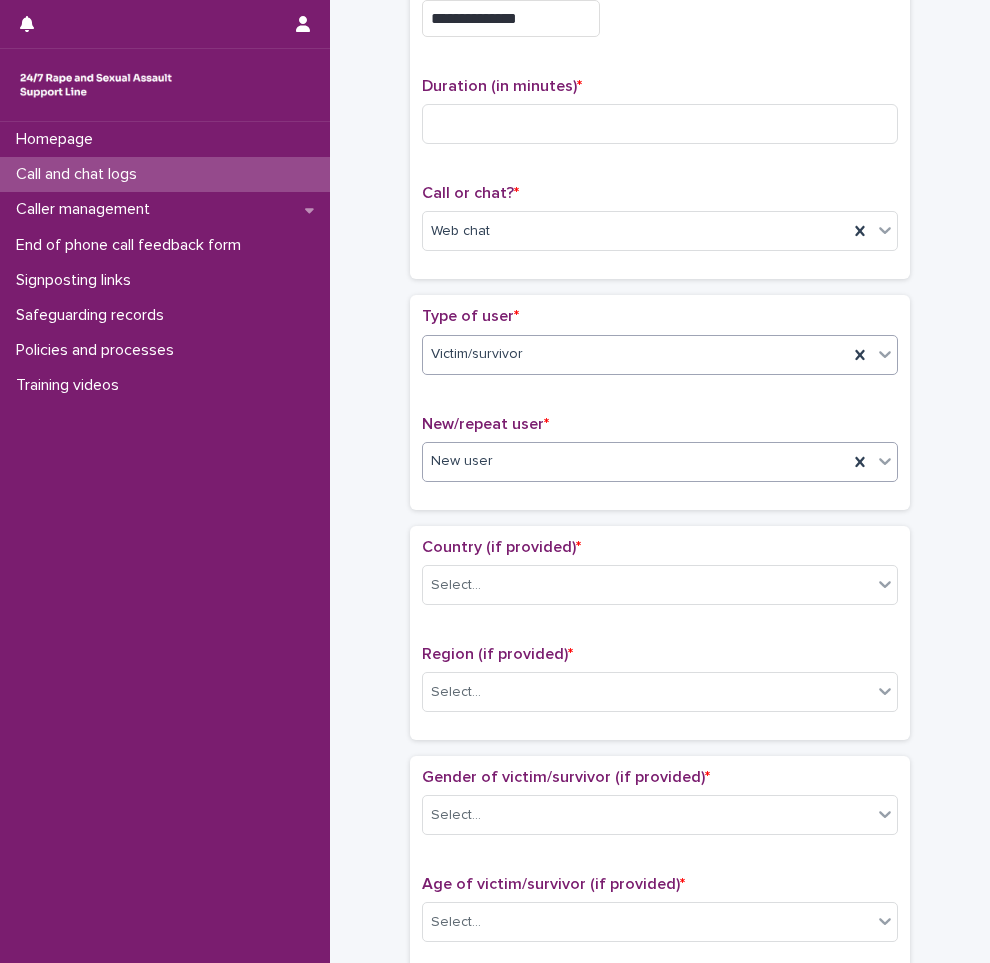 scroll, scrollTop: 200, scrollLeft: 0, axis: vertical 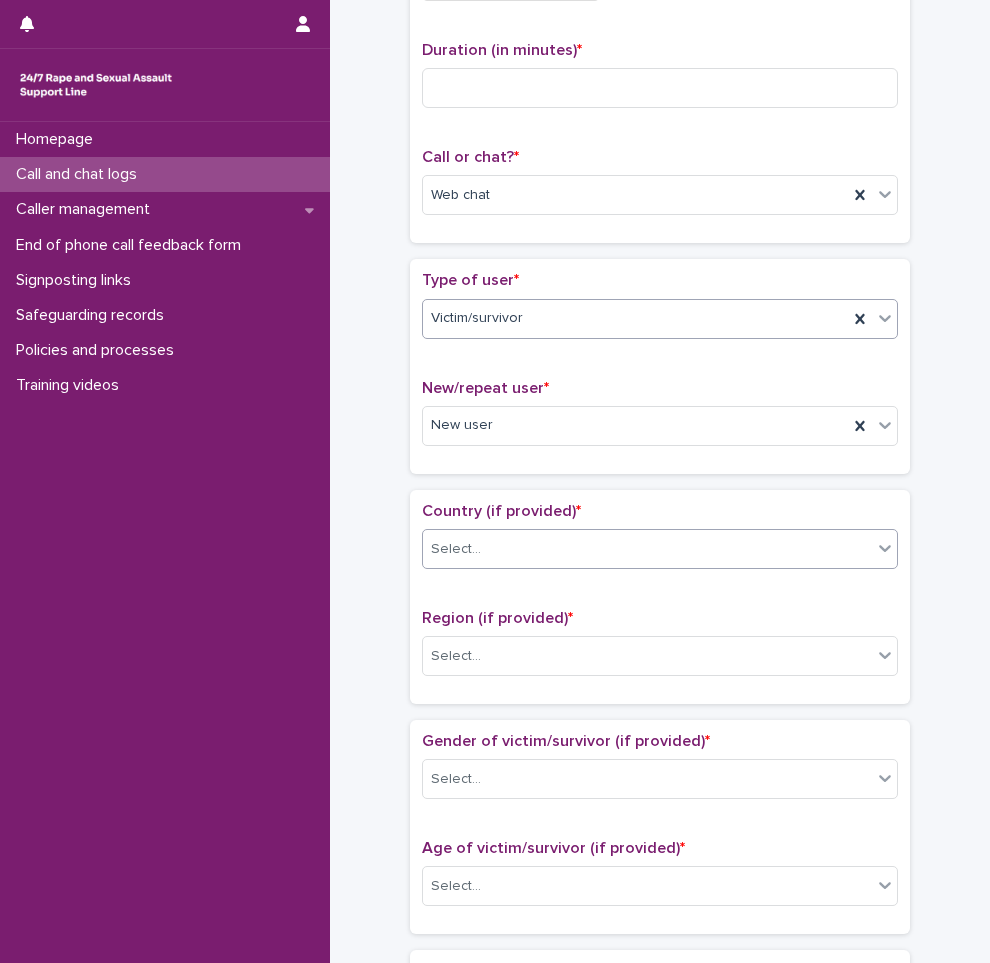 click on "Select..." at bounding box center (647, 549) 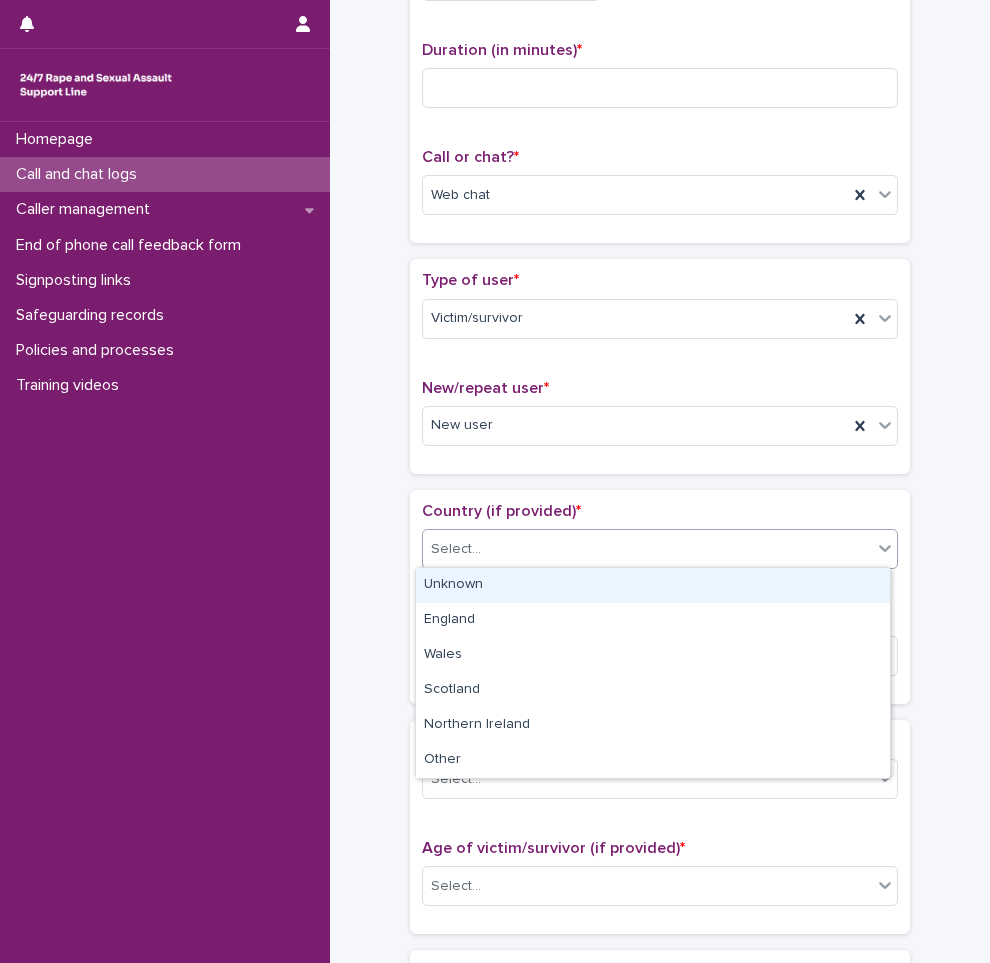 click on "Unknown" at bounding box center (653, 585) 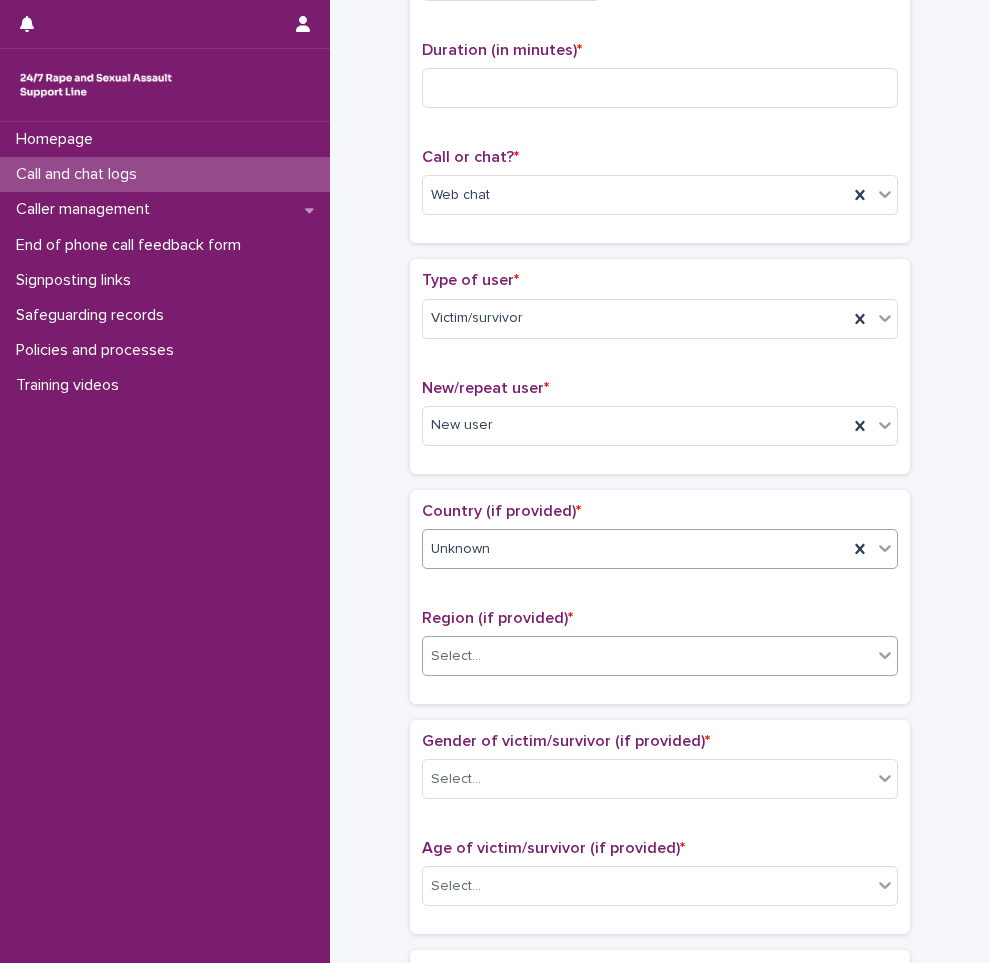 click on "Select..." at bounding box center (647, 656) 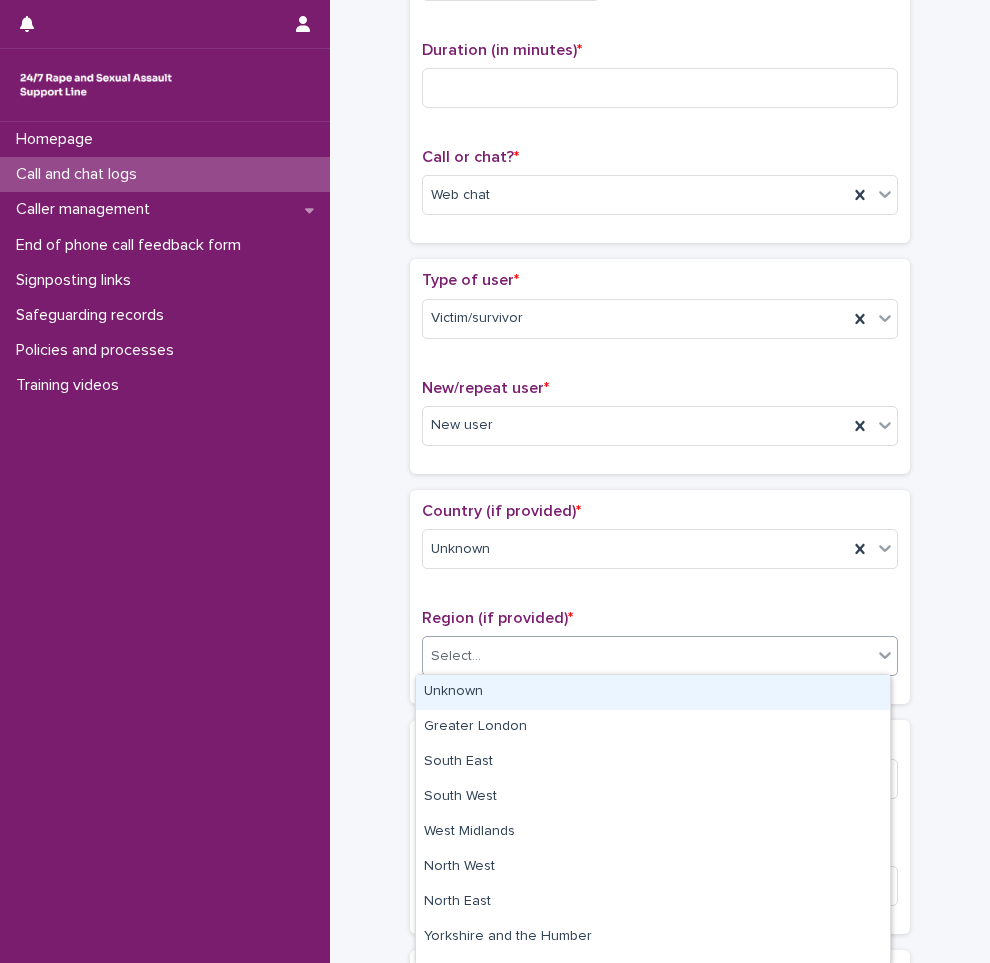 click on "Unknown" at bounding box center (653, 692) 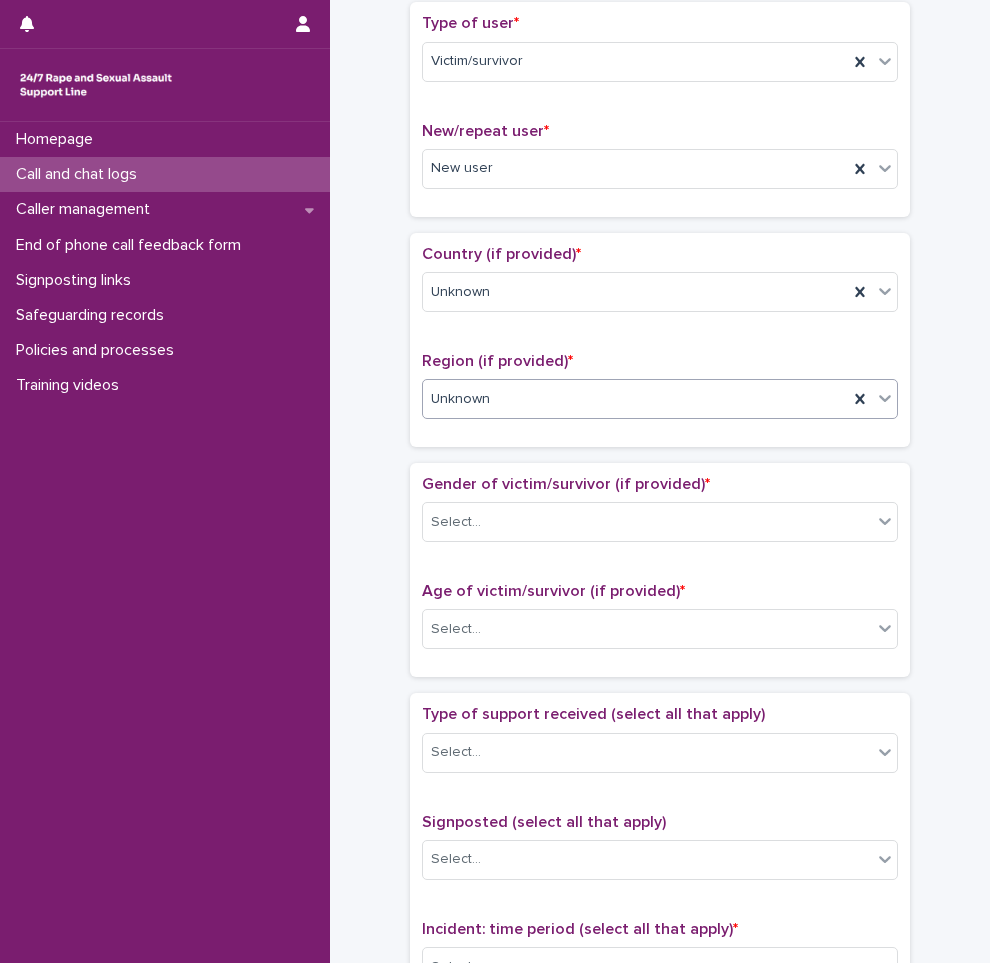 scroll, scrollTop: 500, scrollLeft: 0, axis: vertical 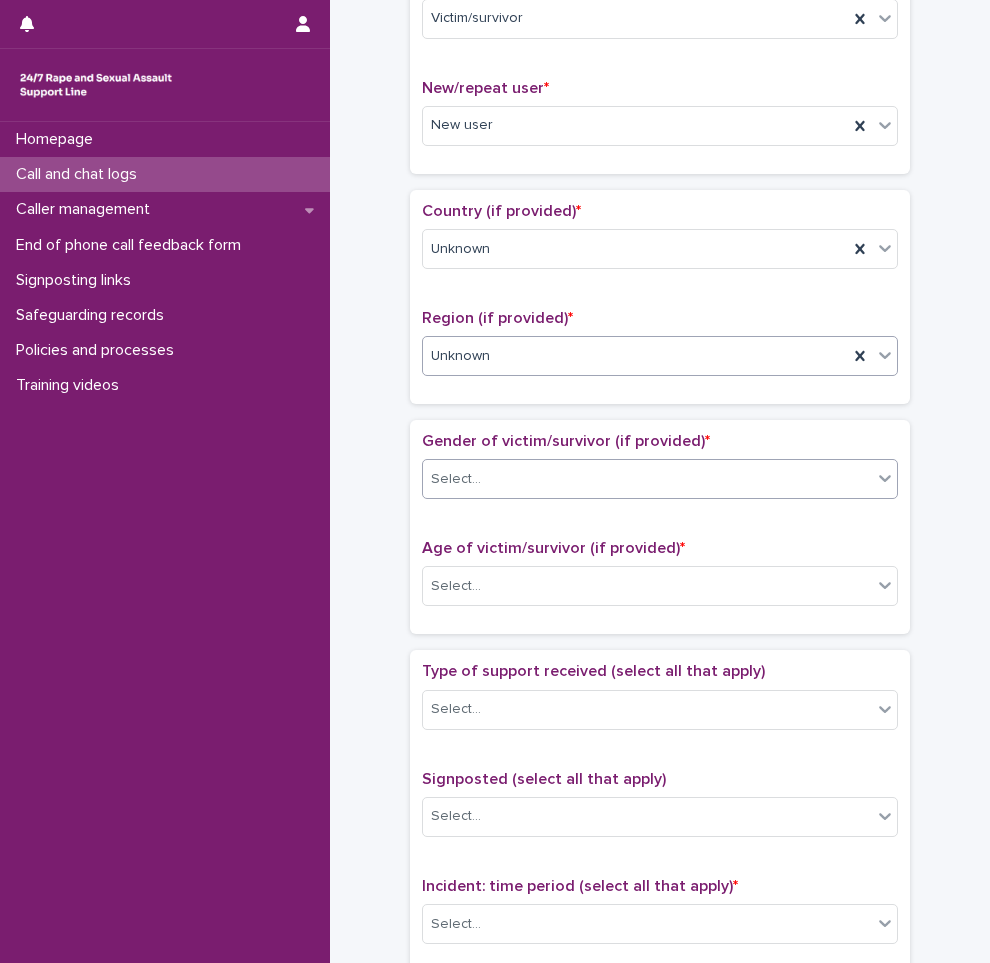 click on "Select..." at bounding box center [647, 479] 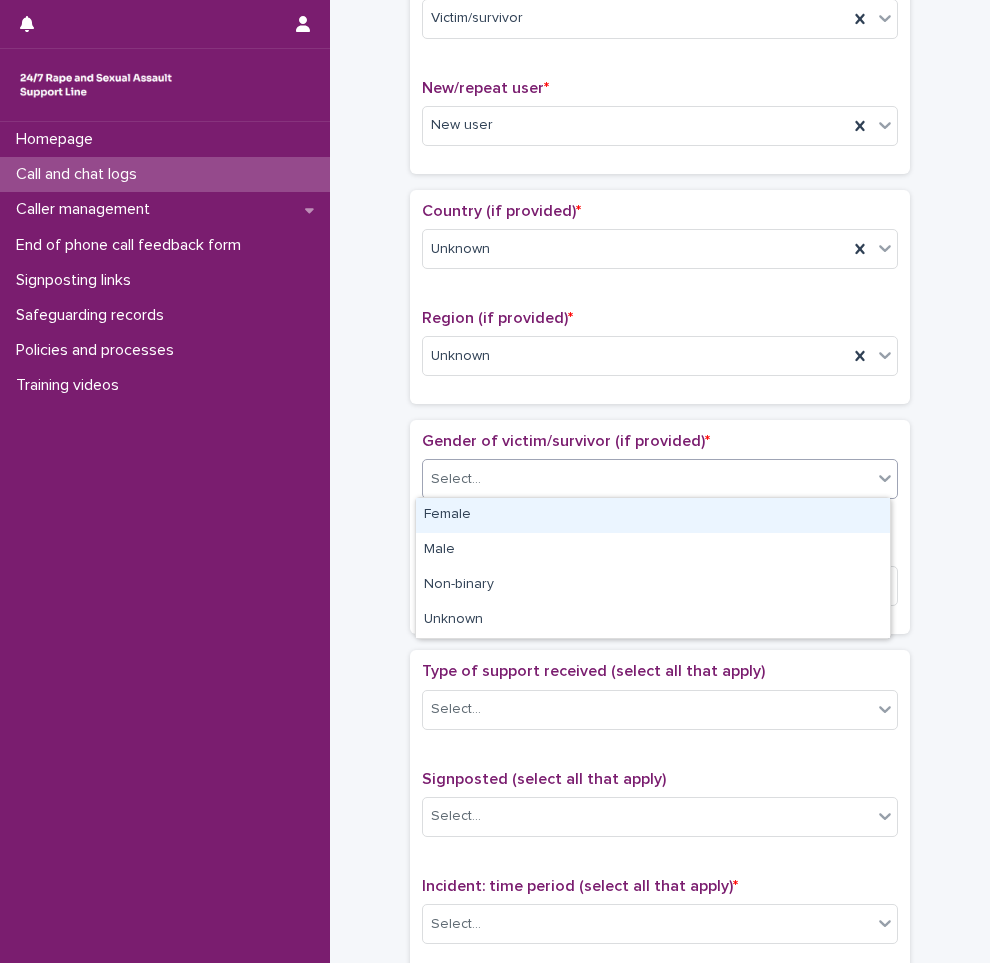 click on "Female" at bounding box center (653, 515) 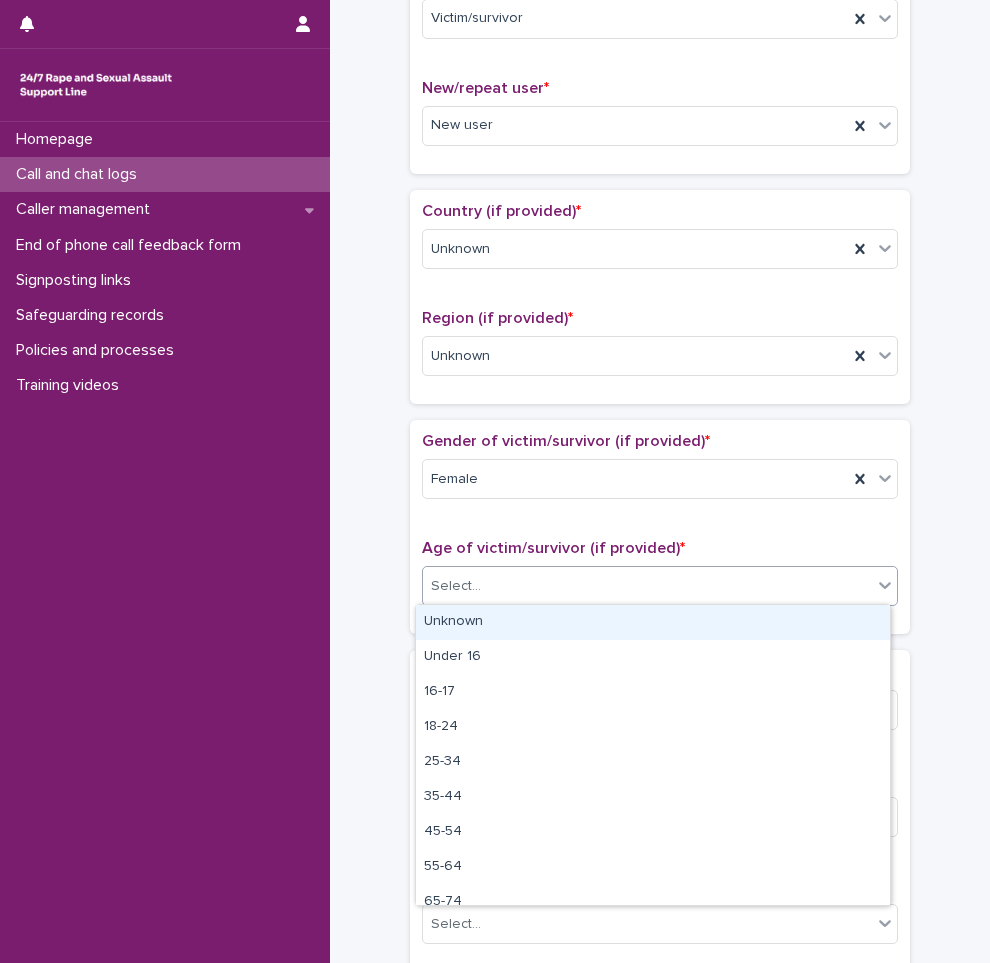 click on "Select..." at bounding box center (647, 586) 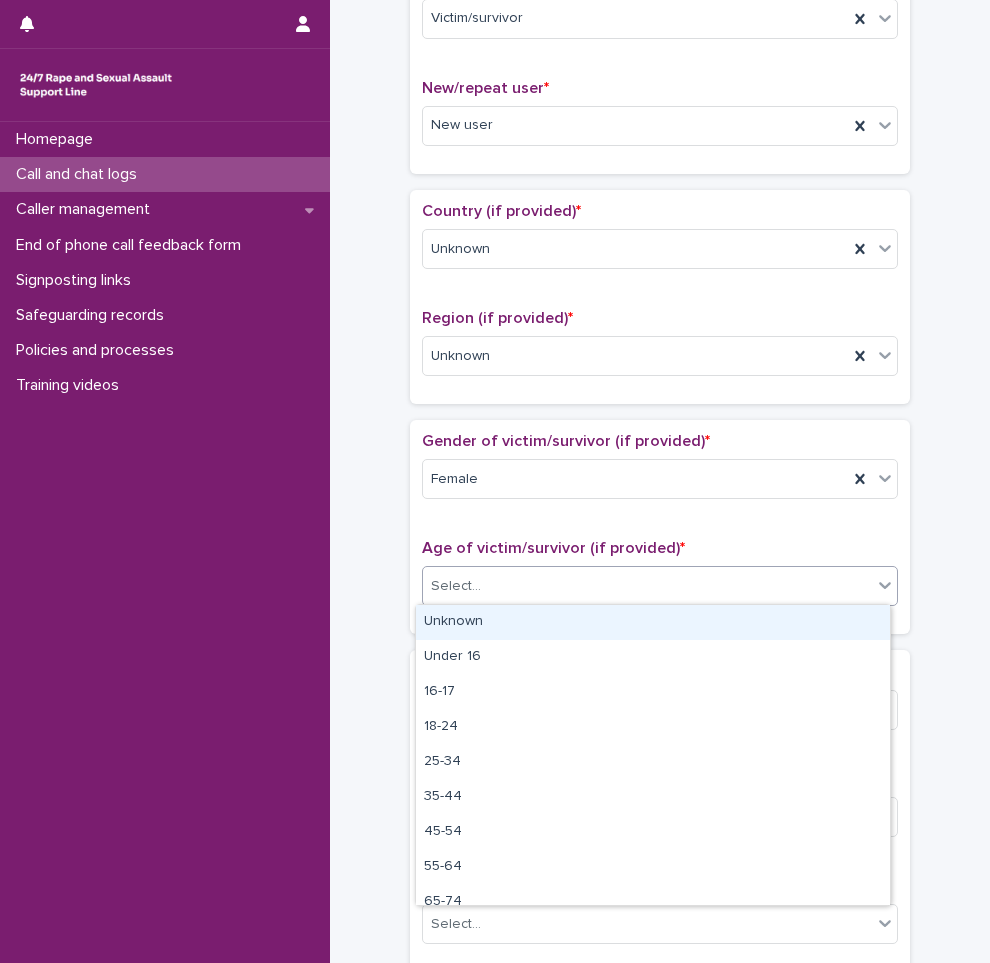 click on "Select..." at bounding box center [647, 586] 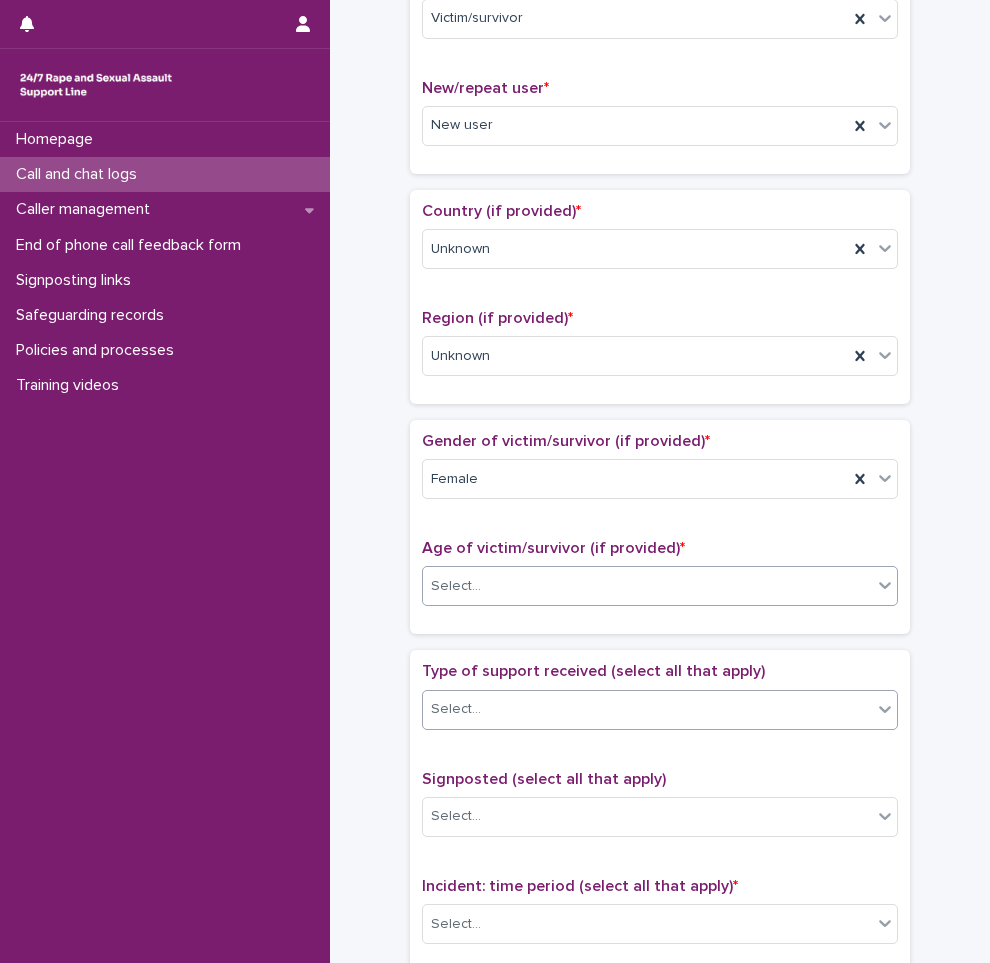 click on "Select..." at bounding box center (647, 709) 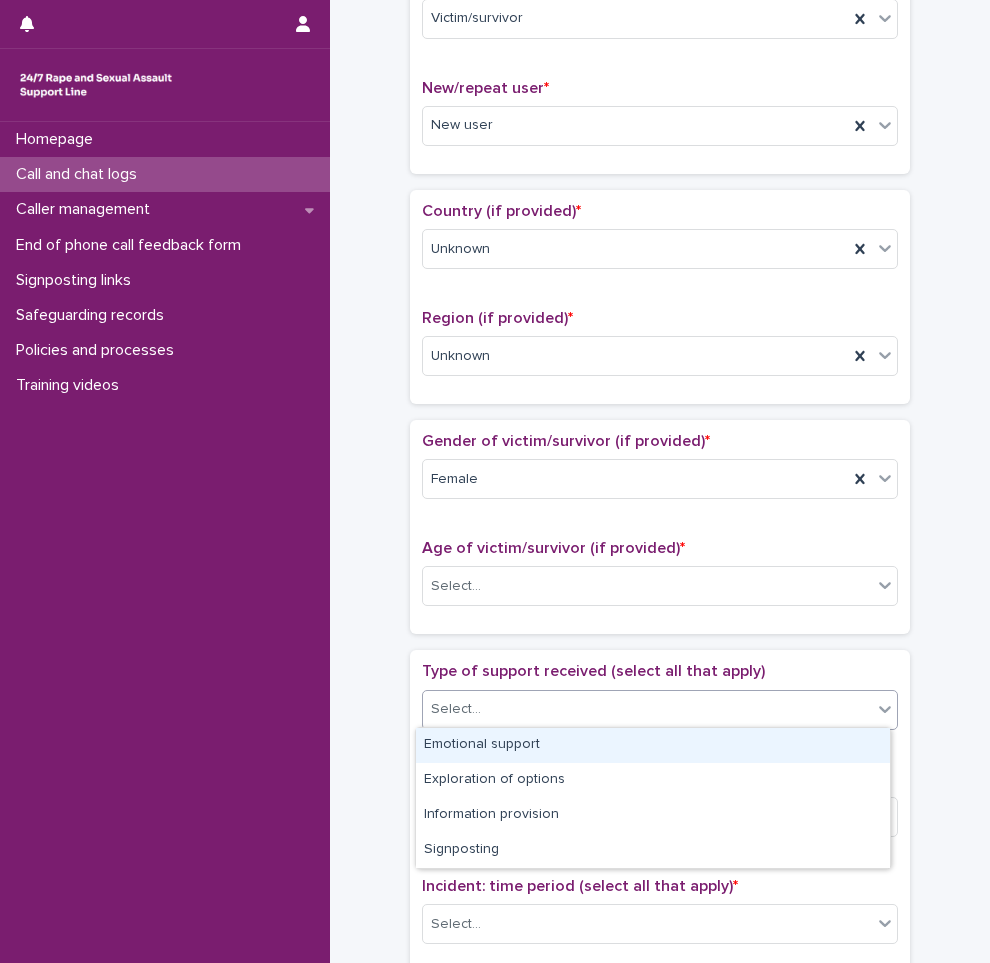 click on "Emotional support" at bounding box center [653, 745] 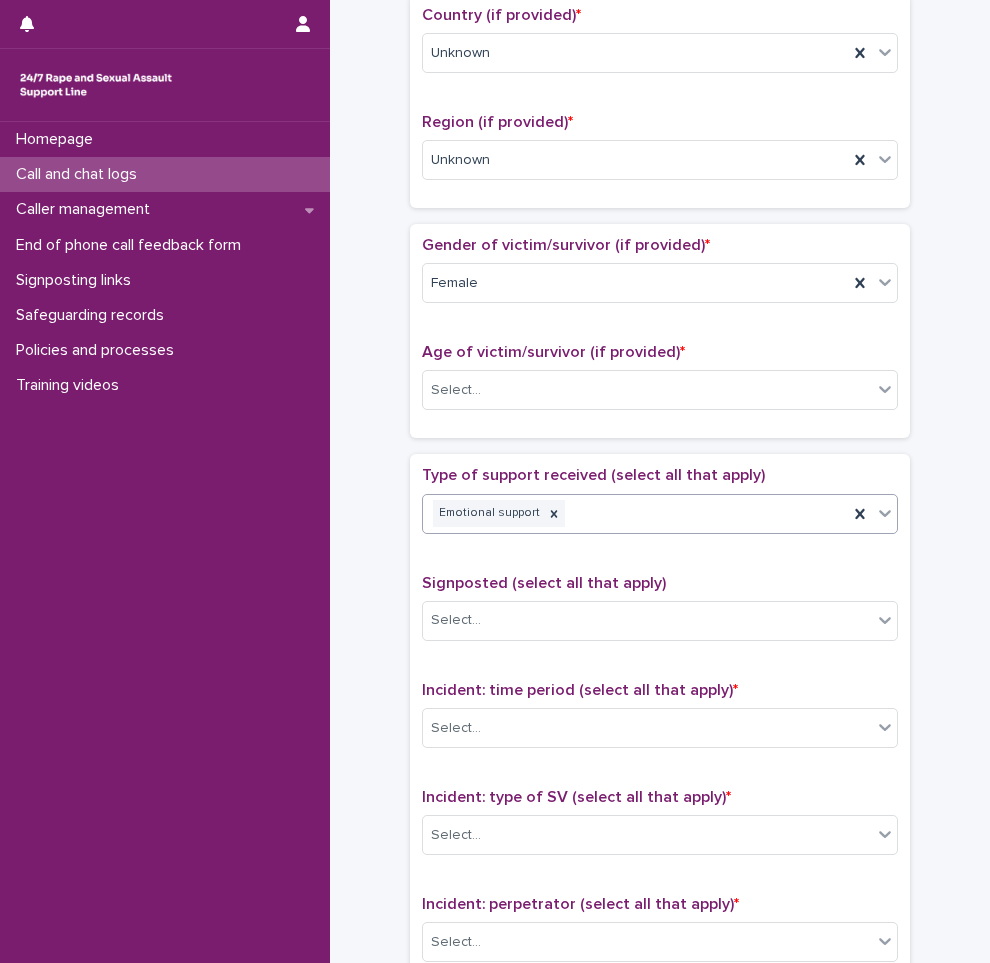 scroll, scrollTop: 700, scrollLeft: 0, axis: vertical 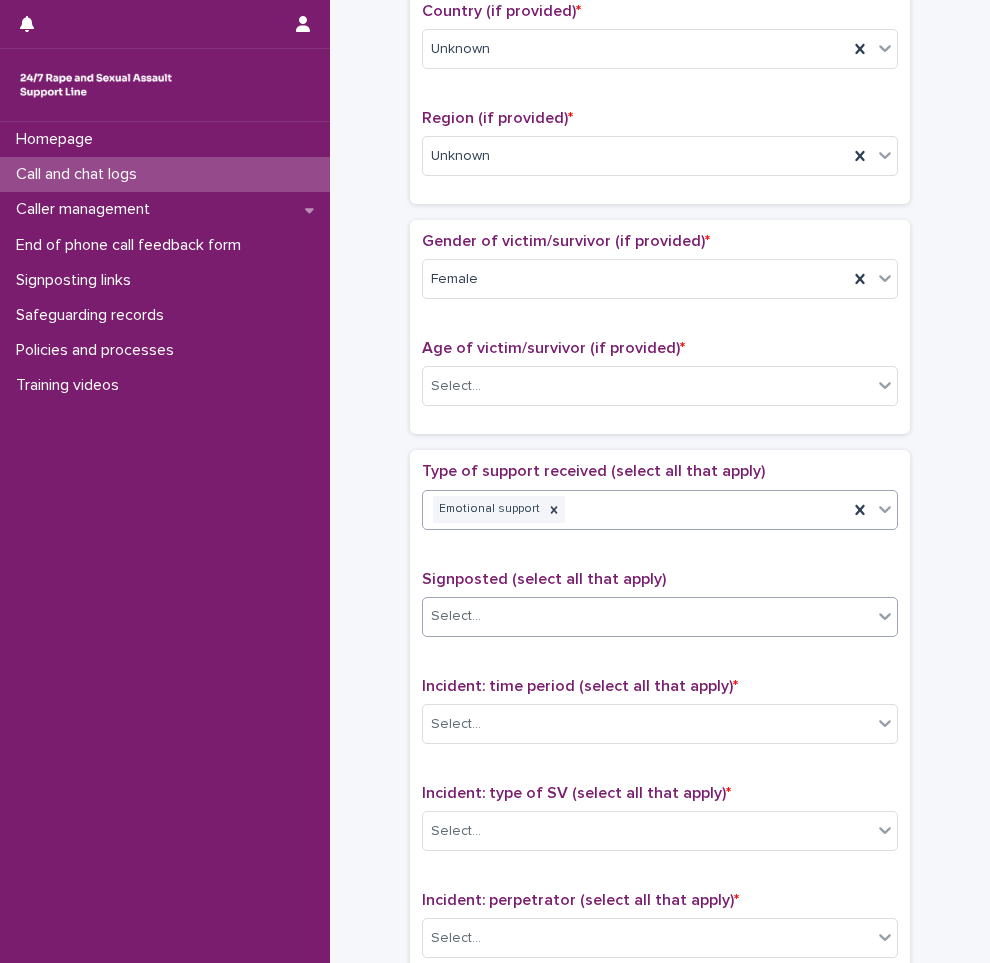 click on "Select..." at bounding box center (647, 616) 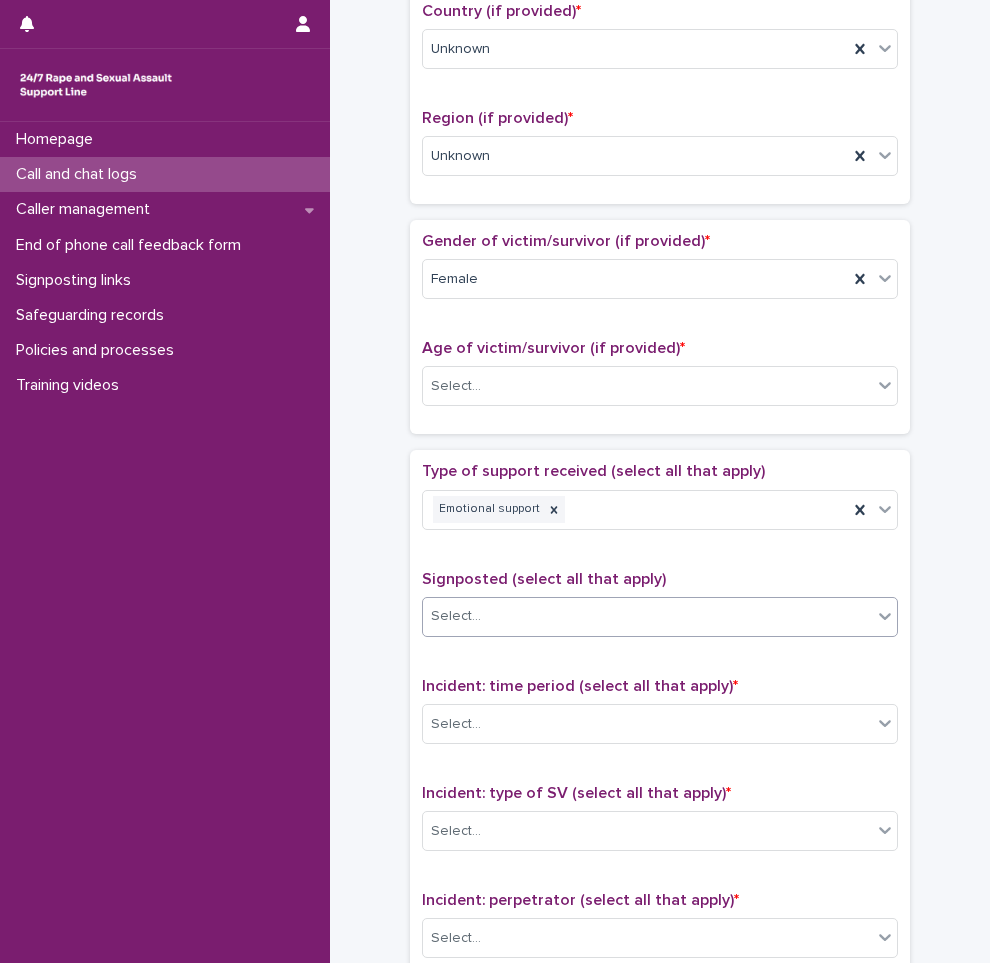 click on "Select..." at bounding box center [647, 616] 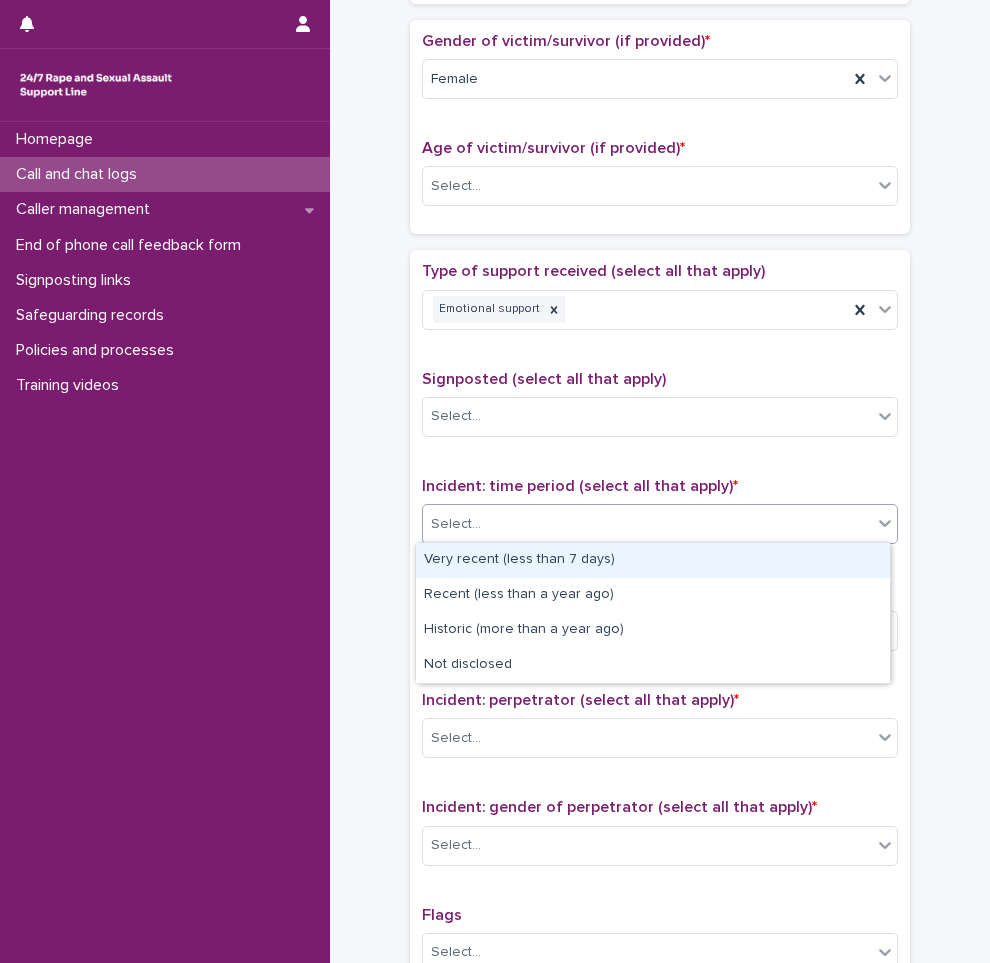 click on "Select..." at bounding box center [647, 524] 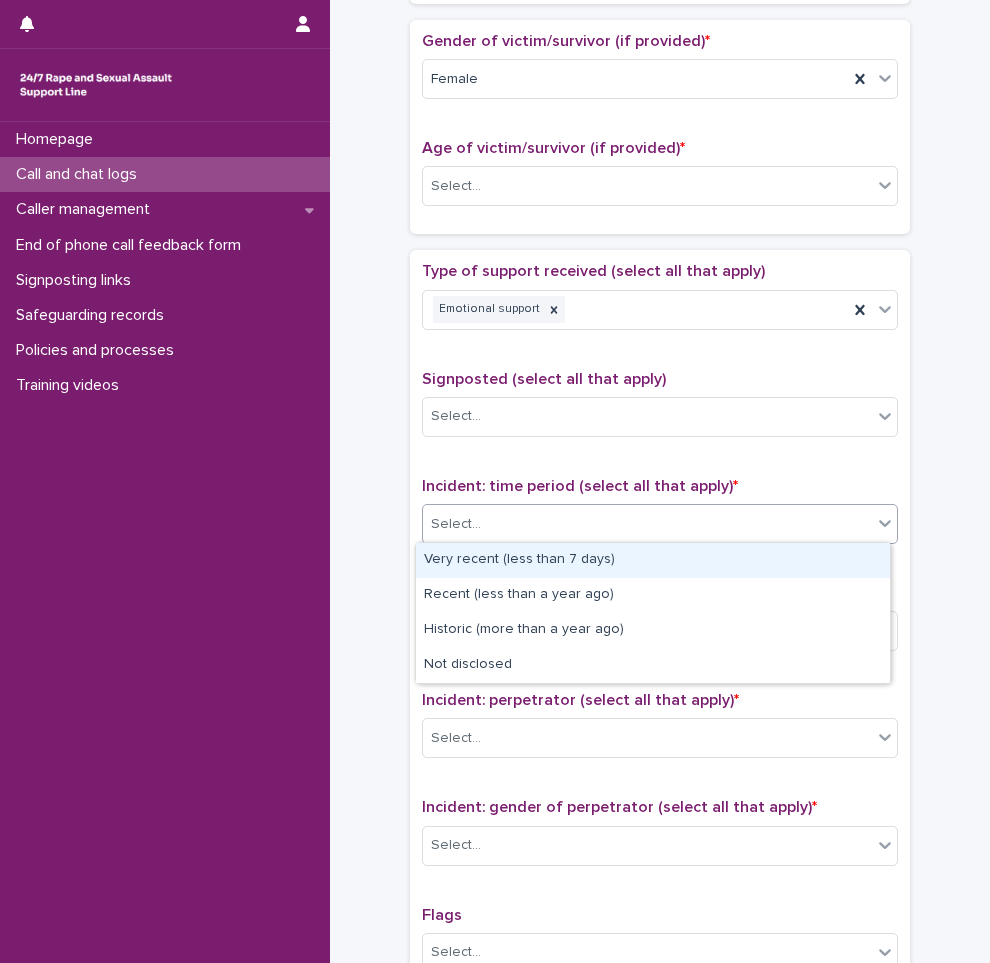 click on "Very recent (less than 7 days)" at bounding box center (653, 560) 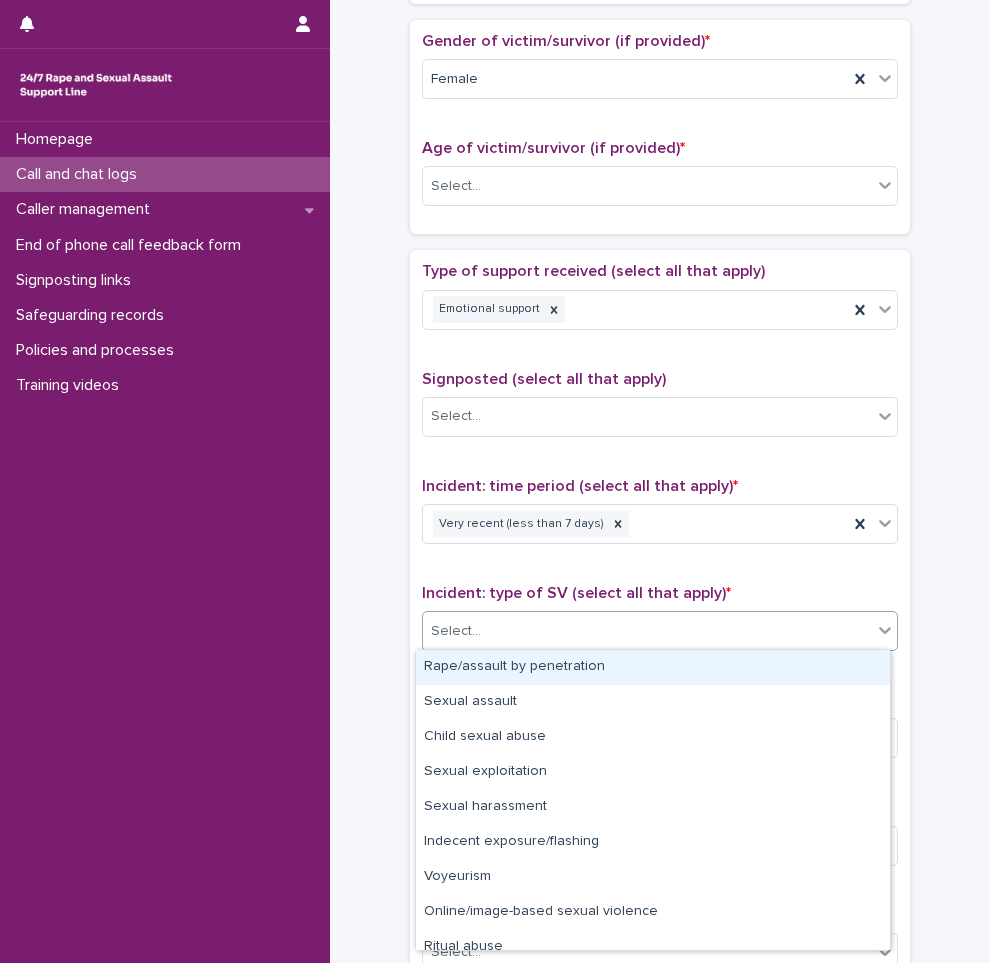 click on "Select..." at bounding box center (647, 631) 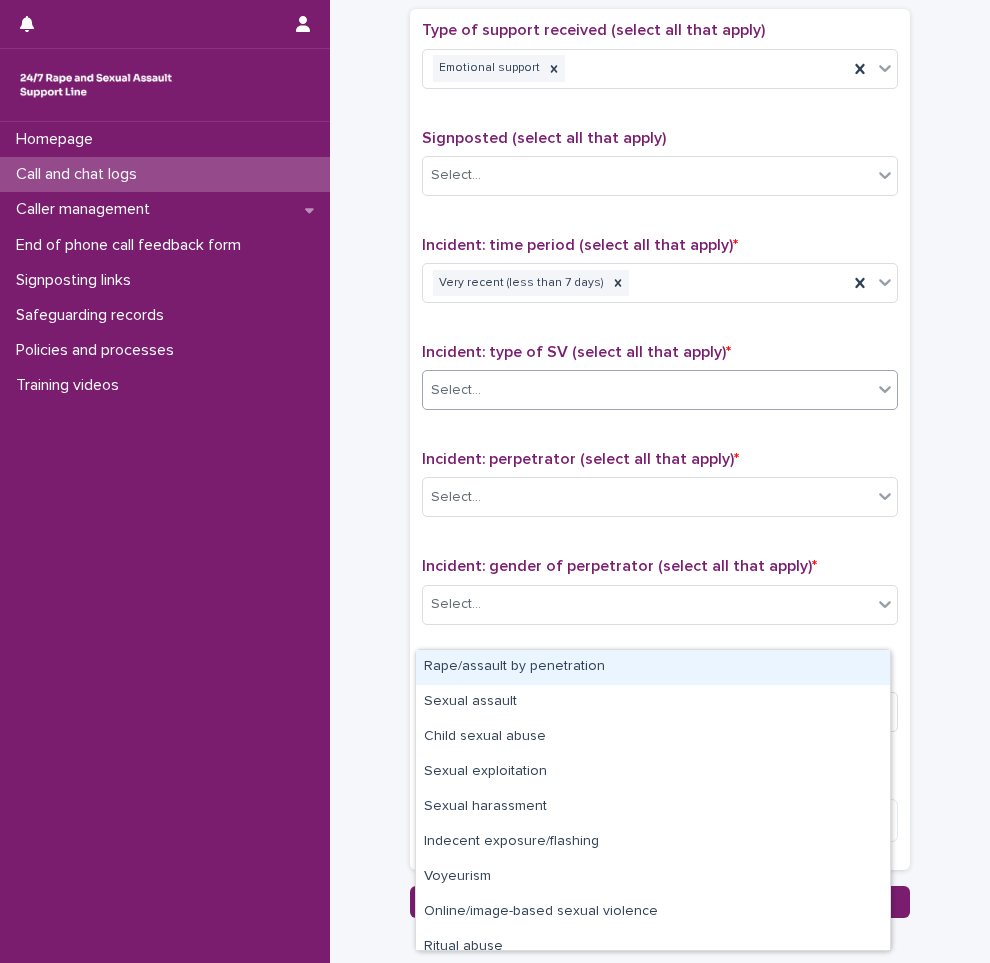 scroll, scrollTop: 1200, scrollLeft: 0, axis: vertical 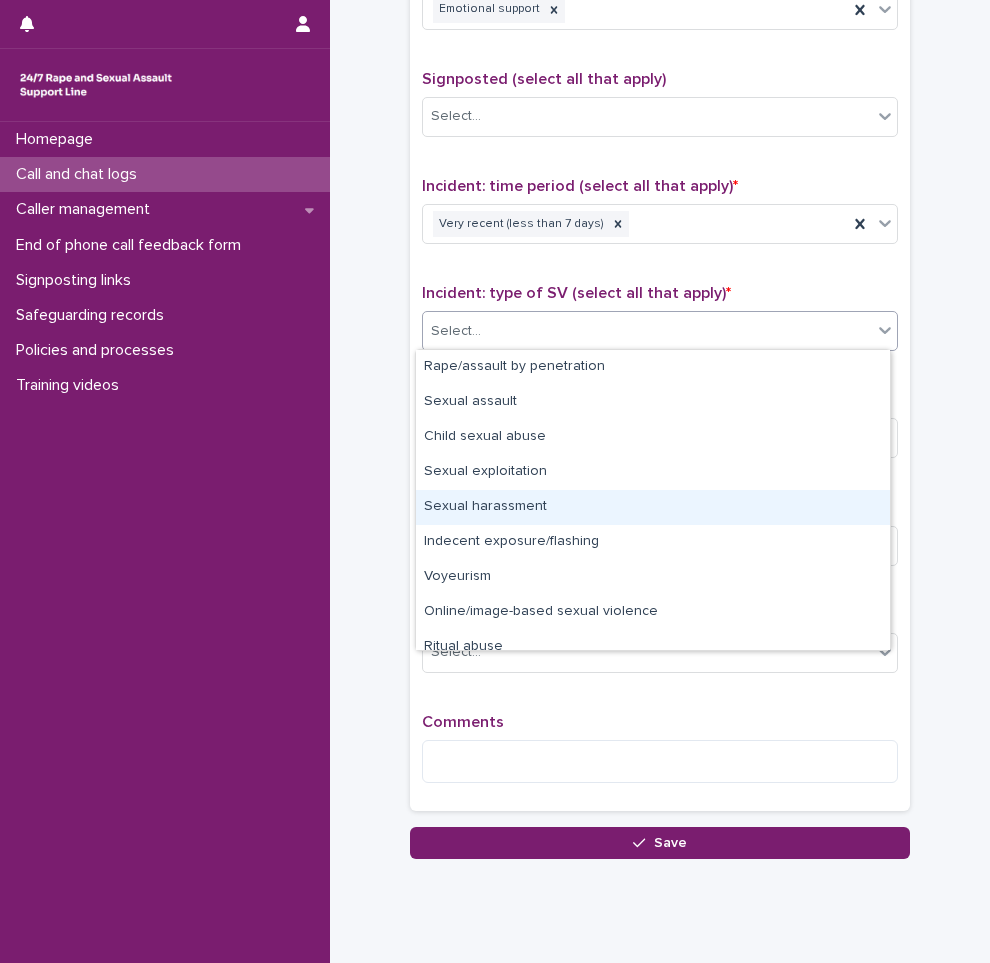 drag, startPoint x: 540, startPoint y: 568, endPoint x: 561, endPoint y: 495, distance: 75.96052 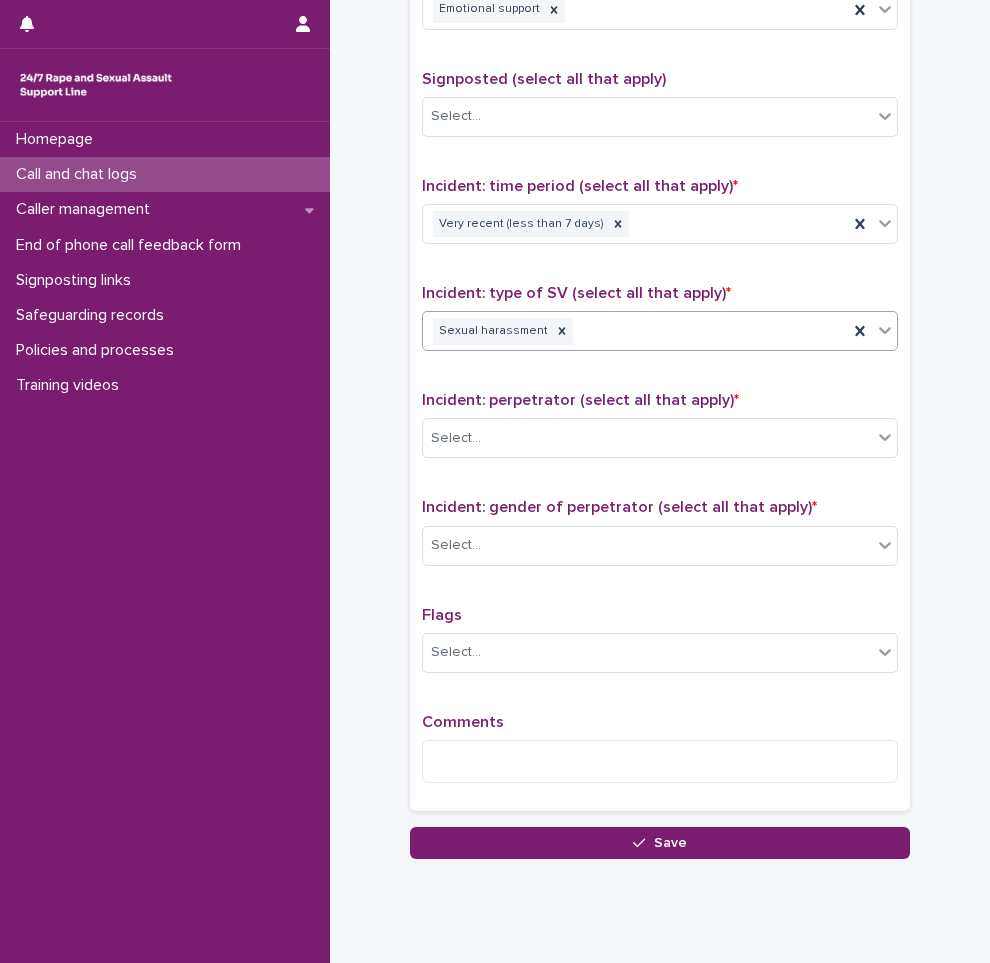 click on "**********" at bounding box center (660, -115) 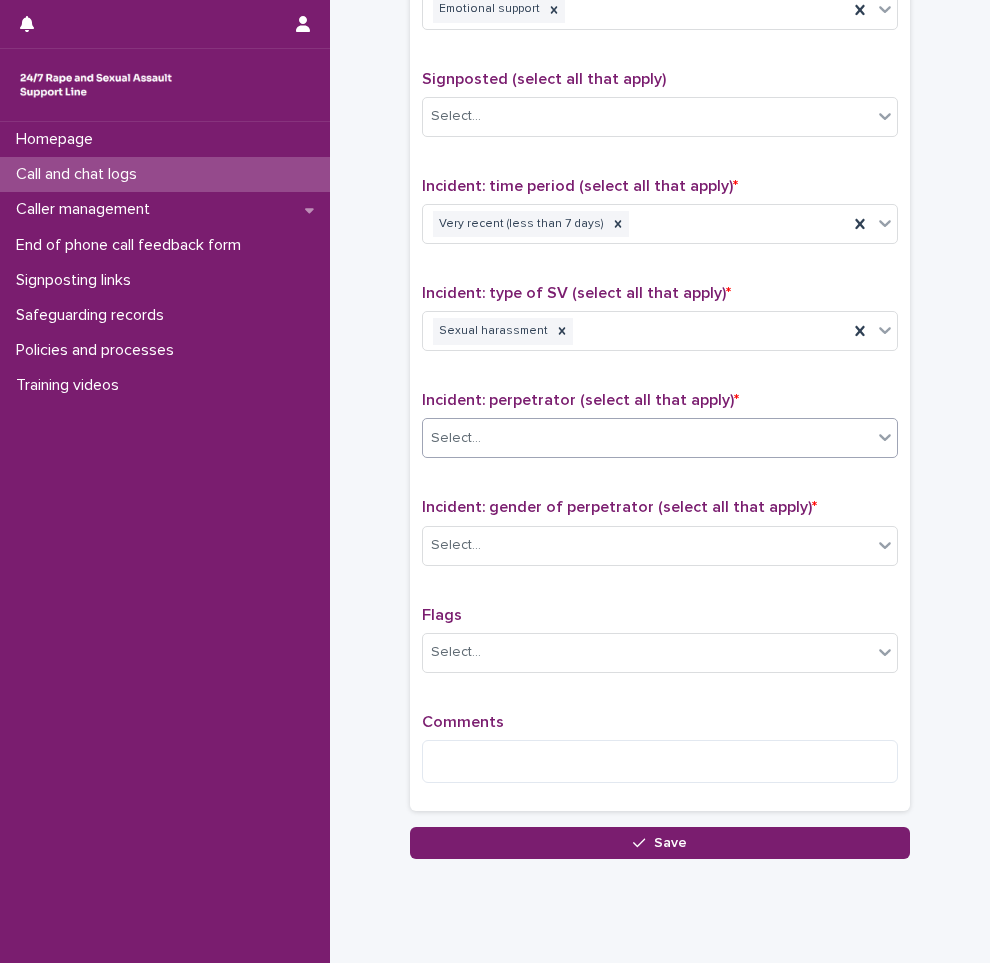 click on "Select..." at bounding box center [647, 438] 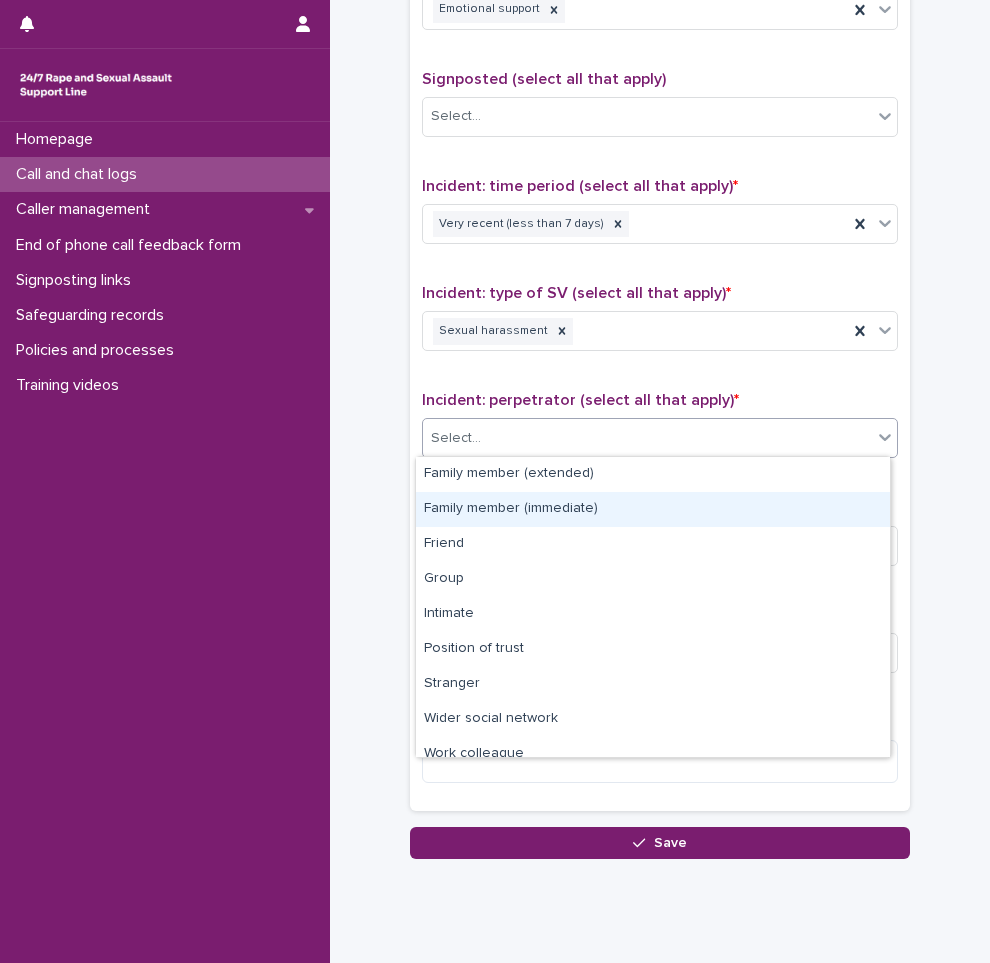 click on "Family member (immediate)" at bounding box center (653, 509) 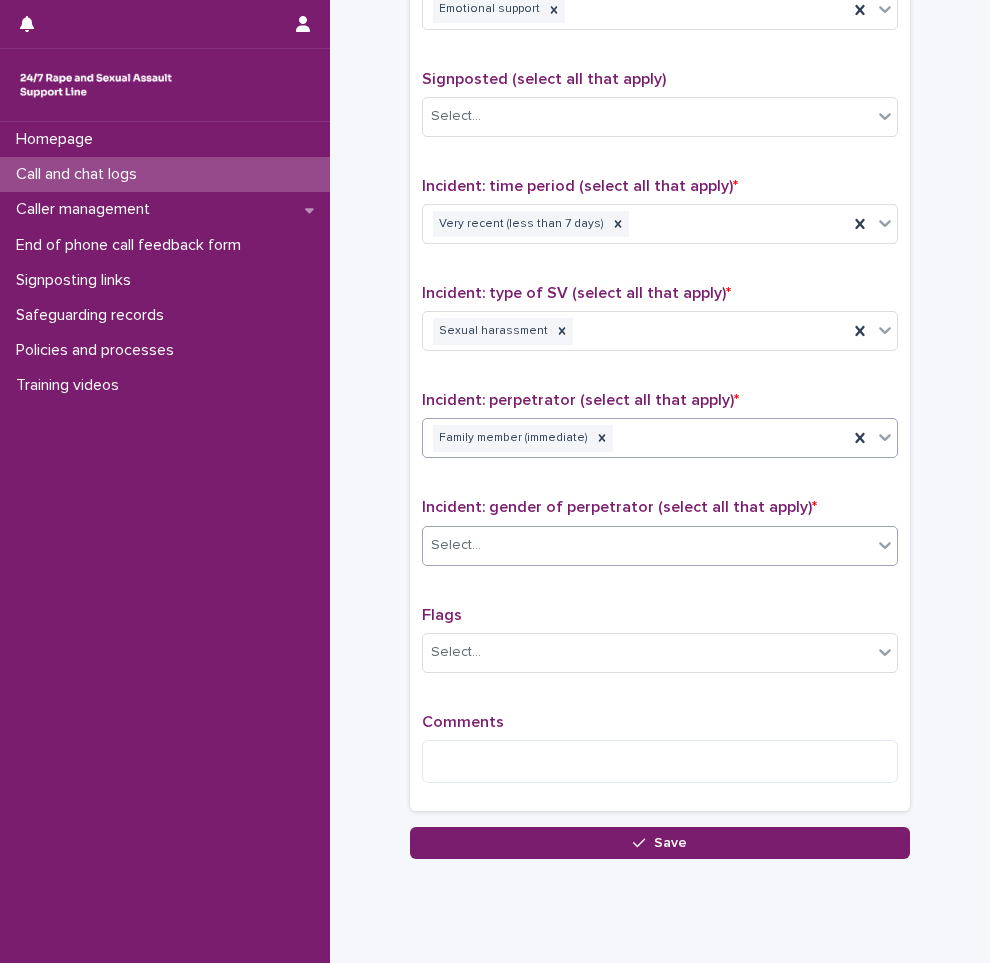 click on "Select..." at bounding box center [647, 545] 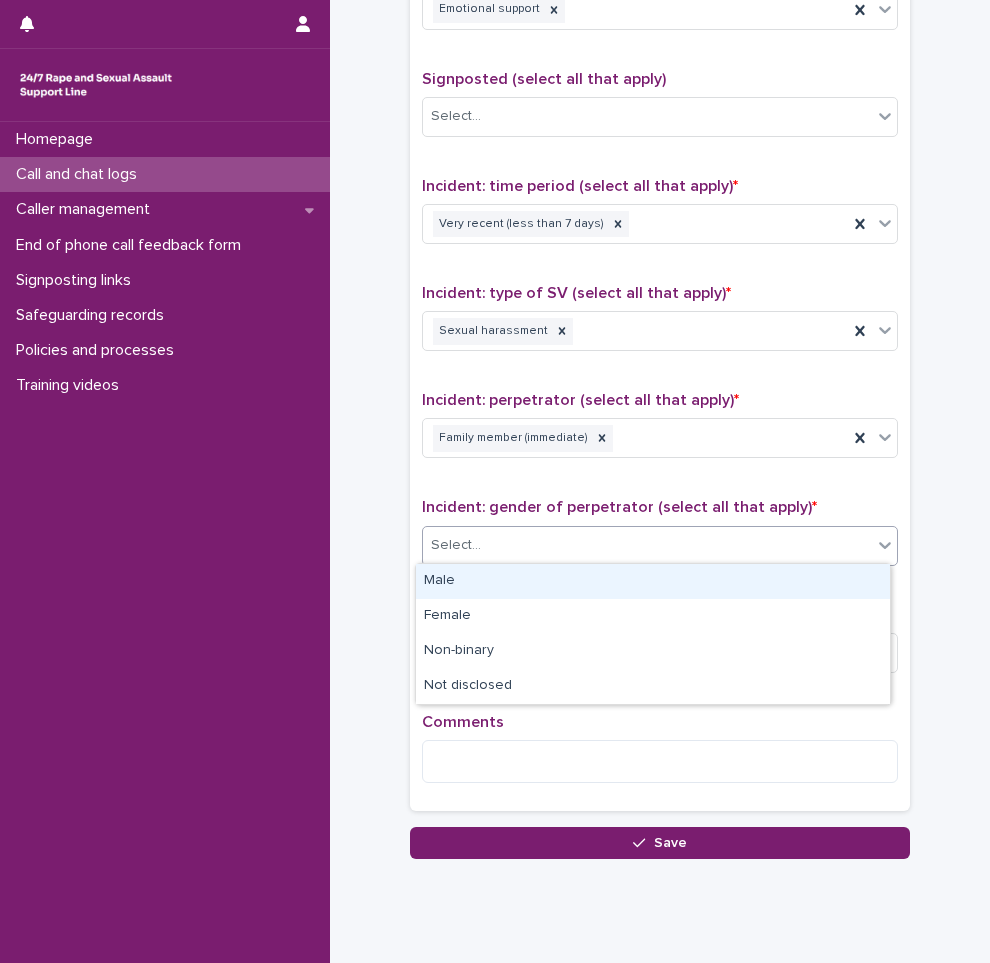 click on "Male" at bounding box center (653, 581) 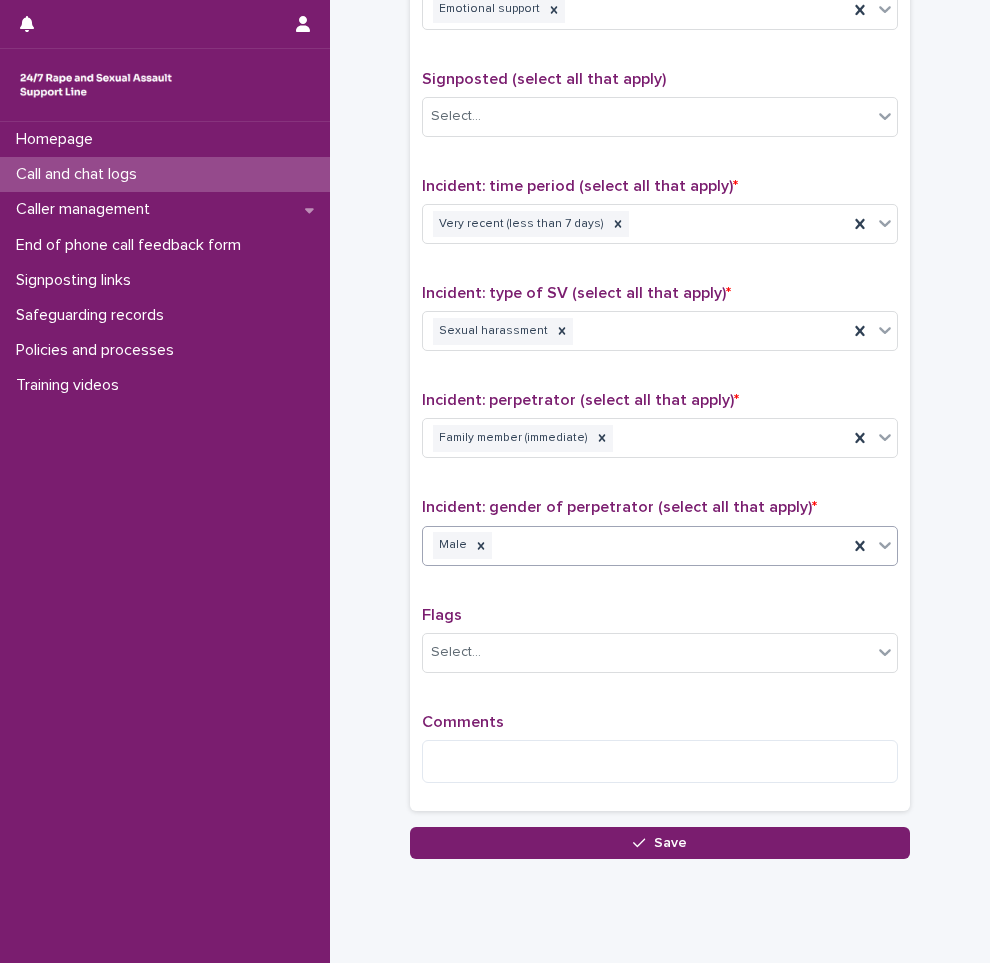 click on "Male" at bounding box center (635, 545) 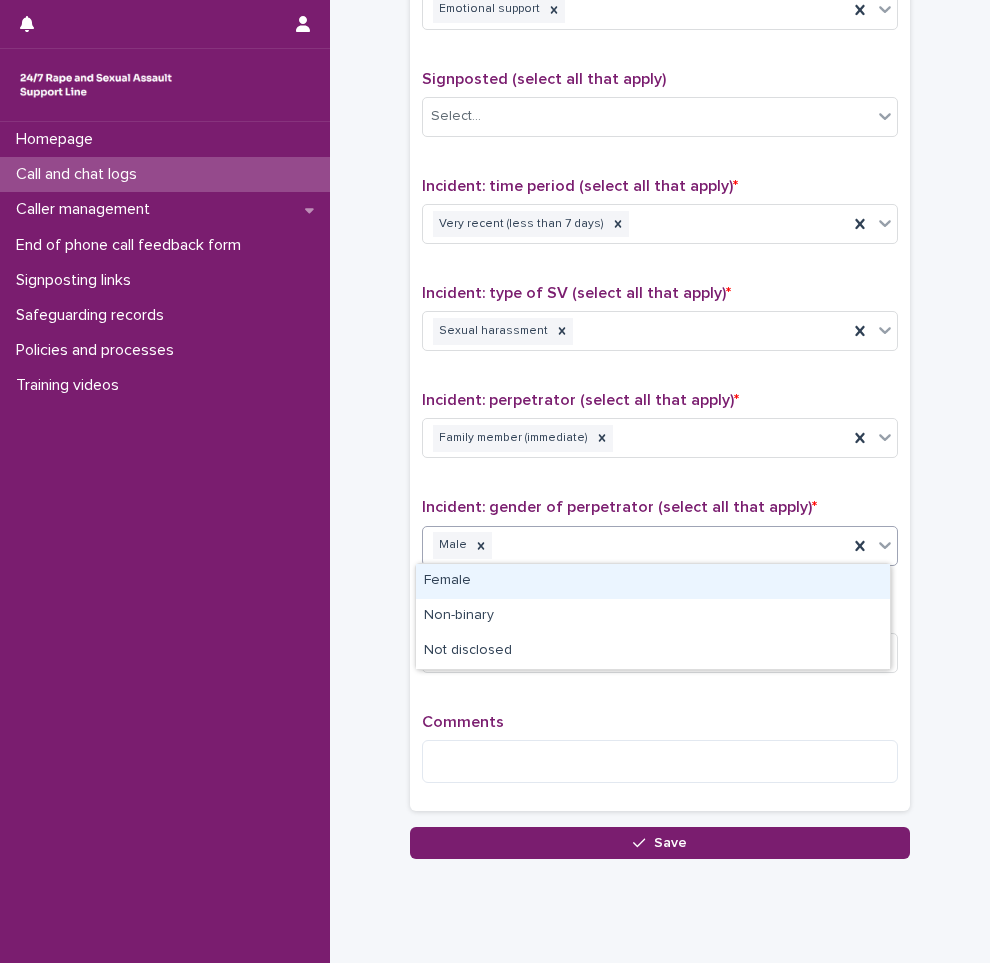 click on "Female" at bounding box center [653, 581] 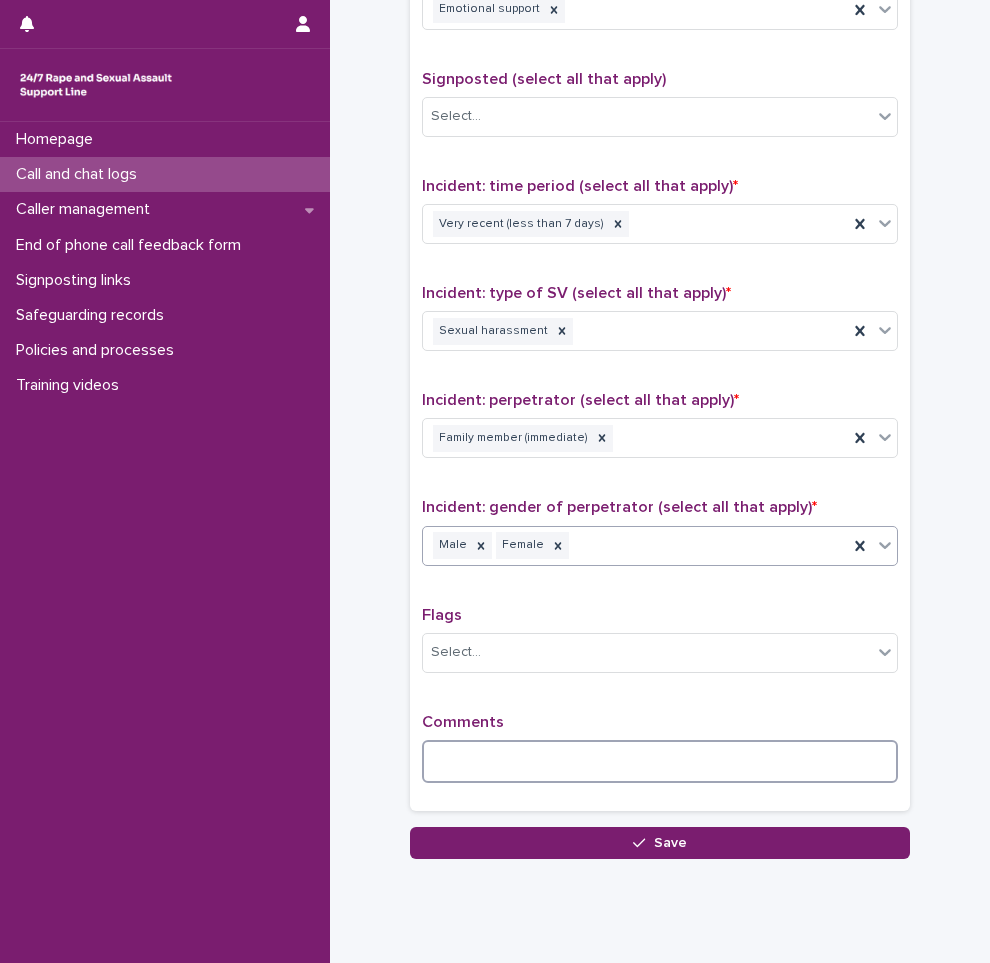 click at bounding box center (660, 761) 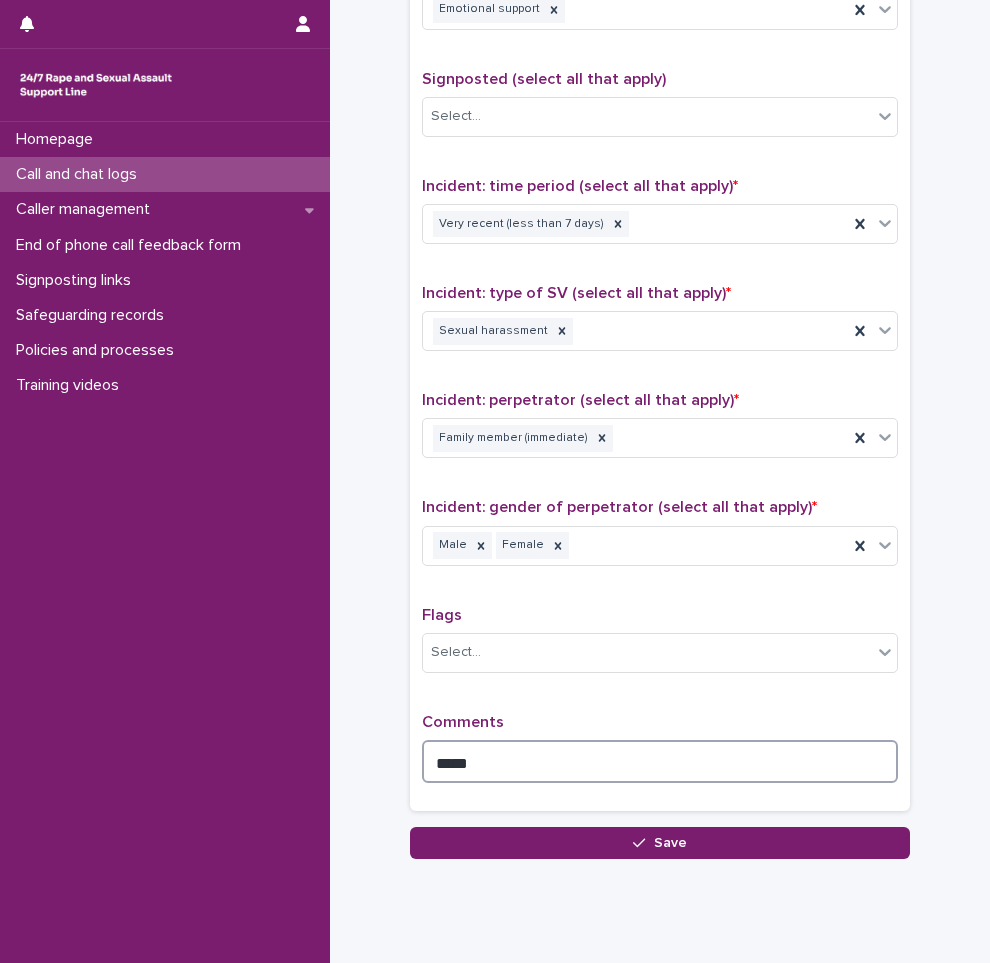 click on "****" at bounding box center (660, 761) 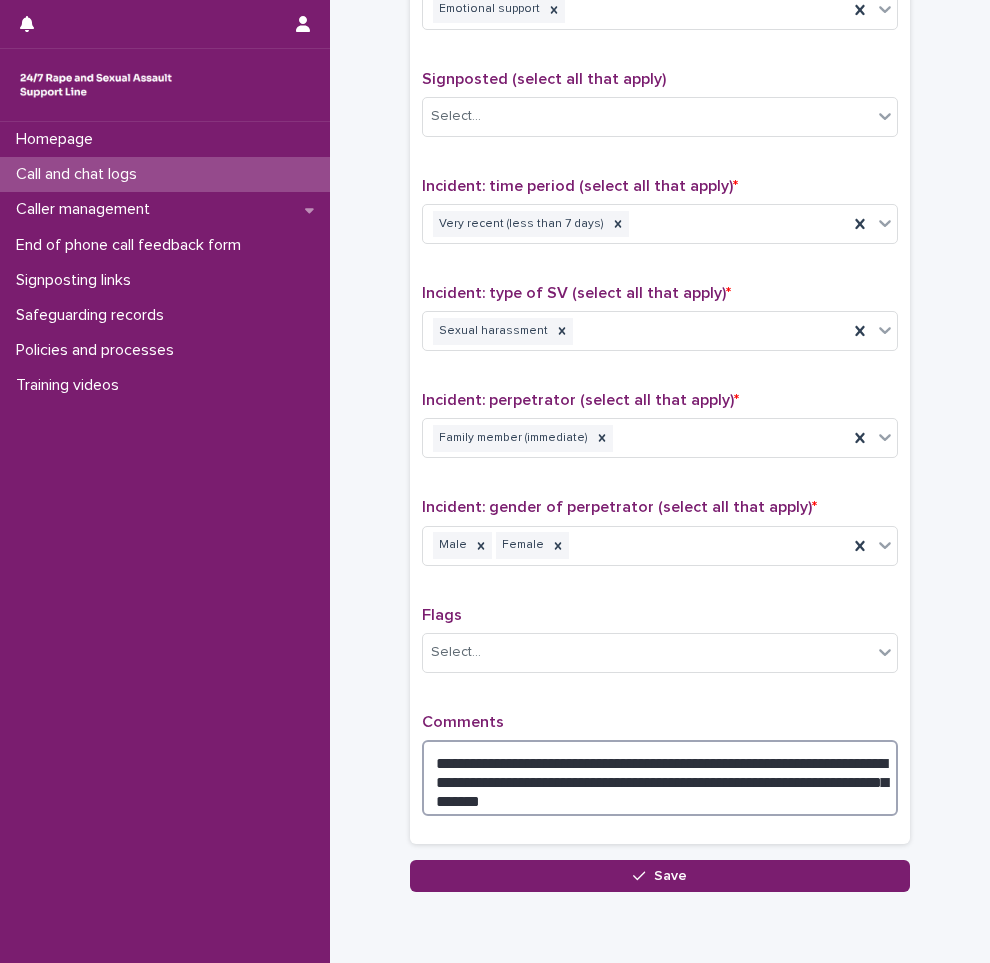 click on "**********" at bounding box center (660, 778) 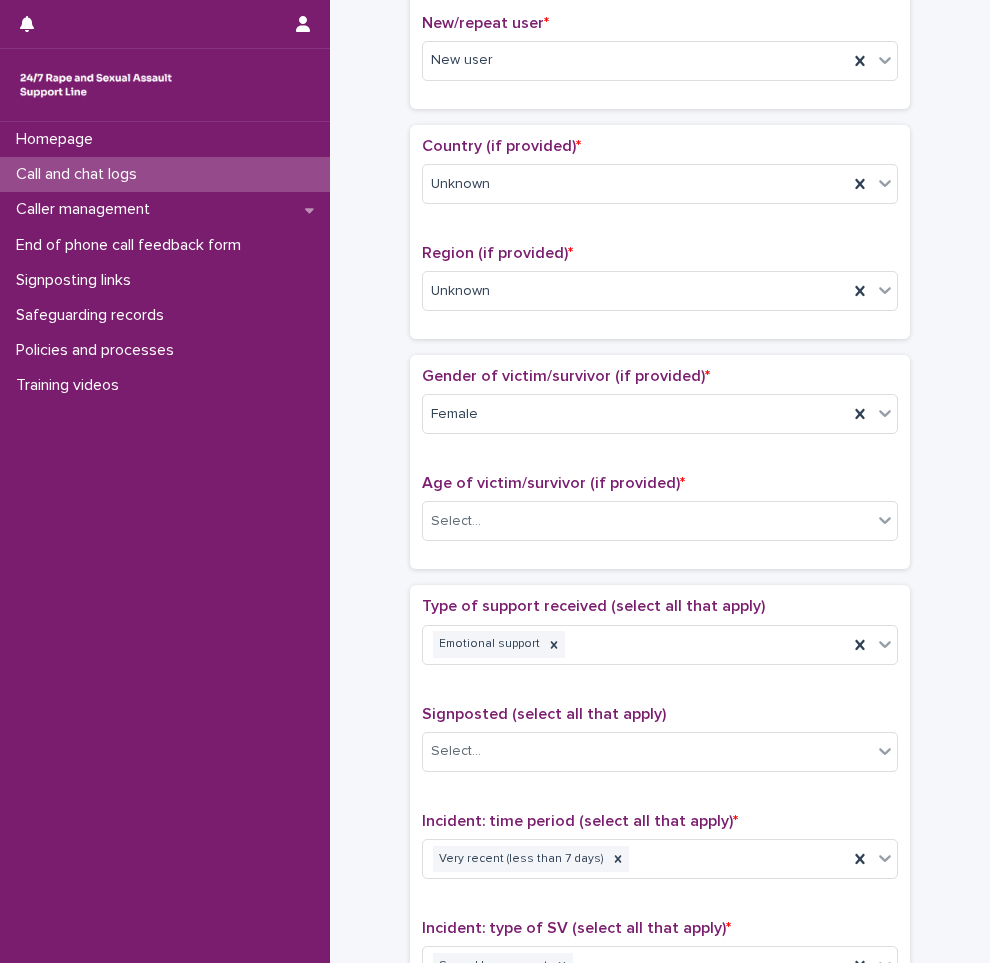 scroll, scrollTop: 600, scrollLeft: 0, axis: vertical 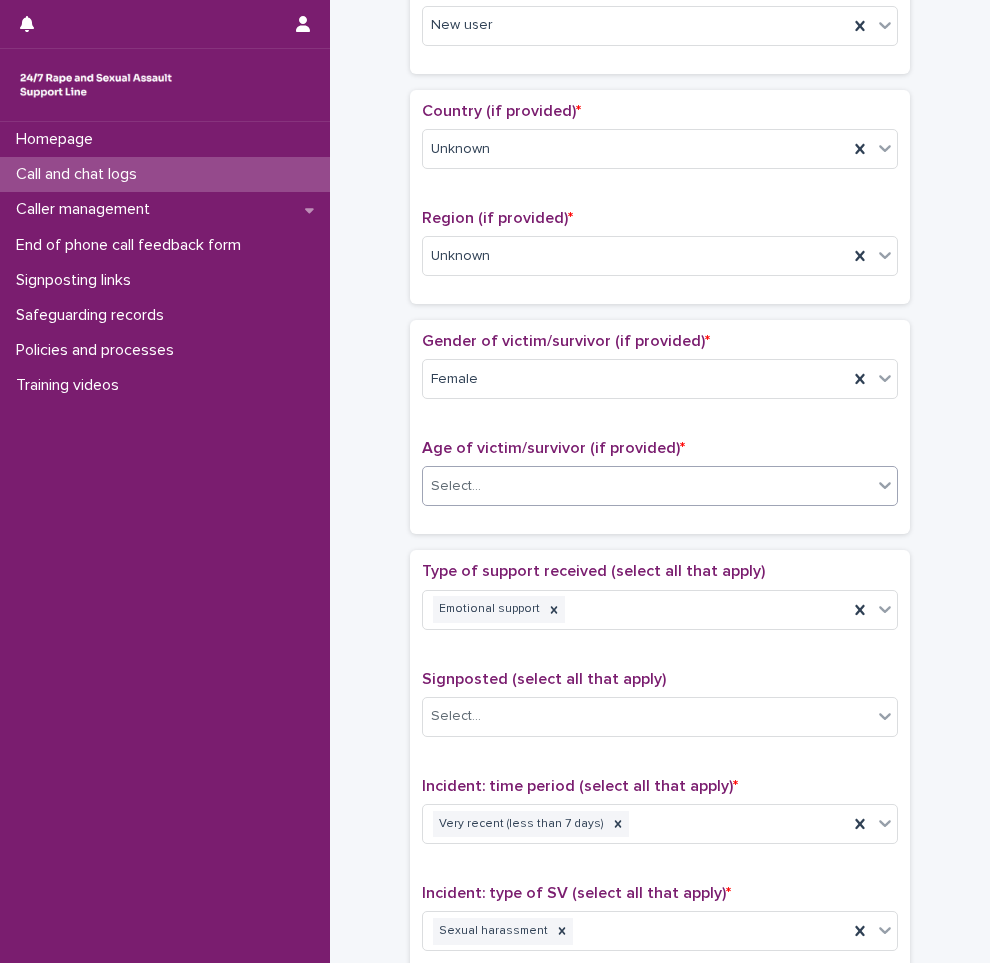 click on "Select..." at bounding box center [660, 486] 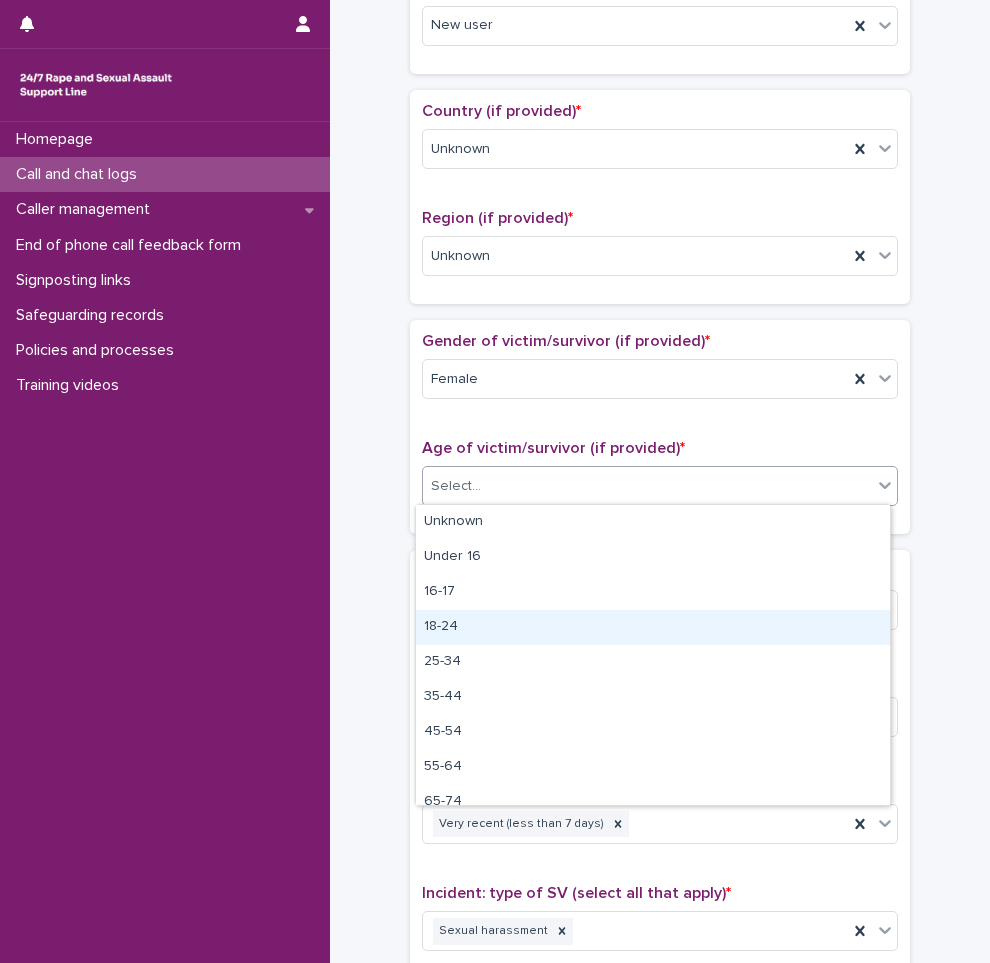 click on "18-24" at bounding box center [653, 627] 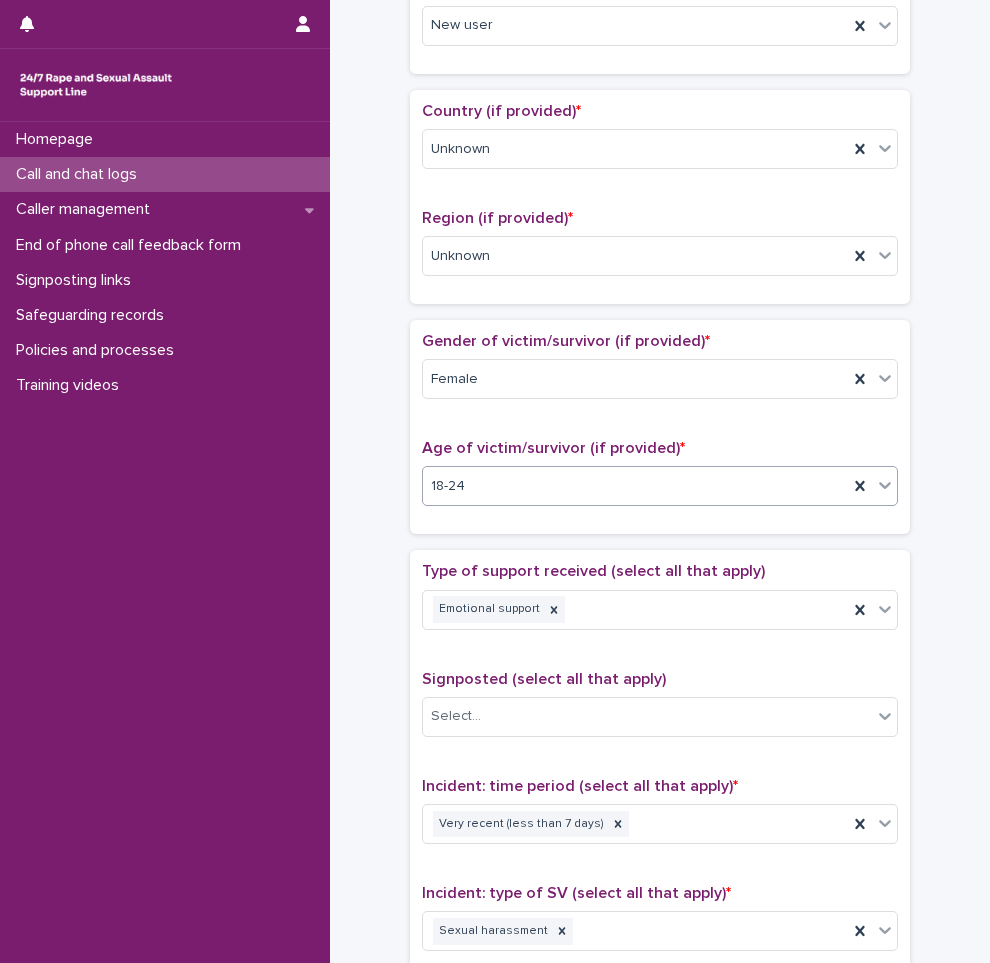 click on "**********" at bounding box center (660, 452) 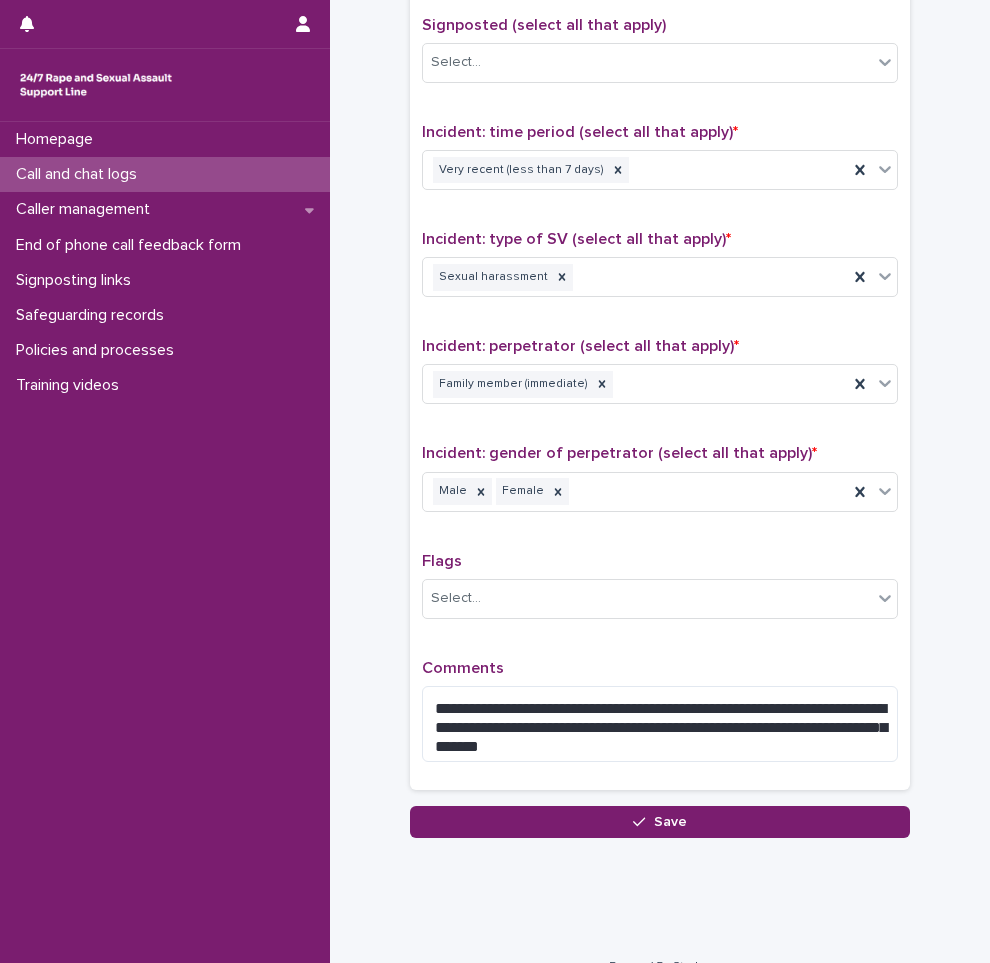 scroll, scrollTop: 1283, scrollLeft: 0, axis: vertical 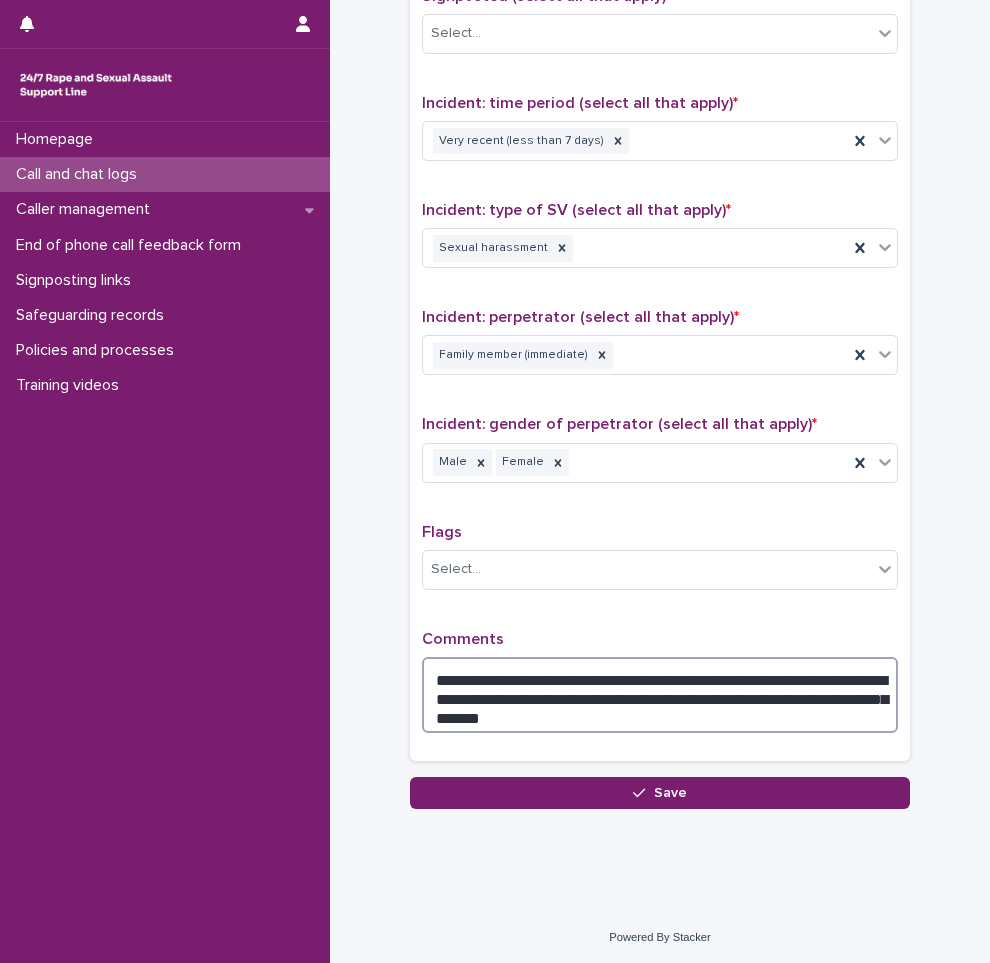 click on "**********" at bounding box center [660, 695] 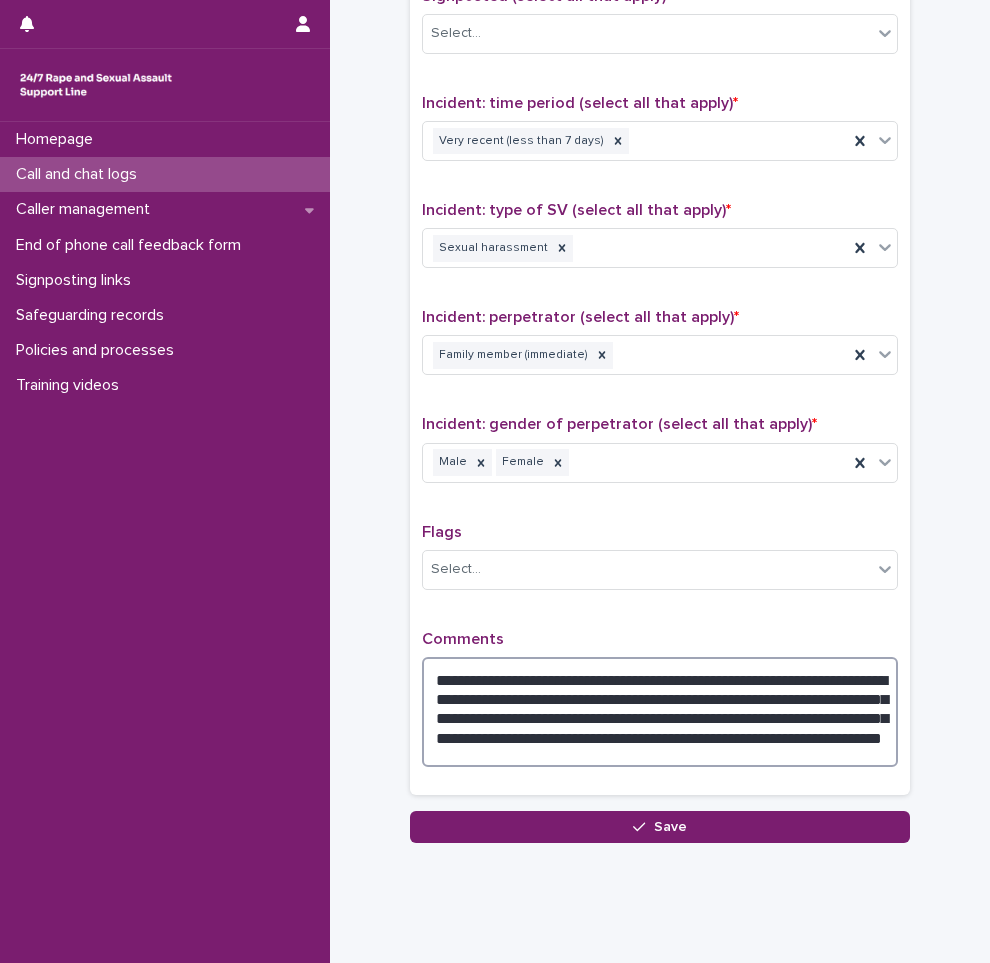 click on "**********" at bounding box center (660, 712) 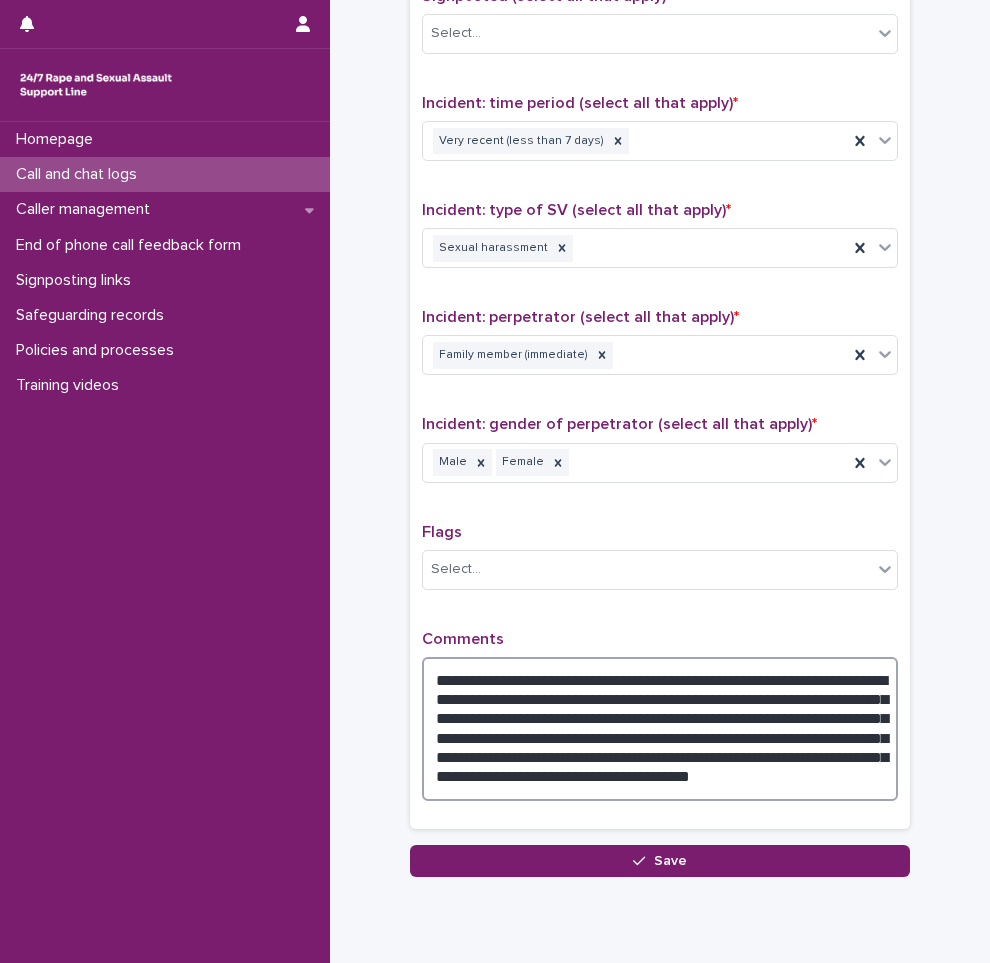 click on "**********" at bounding box center (660, 729) 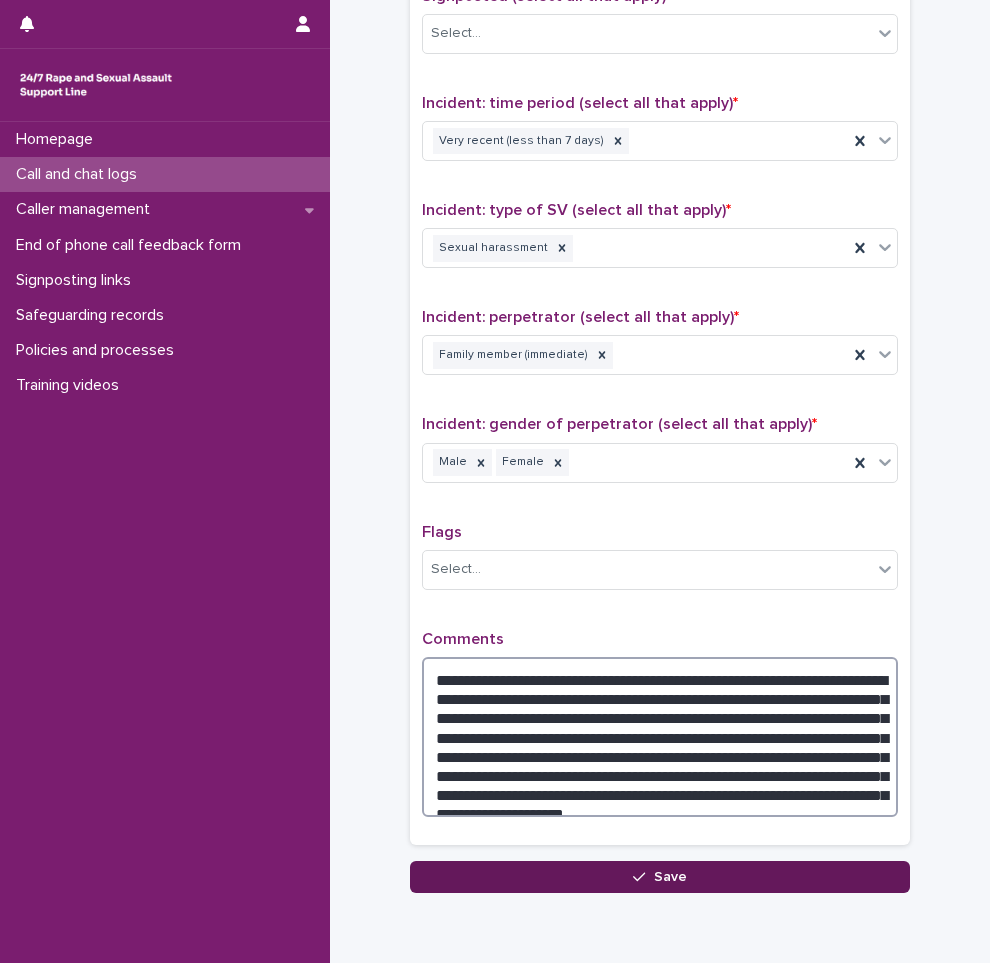 type on "**********" 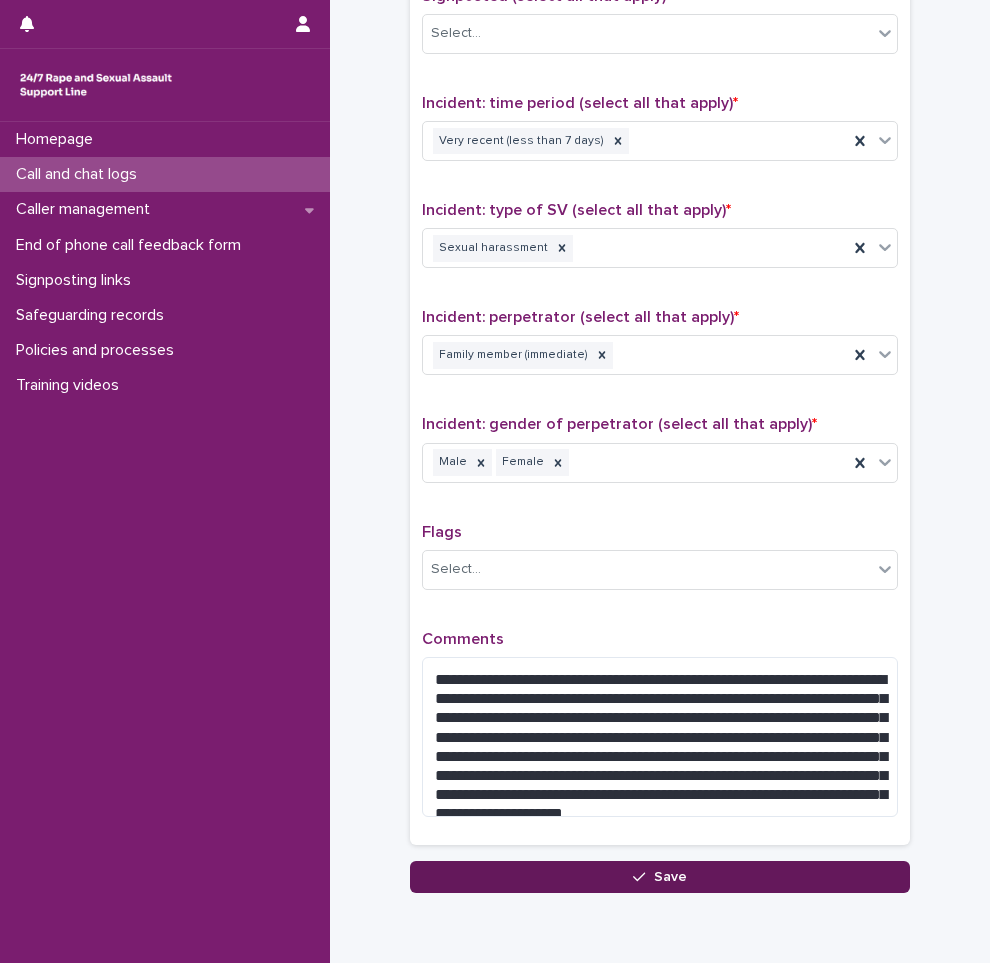 click 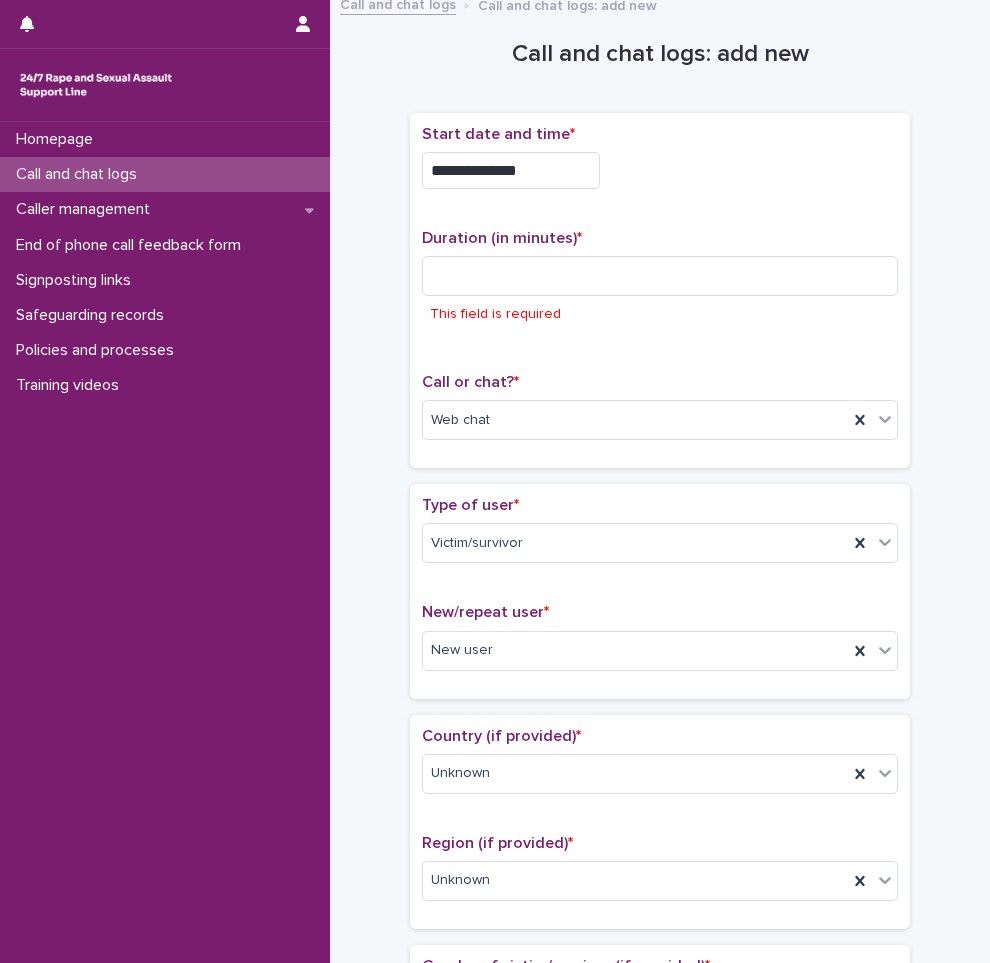 scroll, scrollTop: 0, scrollLeft: 0, axis: both 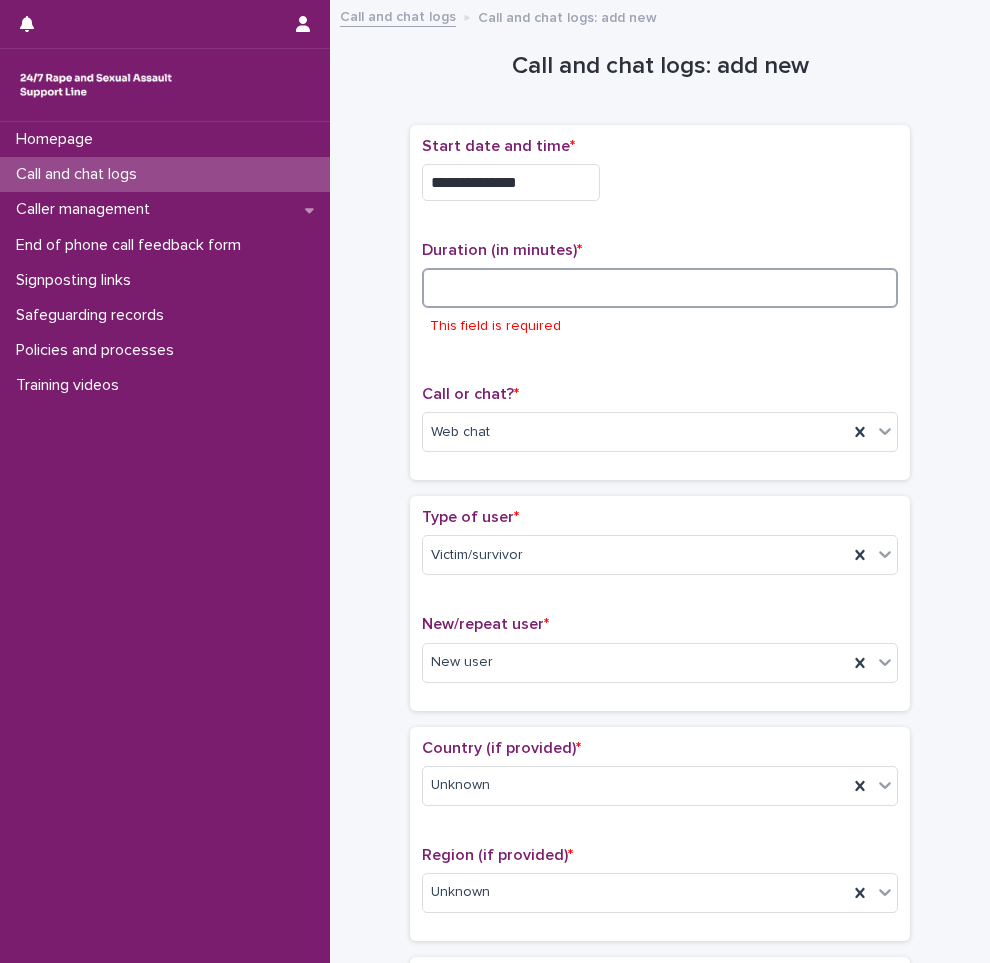 click at bounding box center (660, 288) 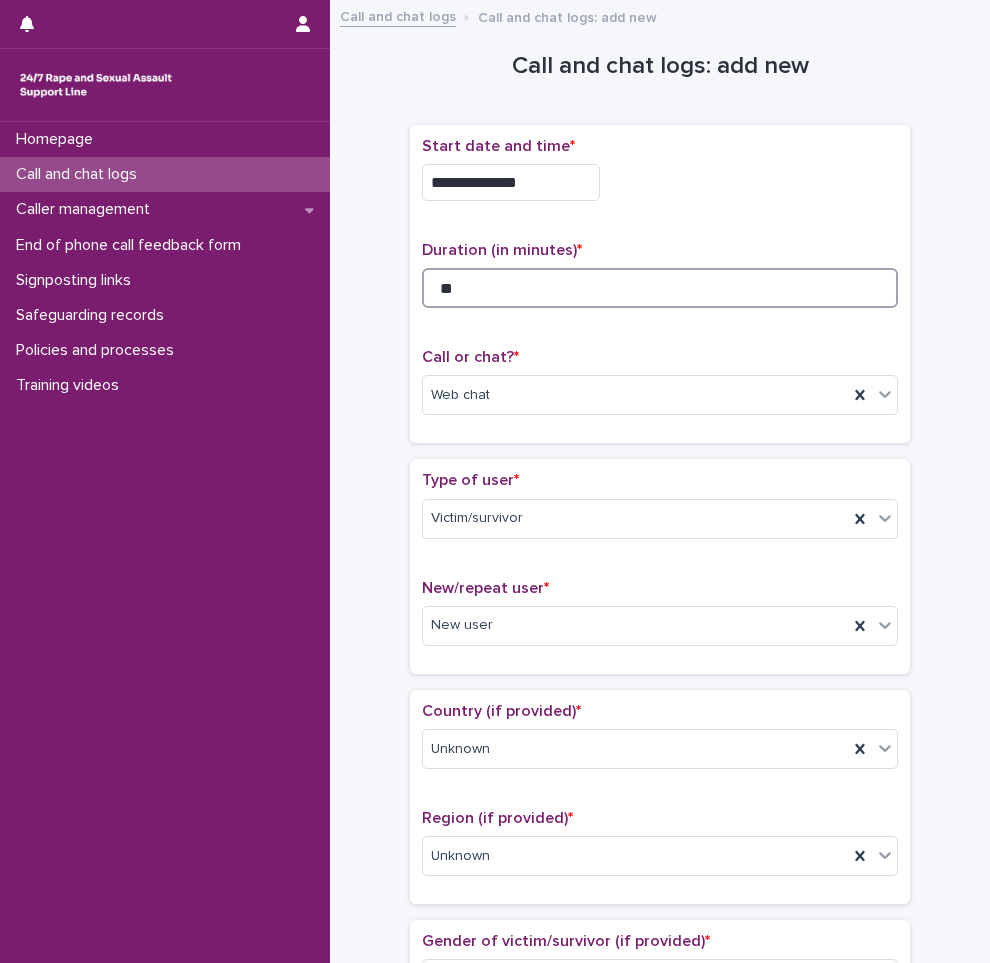 type on "**" 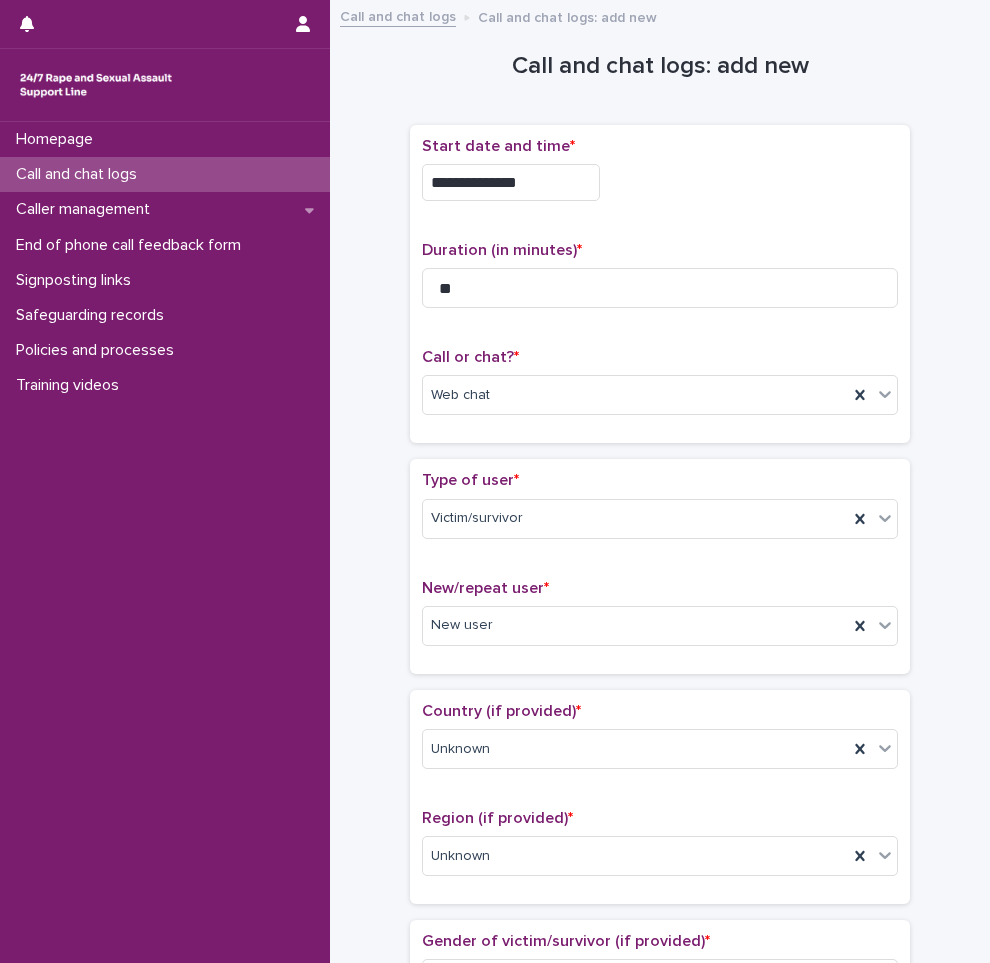 click on "**********" at bounding box center [660, 1094] 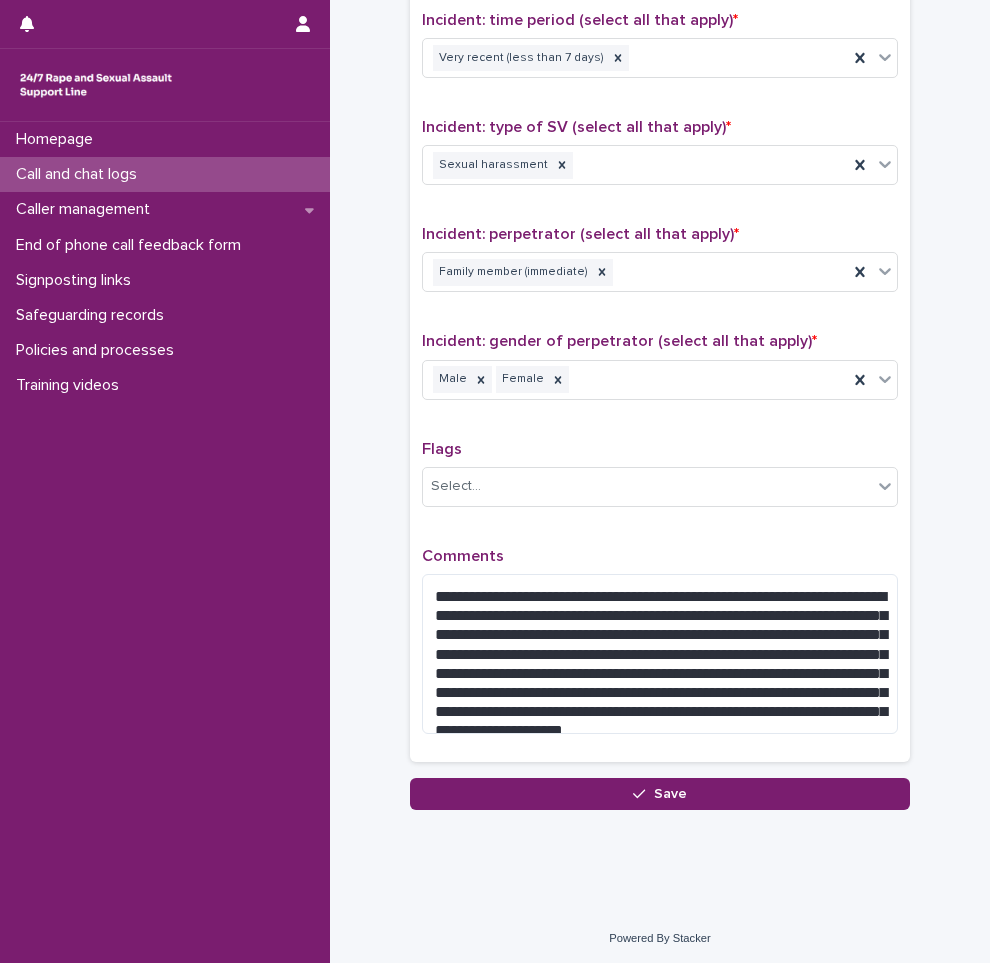 scroll, scrollTop: 1367, scrollLeft: 0, axis: vertical 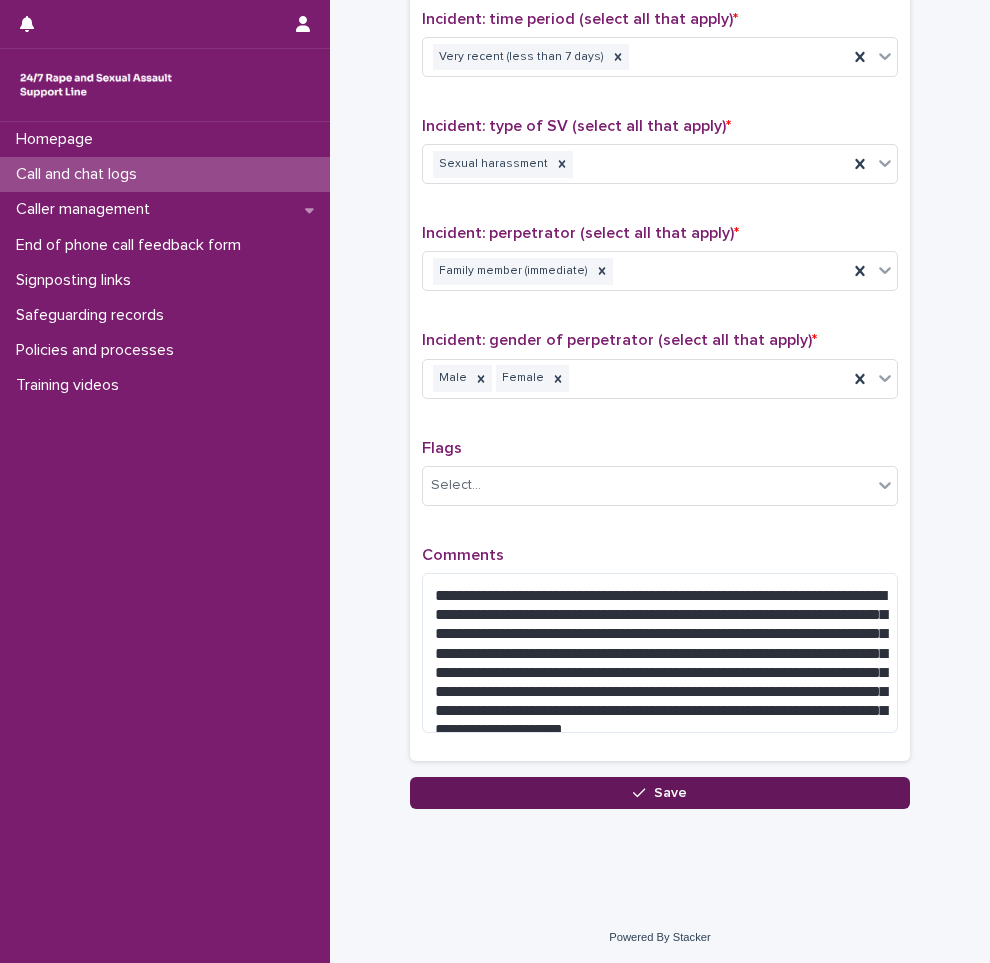 click on "Save" at bounding box center [660, 793] 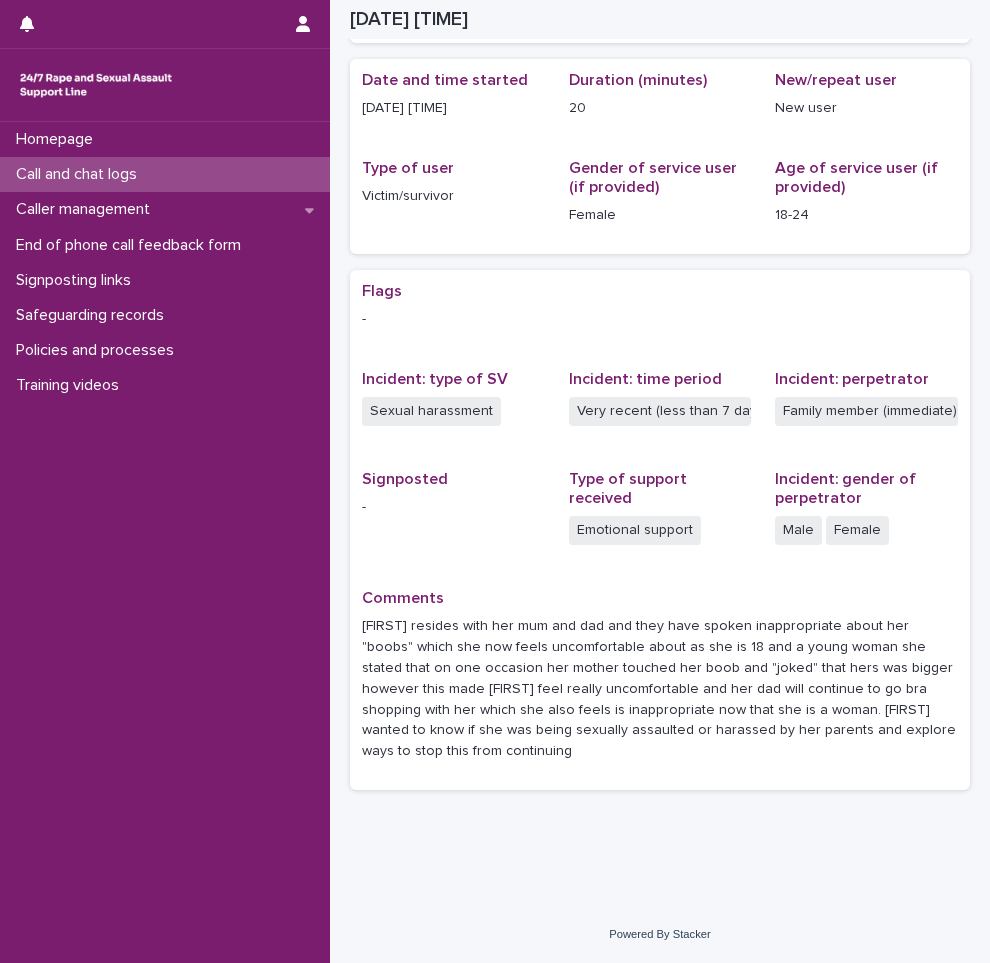 scroll, scrollTop: 184, scrollLeft: 0, axis: vertical 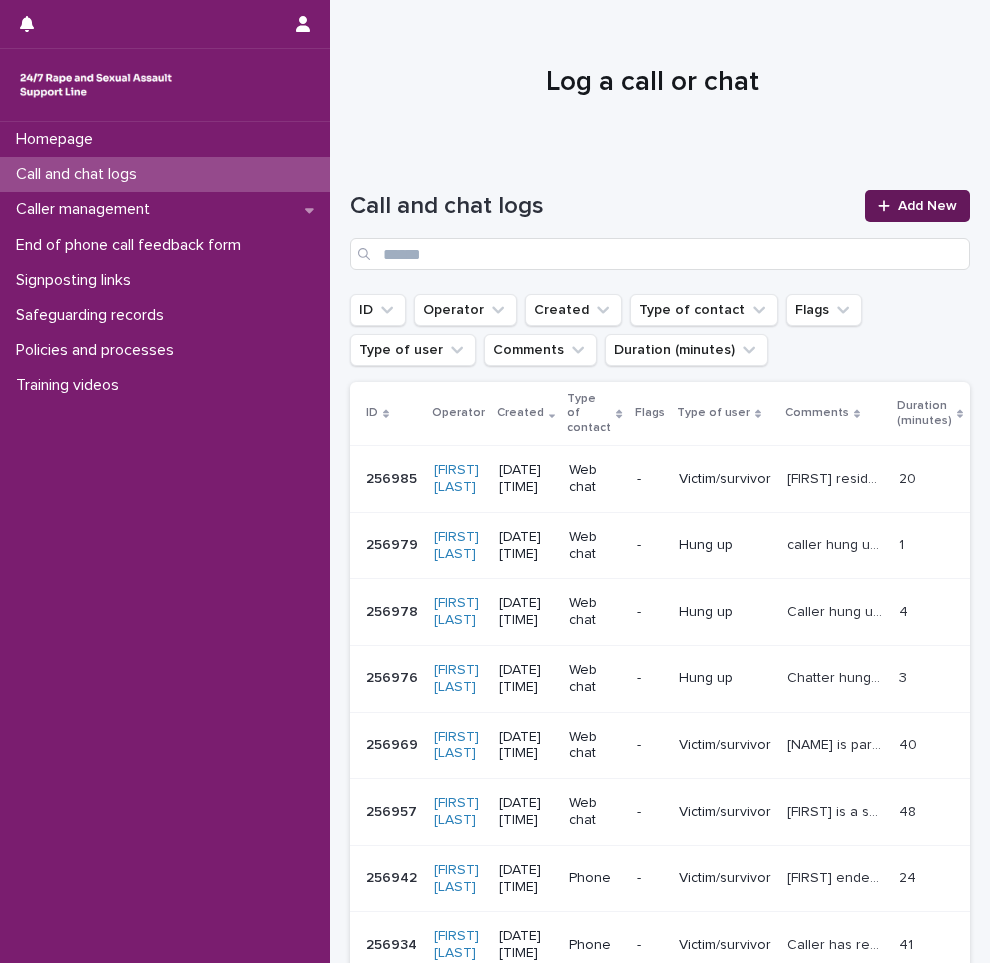 click on "Add New" at bounding box center [927, 206] 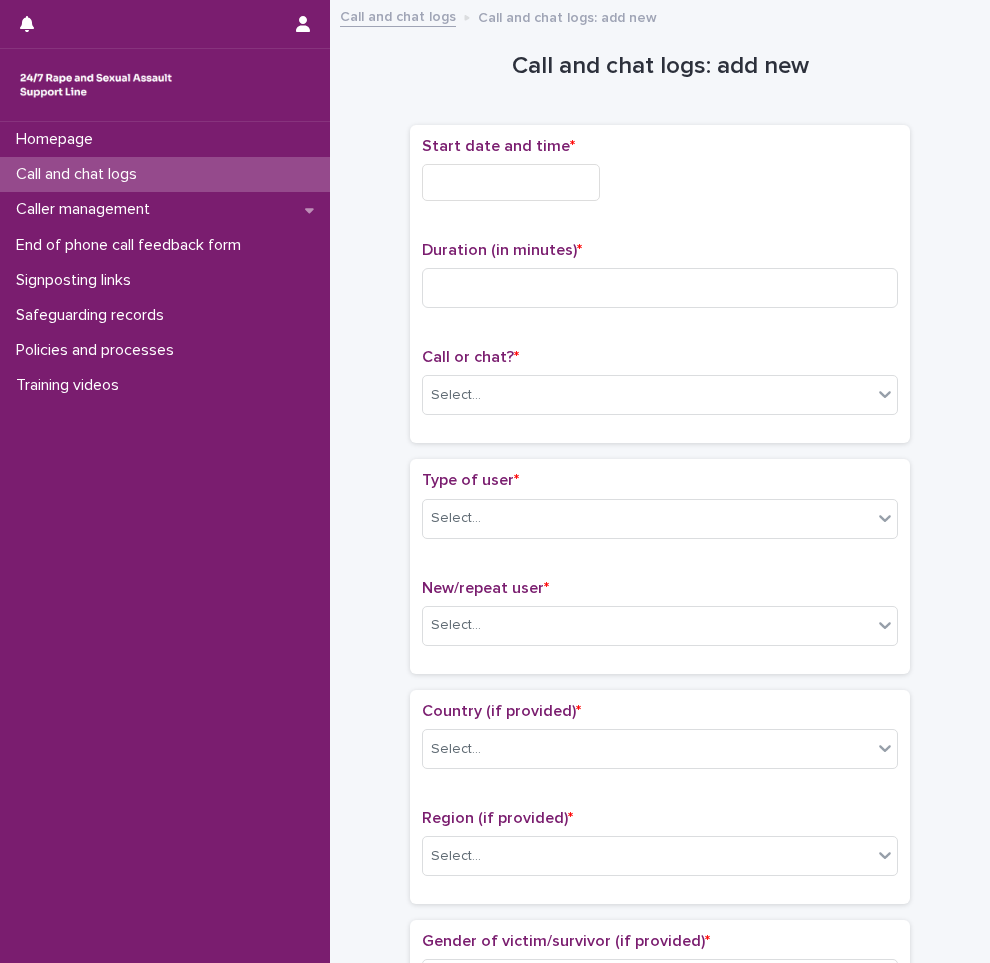 click at bounding box center (511, 182) 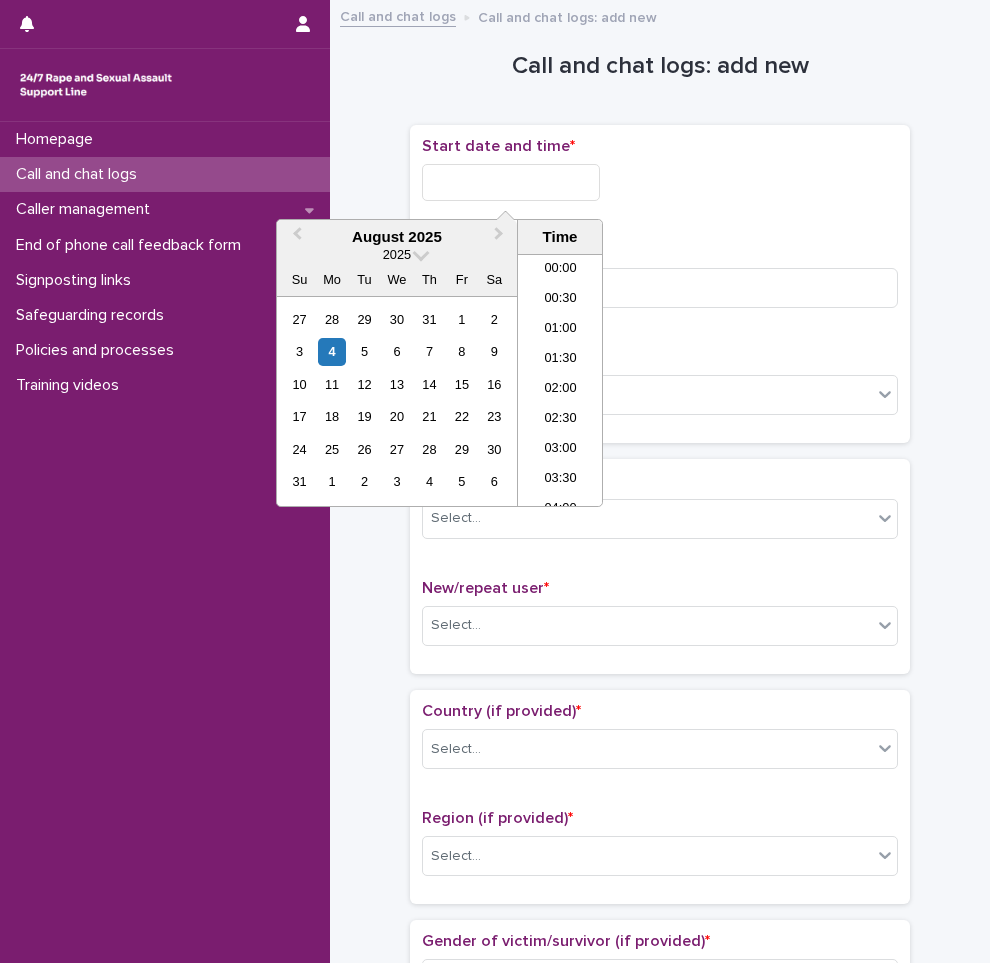 scroll, scrollTop: 1189, scrollLeft: 0, axis: vertical 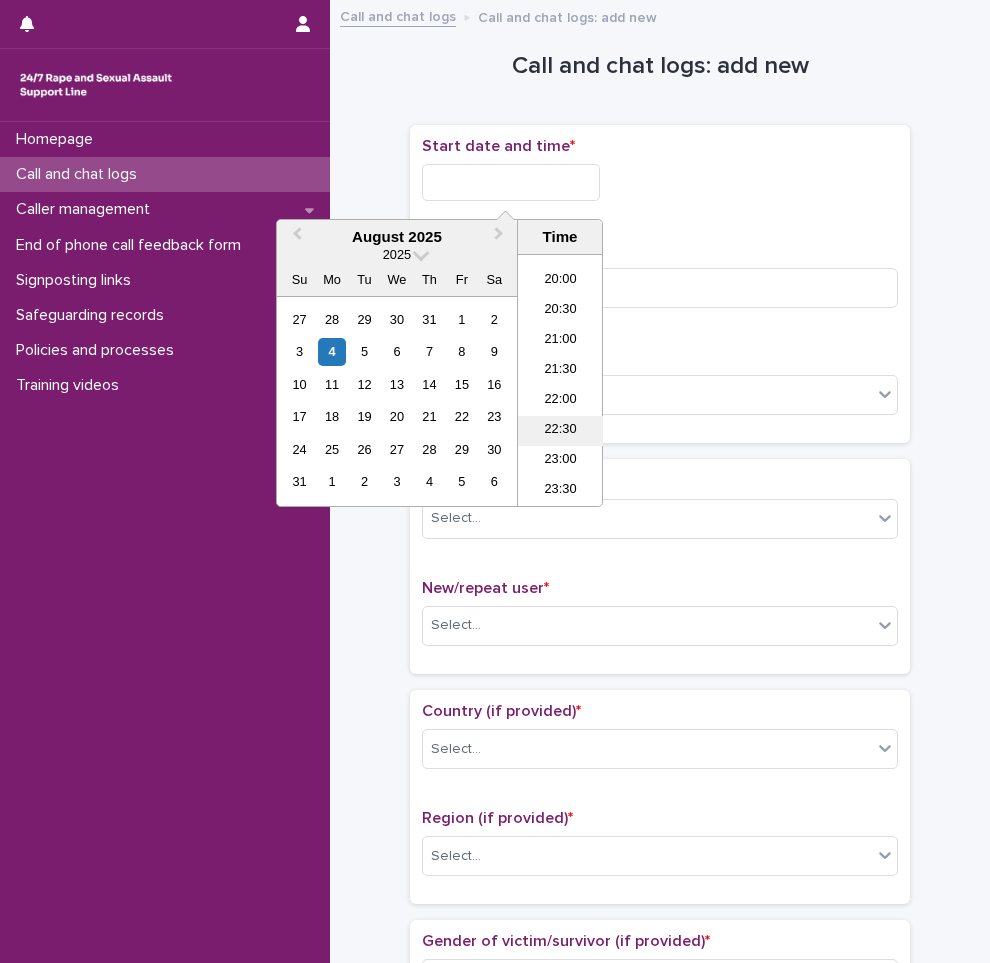 click on "22:30" at bounding box center [560, 431] 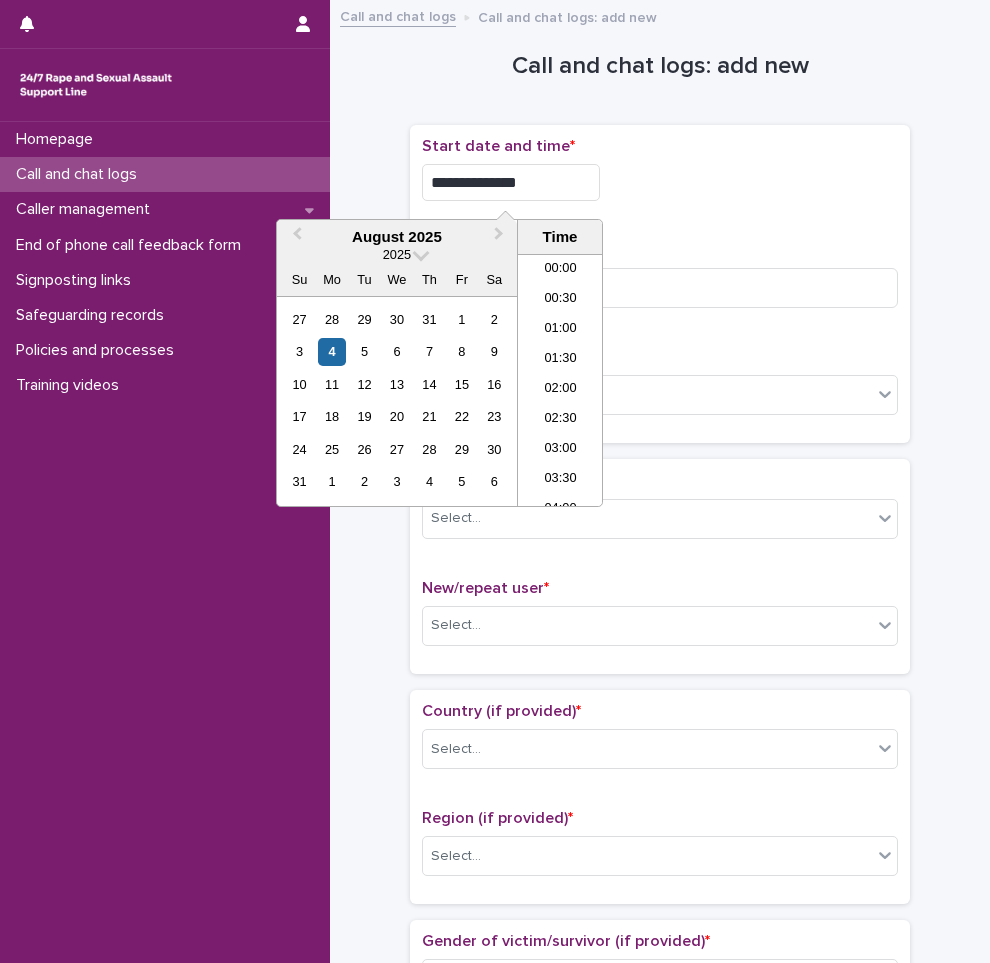 click on "**********" at bounding box center [511, 182] 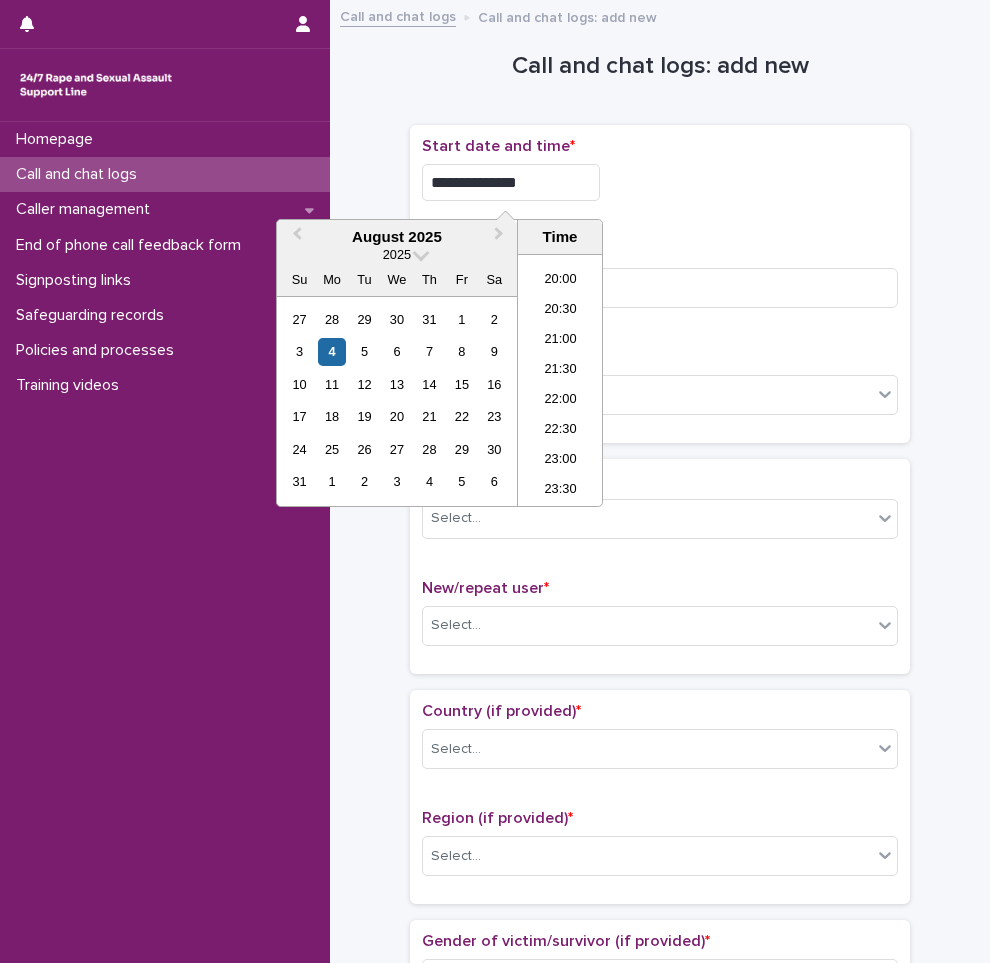 type on "**********" 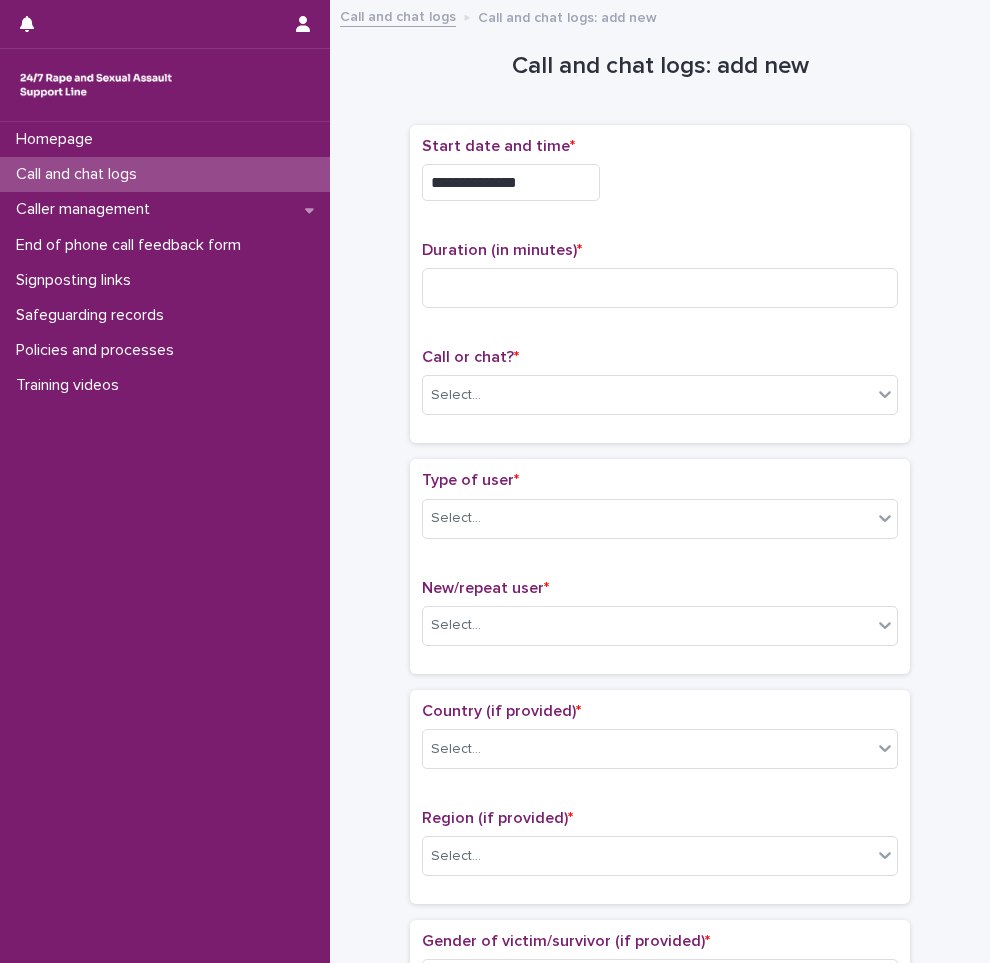 click on "**********" at bounding box center (660, 177) 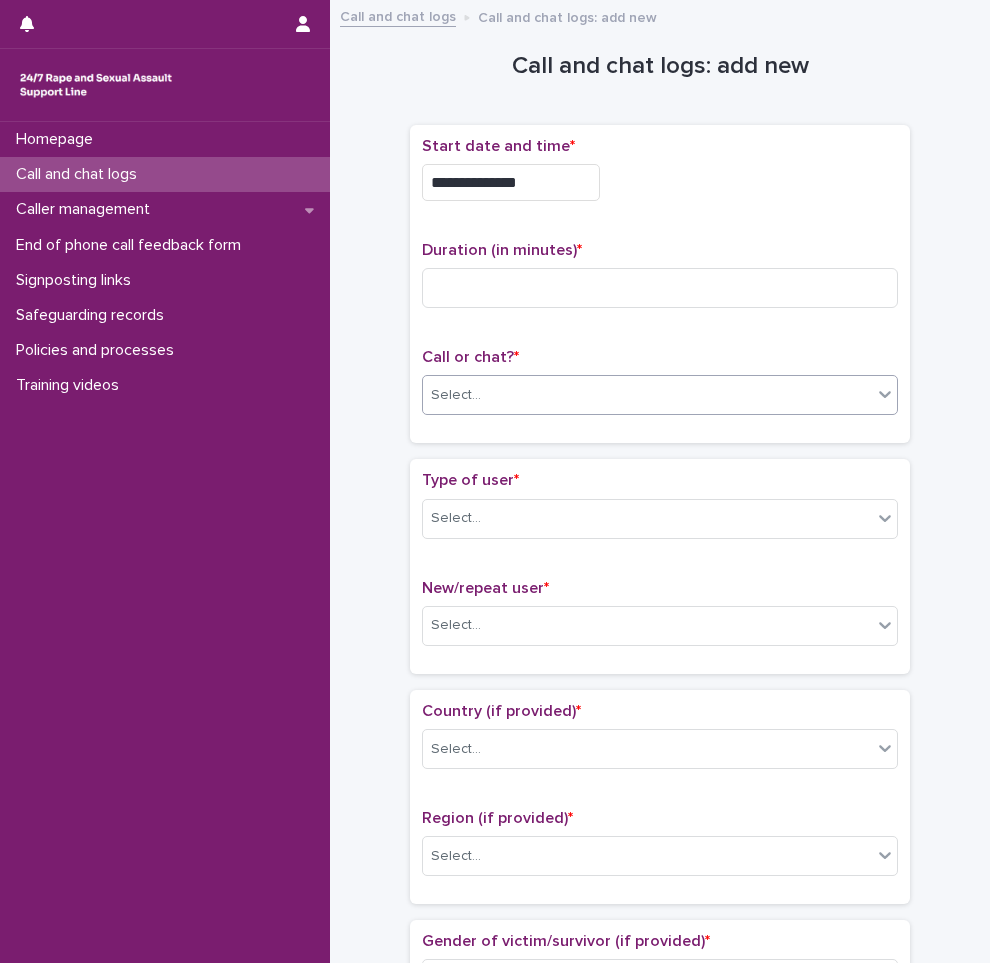 click on "Select..." at bounding box center [647, 395] 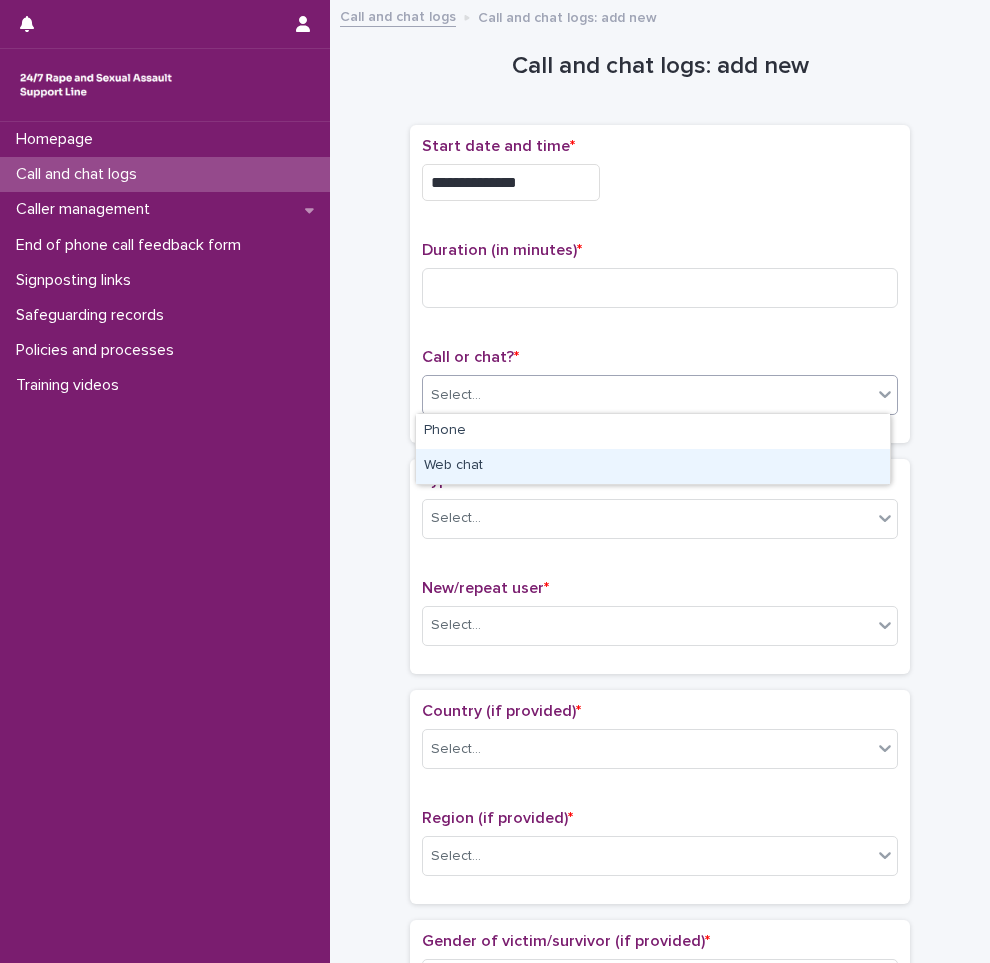 drag, startPoint x: 491, startPoint y: 419, endPoint x: 484, endPoint y: 476, distance: 57.428215 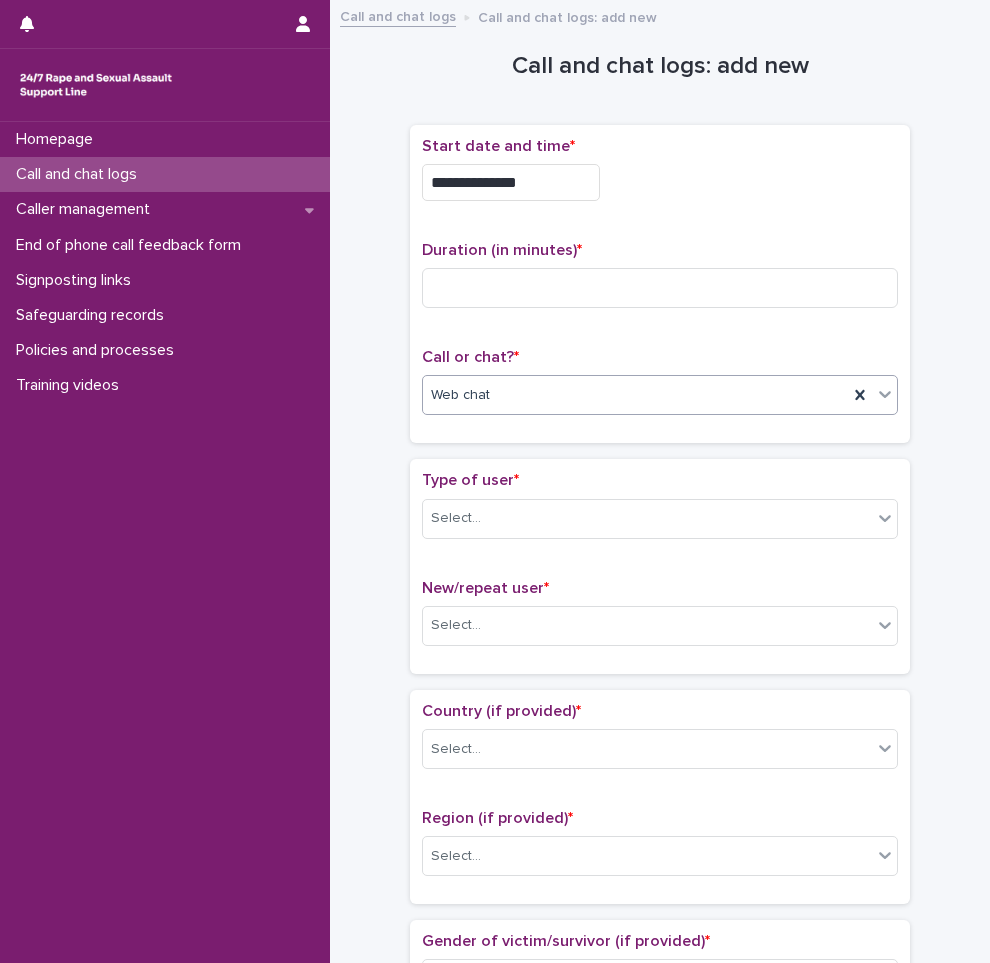 click on "**********" at bounding box center [660, 1035] 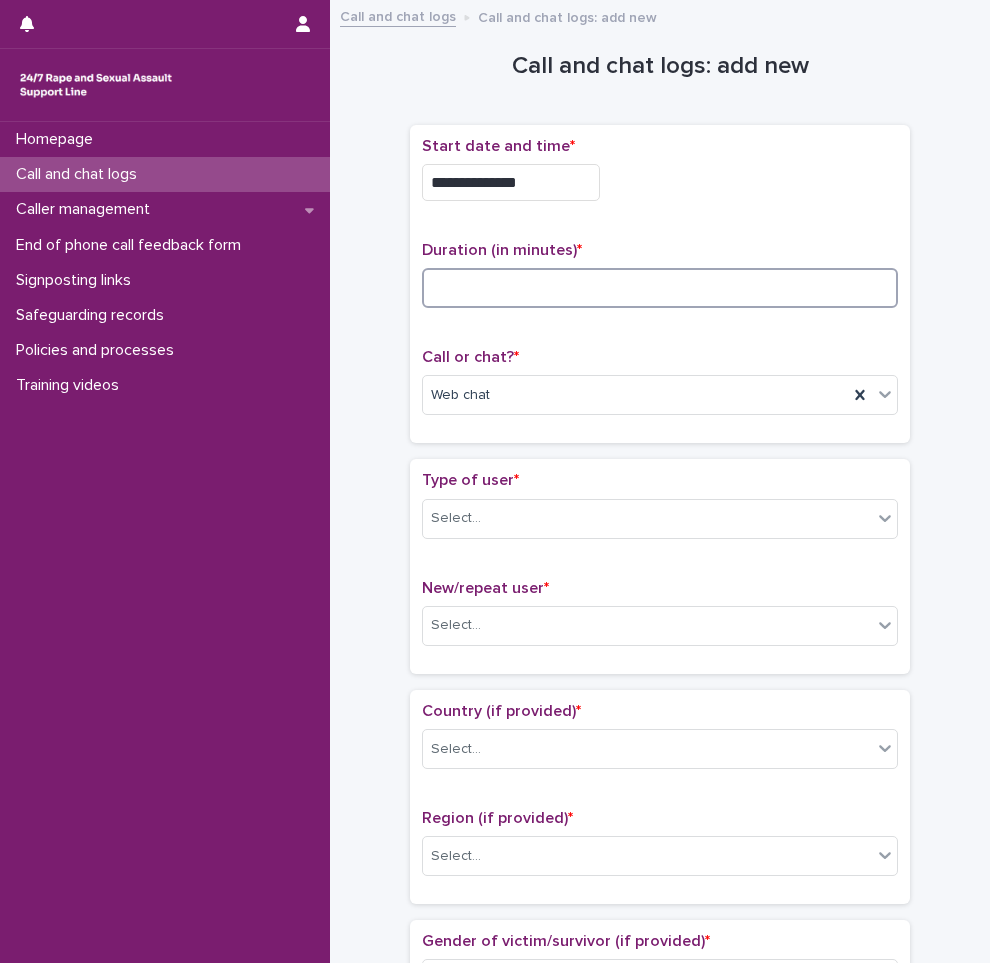 click at bounding box center [660, 288] 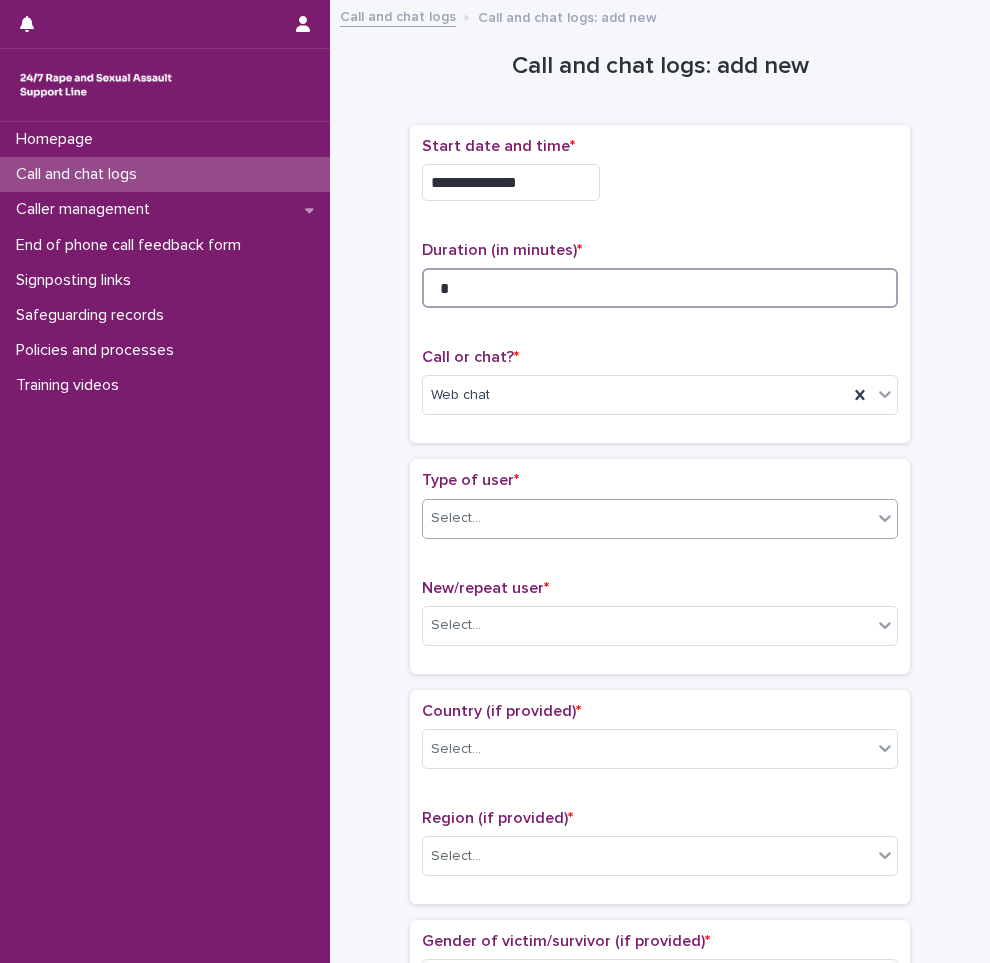 type on "*" 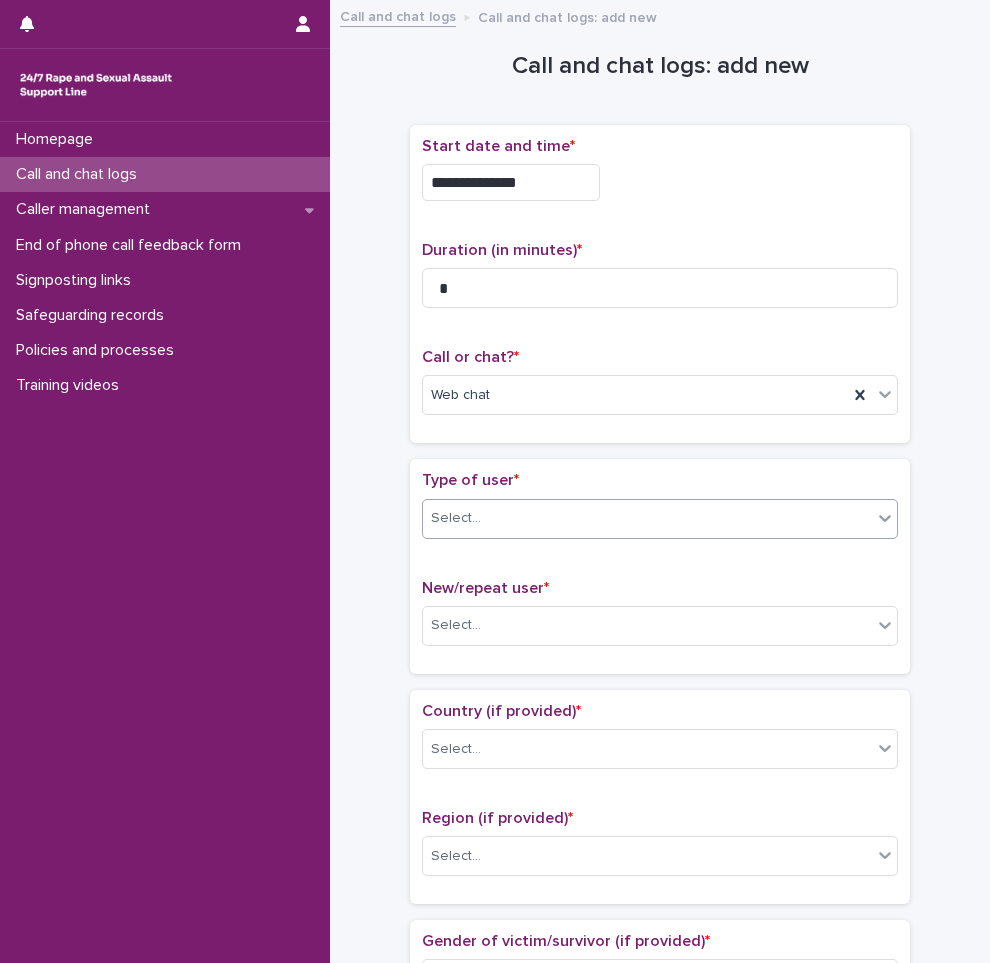 click on "Select..." at bounding box center [647, 518] 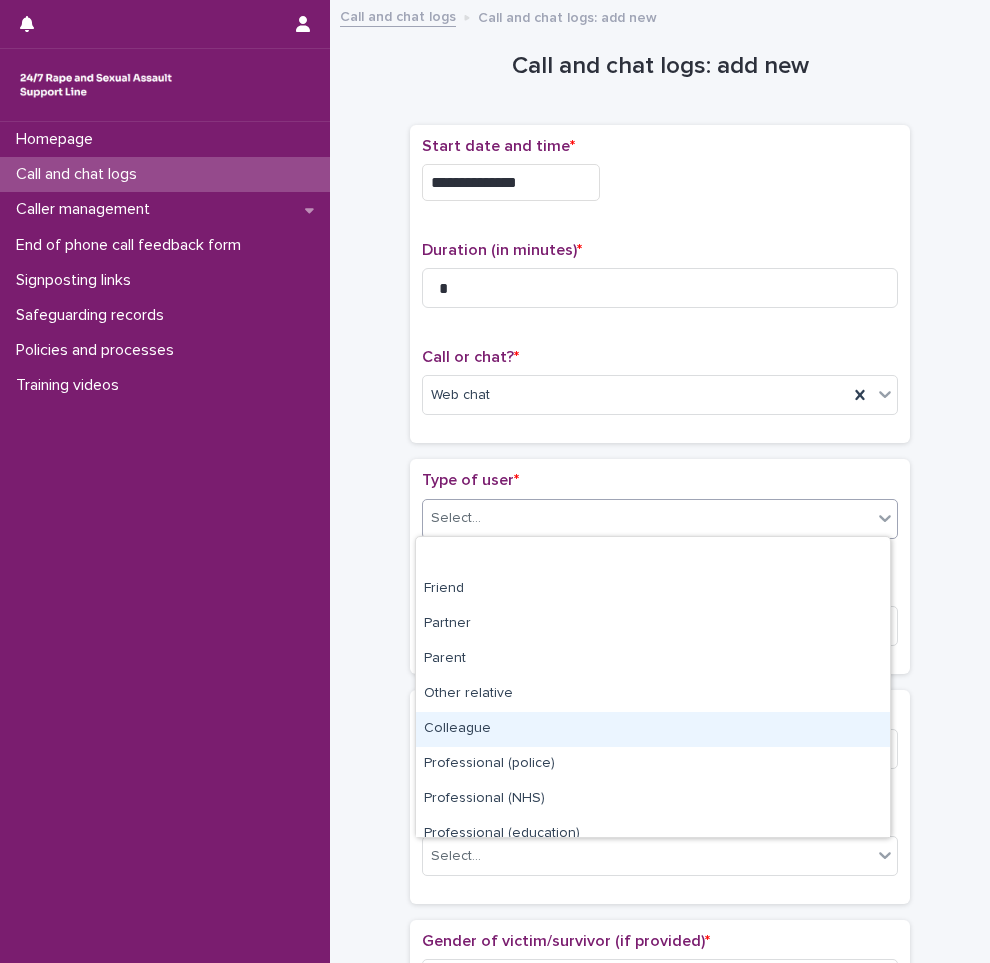 scroll, scrollTop: 225, scrollLeft: 0, axis: vertical 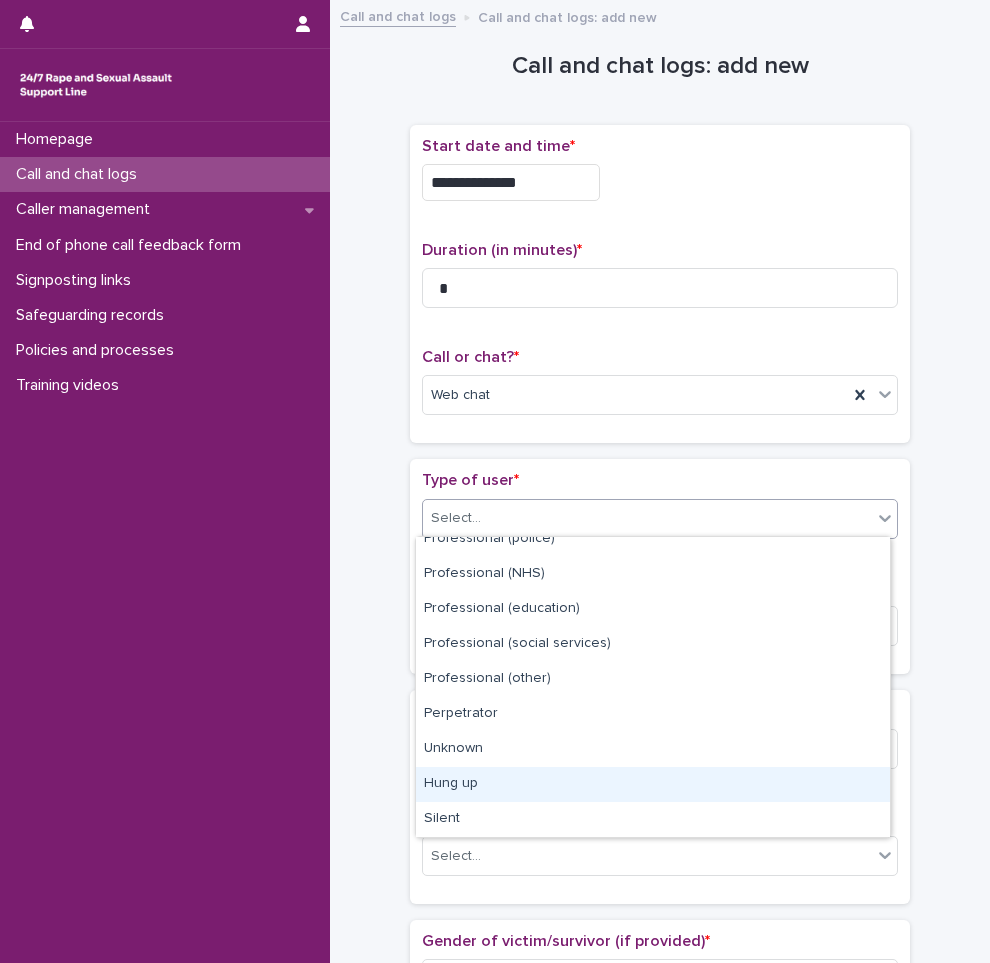 click on "Hung up" at bounding box center (653, 784) 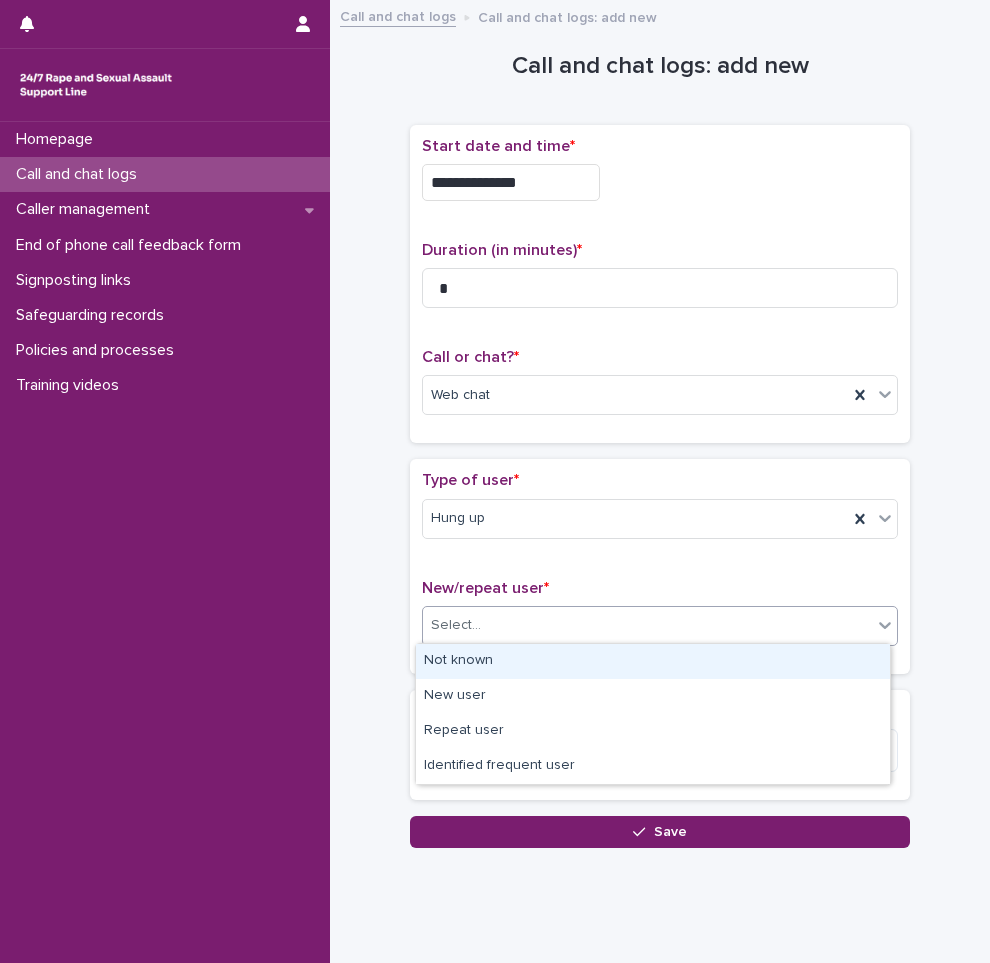 click on "Select..." at bounding box center (647, 625) 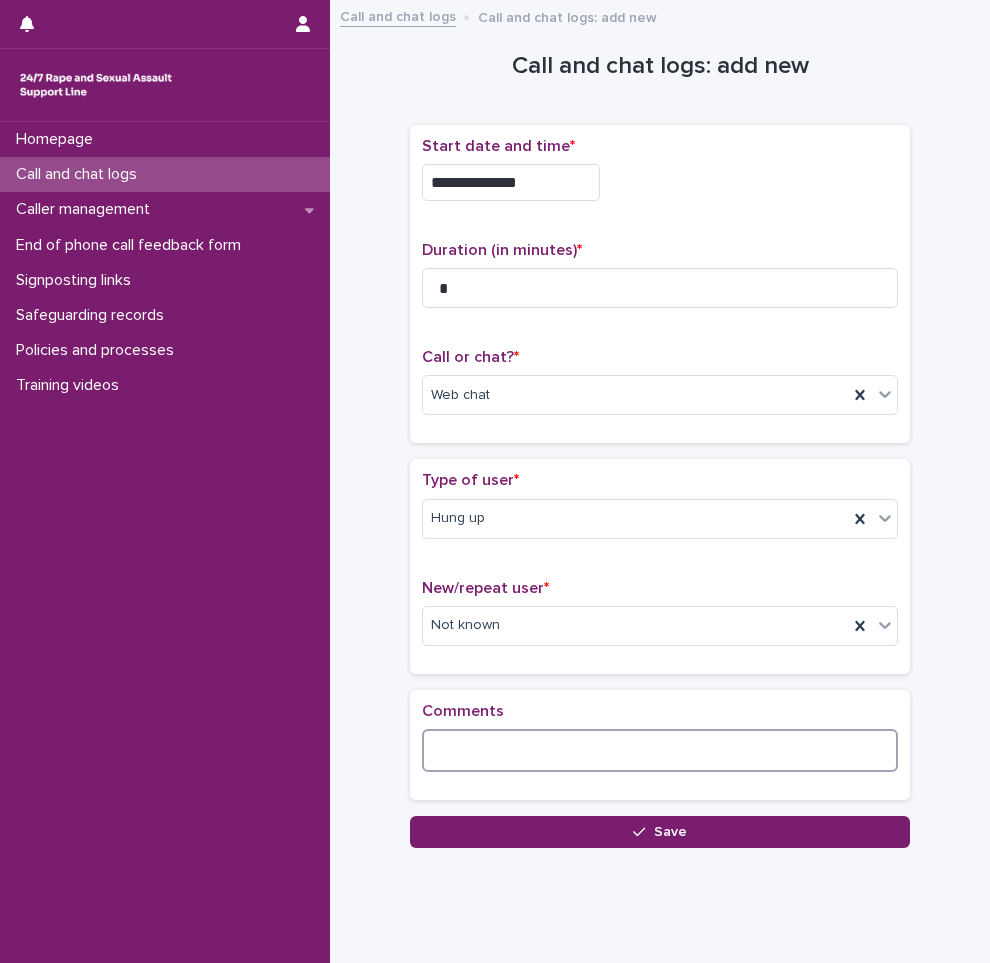 click at bounding box center [660, 750] 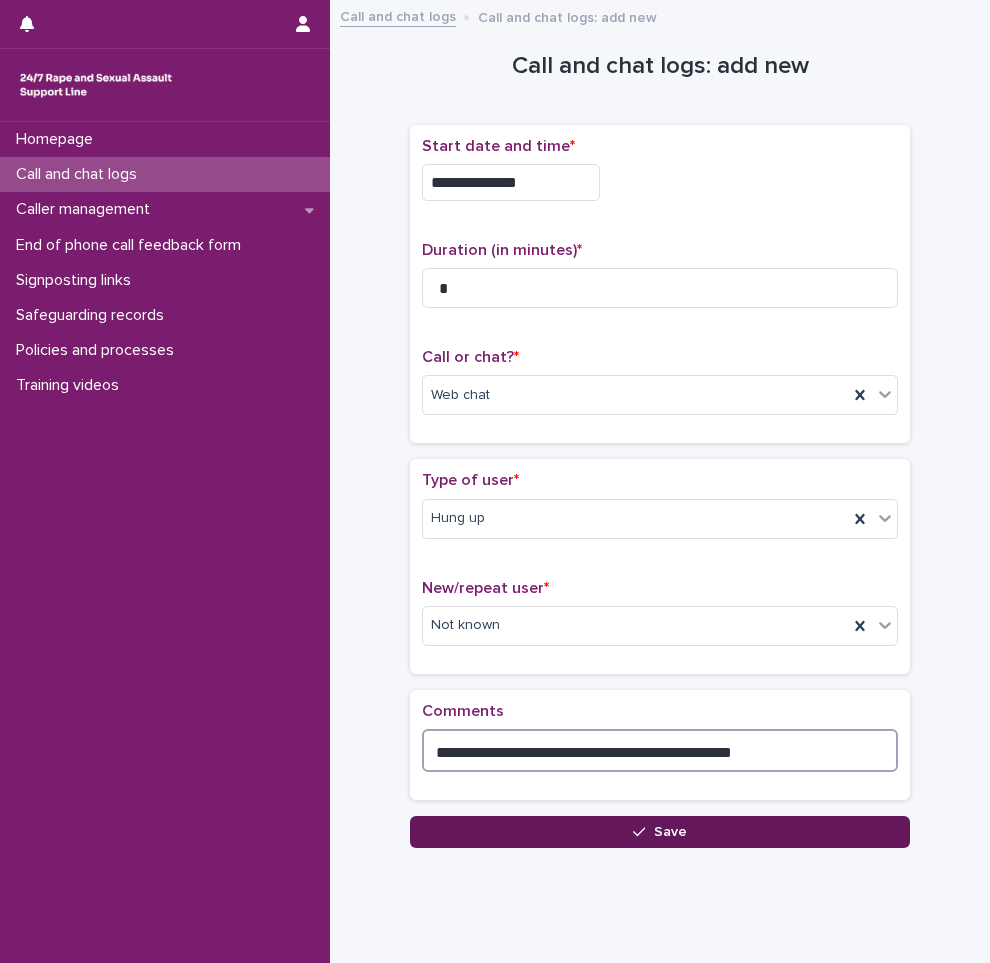 type on "**********" 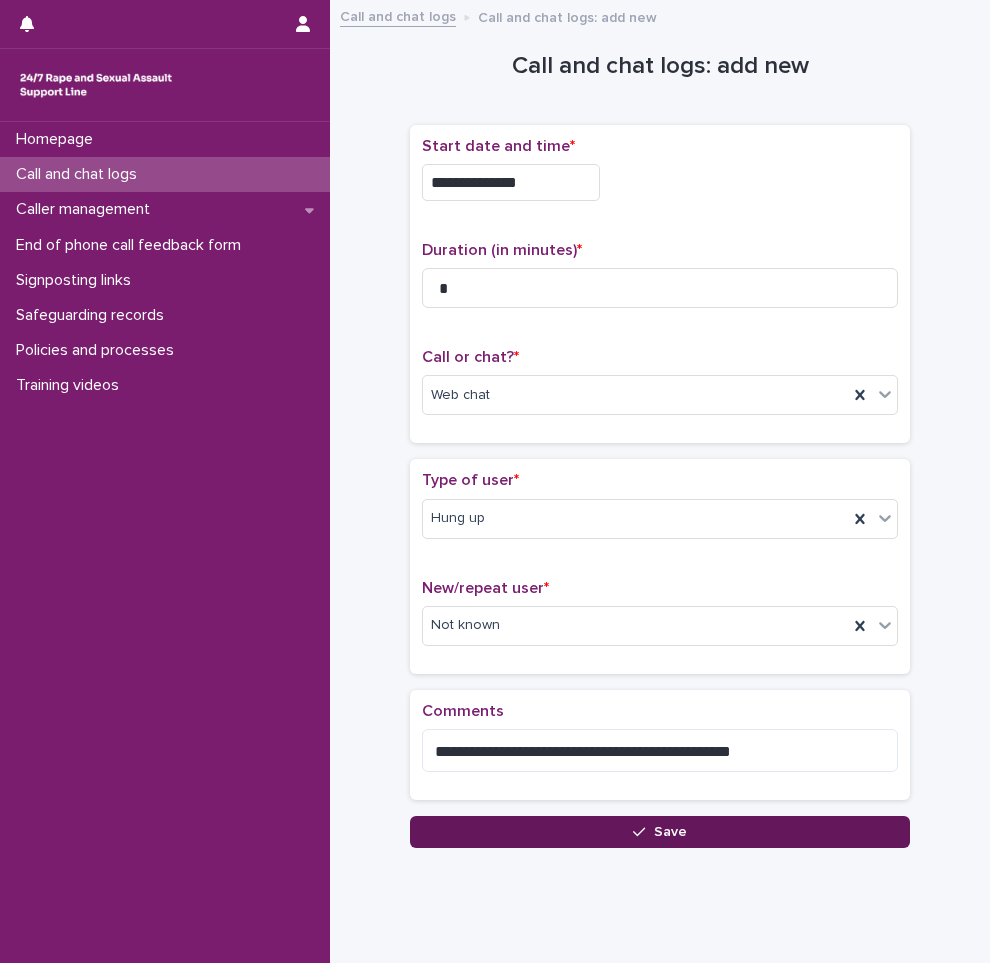 click on "Save" at bounding box center [660, 832] 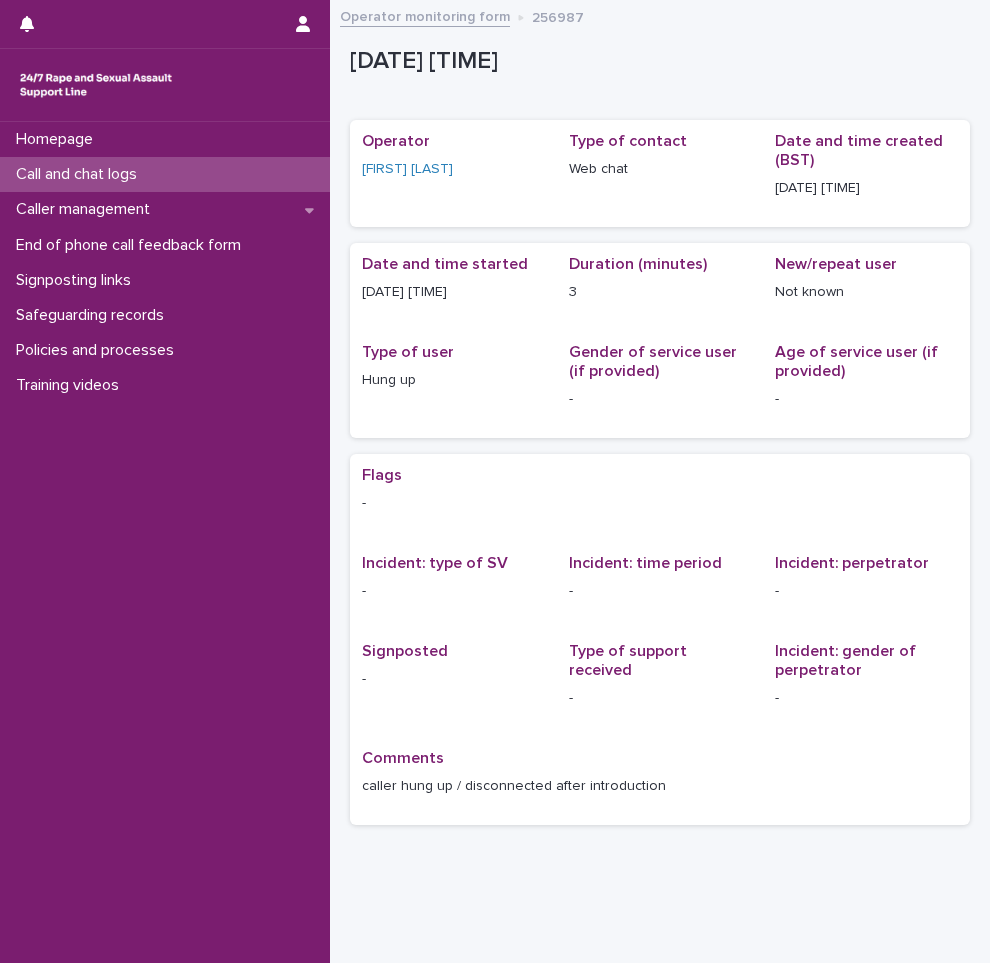 click on "Call and chat logs" at bounding box center (80, 174) 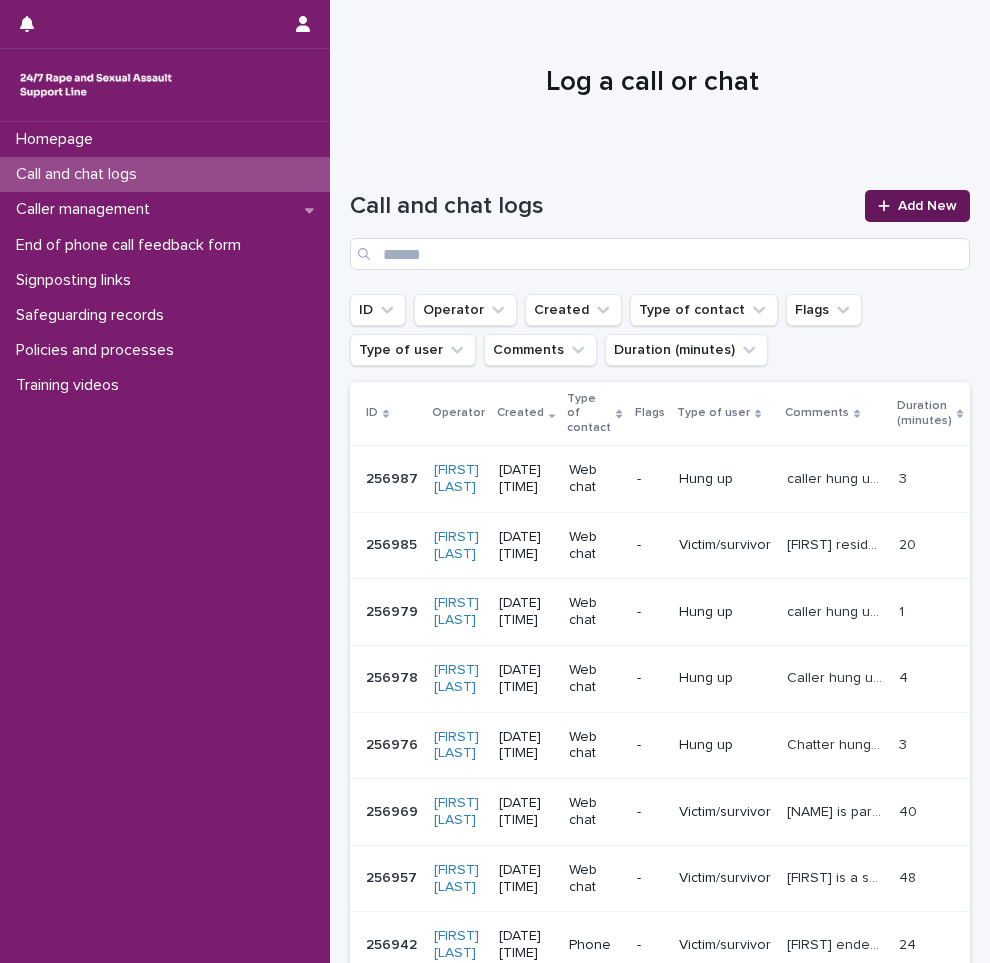 click on "Add New" at bounding box center (917, 206) 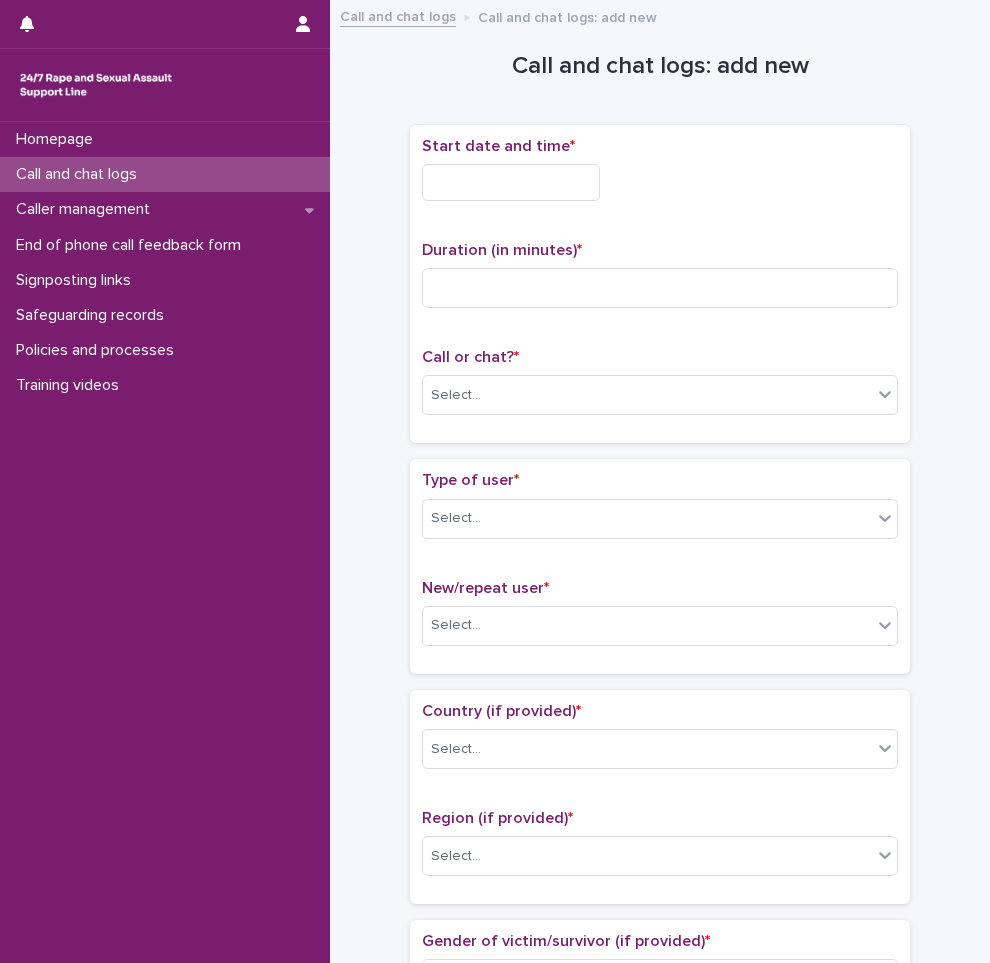 click at bounding box center [511, 182] 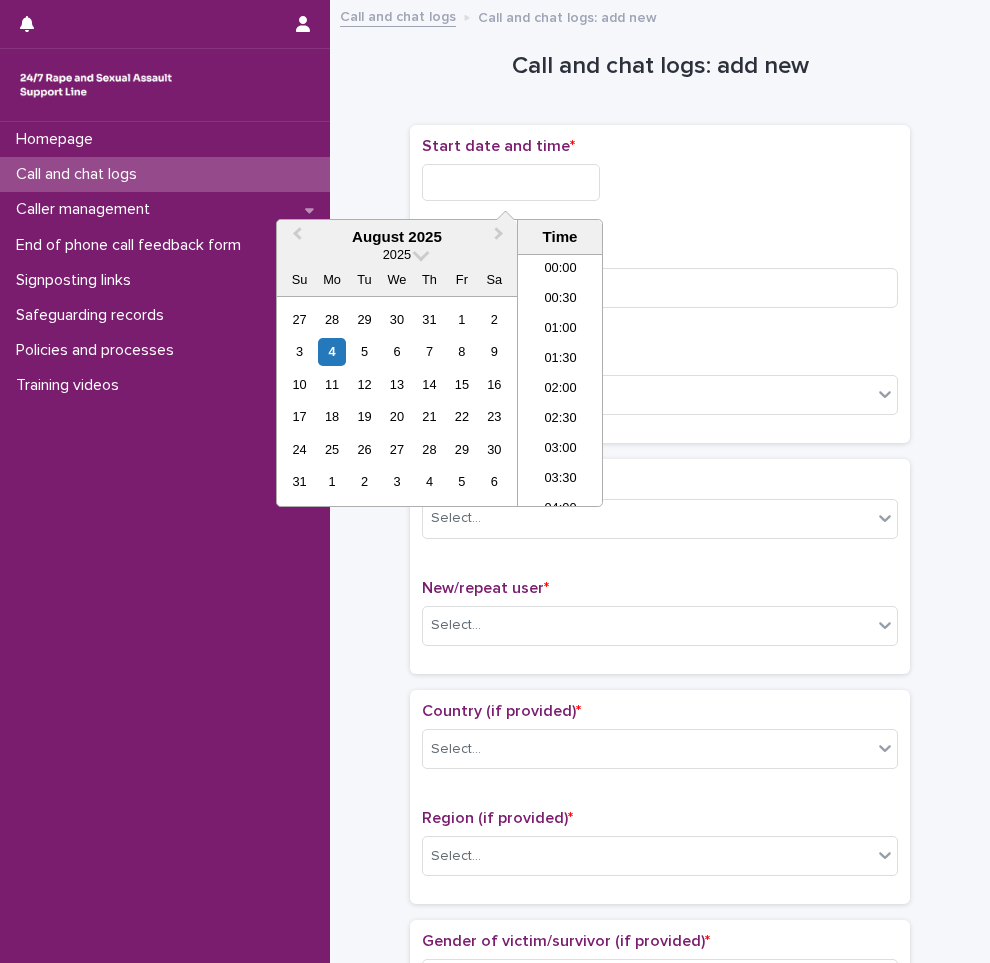 scroll, scrollTop: 1189, scrollLeft: 0, axis: vertical 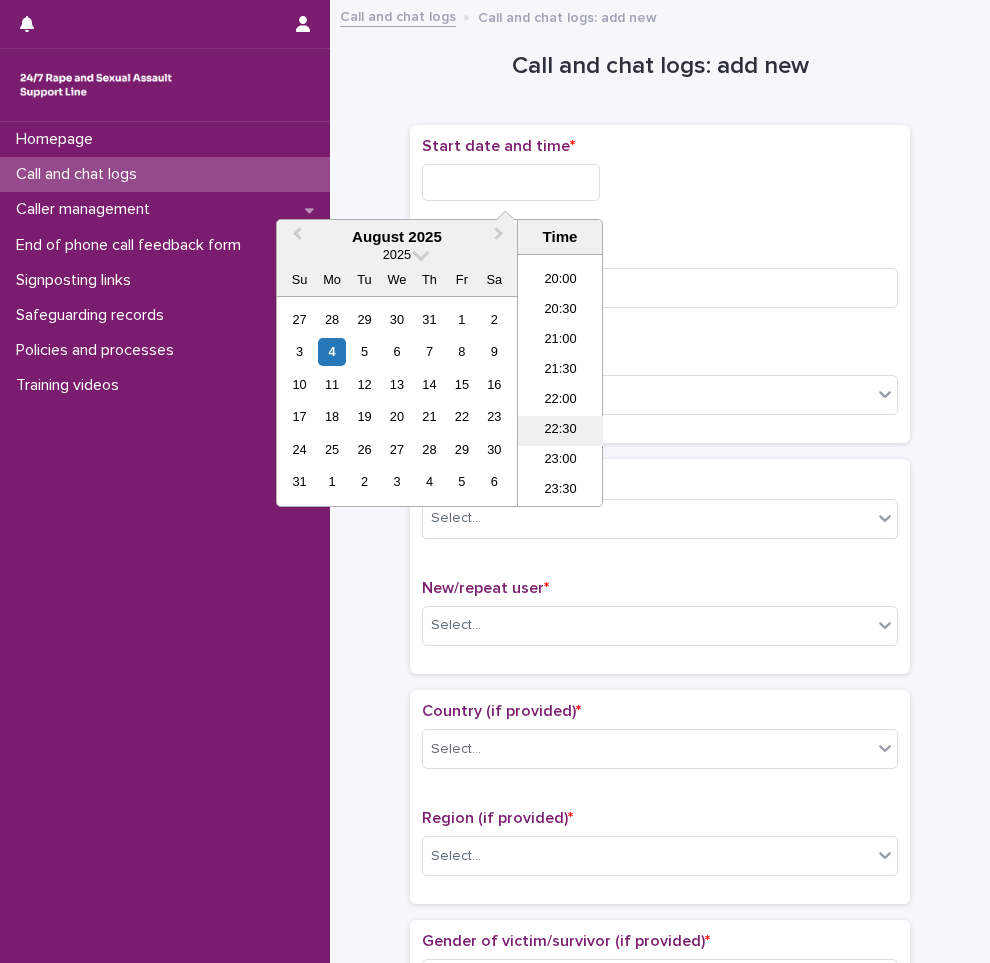 click on "22:30" at bounding box center [560, 431] 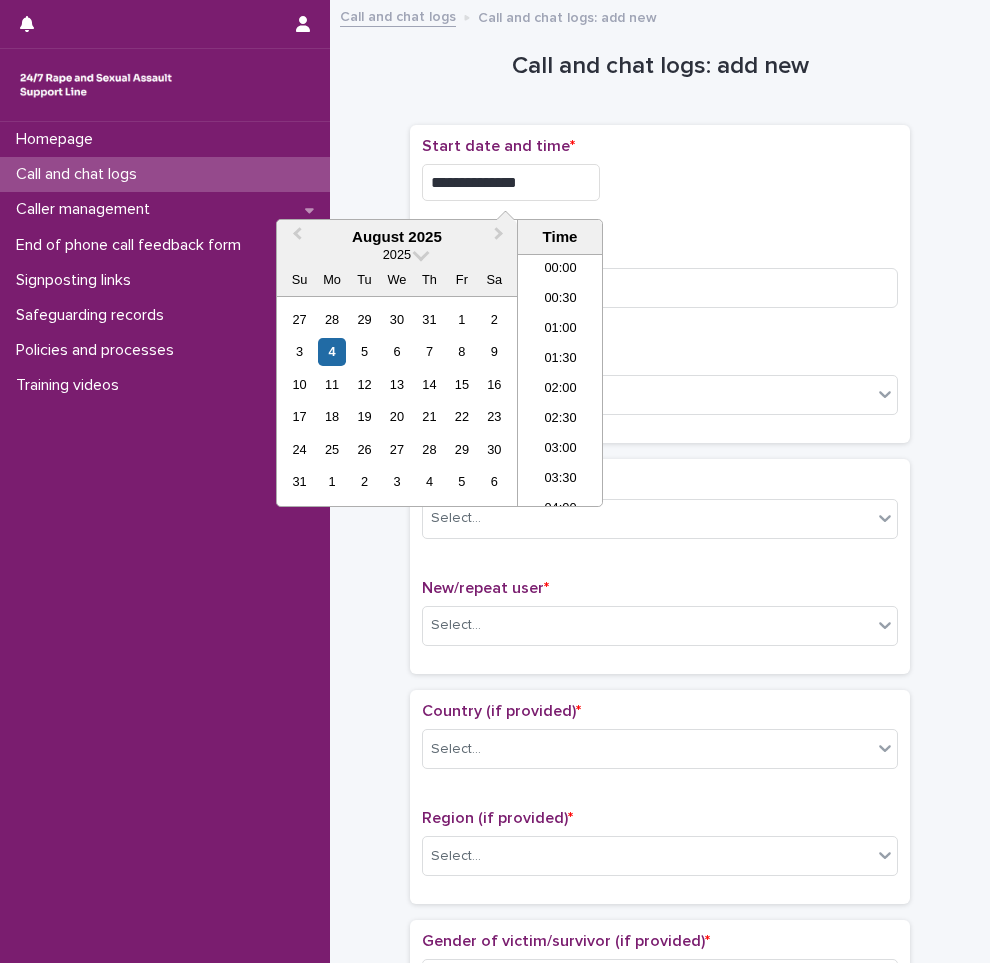 click on "**********" at bounding box center (511, 182) 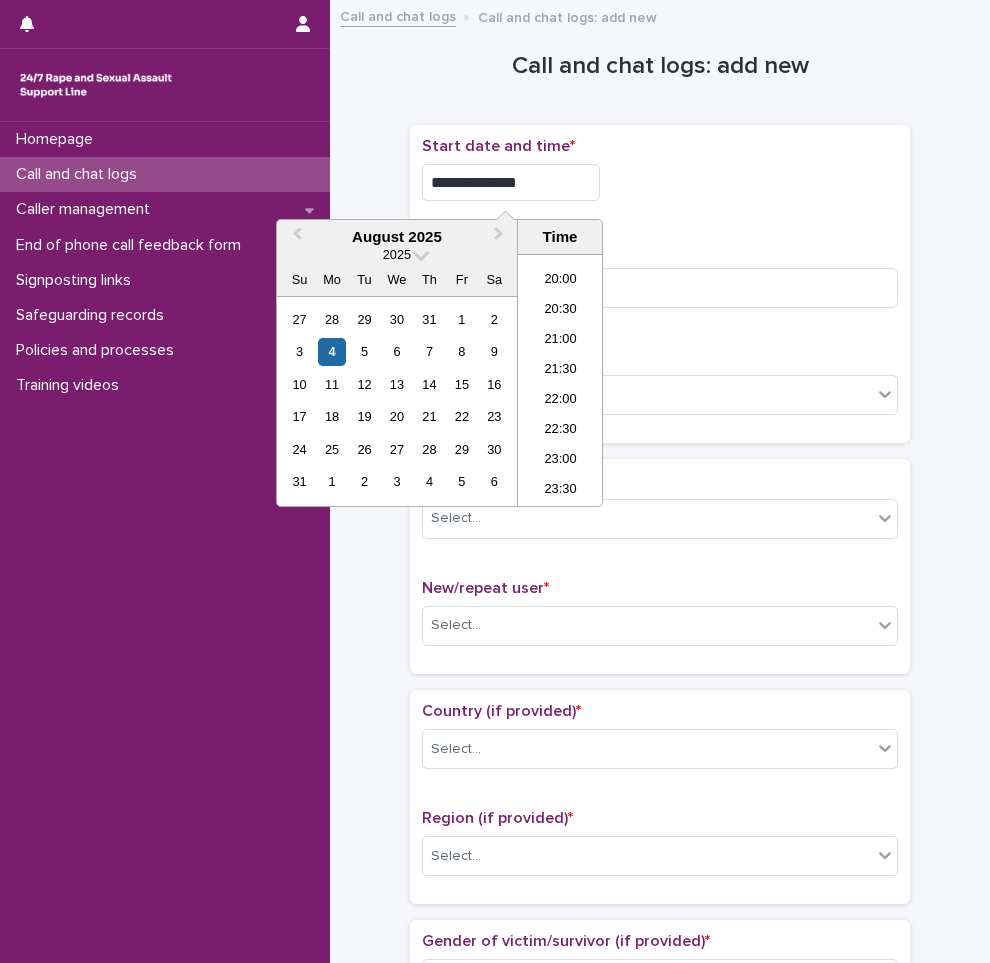 type on "**********" 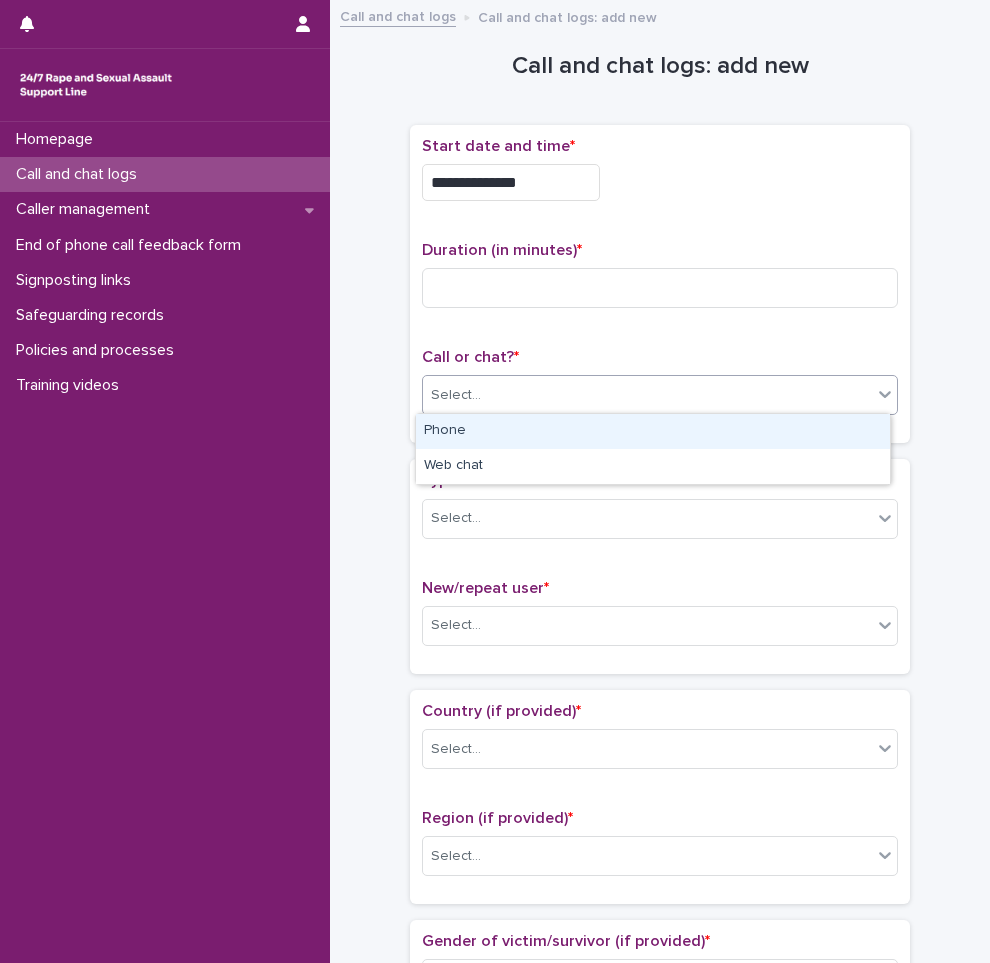 click on "Select..." at bounding box center (647, 395) 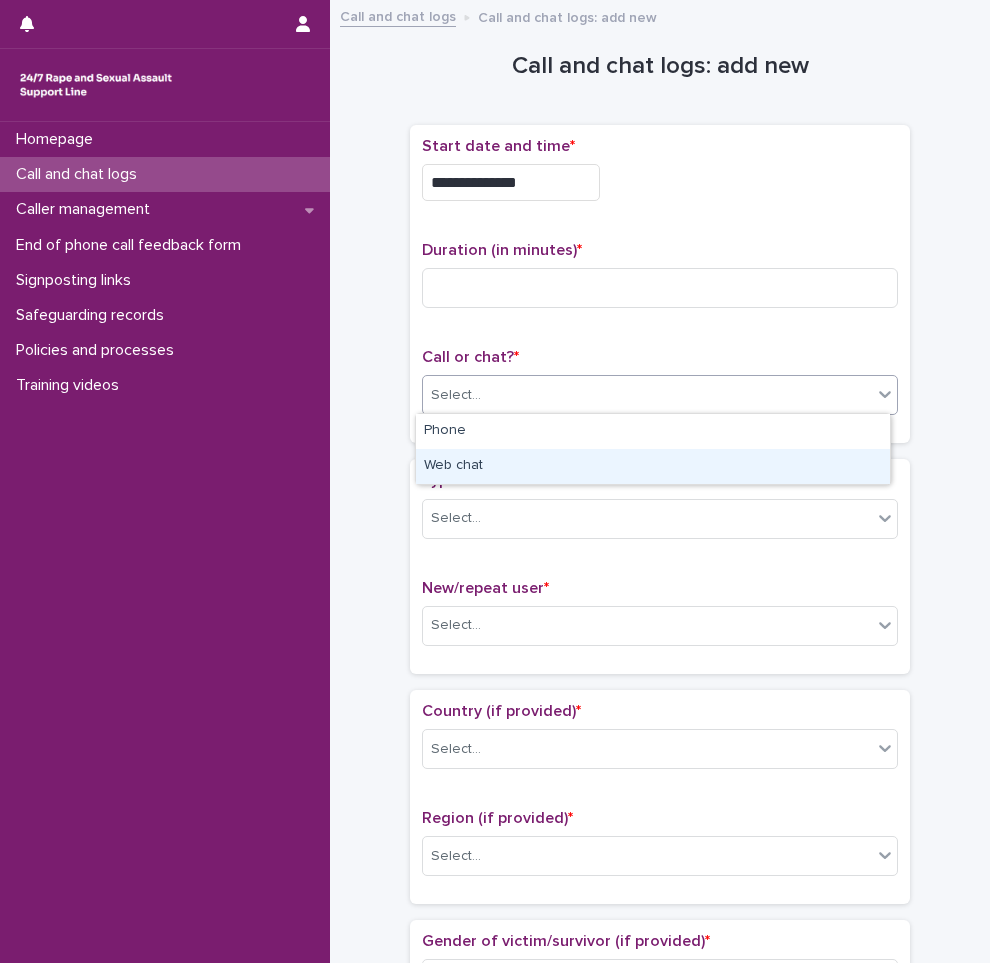 click on "Web chat" at bounding box center [653, 466] 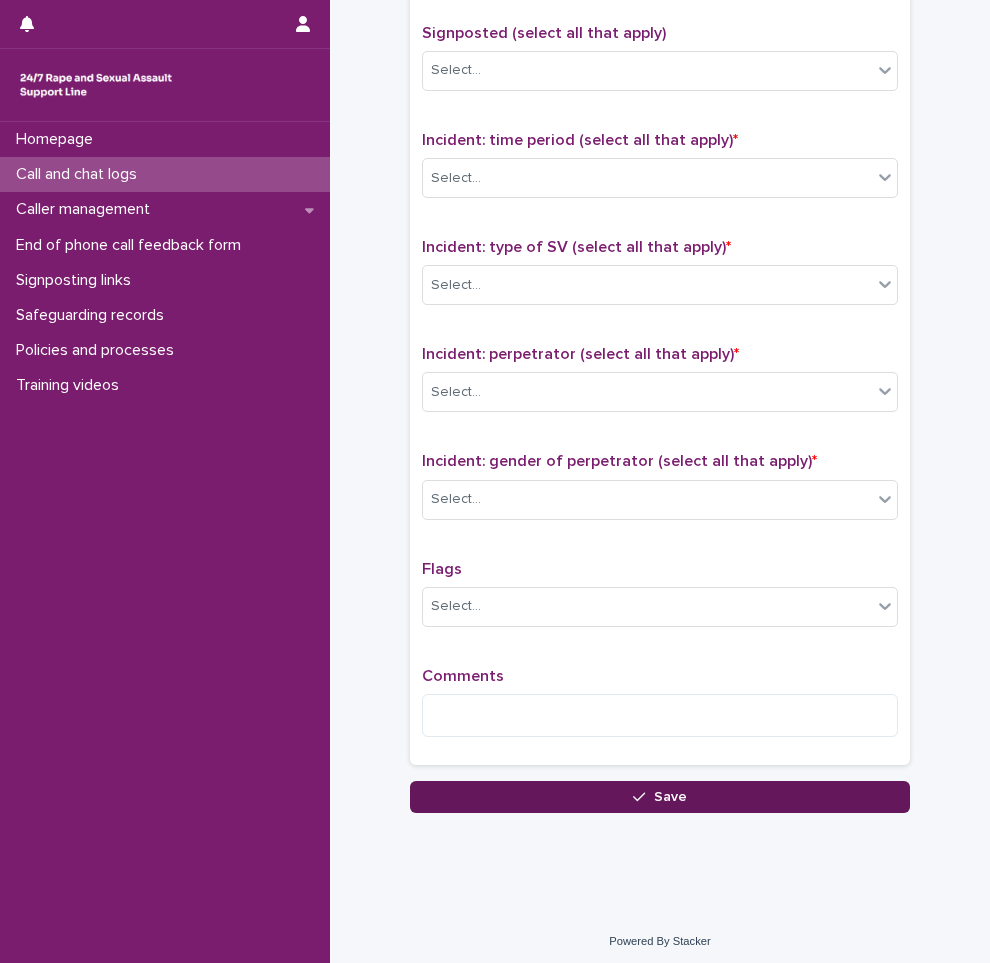 scroll, scrollTop: 1250, scrollLeft: 0, axis: vertical 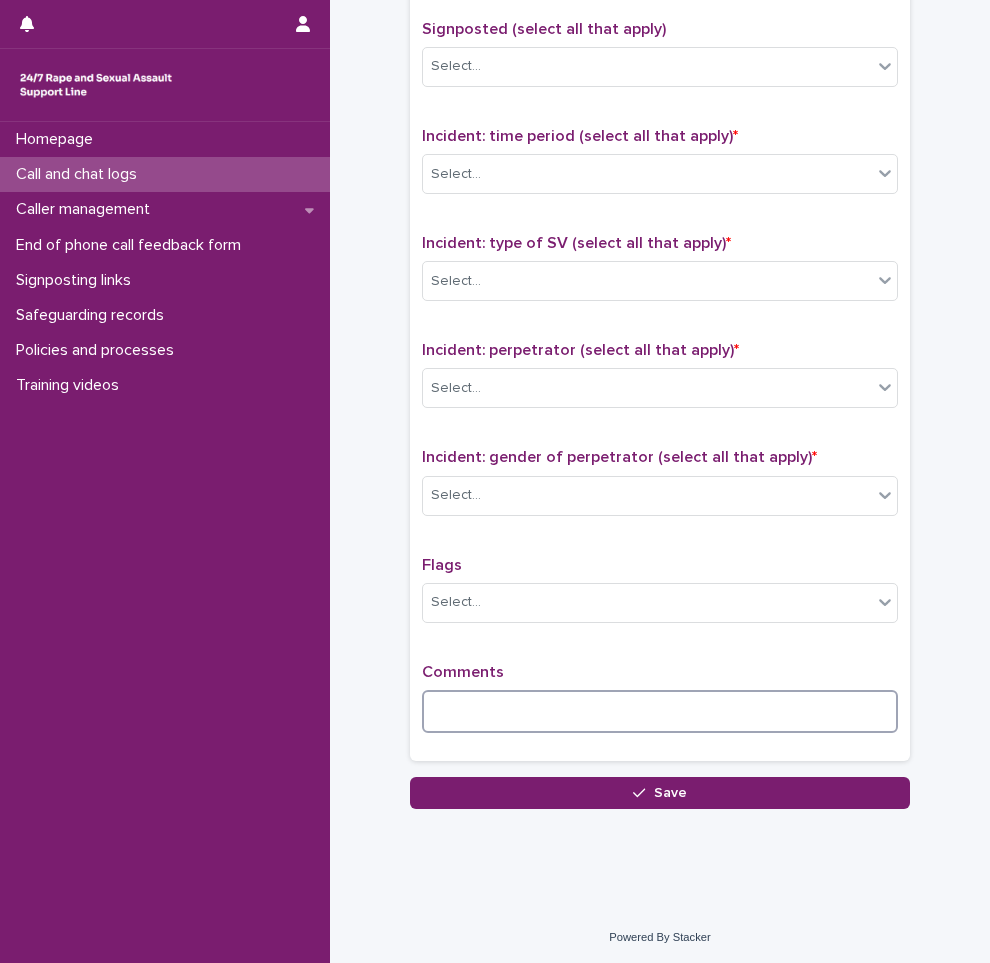 click at bounding box center [660, 711] 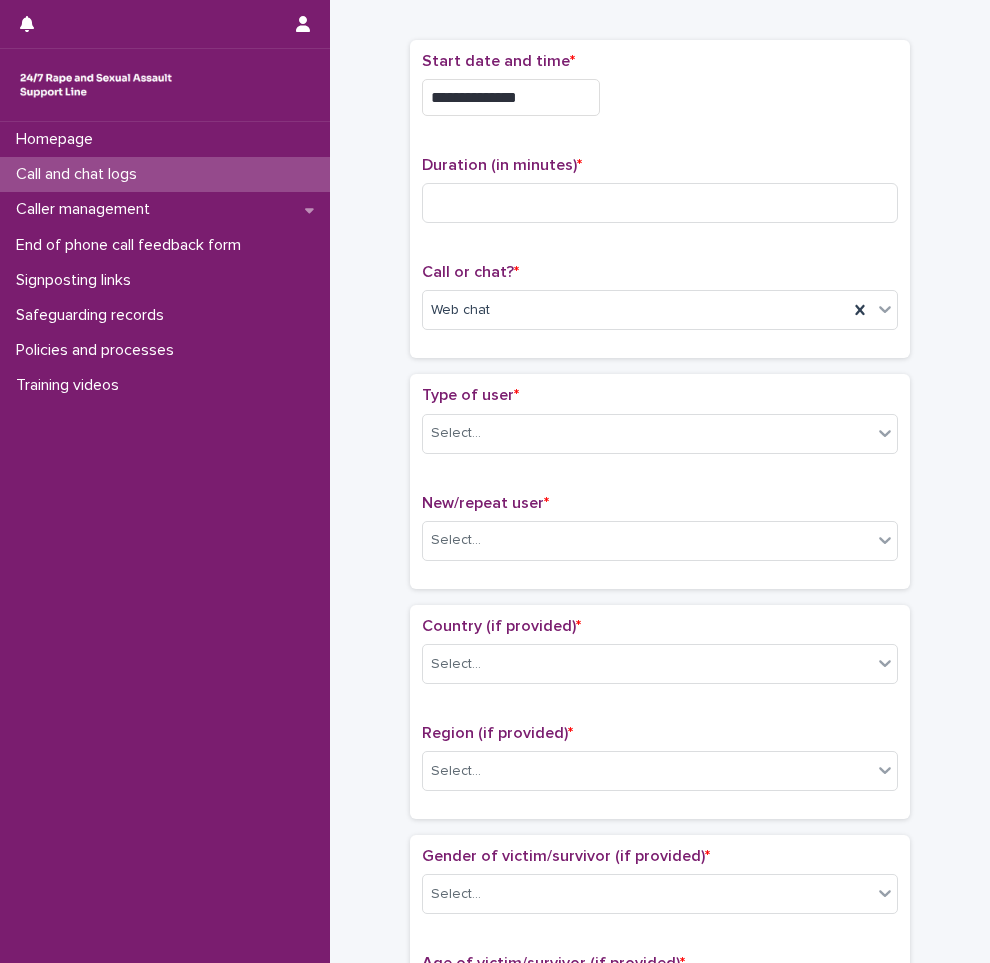 scroll, scrollTop: 200, scrollLeft: 0, axis: vertical 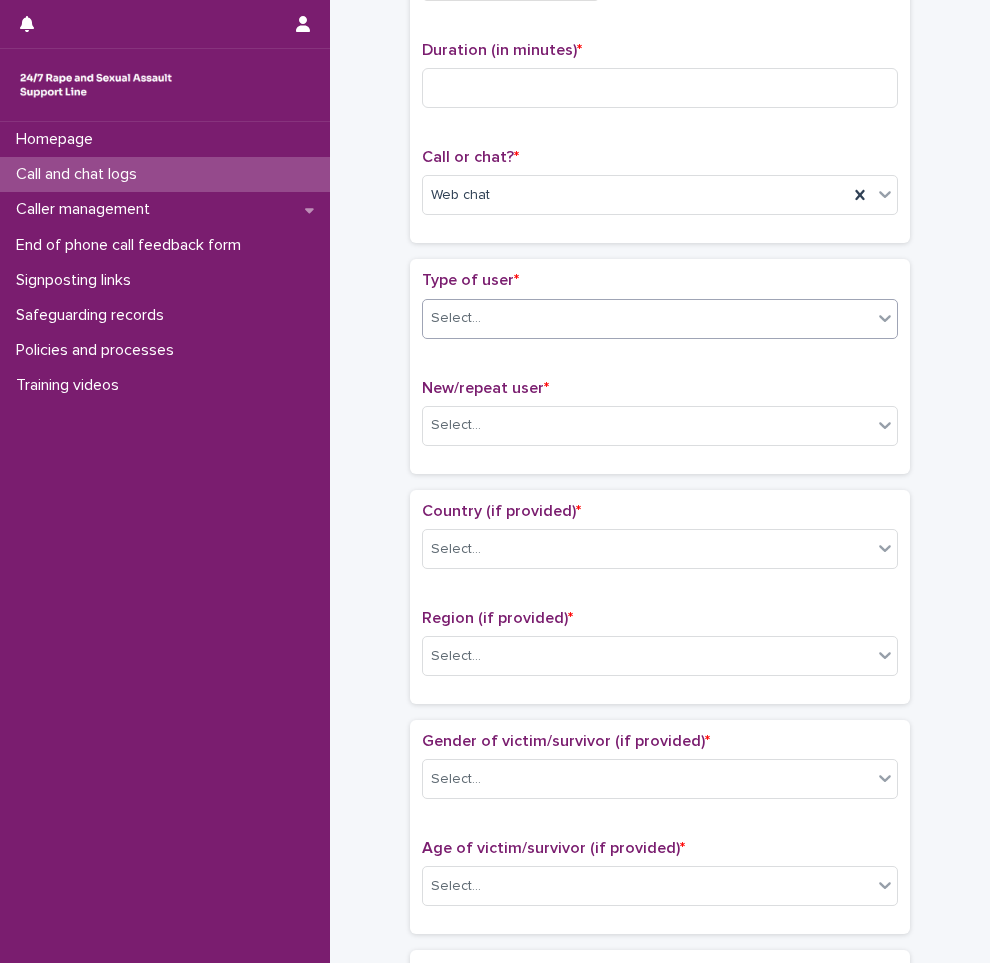 click on "Select..." at bounding box center (647, 318) 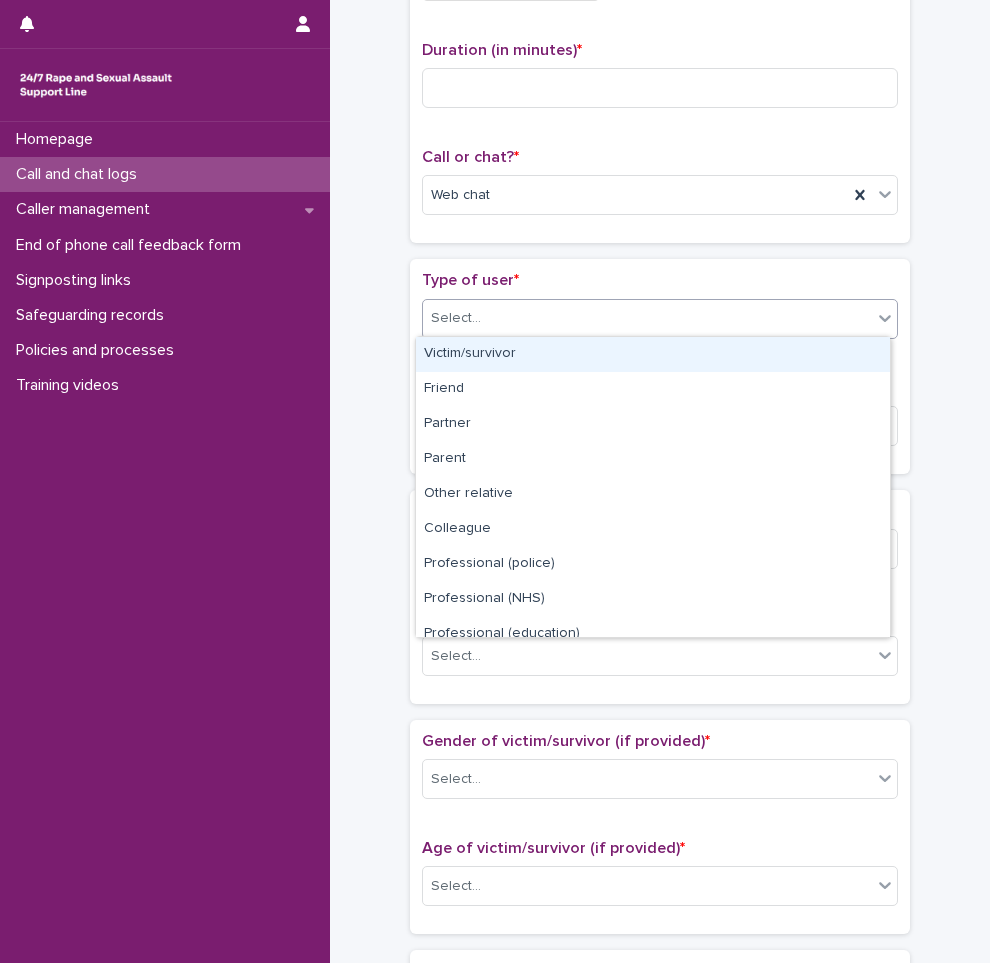 click on "Victim/survivor" at bounding box center (653, 354) 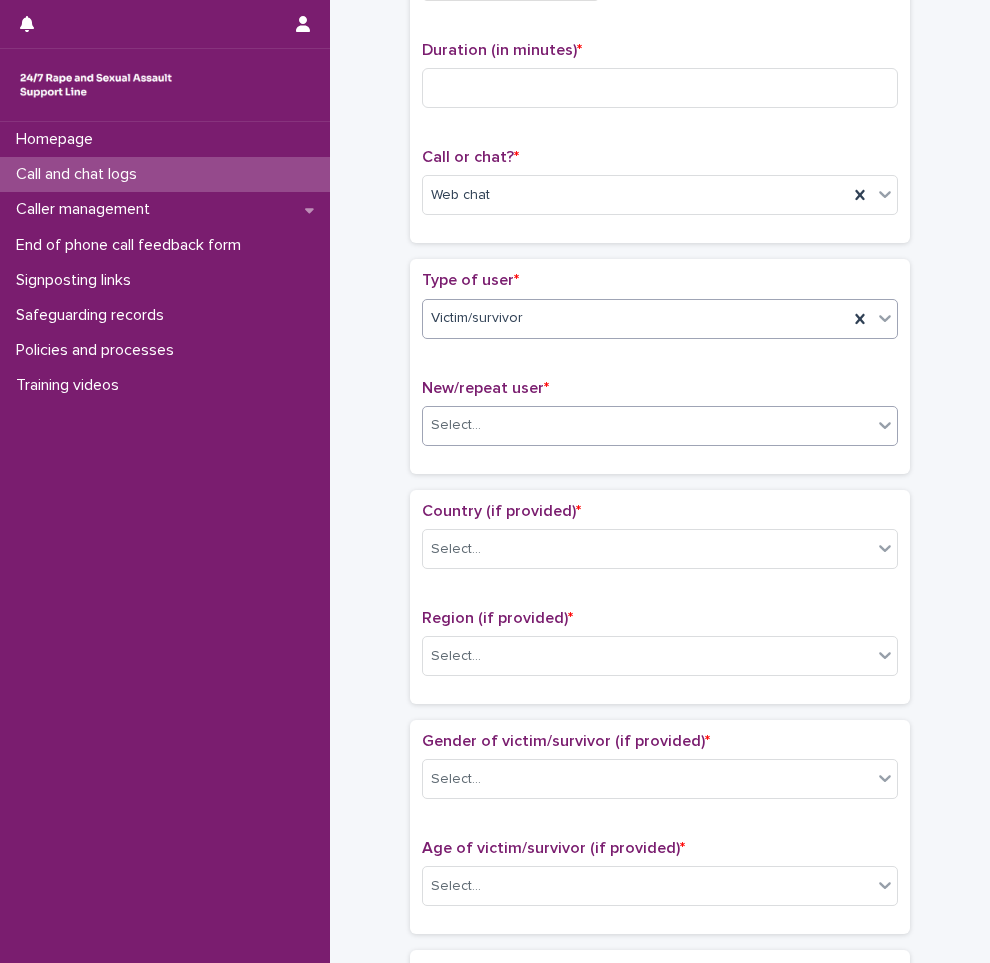click on "Select..." at bounding box center [647, 425] 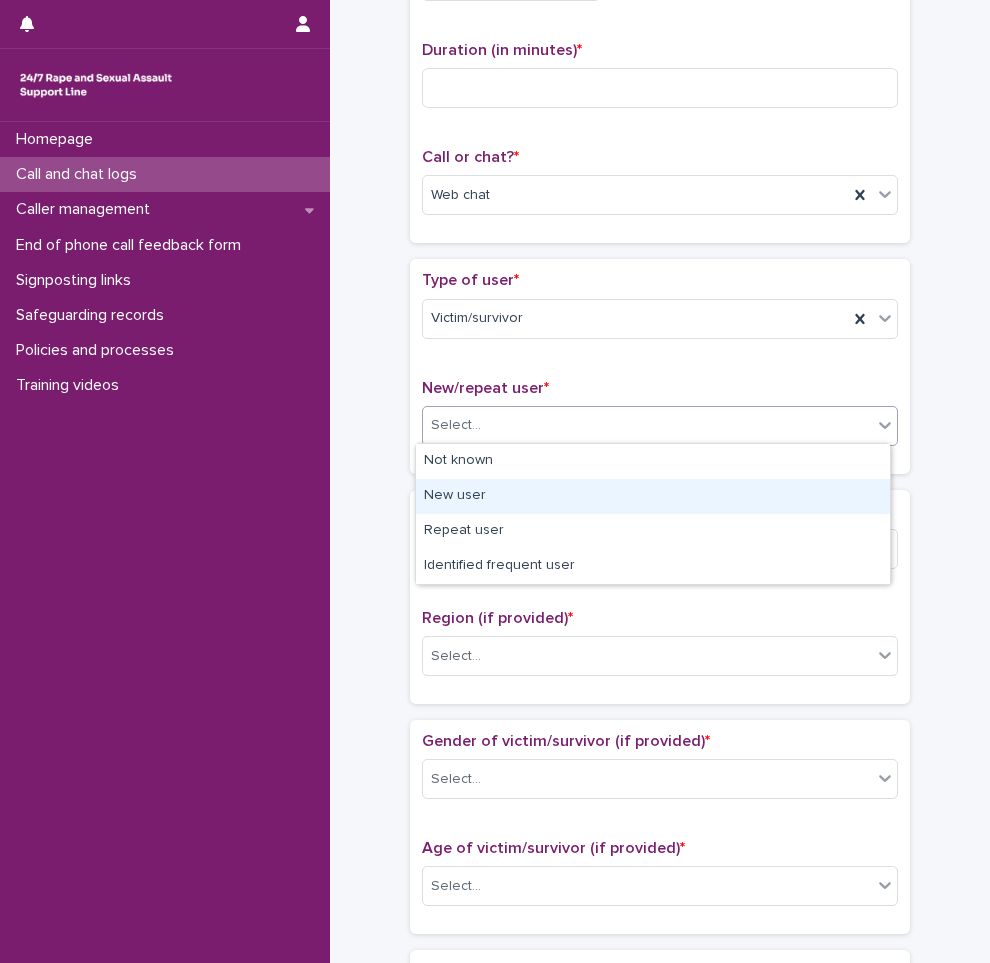 click on "New user" at bounding box center [653, 496] 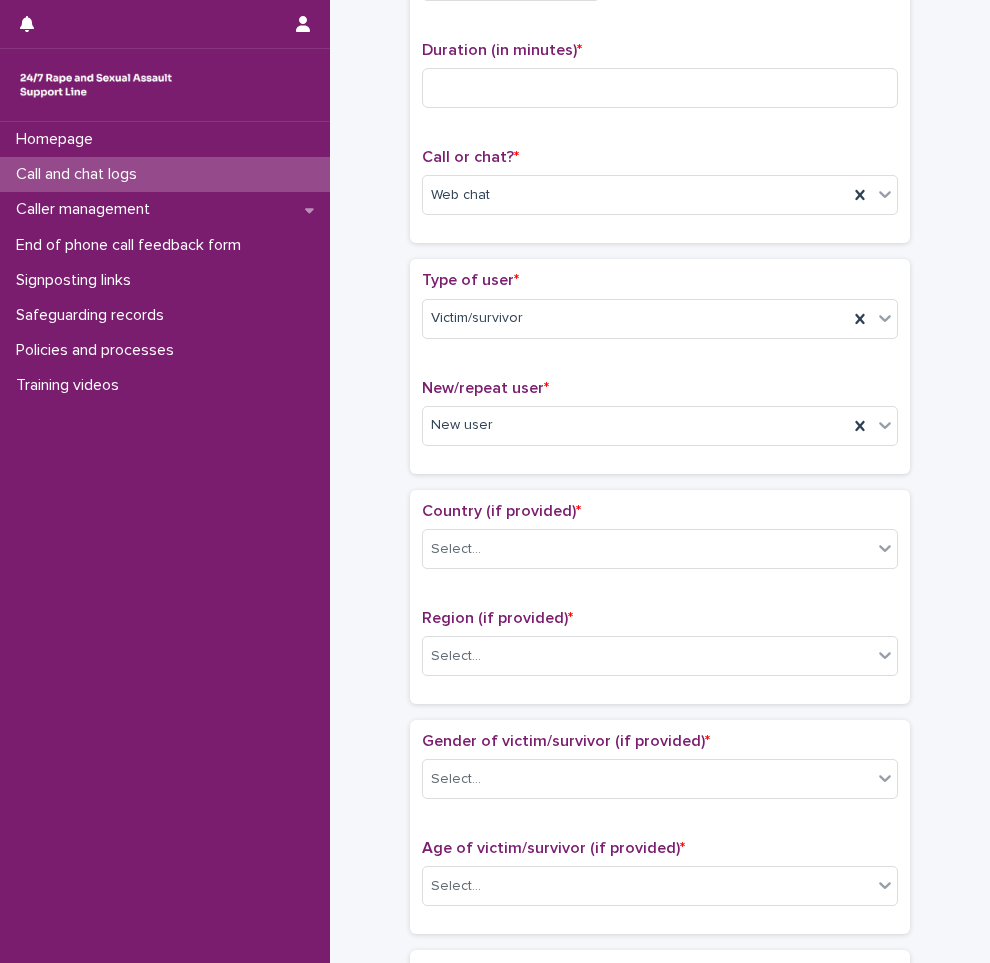 click on "**********" at bounding box center [660, 835] 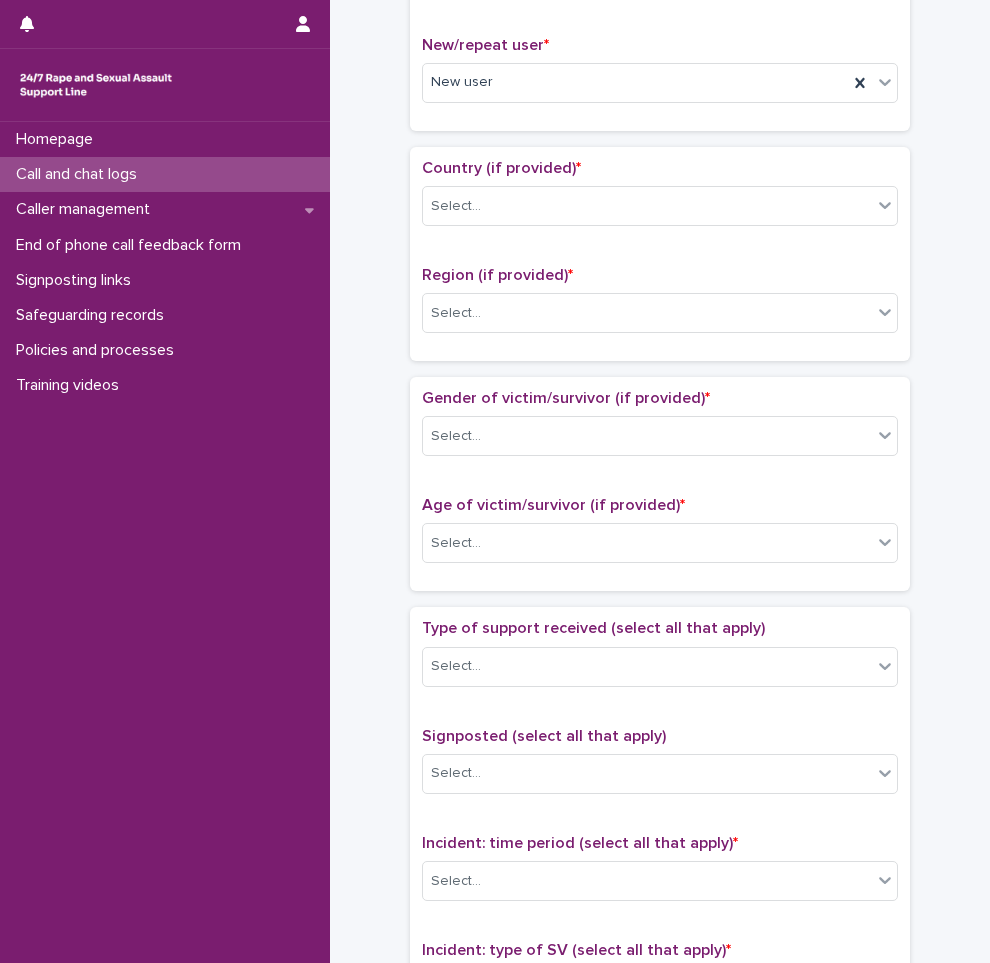 scroll, scrollTop: 600, scrollLeft: 0, axis: vertical 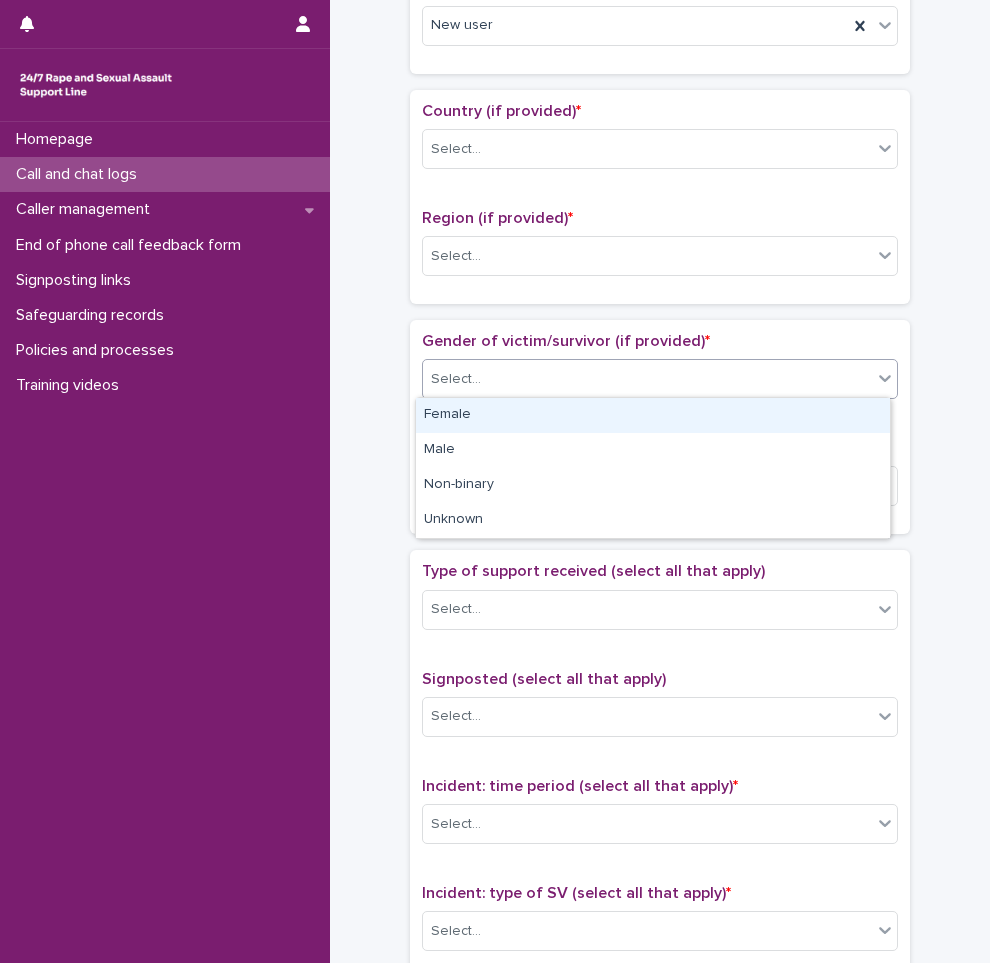 click on "Select..." at bounding box center [647, 379] 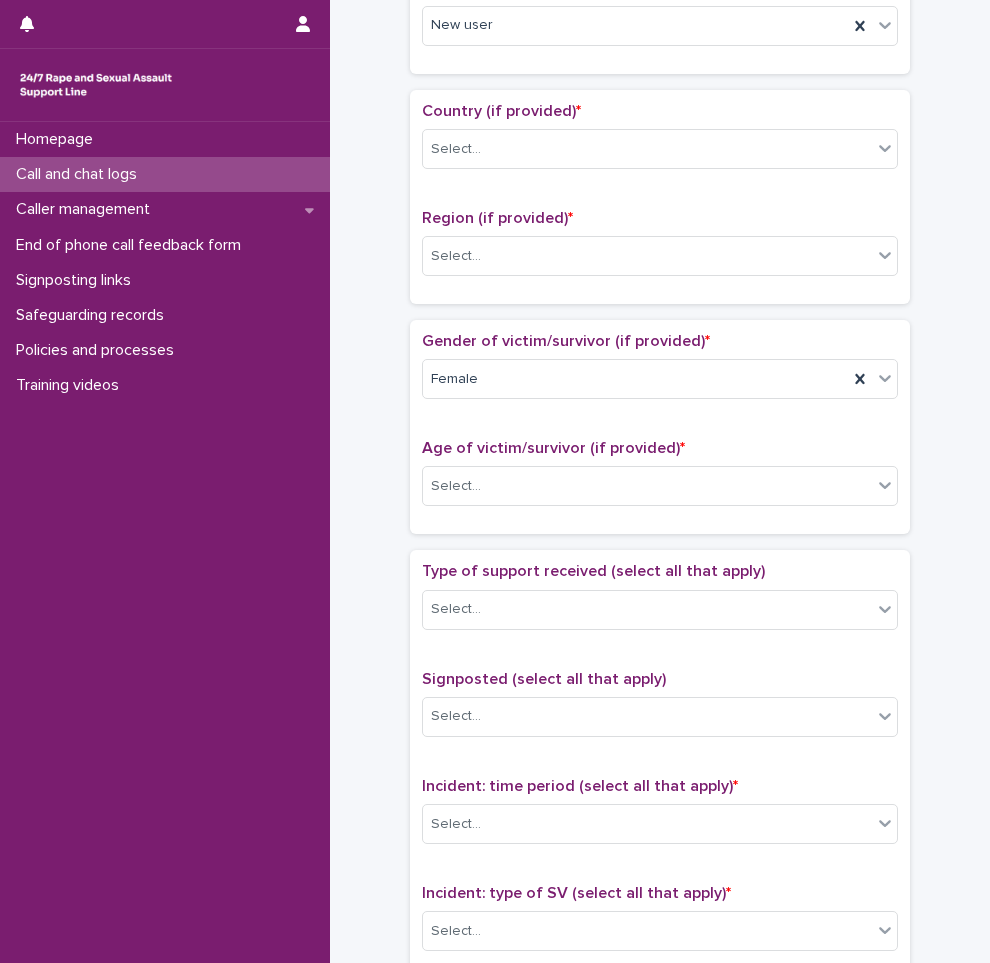 click on "**********" at bounding box center [660, 435] 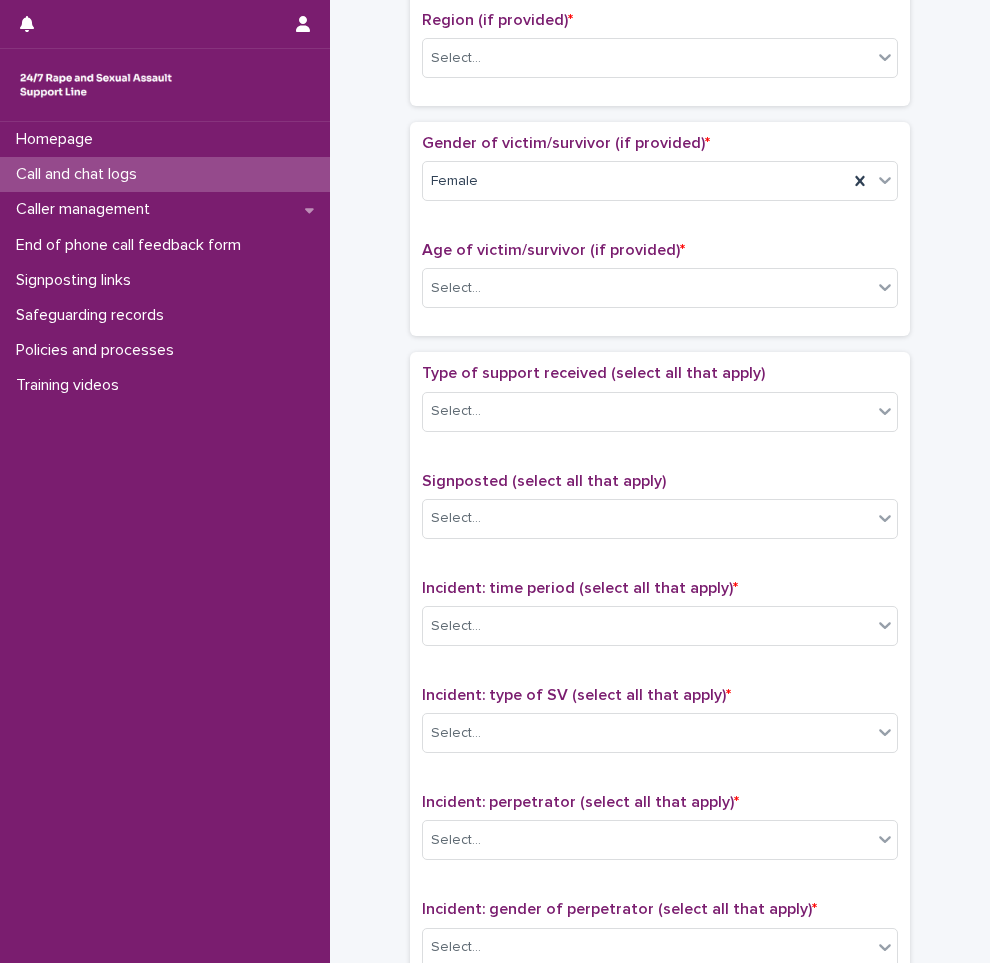 scroll, scrollTop: 800, scrollLeft: 0, axis: vertical 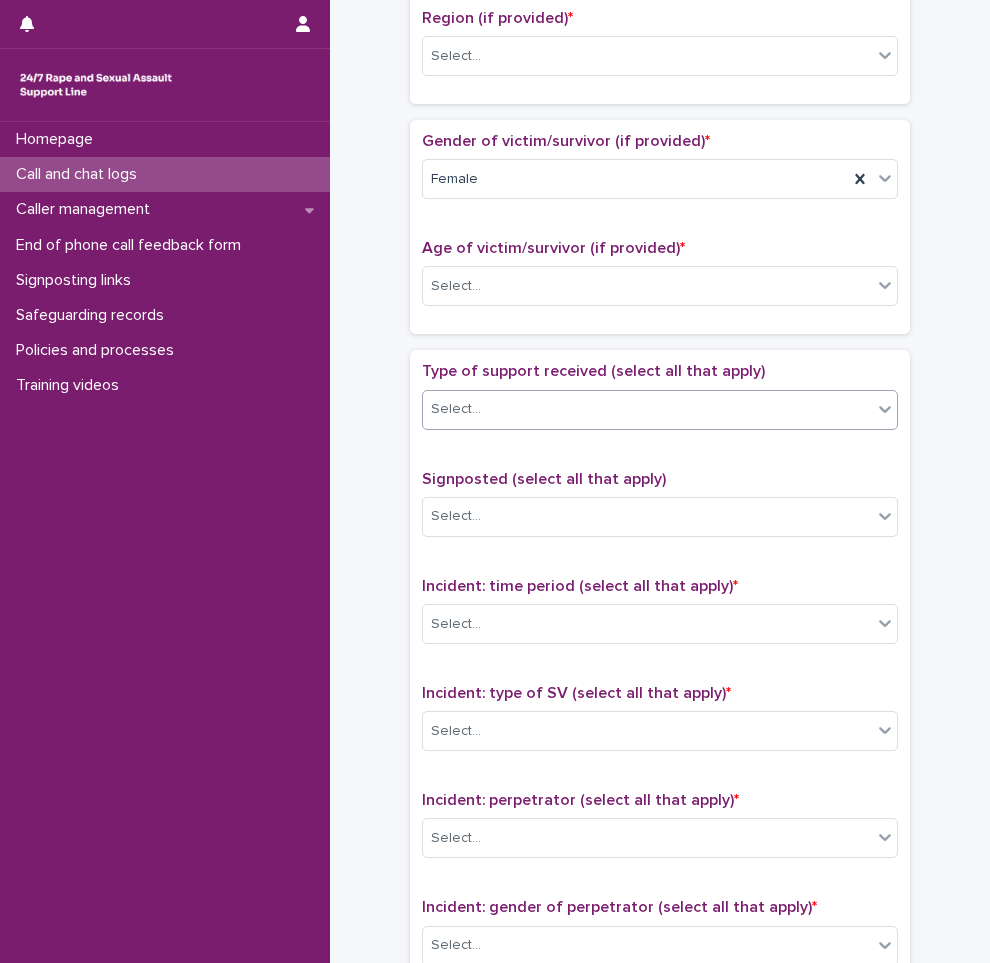 click on "Select..." at bounding box center [647, 409] 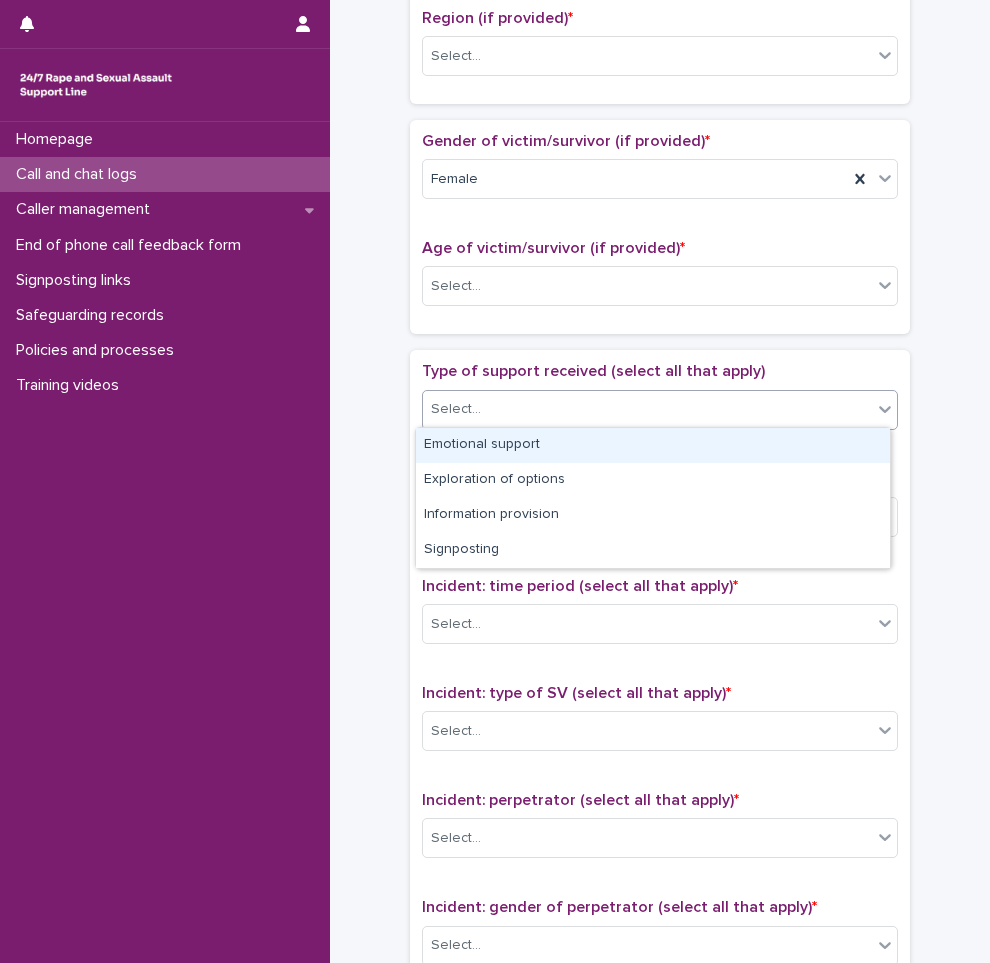 click on "Emotional support" at bounding box center [653, 445] 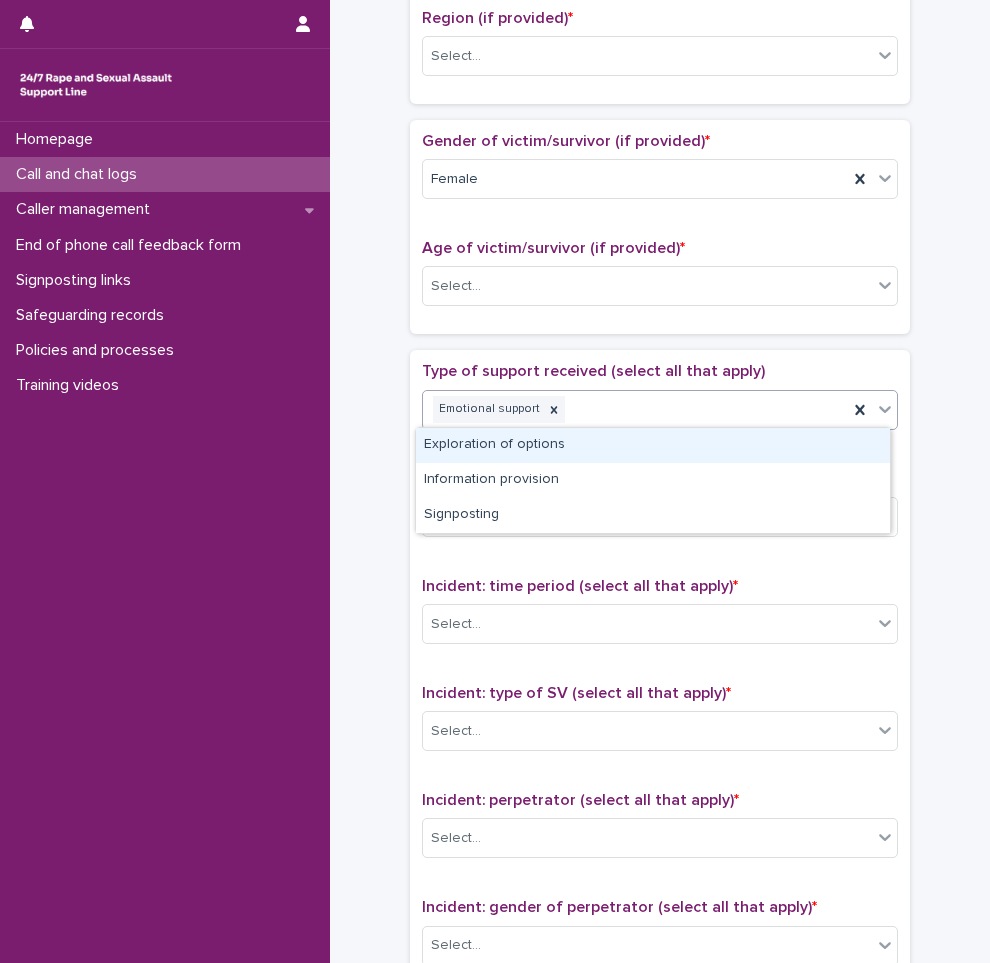 click on "Emotional support" at bounding box center (635, 409) 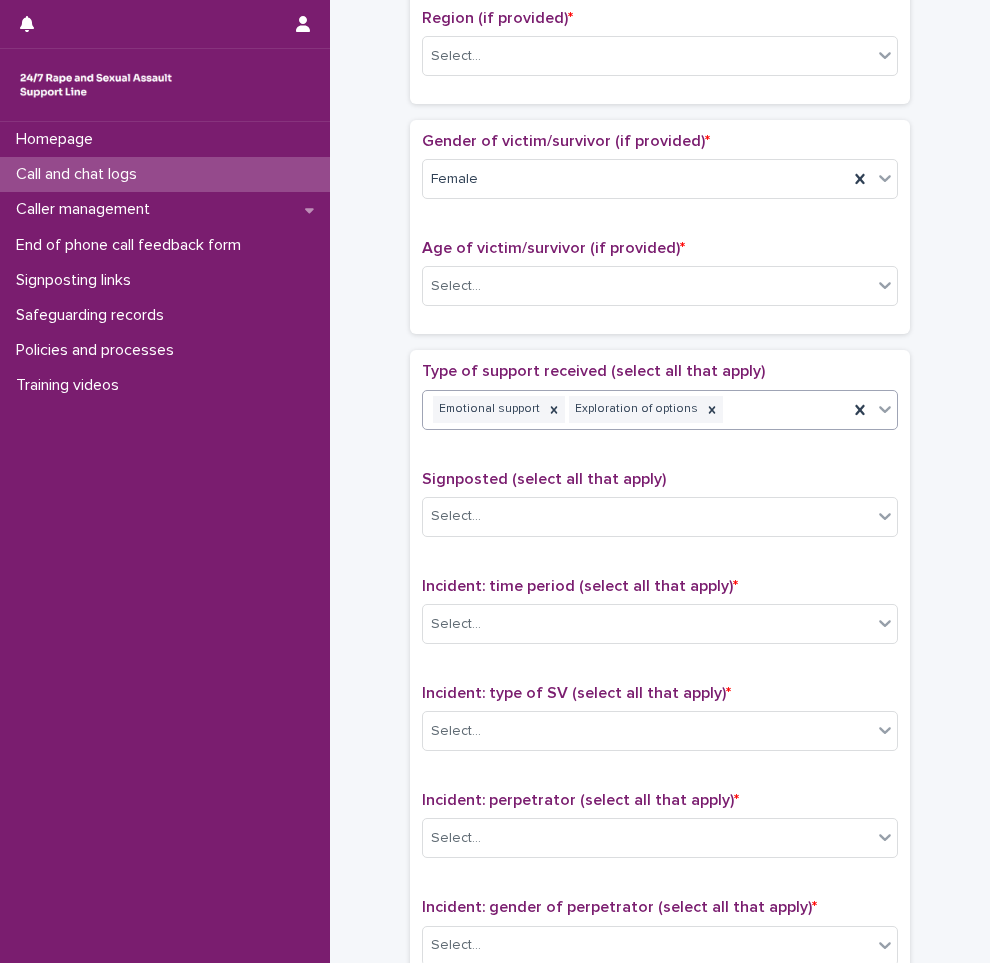 click on "Emotional support Exploration of options" at bounding box center (635, 409) 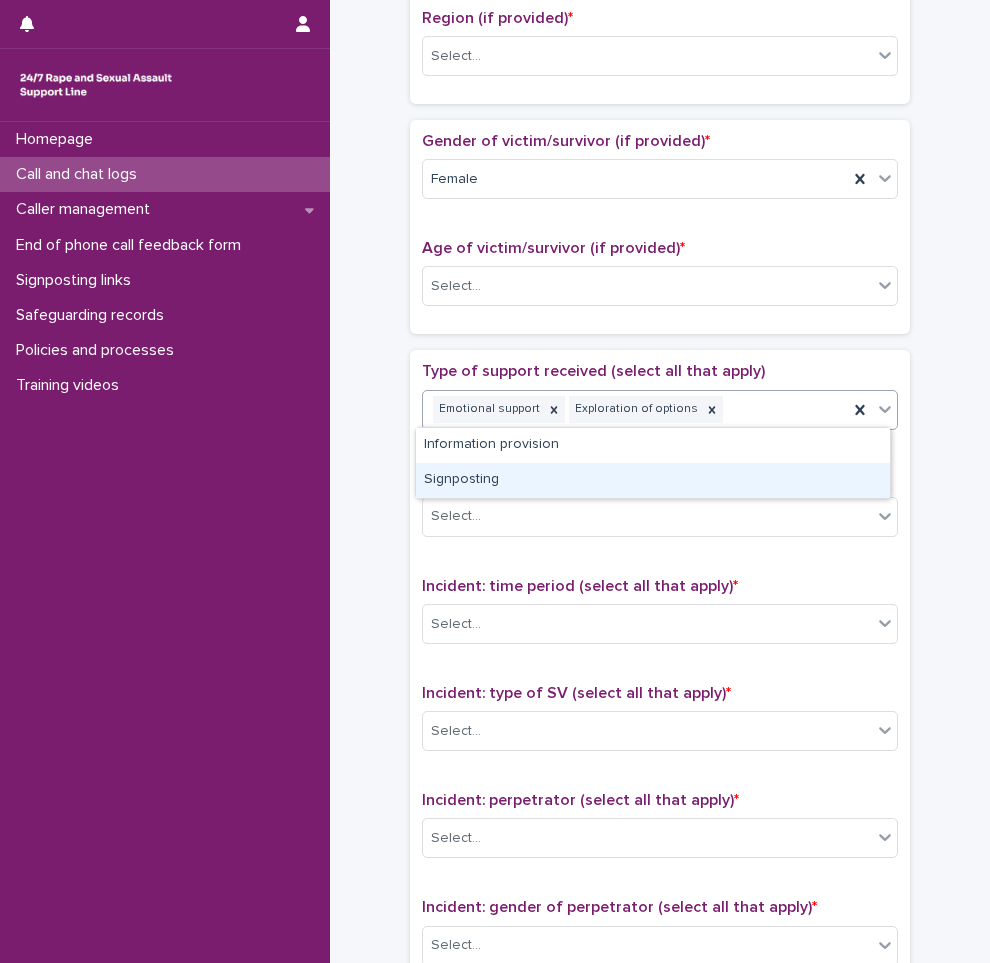 click on "Signposting" at bounding box center (653, 480) 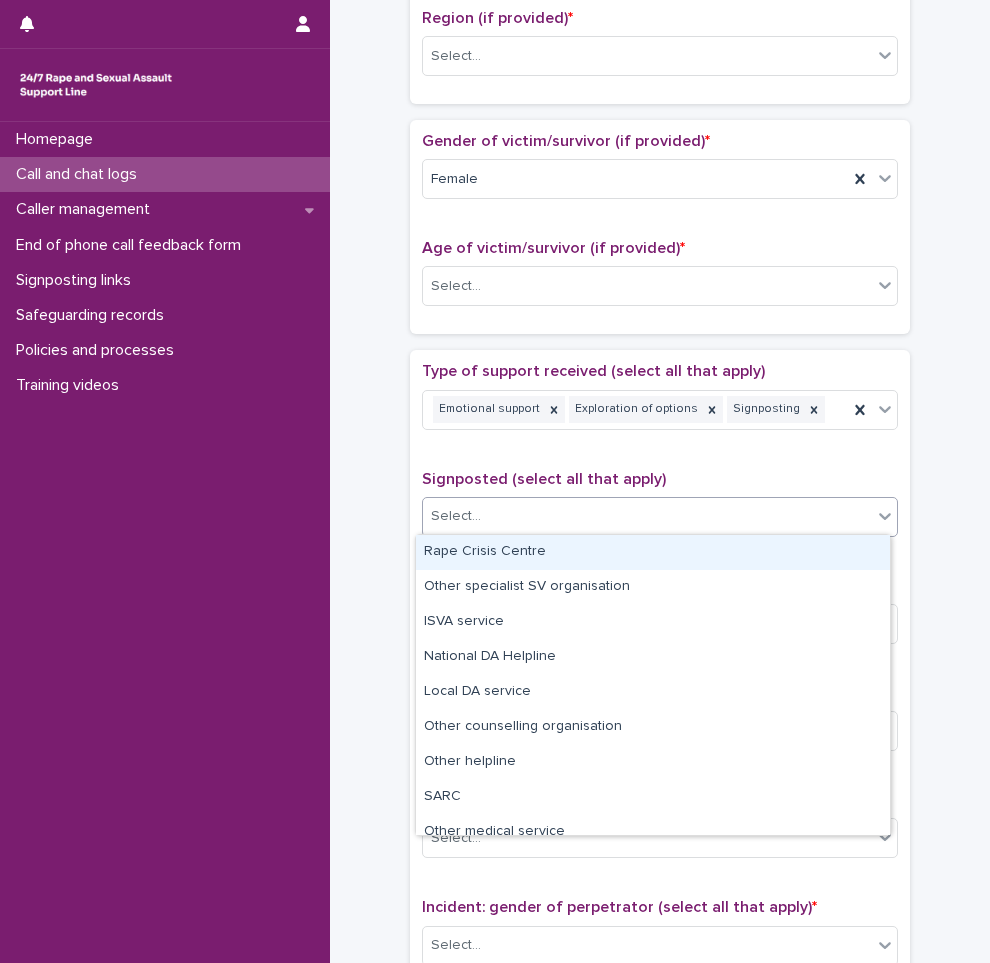 click at bounding box center [484, 515] 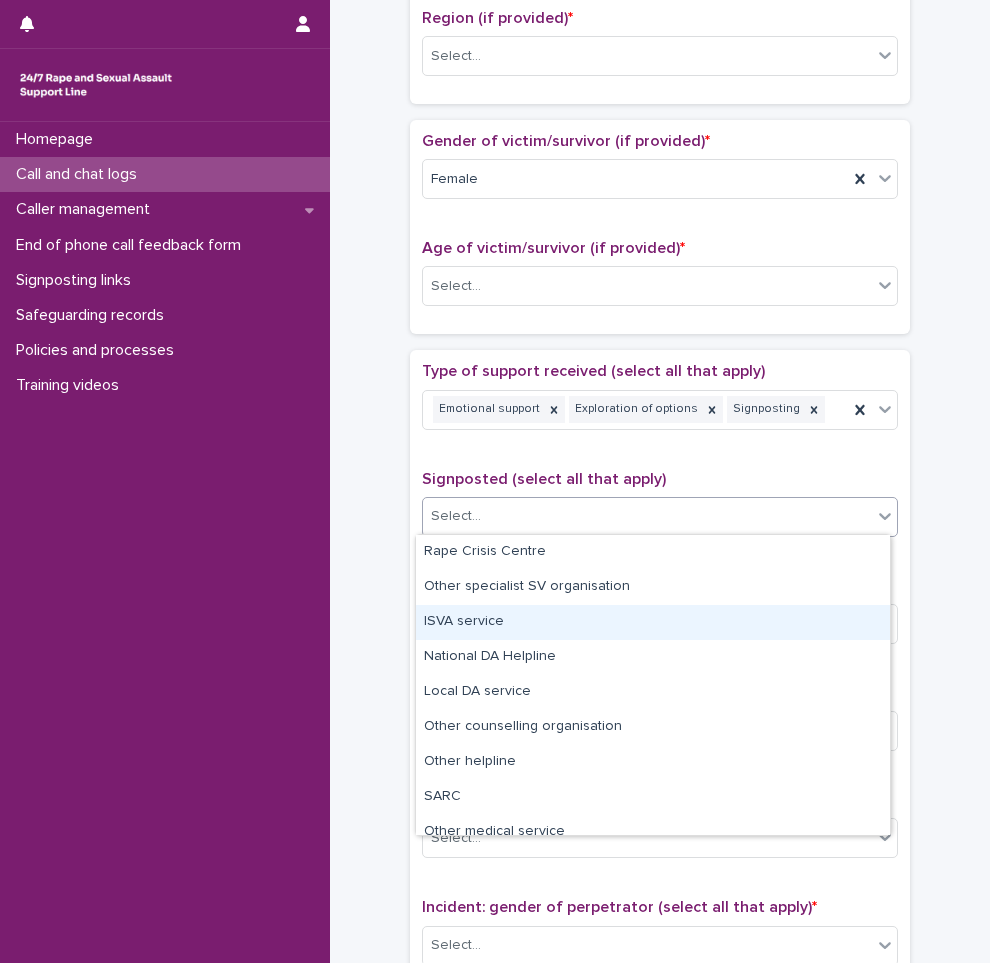 click on "ISVA service" at bounding box center (653, 622) 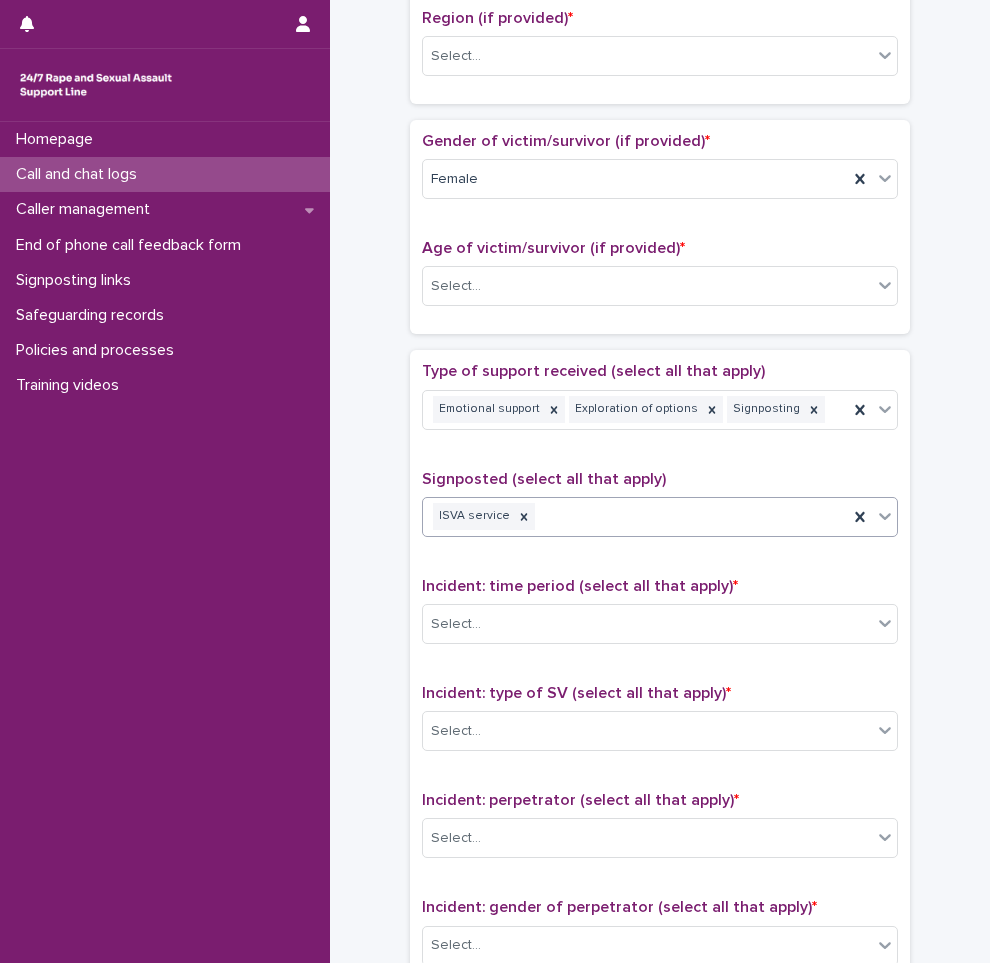 click on "ISVA service" at bounding box center (635, 516) 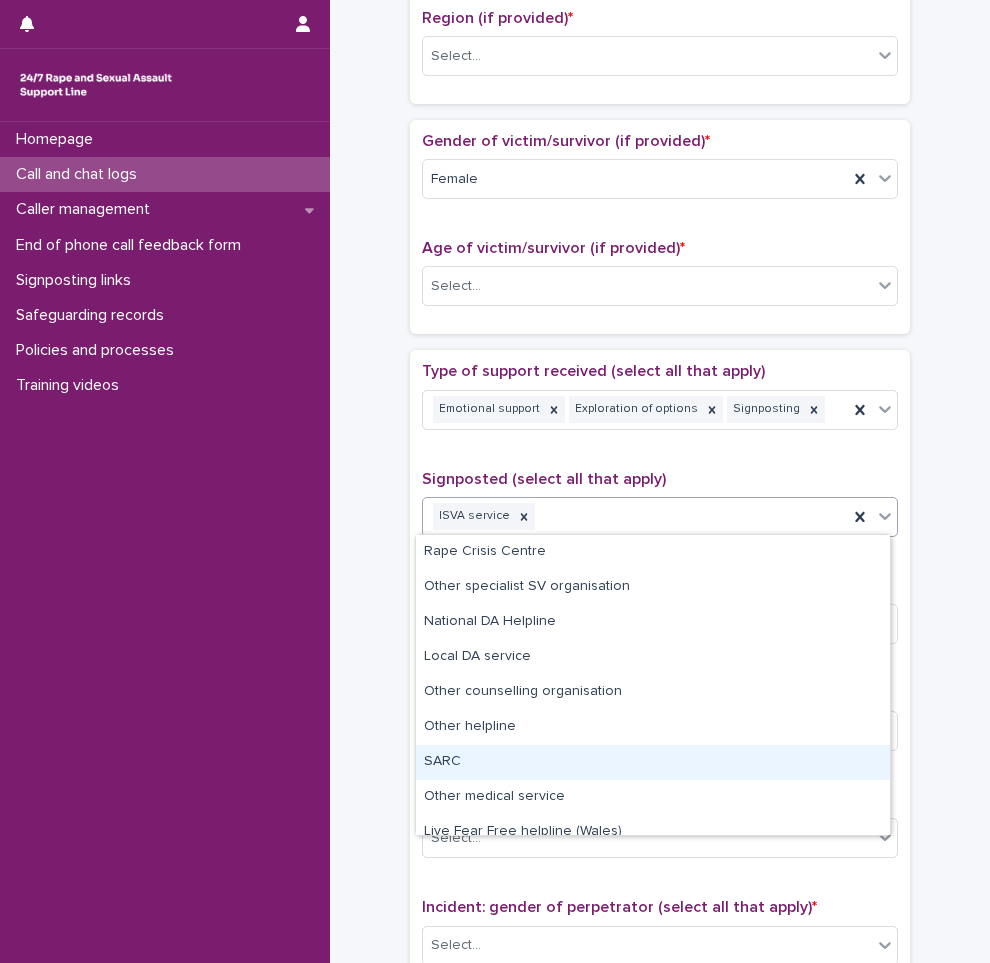 click on "SARC" at bounding box center (653, 762) 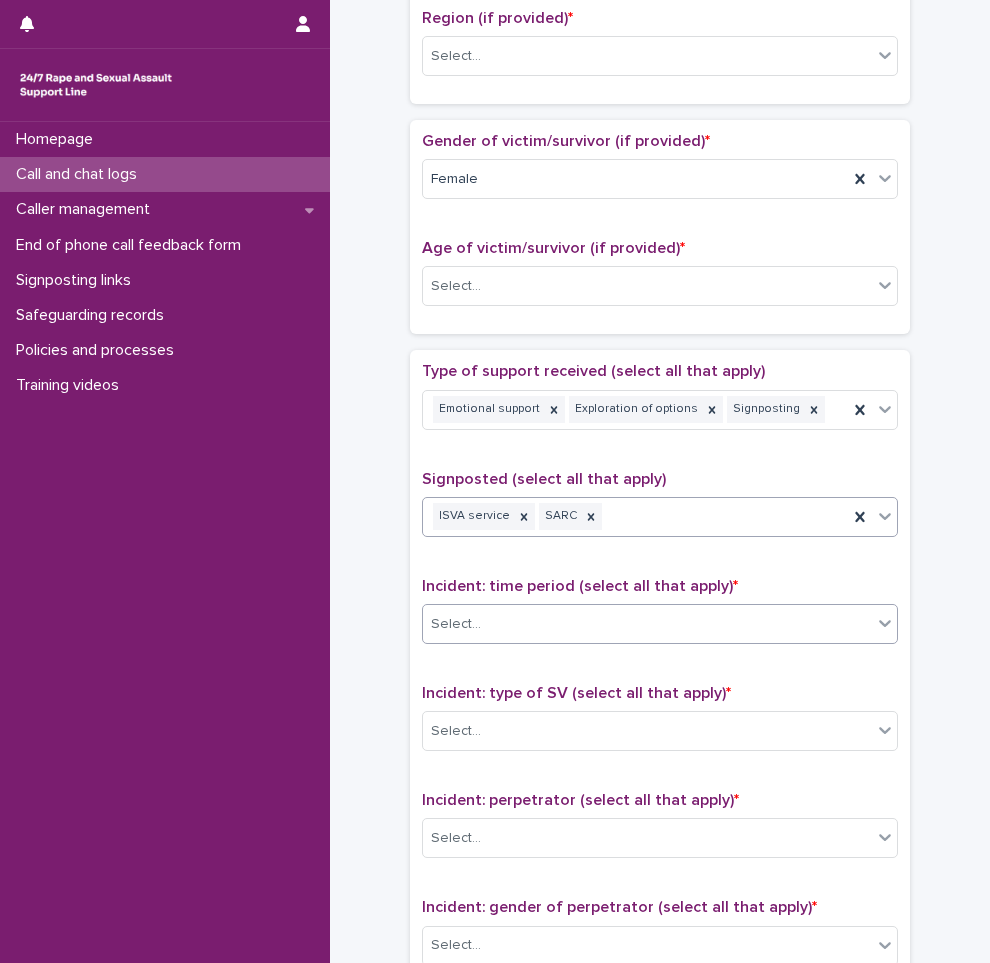 click on "Select..." at bounding box center (647, 624) 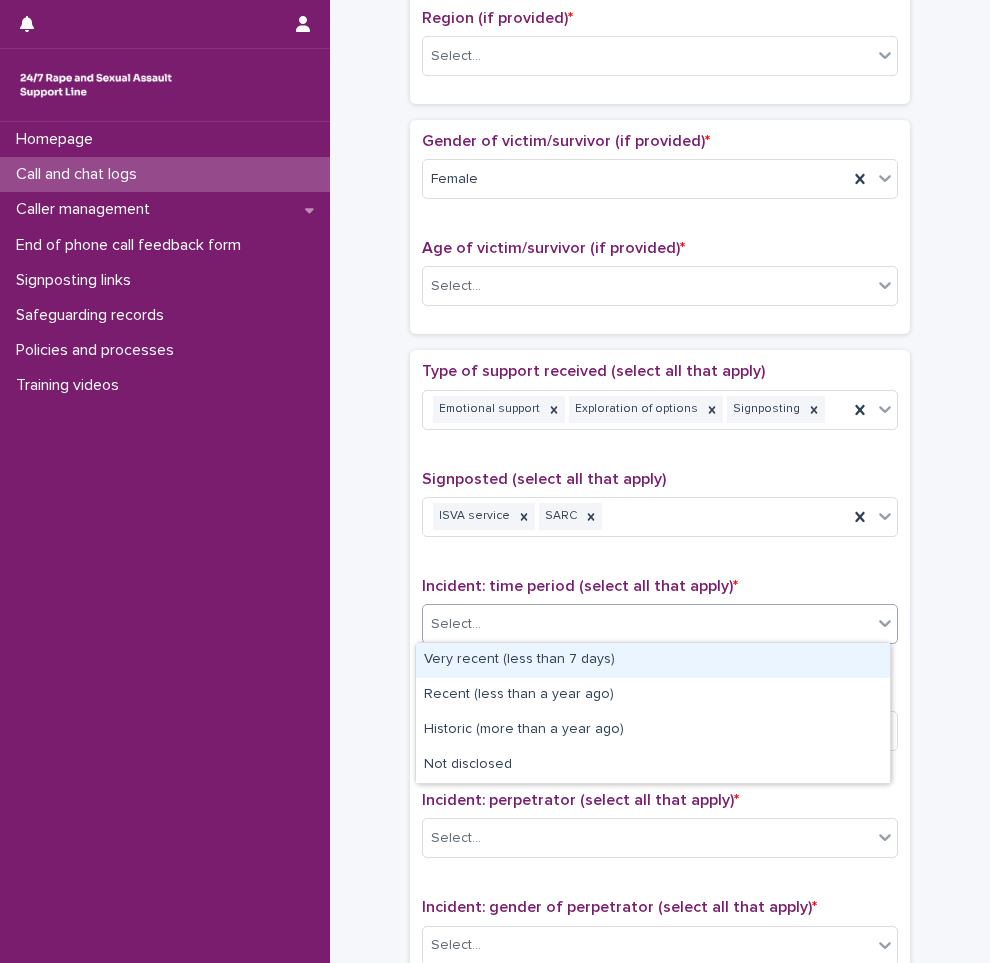 click on "Very recent (less than 7 days)" at bounding box center (653, 660) 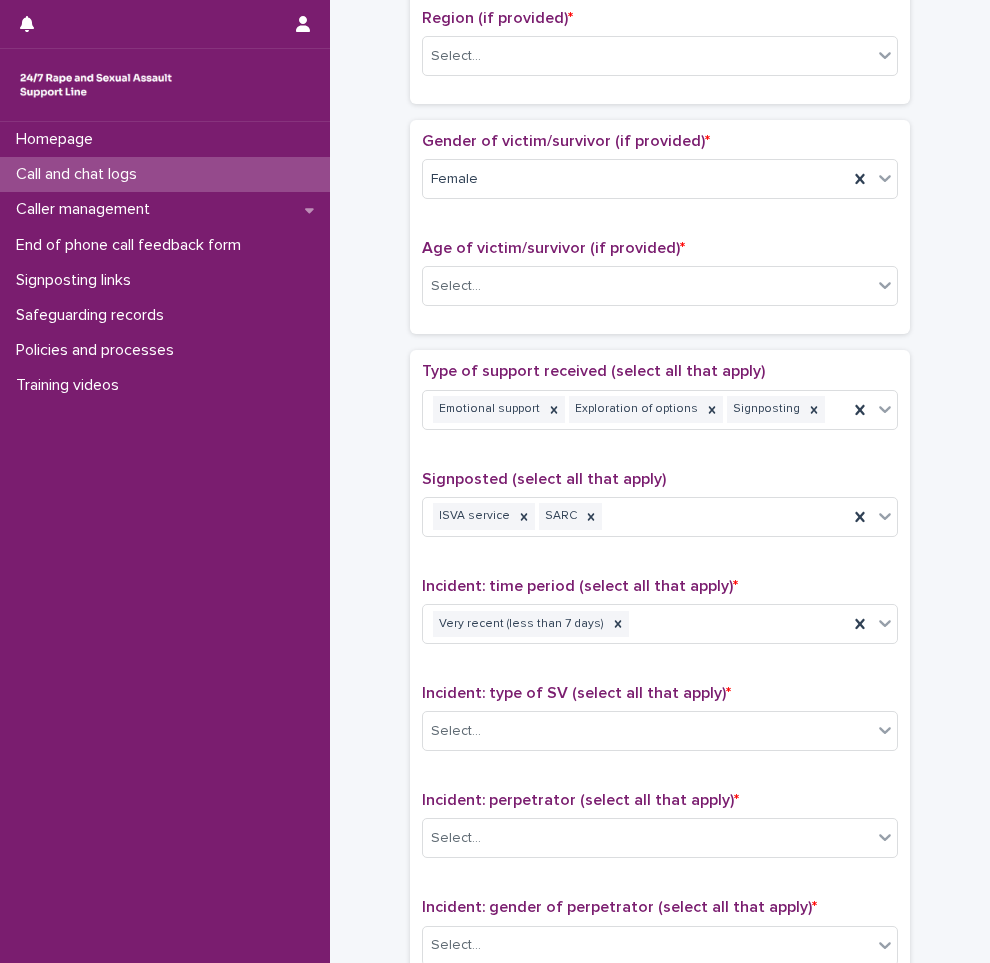 drag, startPoint x: 347, startPoint y: 653, endPoint x: 364, endPoint y: 653, distance: 17 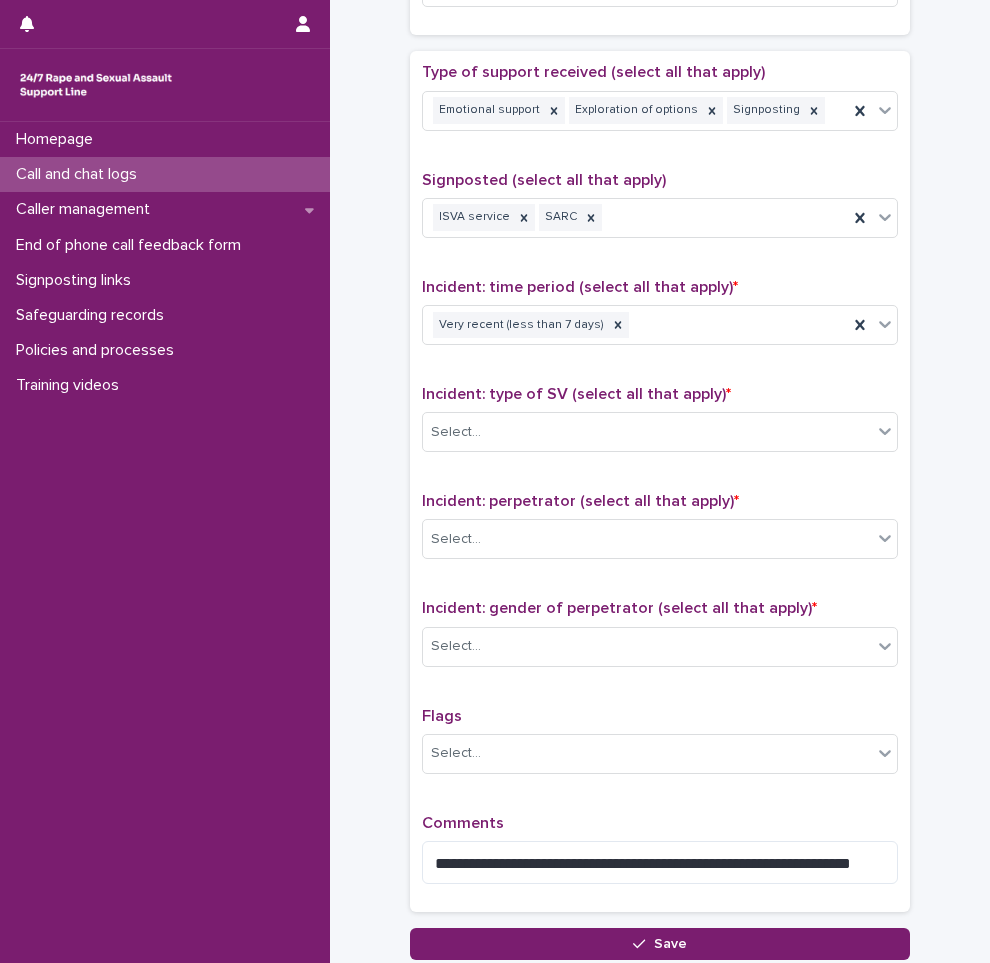 scroll, scrollTop: 1100, scrollLeft: 0, axis: vertical 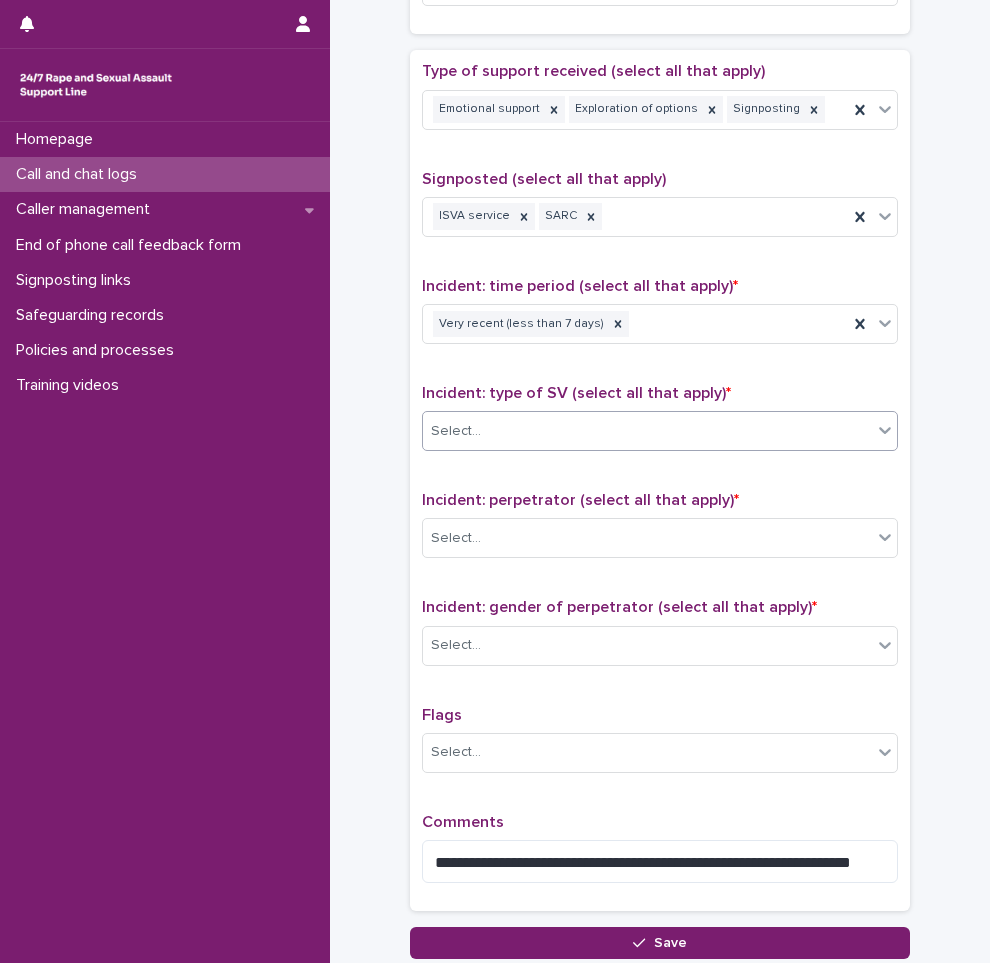 click on "Select..." at bounding box center [647, 431] 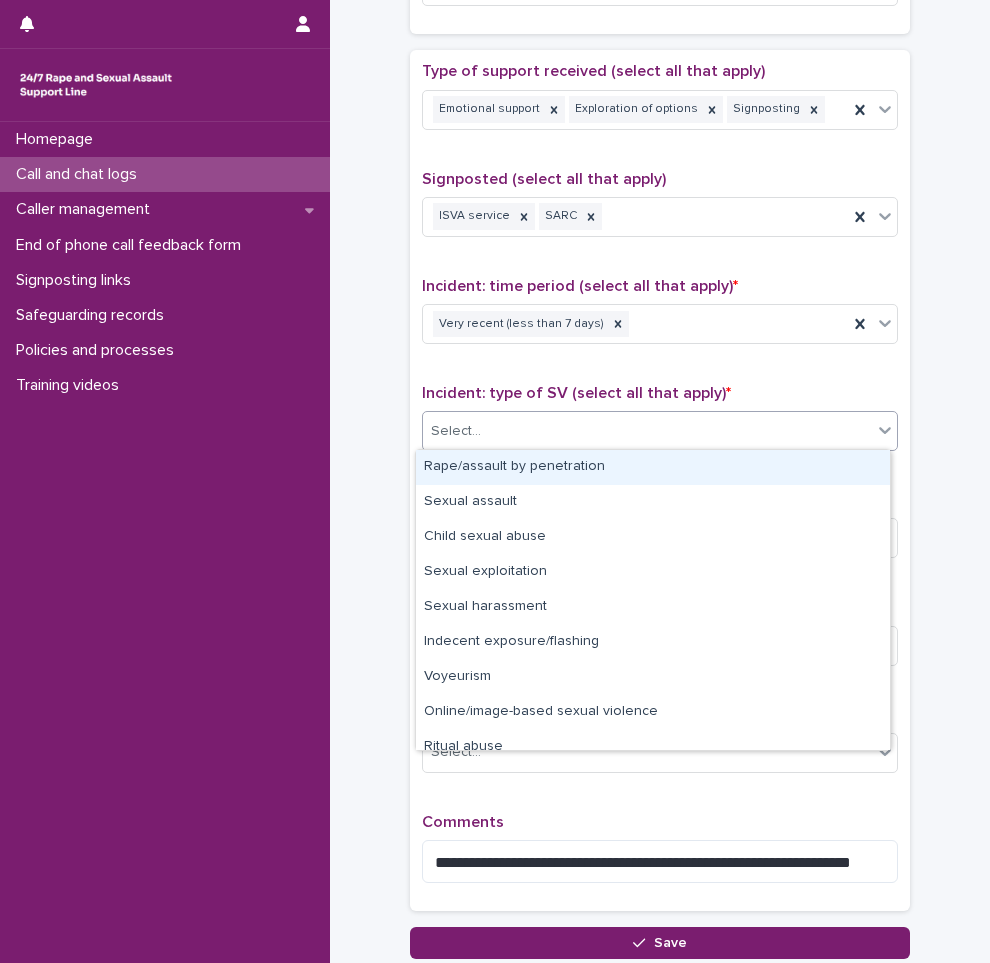 click on "Rape/assault by penetration" at bounding box center [653, 467] 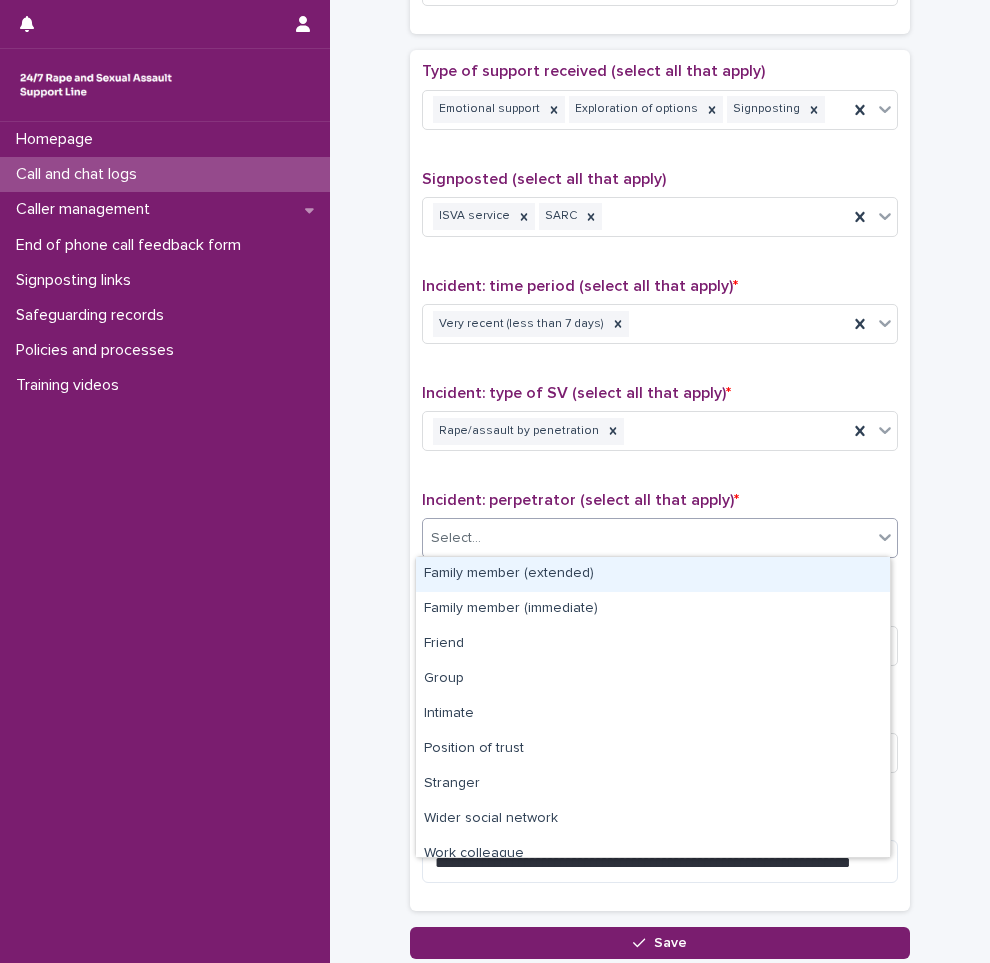 click on "Select..." at bounding box center [647, 538] 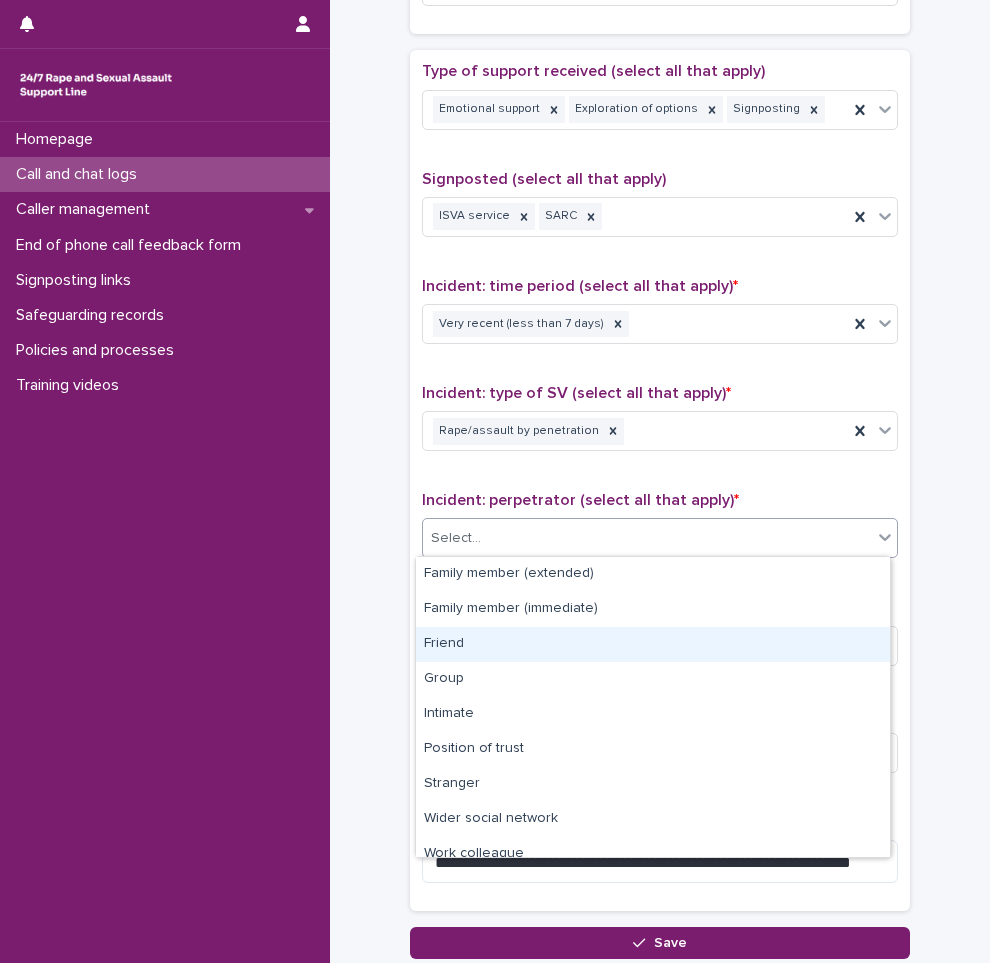 drag, startPoint x: 500, startPoint y: 661, endPoint x: 500, endPoint y: 638, distance: 23 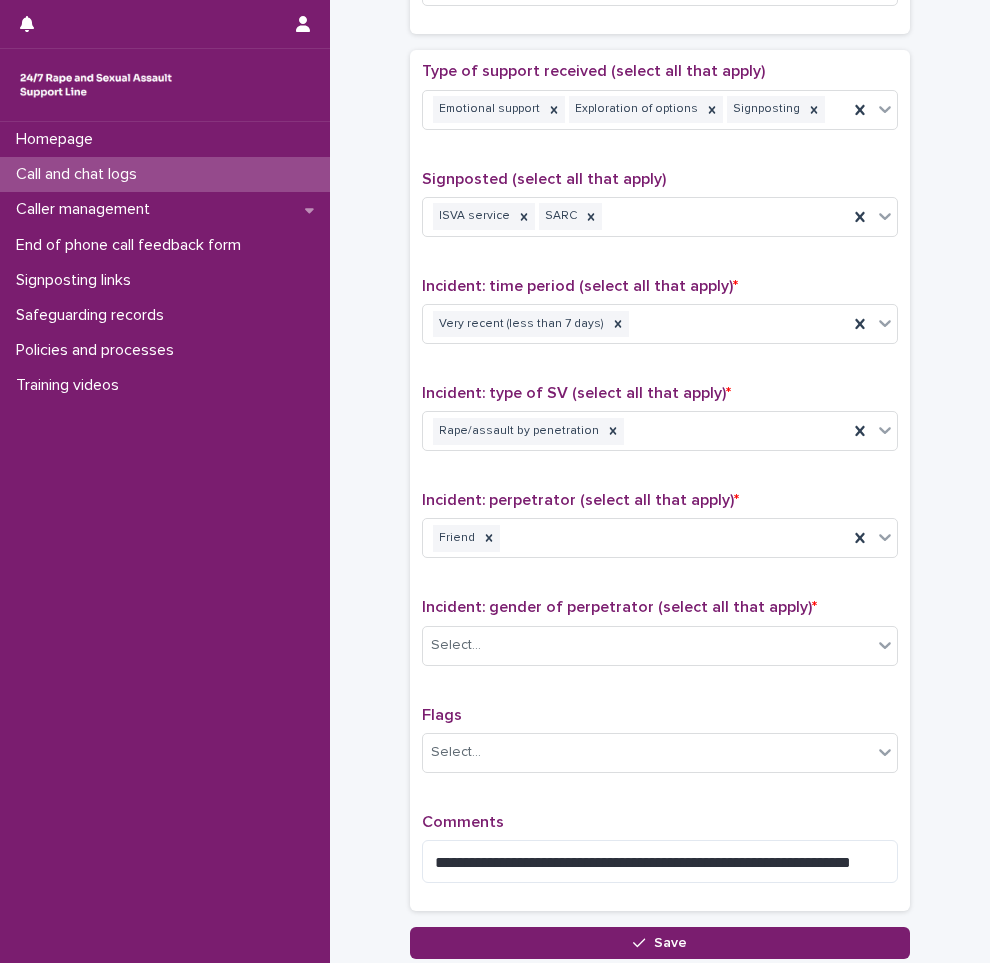 click on "**********" at bounding box center (660, -65) 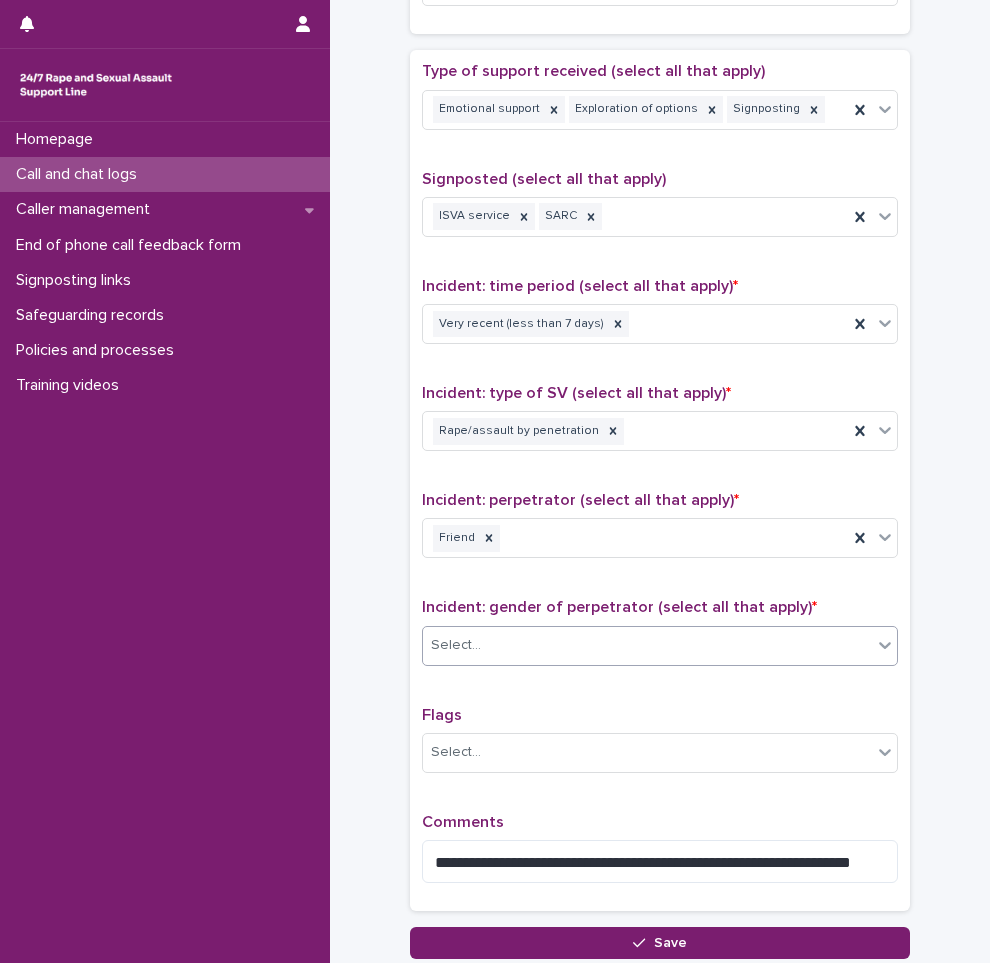 click on "Select..." at bounding box center [647, 645] 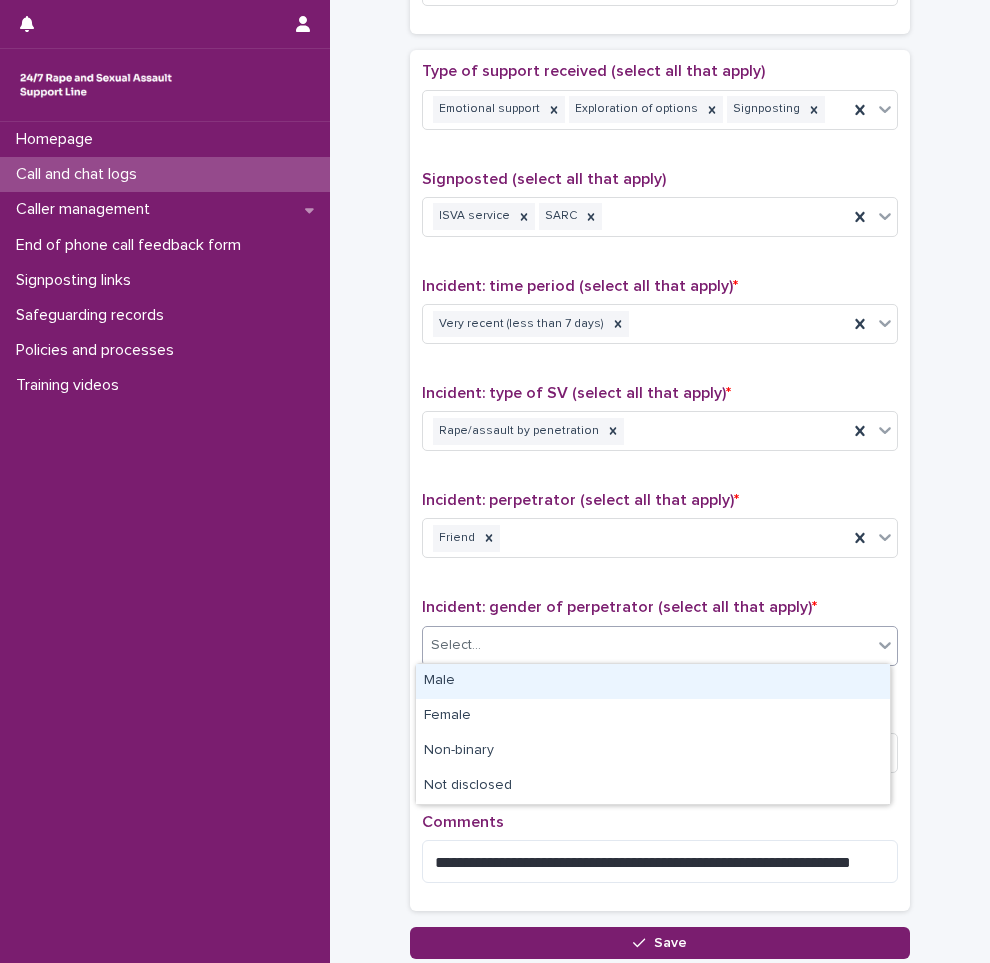 click on "Male" at bounding box center [653, 681] 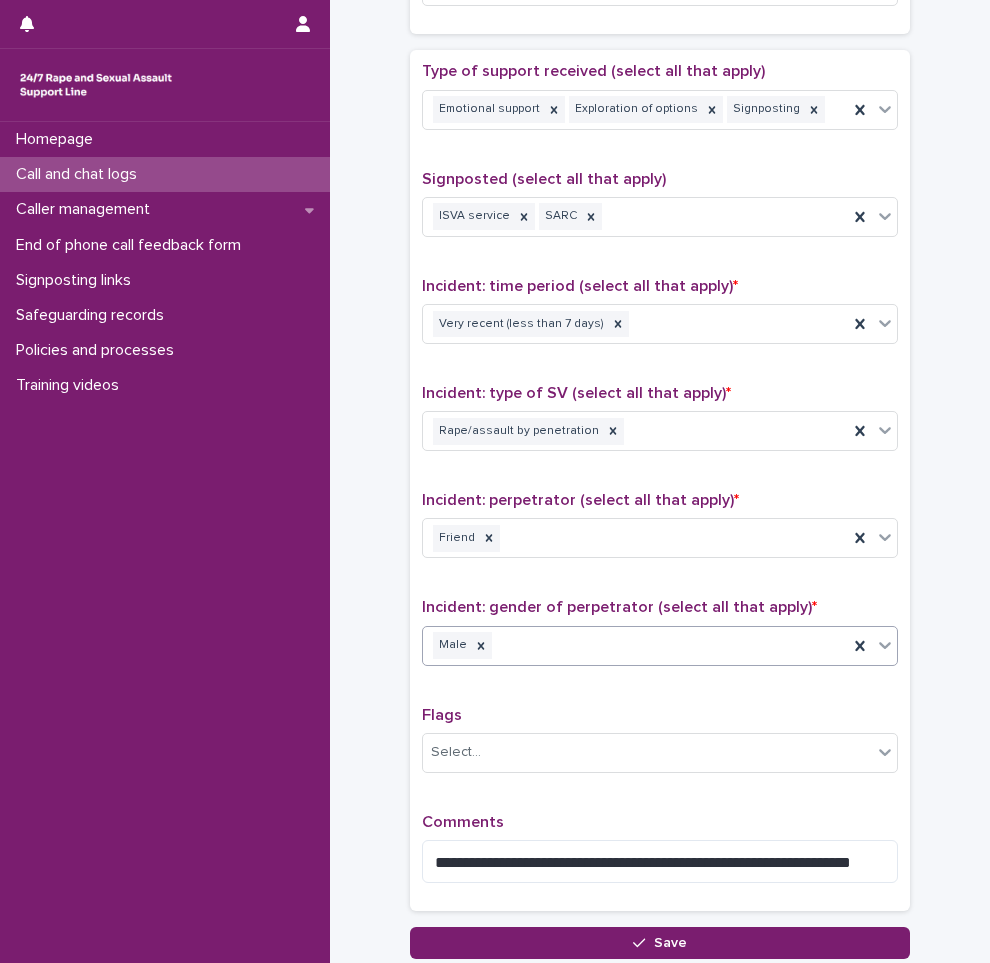 click on "**********" at bounding box center [660, -65] 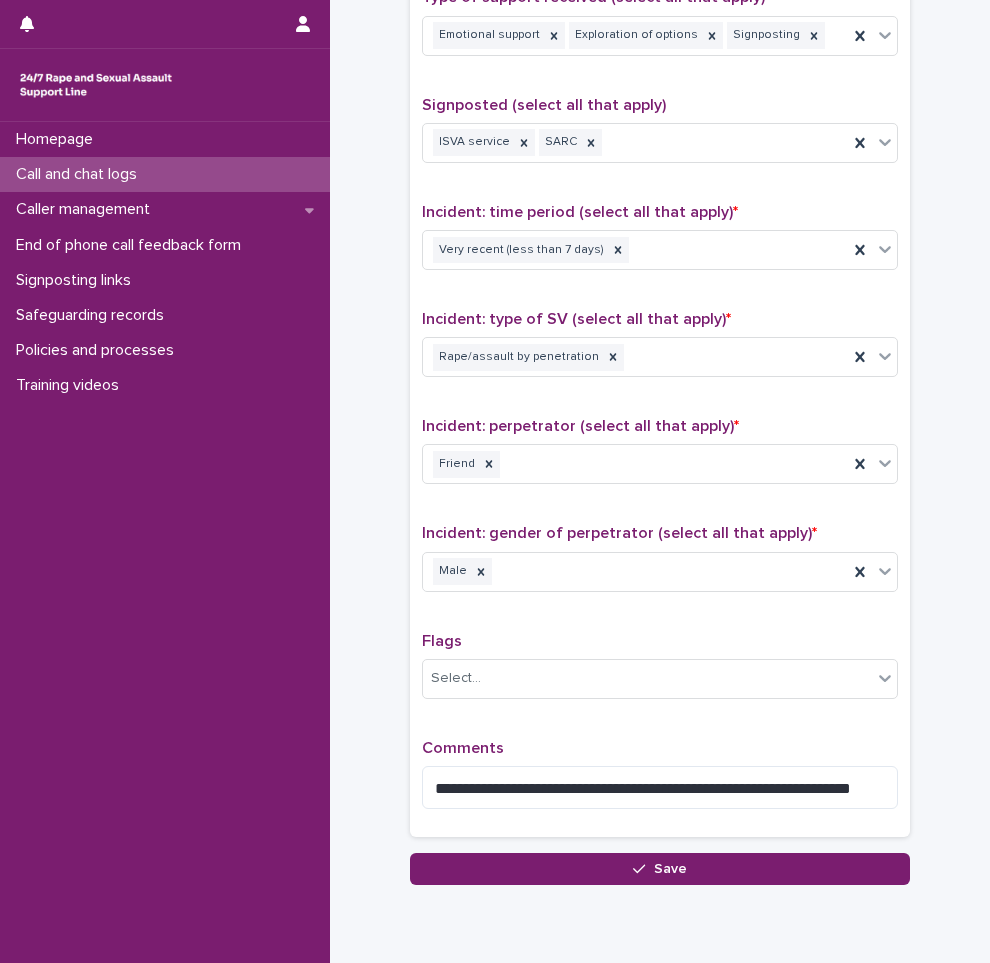 scroll, scrollTop: 1250, scrollLeft: 0, axis: vertical 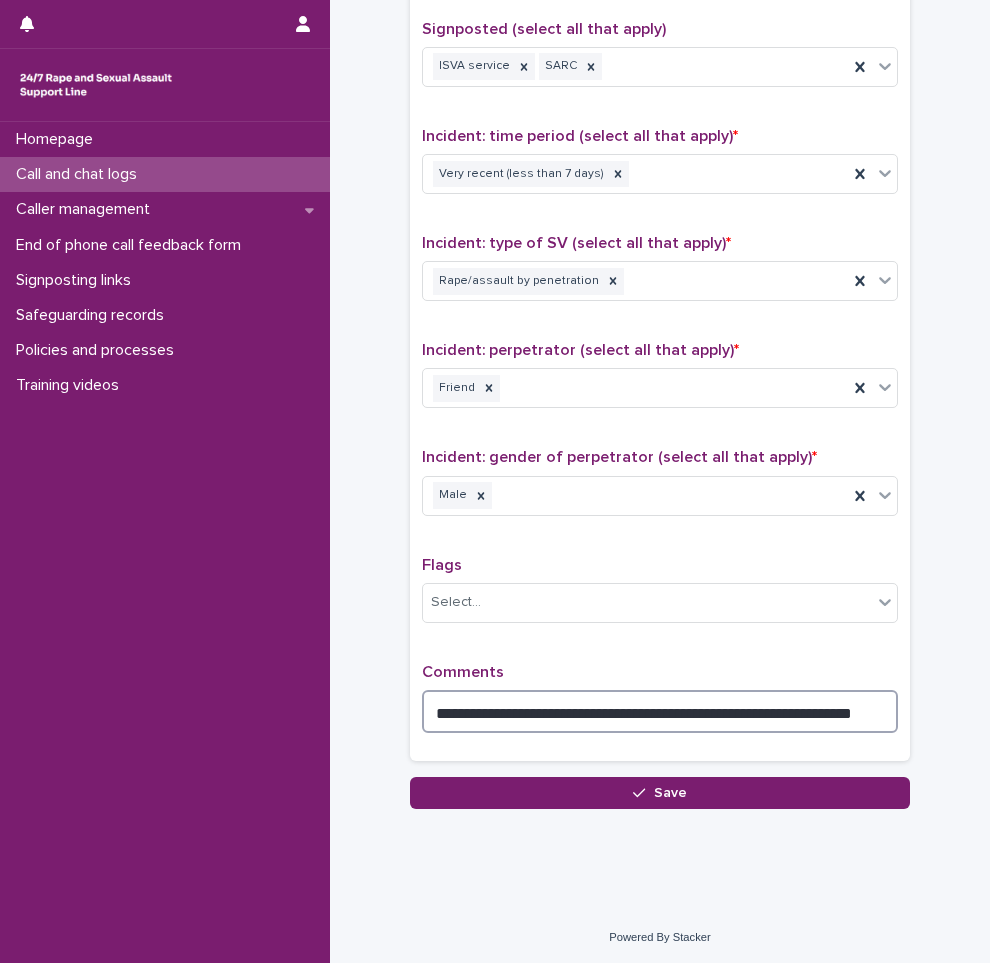 click on "**********" at bounding box center (660, 711) 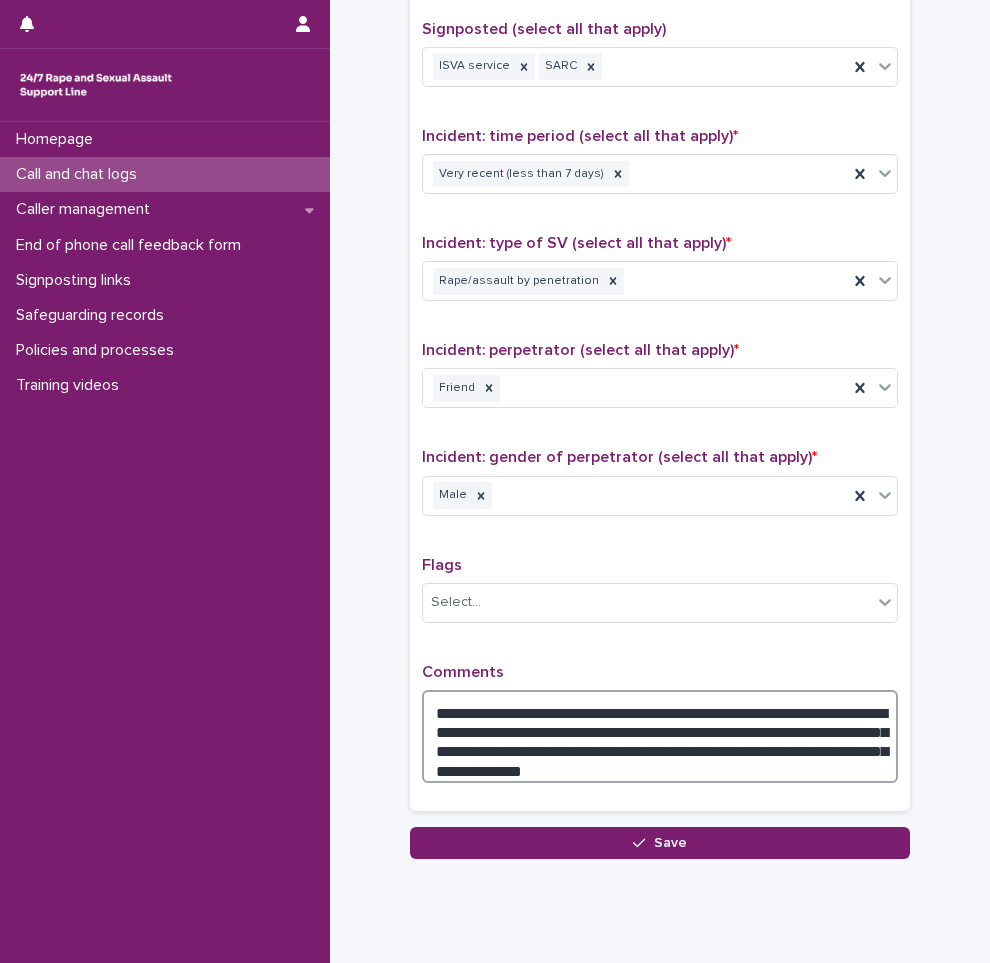 click on "**********" at bounding box center [660, 736] 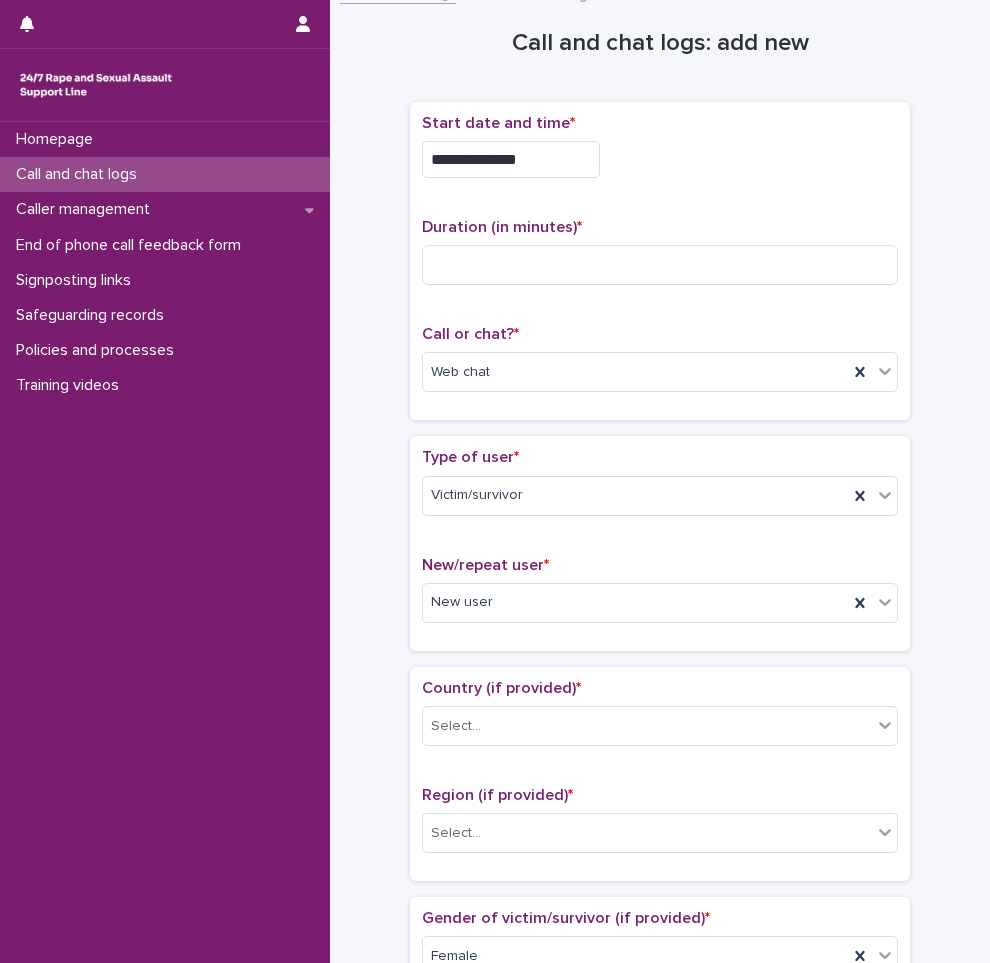 scroll, scrollTop: 0, scrollLeft: 0, axis: both 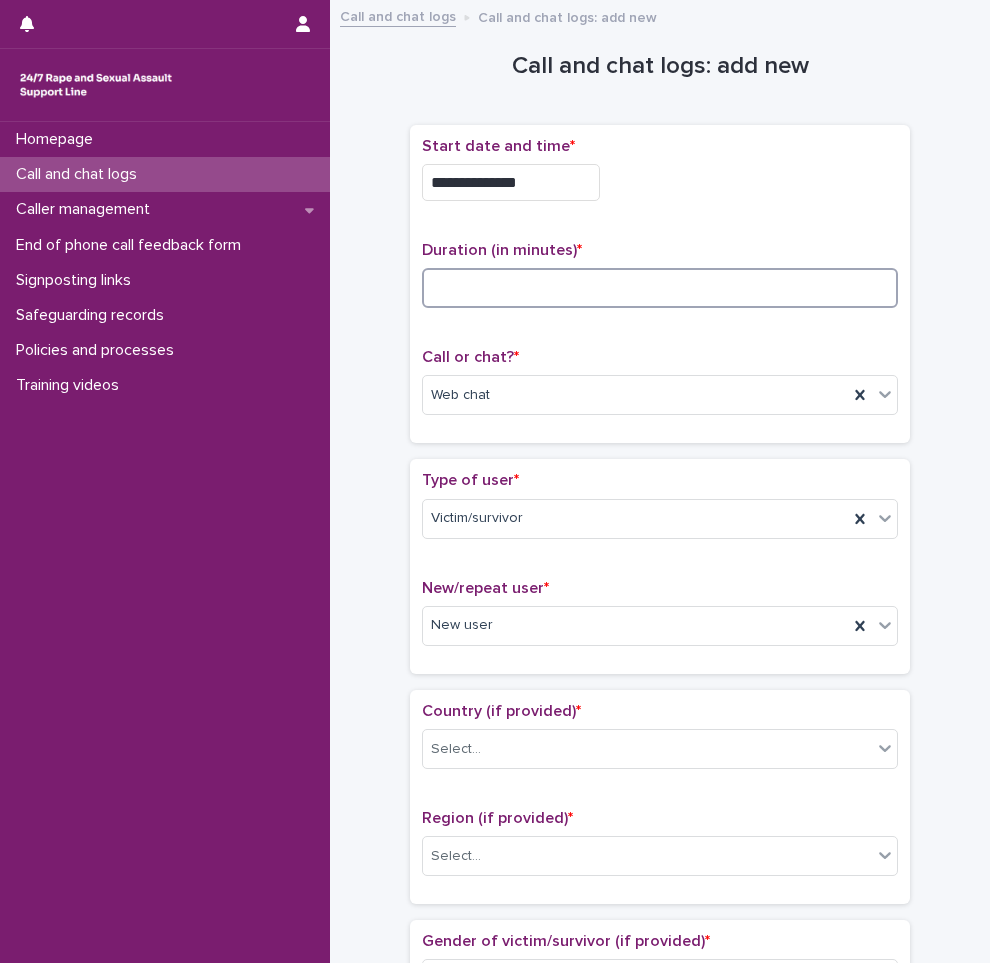 click at bounding box center (660, 288) 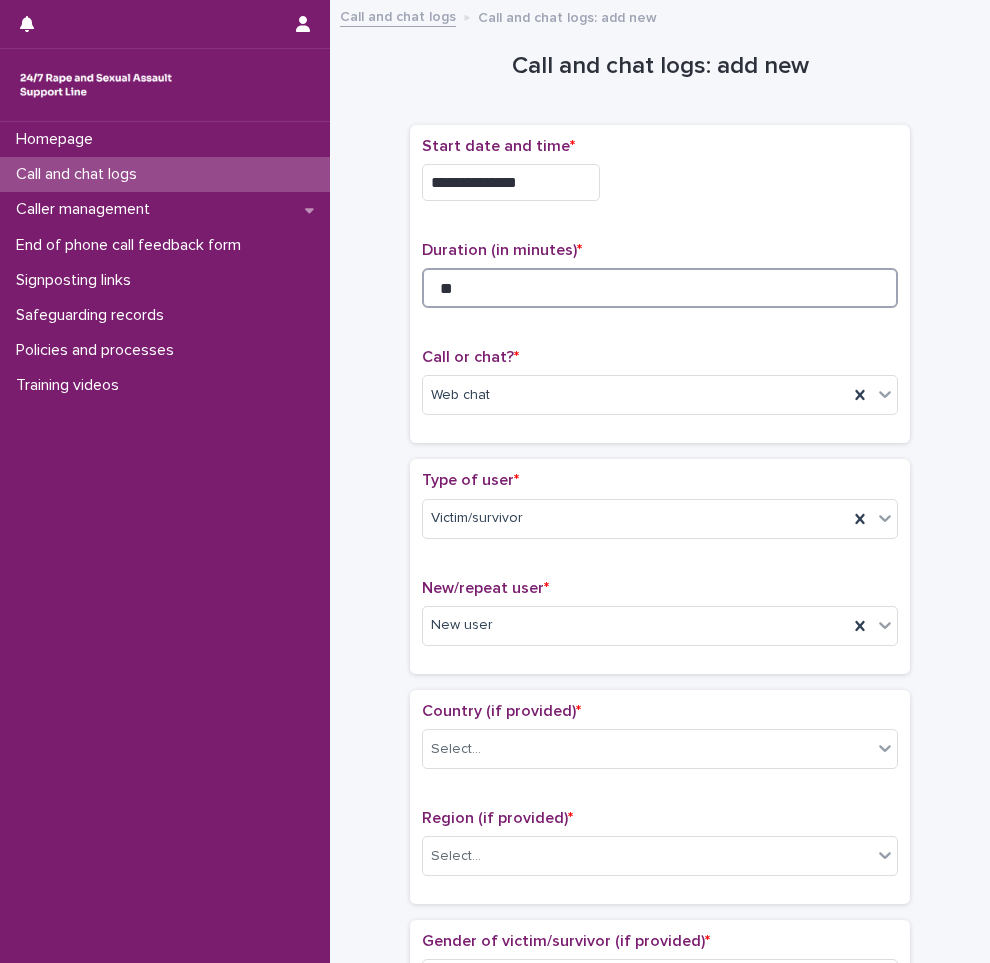 type on "**" 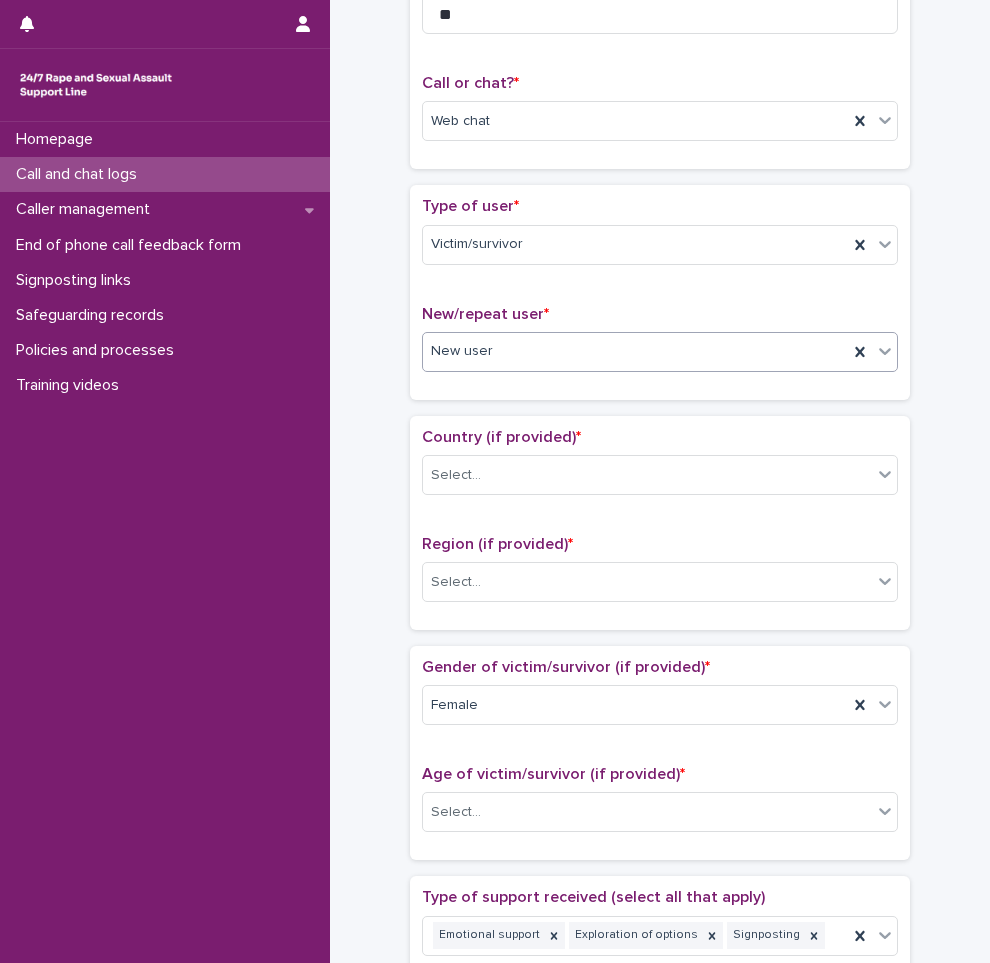 scroll, scrollTop: 300, scrollLeft: 0, axis: vertical 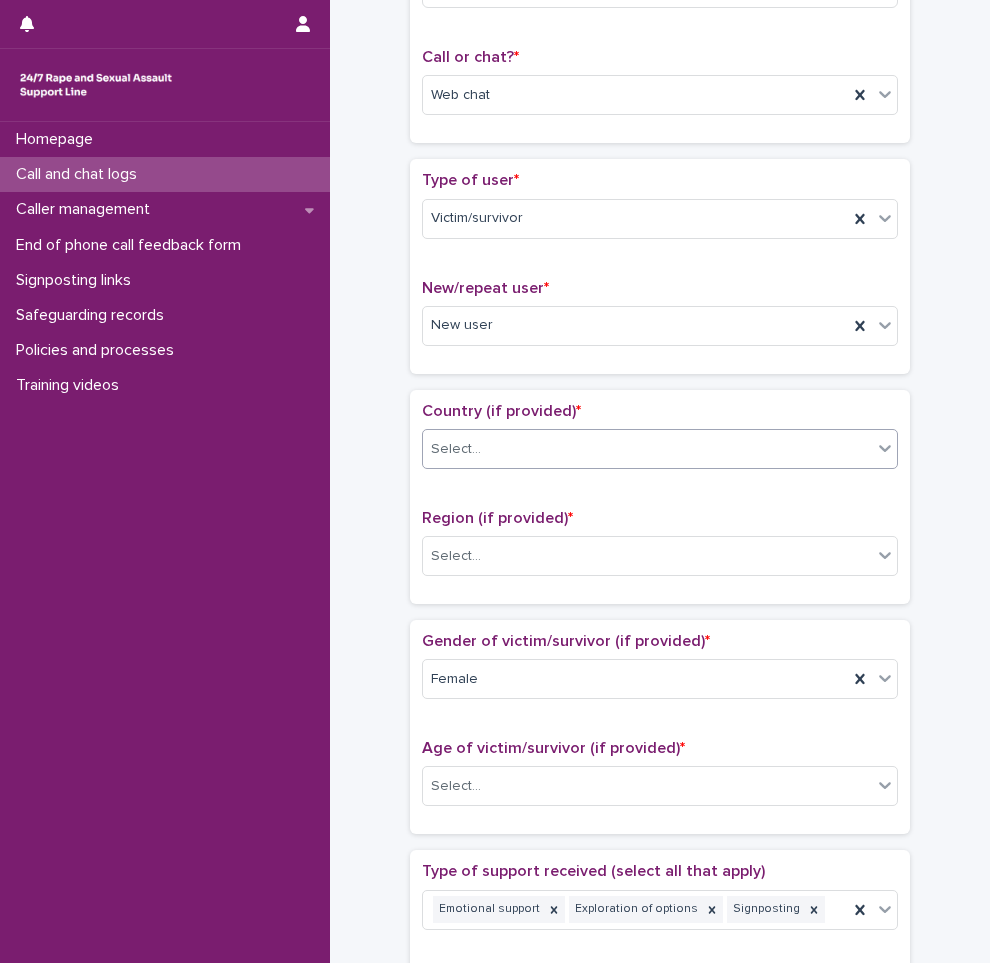 click on "Select..." at bounding box center [647, 449] 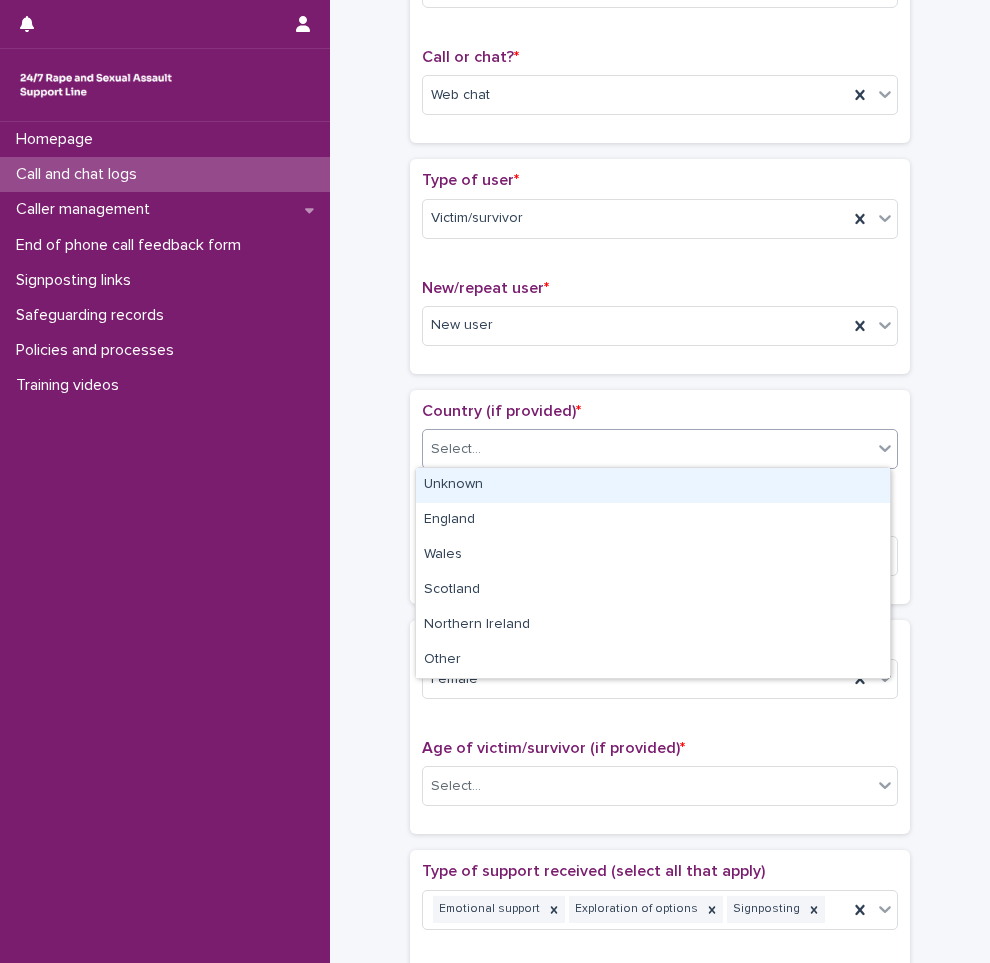 click on "Unknown" at bounding box center [653, 485] 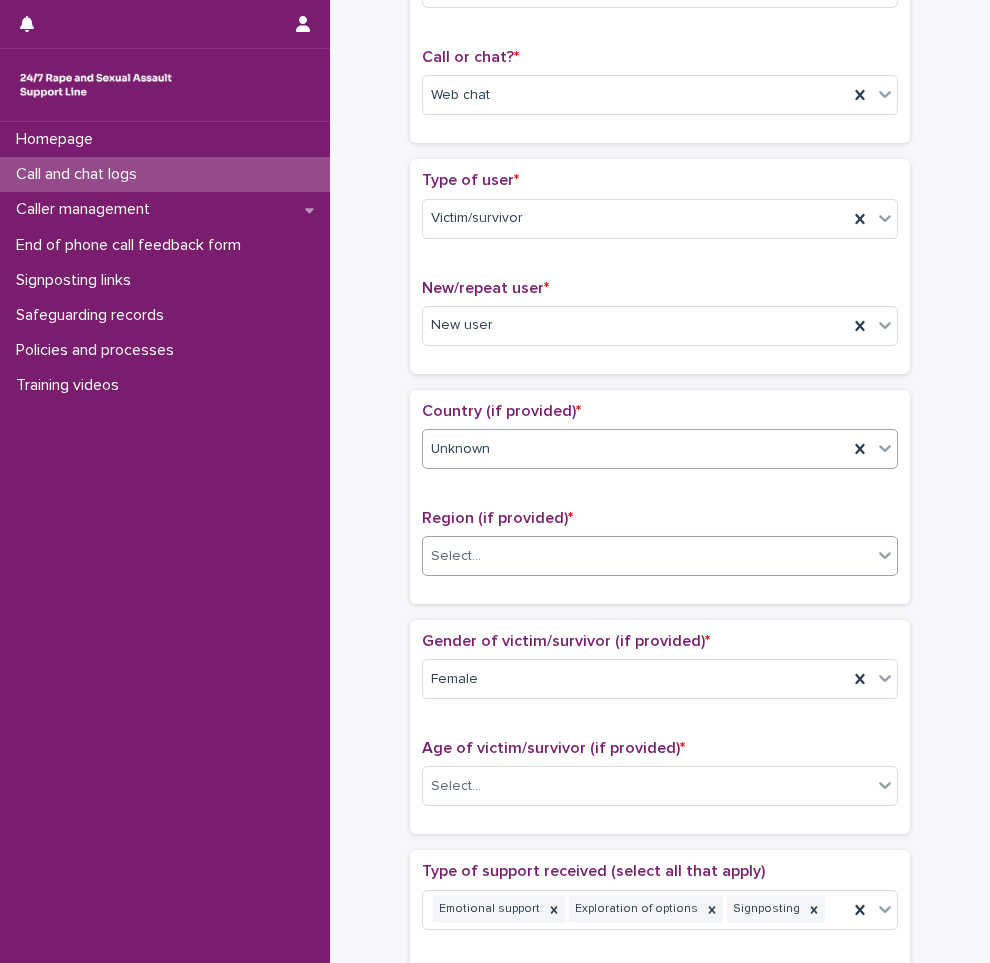 click on "Select..." at bounding box center (456, 556) 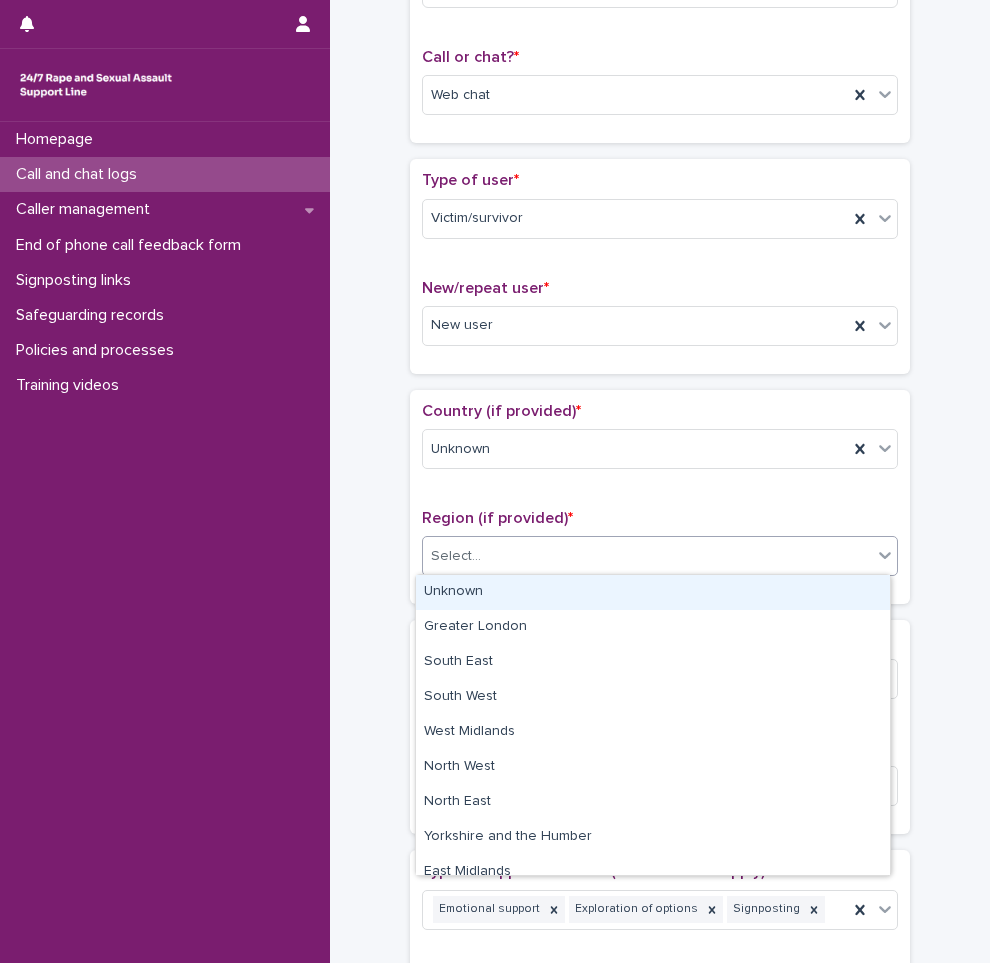 click on "Unknown" at bounding box center [653, 592] 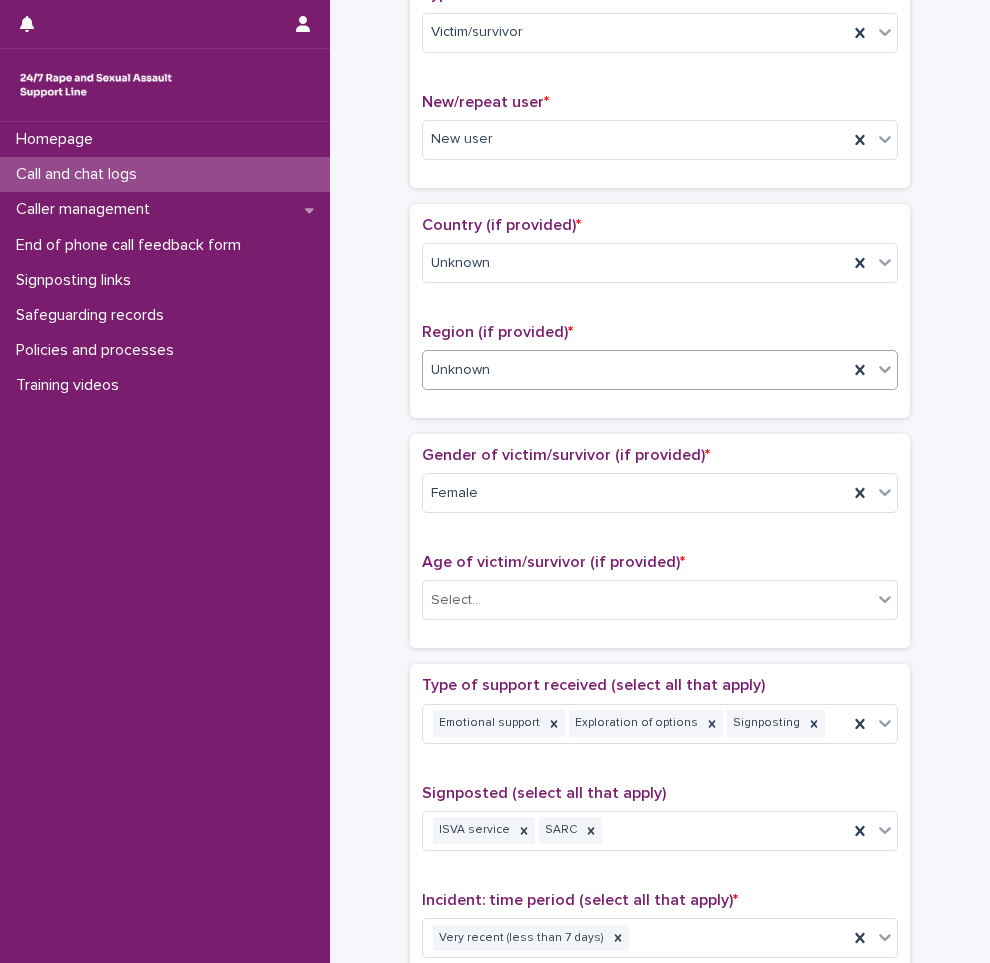 scroll, scrollTop: 500, scrollLeft: 0, axis: vertical 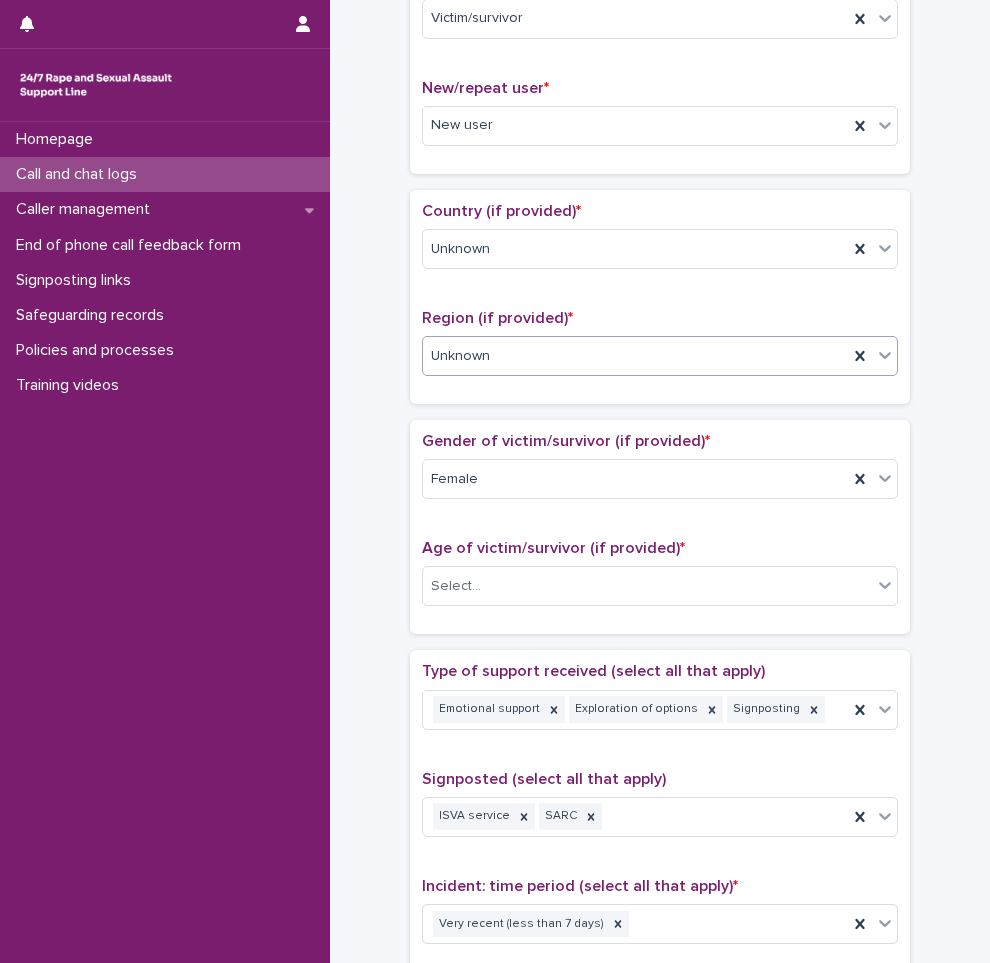 click on "Select..." at bounding box center [456, 586] 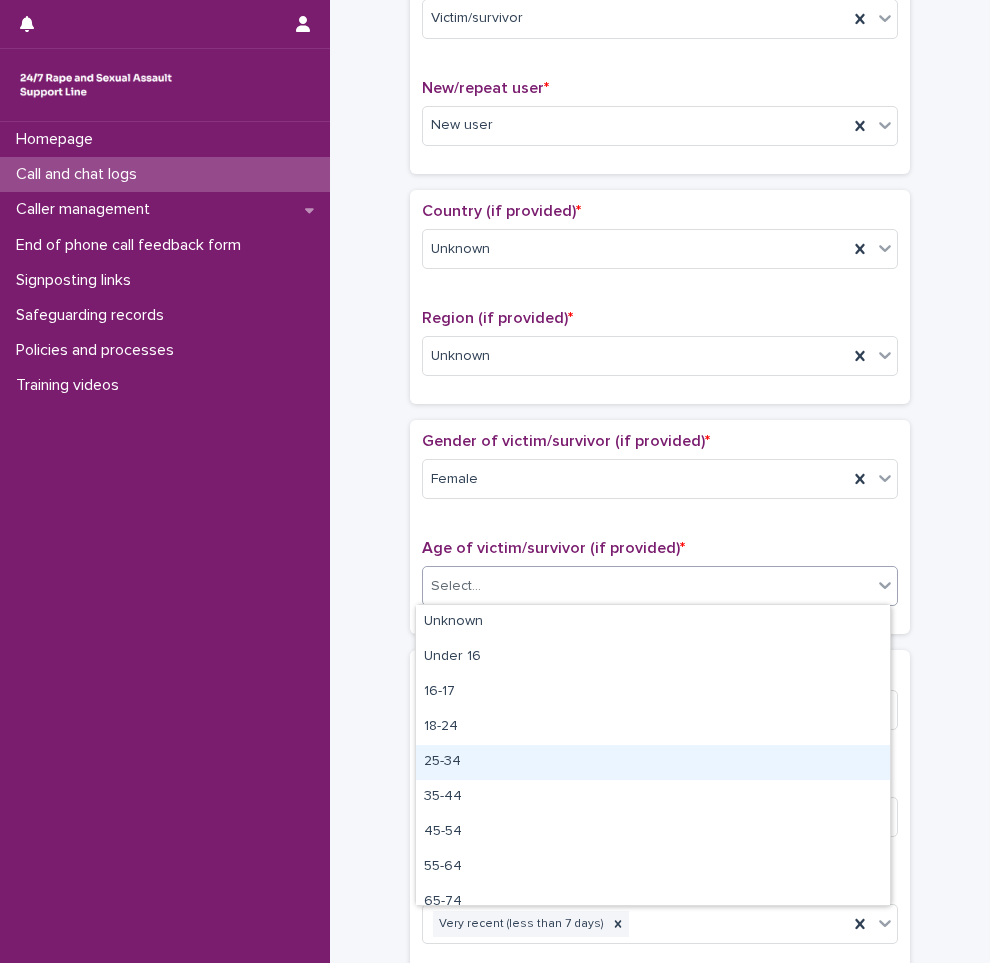 click on "25-34" at bounding box center [653, 762] 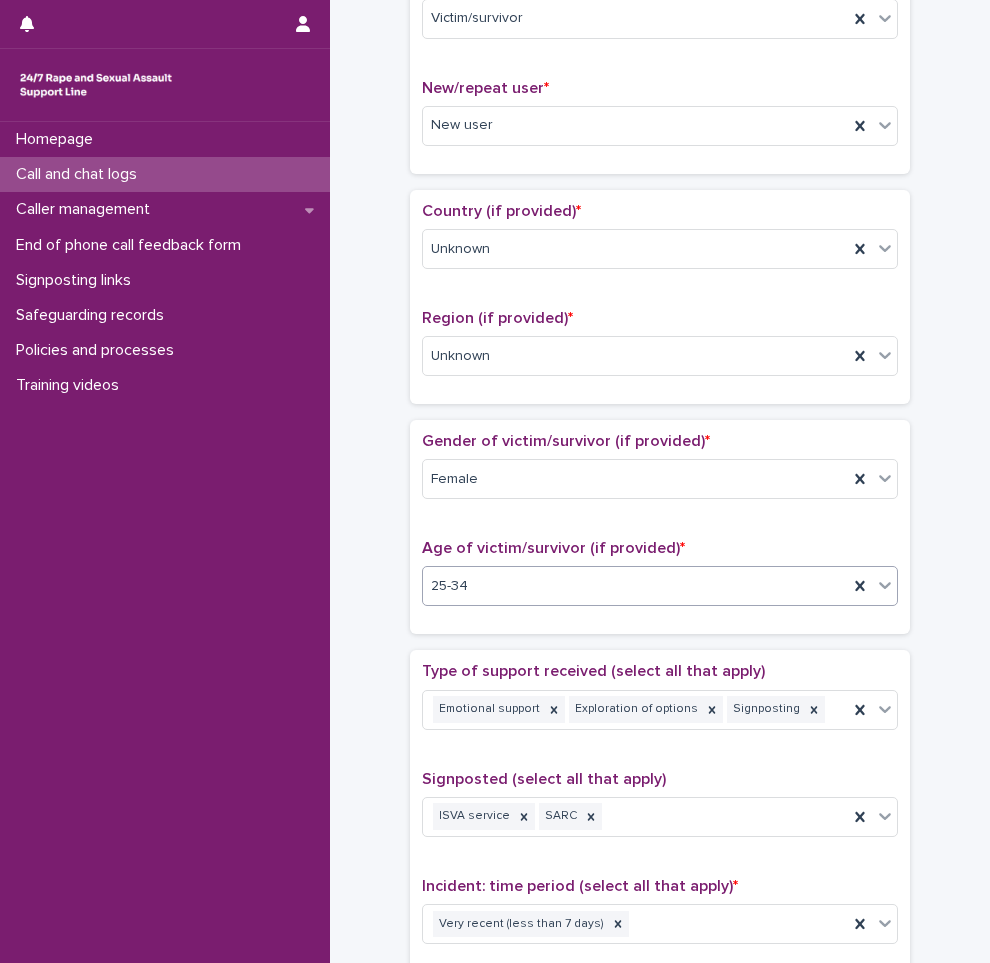 click on "**********" at bounding box center [660, 560] 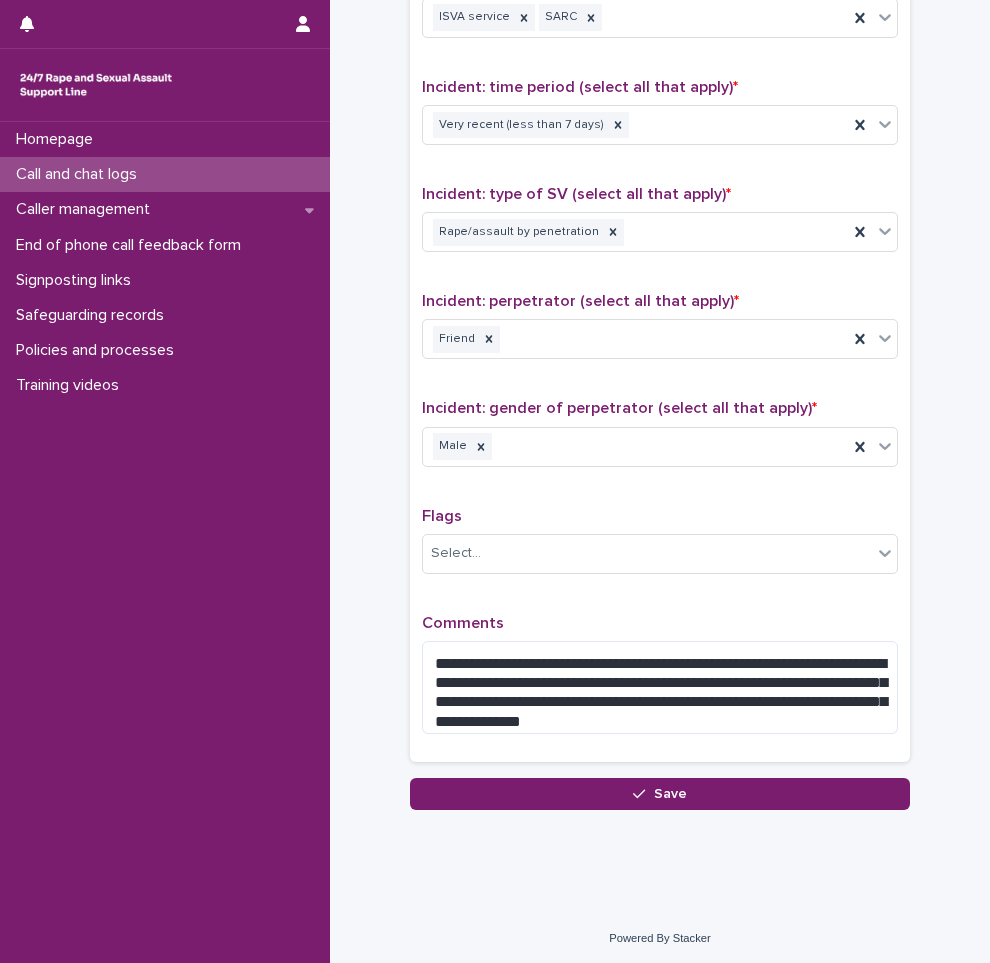 scroll, scrollTop: 1300, scrollLeft: 0, axis: vertical 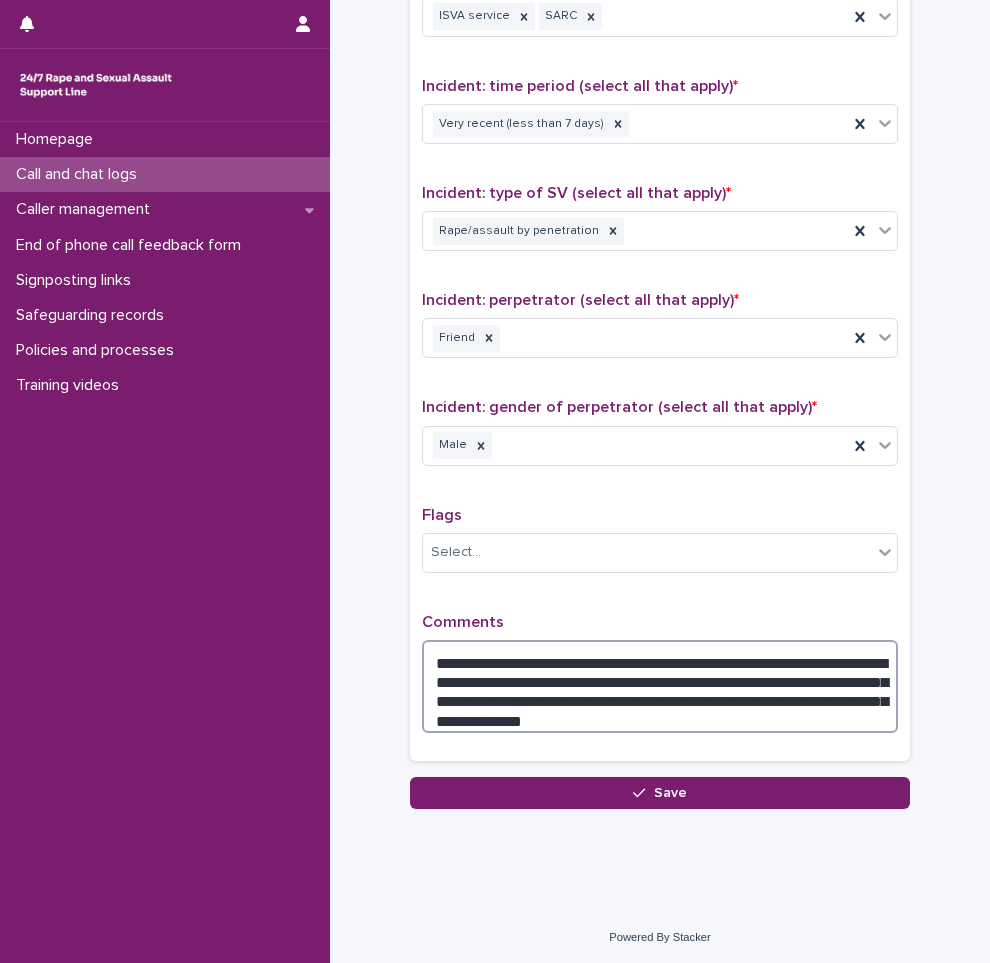 click on "**********" at bounding box center (660, 686) 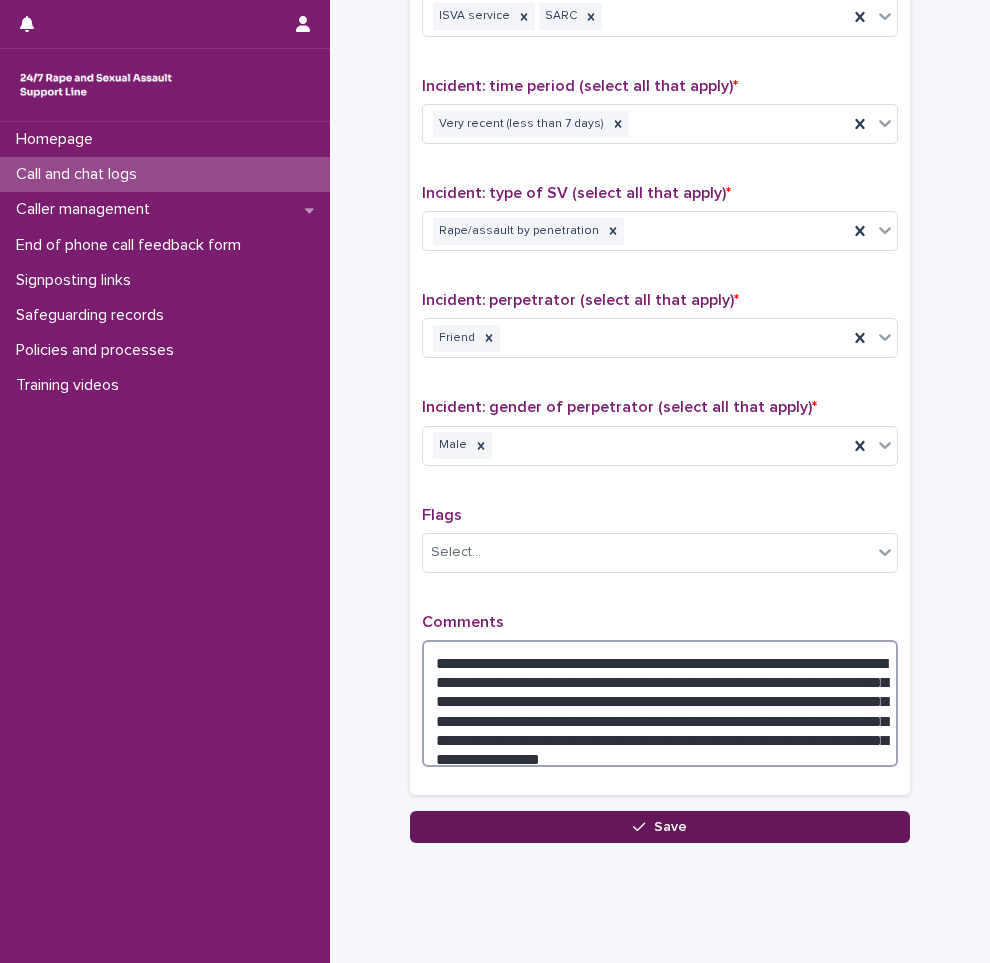 type on "**********" 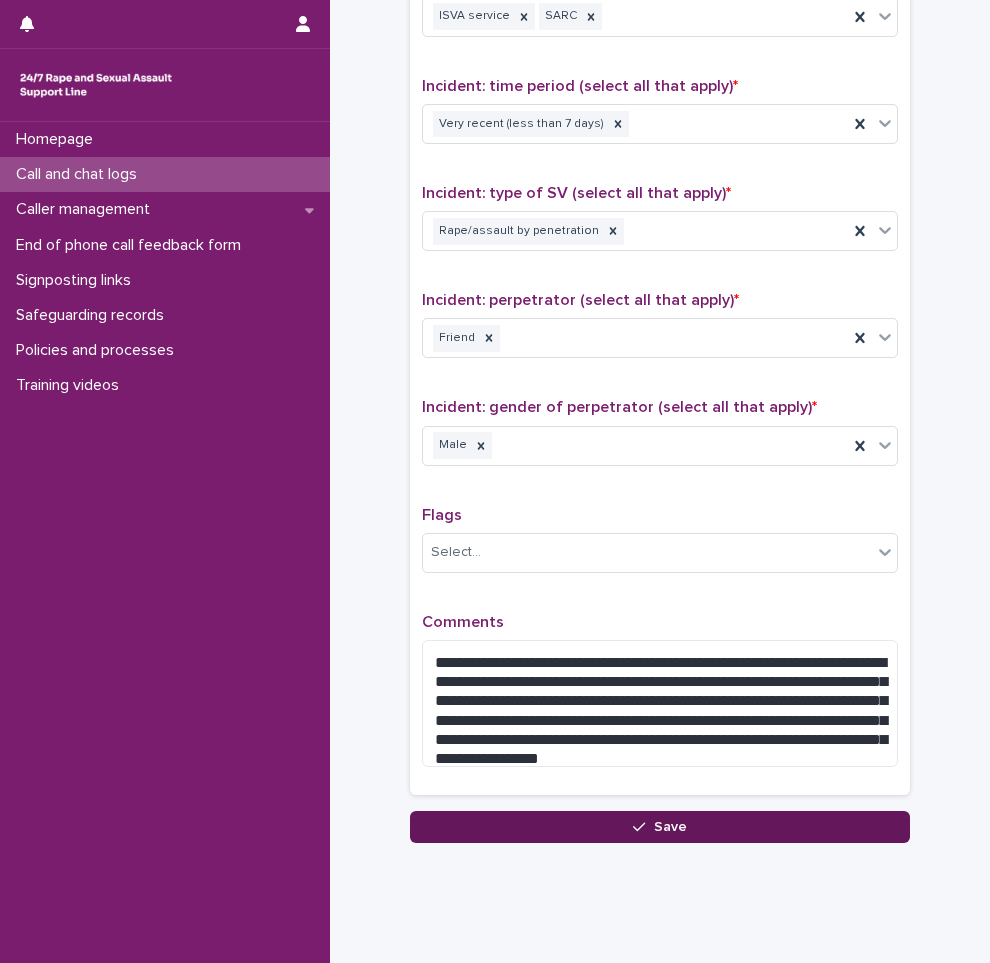 click on "Save" at bounding box center [660, 827] 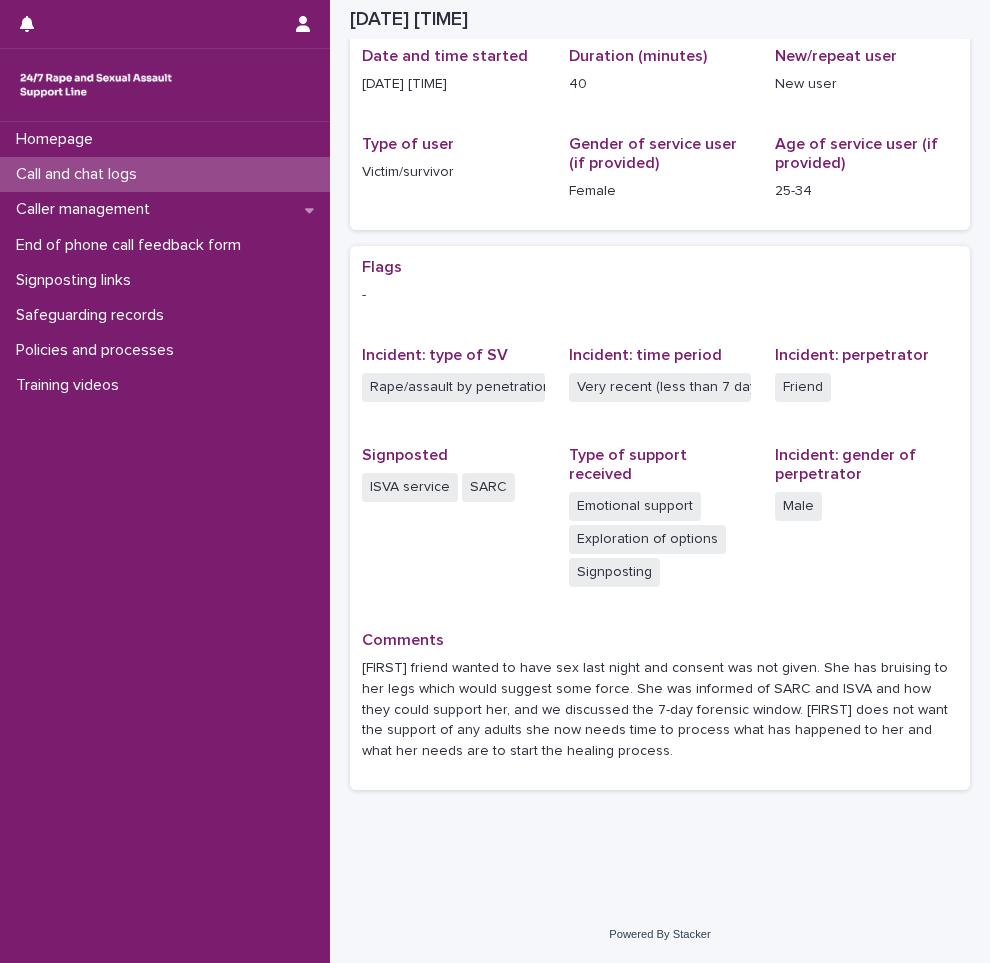 scroll, scrollTop: 208, scrollLeft: 0, axis: vertical 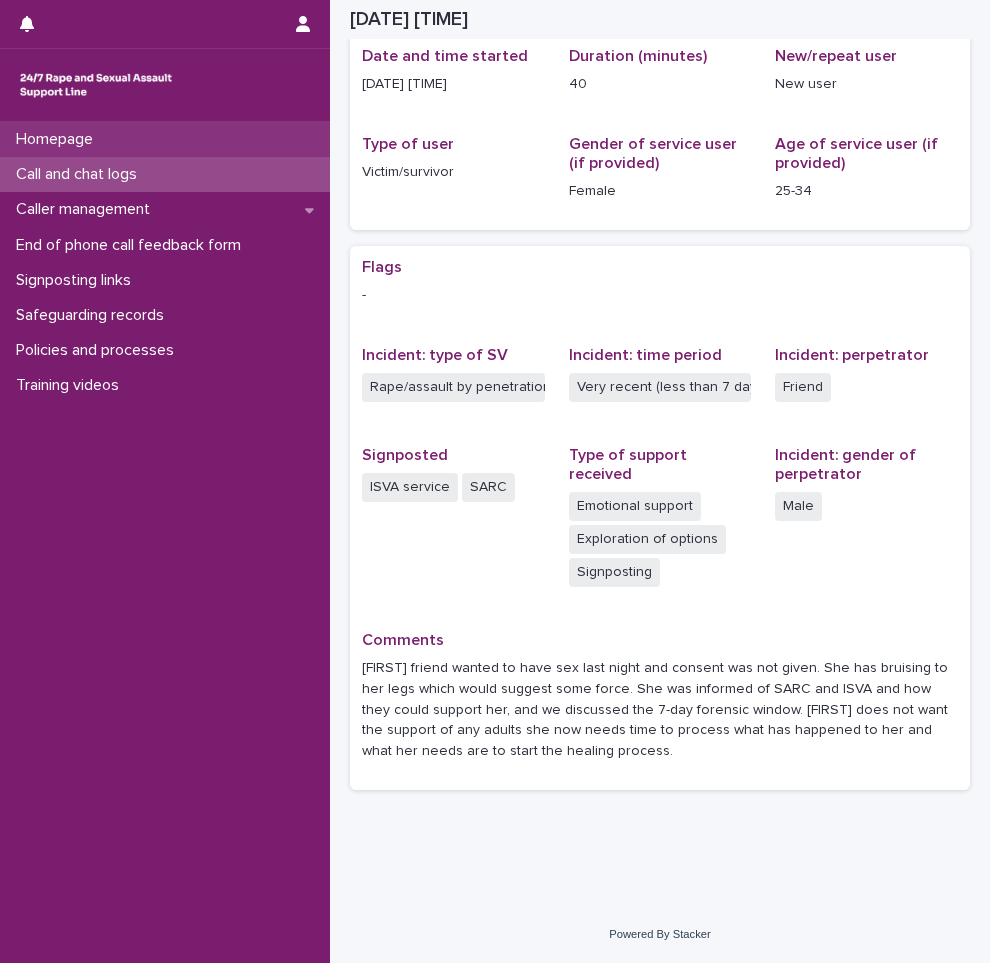 click on "Homepage" at bounding box center [165, 139] 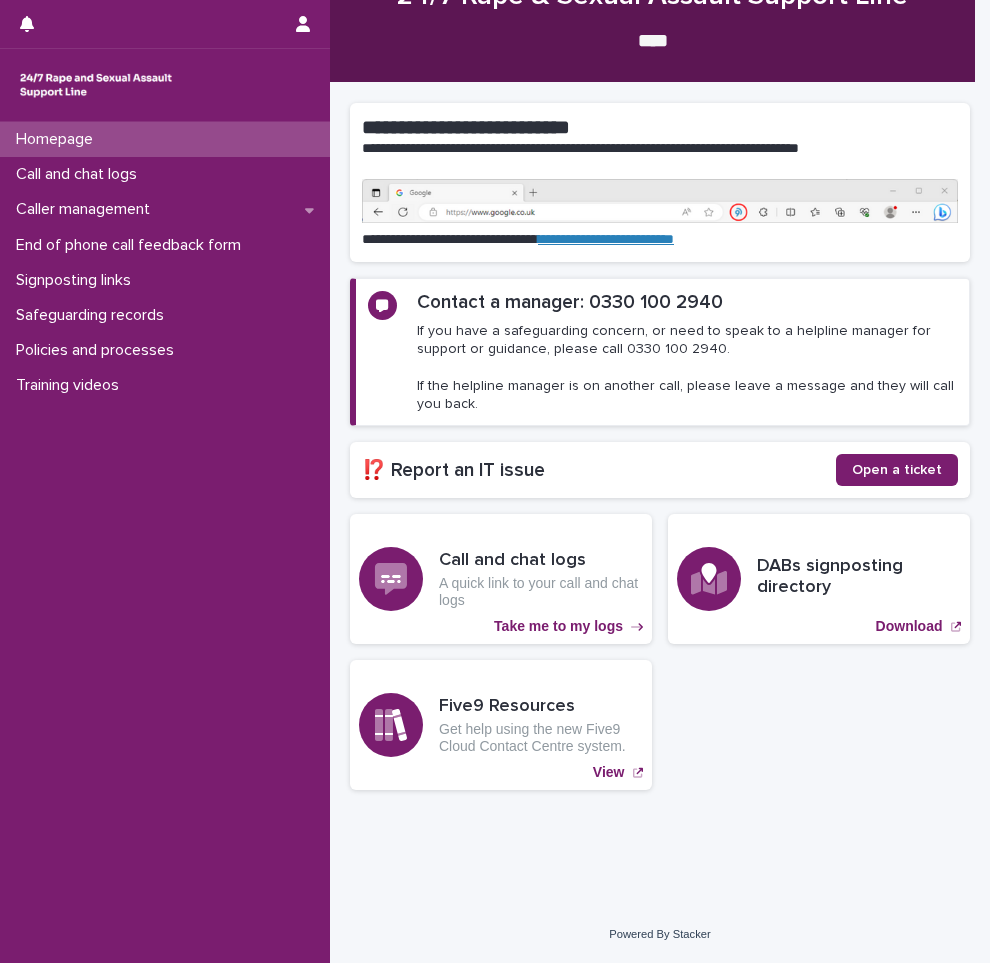 scroll, scrollTop: 0, scrollLeft: 0, axis: both 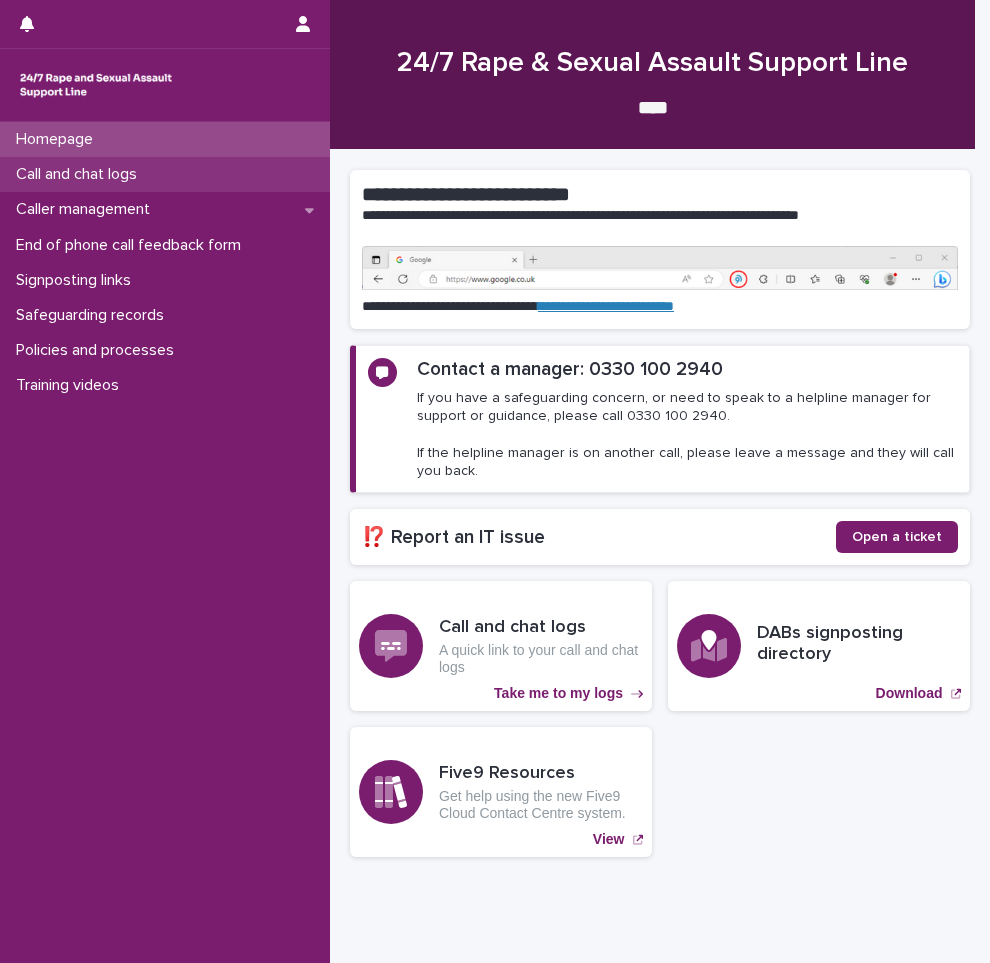click on "Call and chat logs" at bounding box center [80, 174] 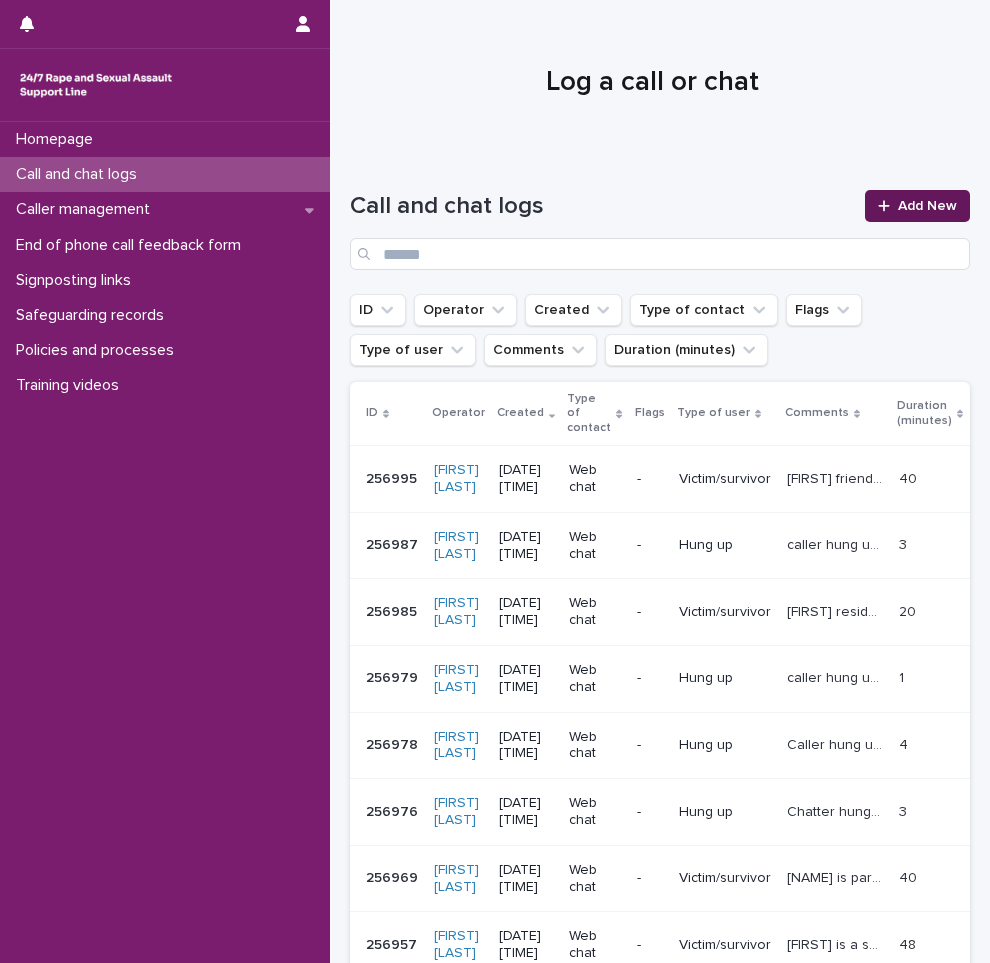 click on "Add New" at bounding box center [927, 206] 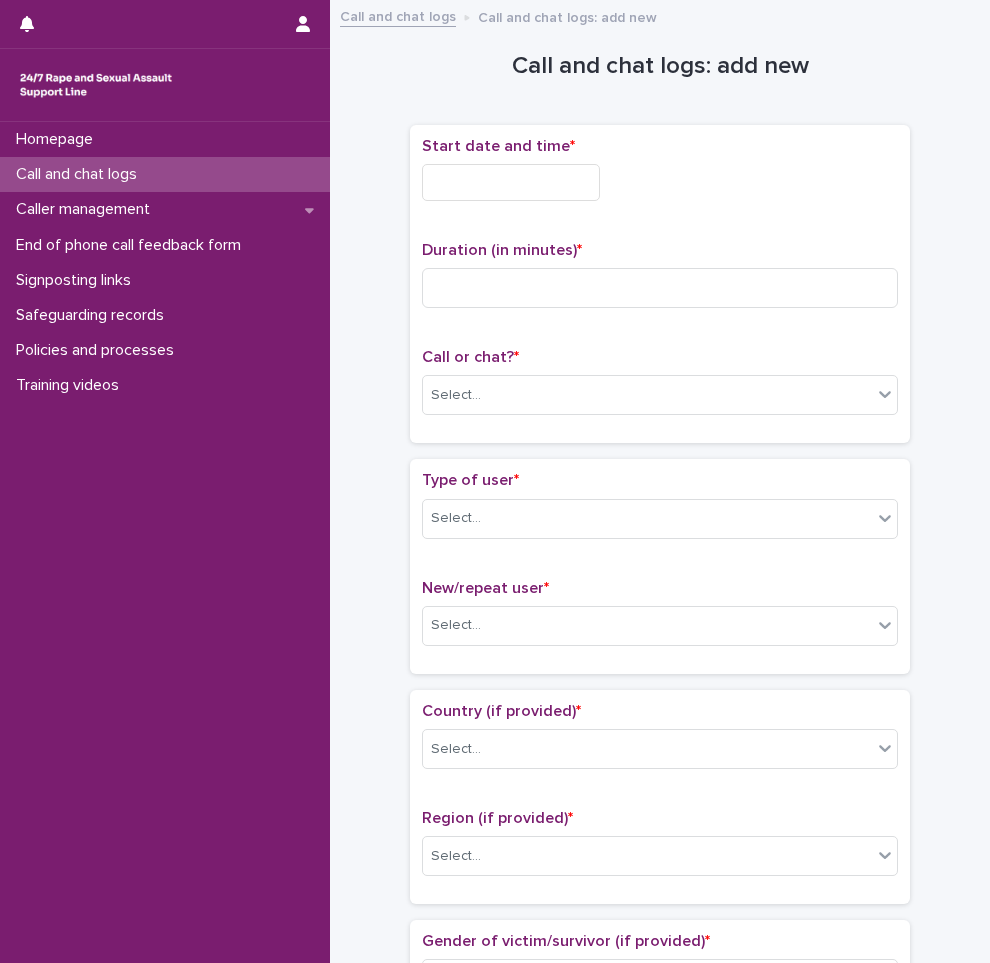 click at bounding box center (511, 182) 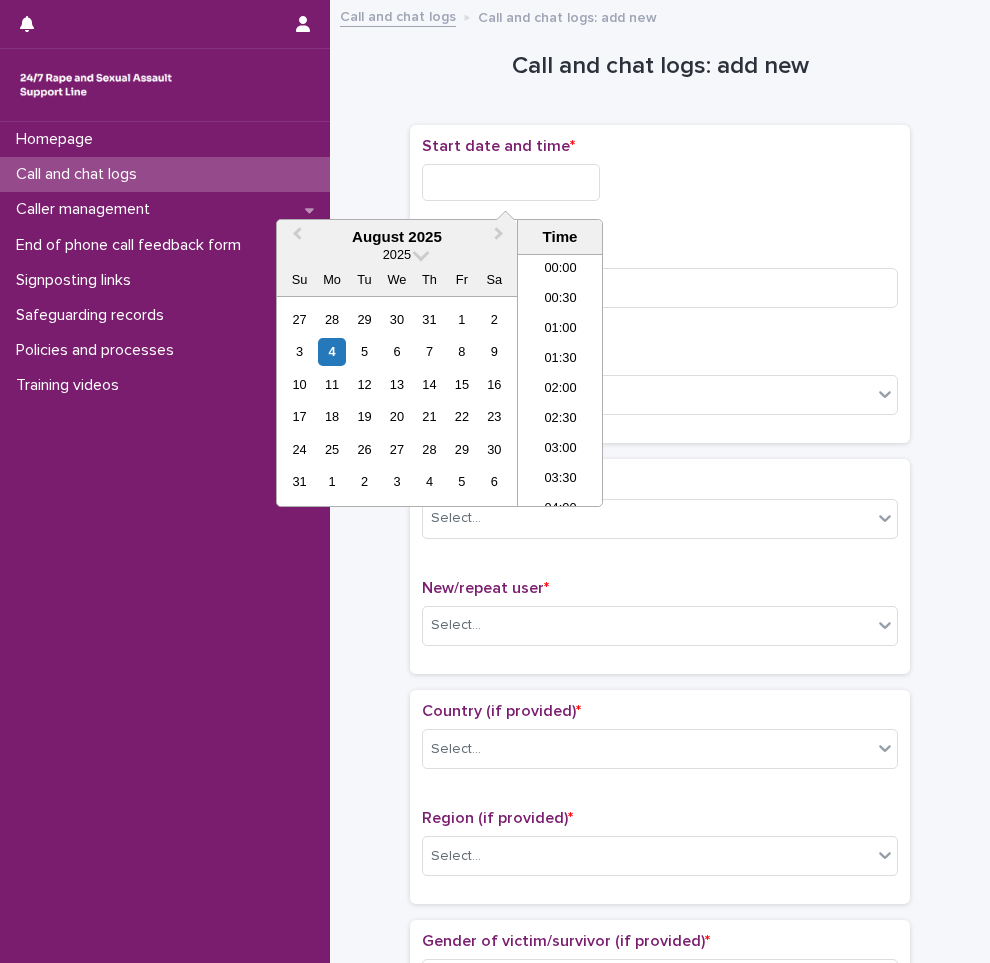 scroll, scrollTop: 1189, scrollLeft: 0, axis: vertical 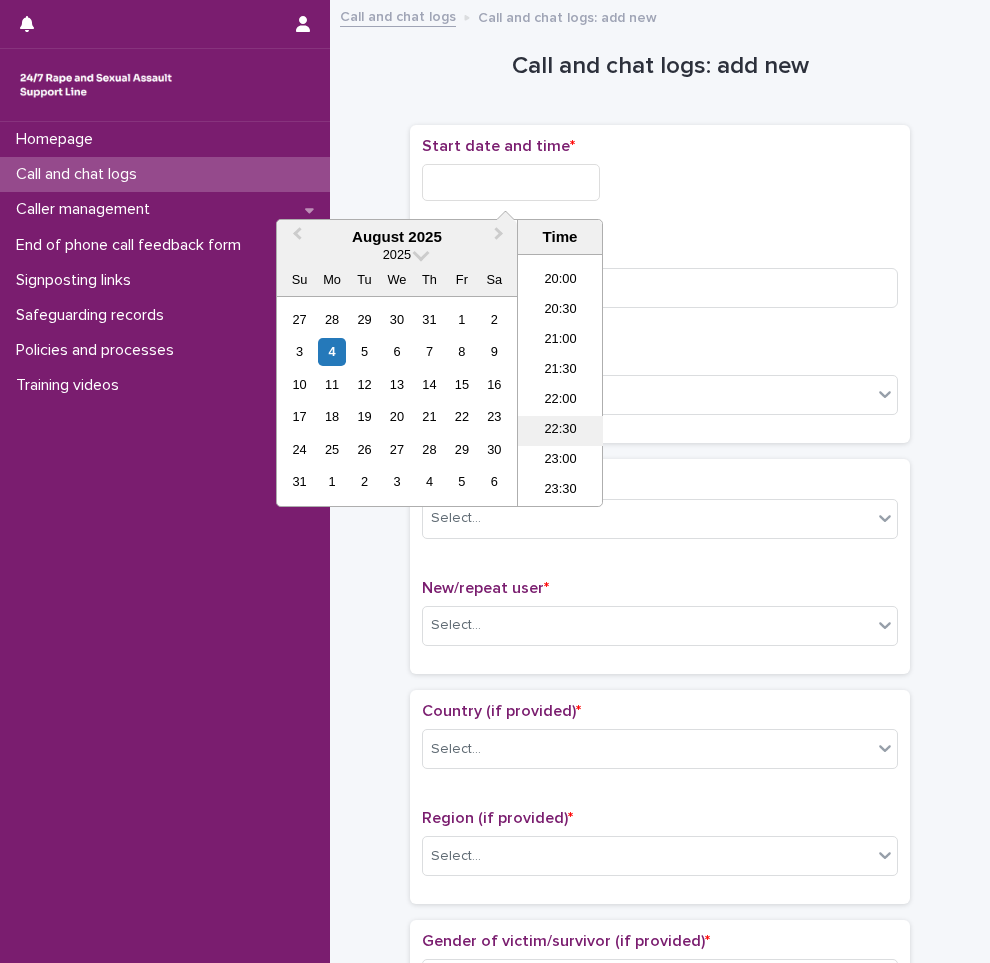 click on "22:30" at bounding box center (560, 431) 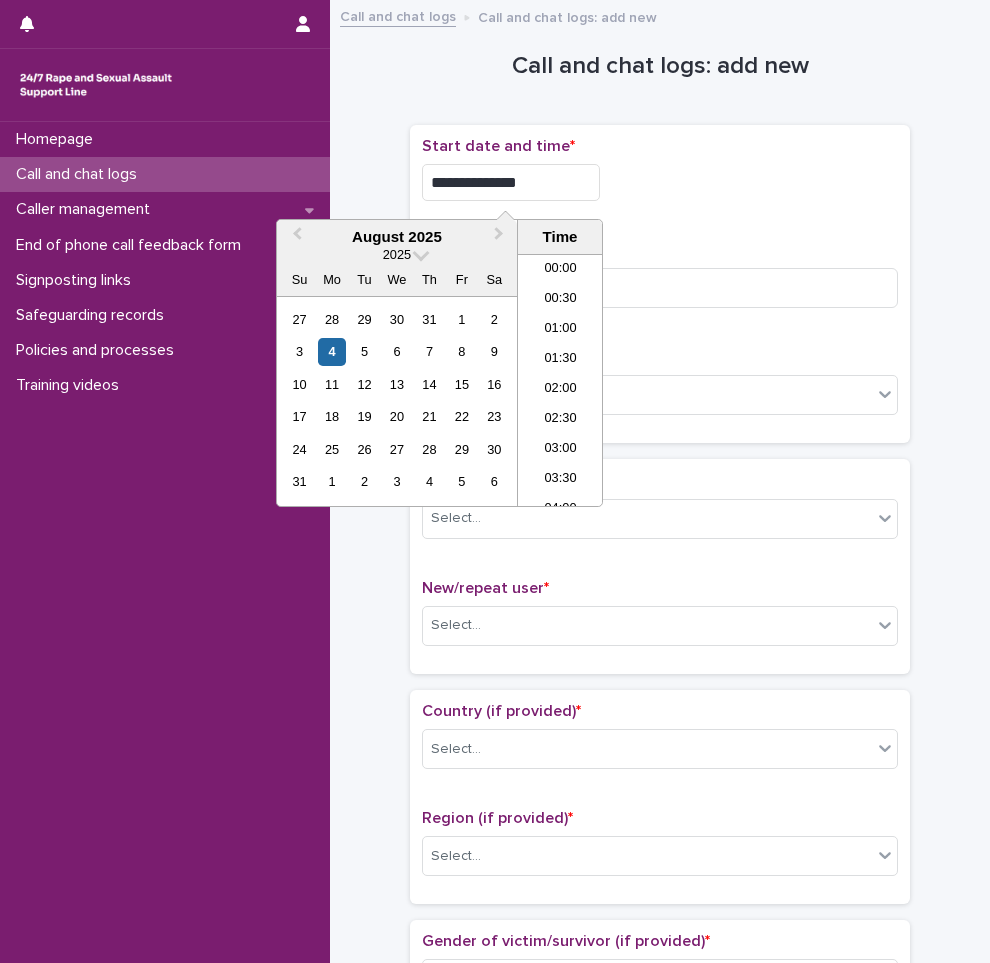 click on "**********" at bounding box center (511, 182) 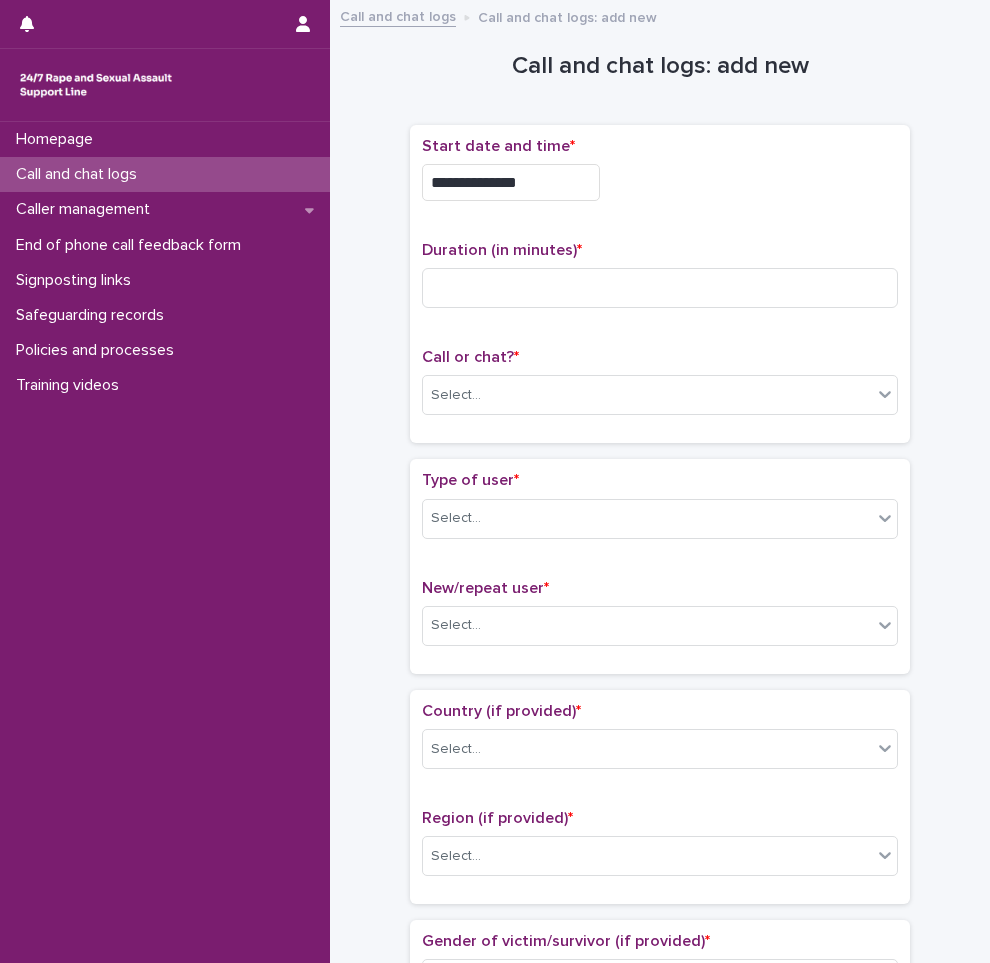 click on "Duration (in minutes) *" at bounding box center (660, 250) 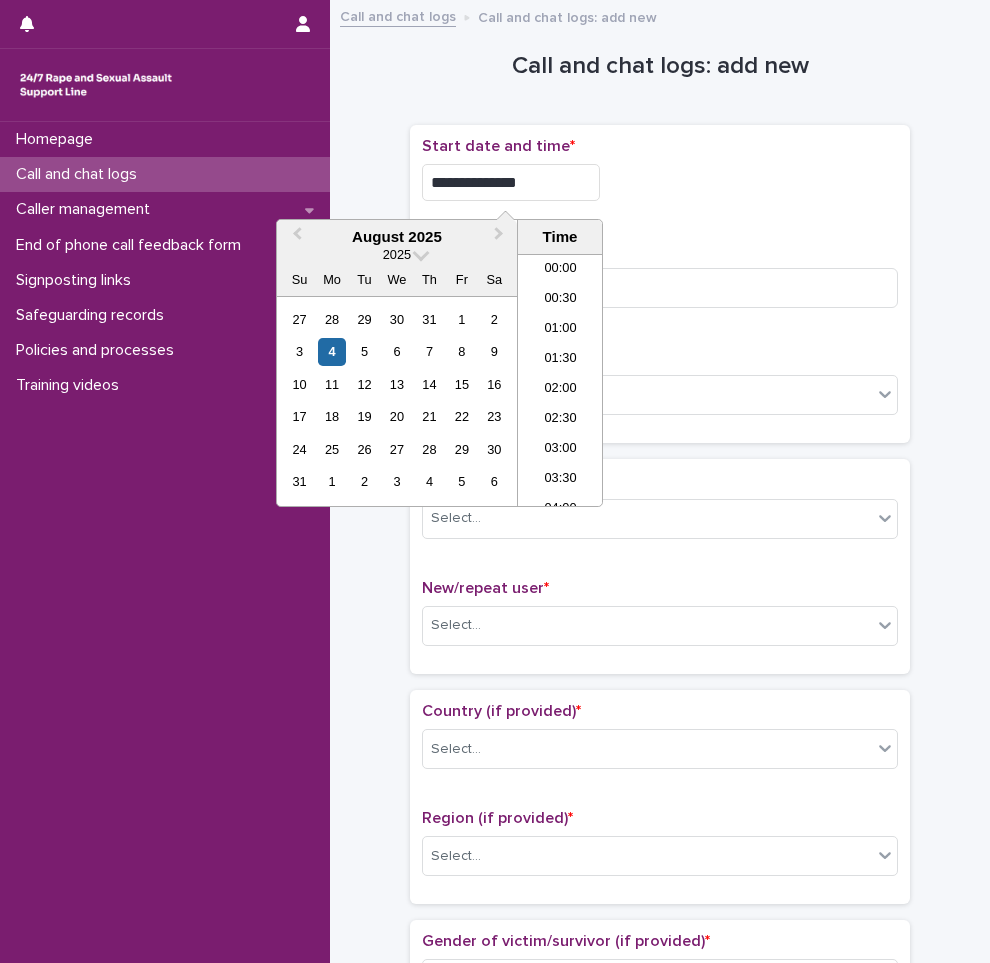 scroll, scrollTop: 1189, scrollLeft: 0, axis: vertical 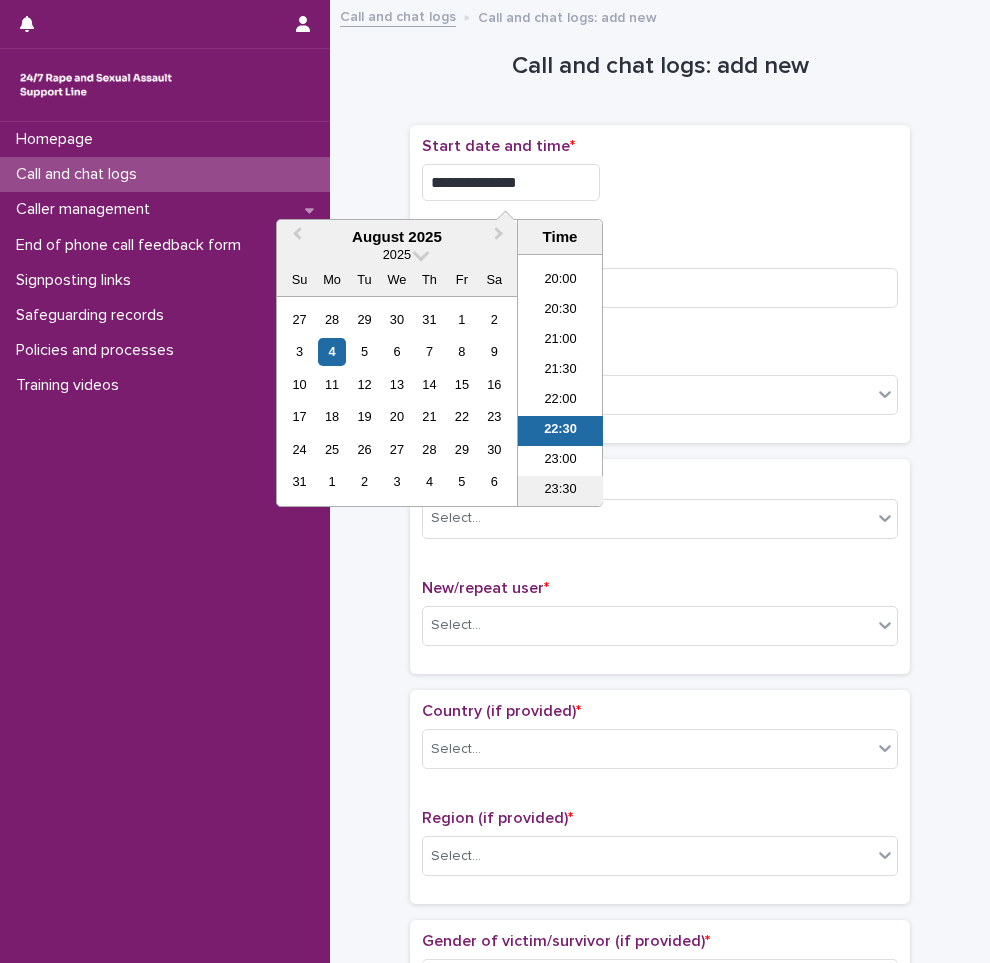 click on "23:30" at bounding box center [560, 491] 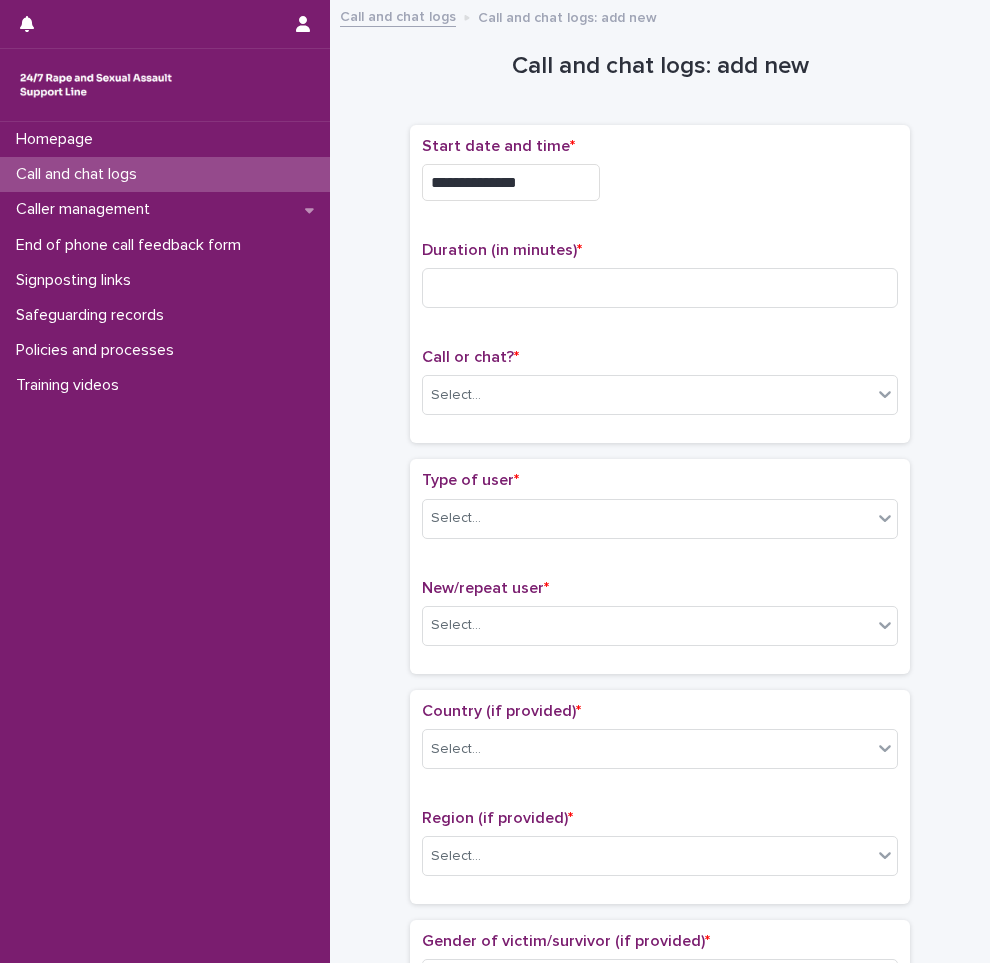 click on "**********" at bounding box center [511, 182] 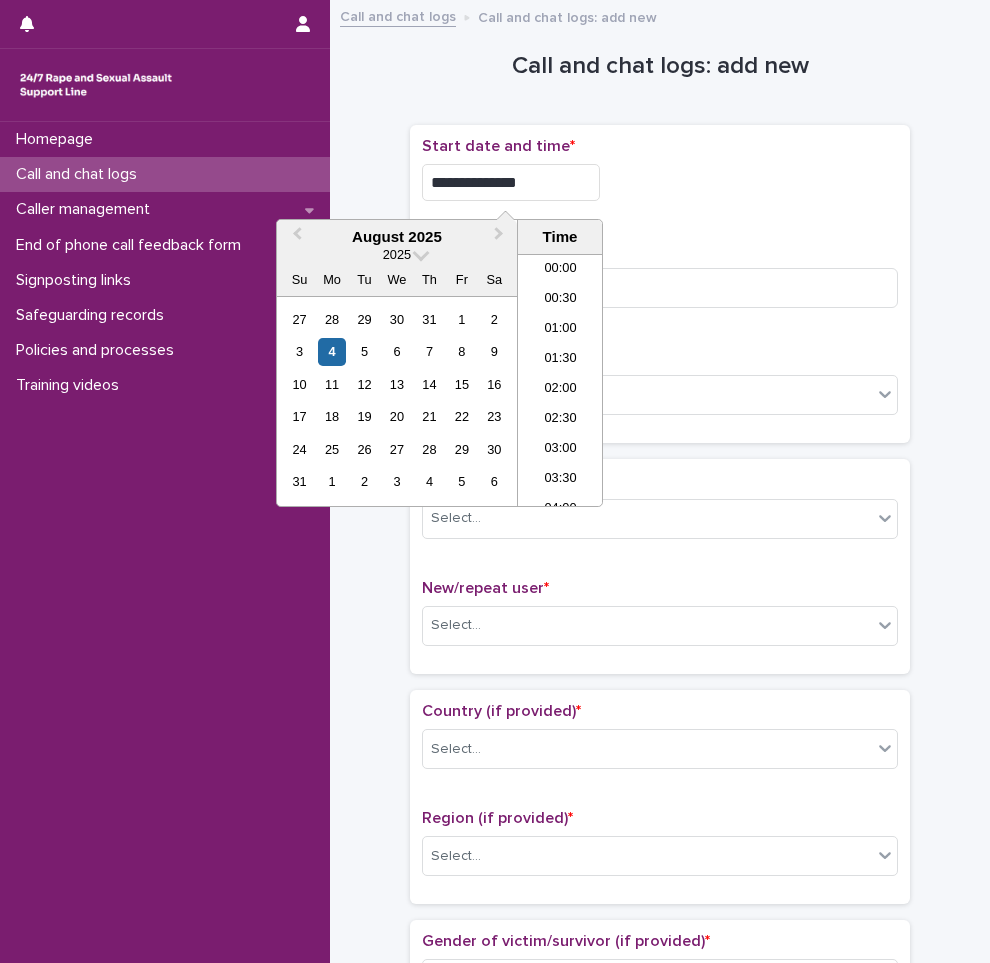 scroll, scrollTop: 1189, scrollLeft: 0, axis: vertical 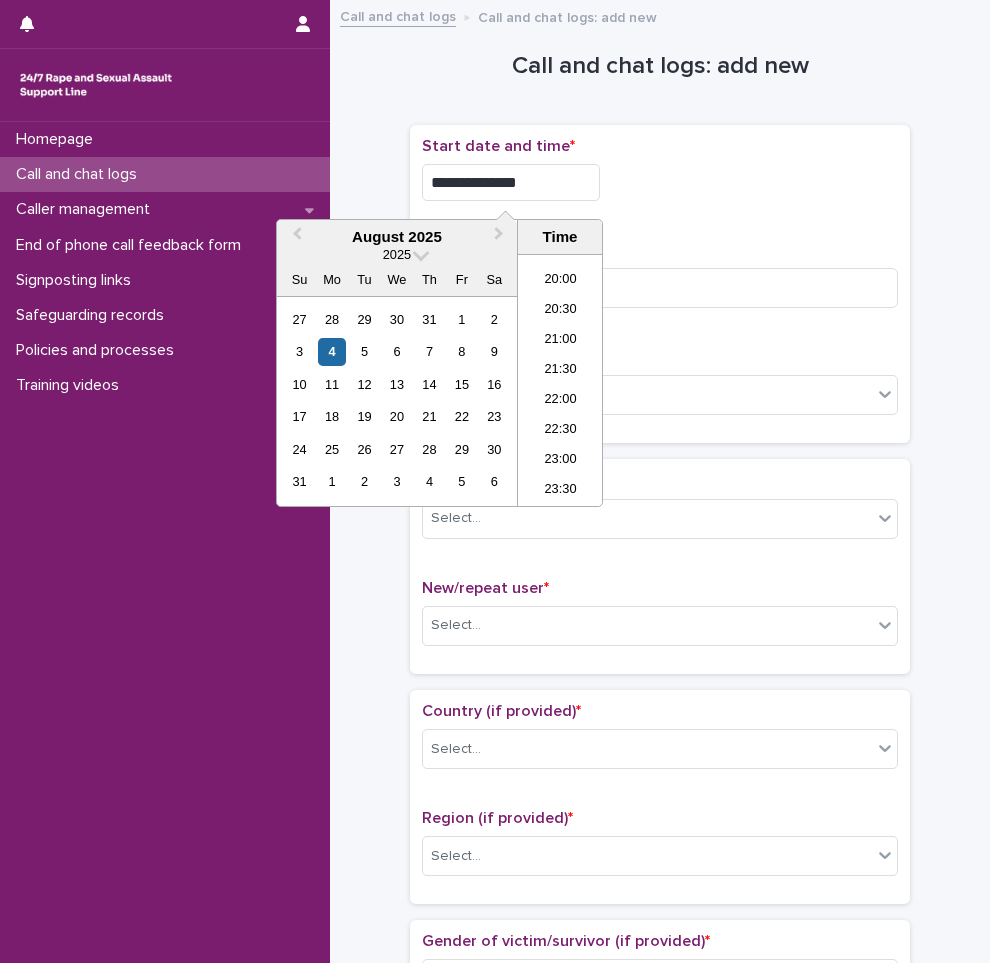 type on "**********" 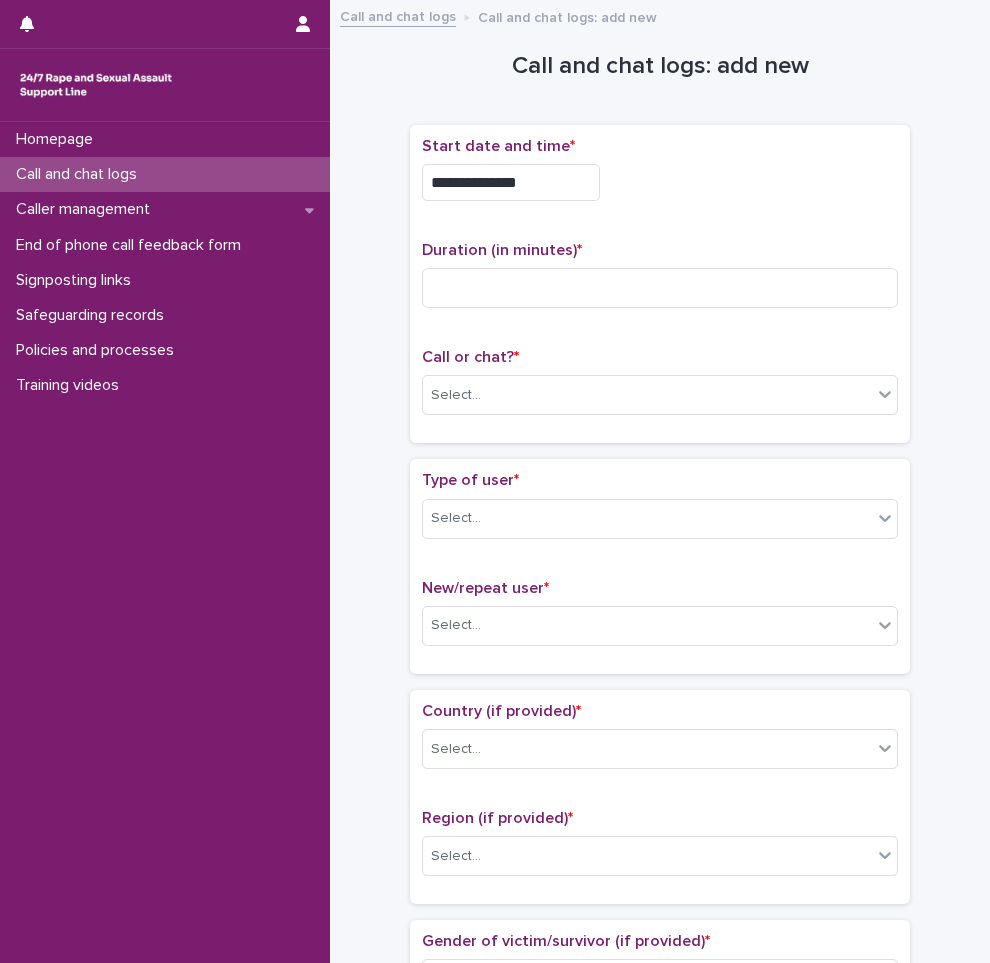 click on "**********" at bounding box center [660, 182] 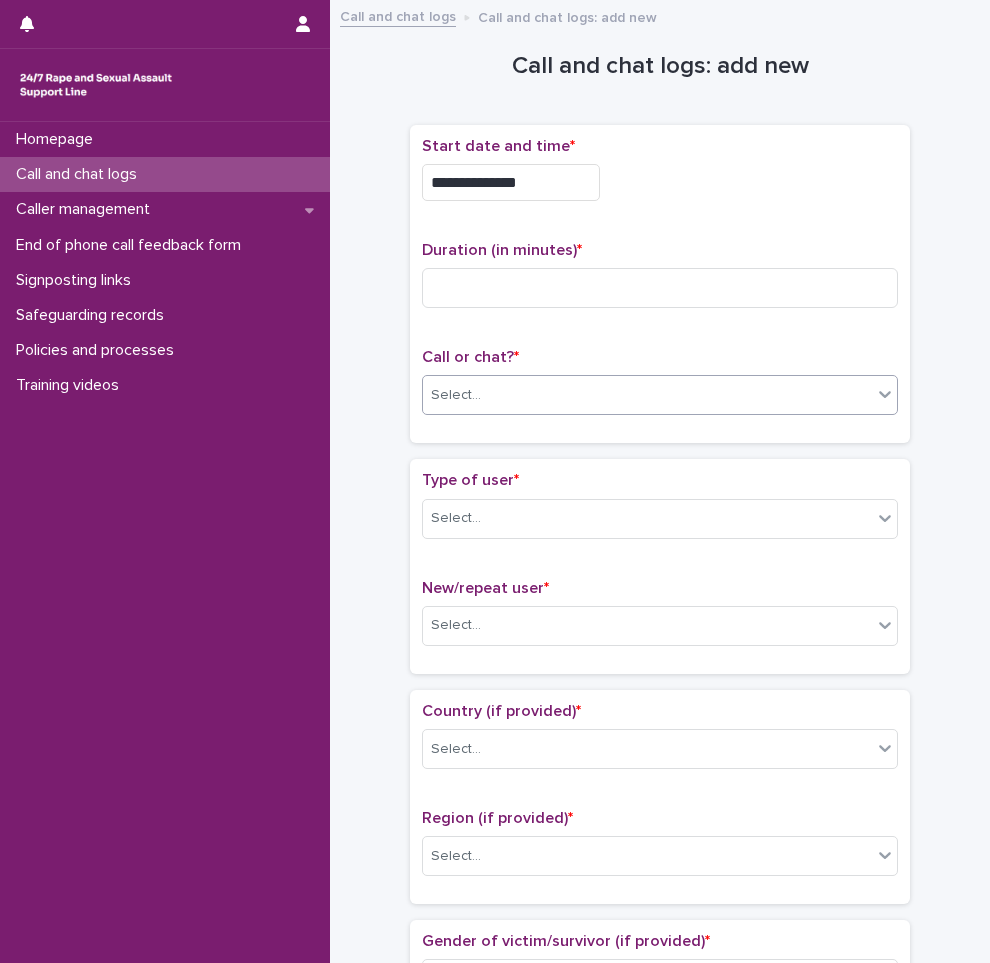 click on "Select..." at bounding box center [456, 395] 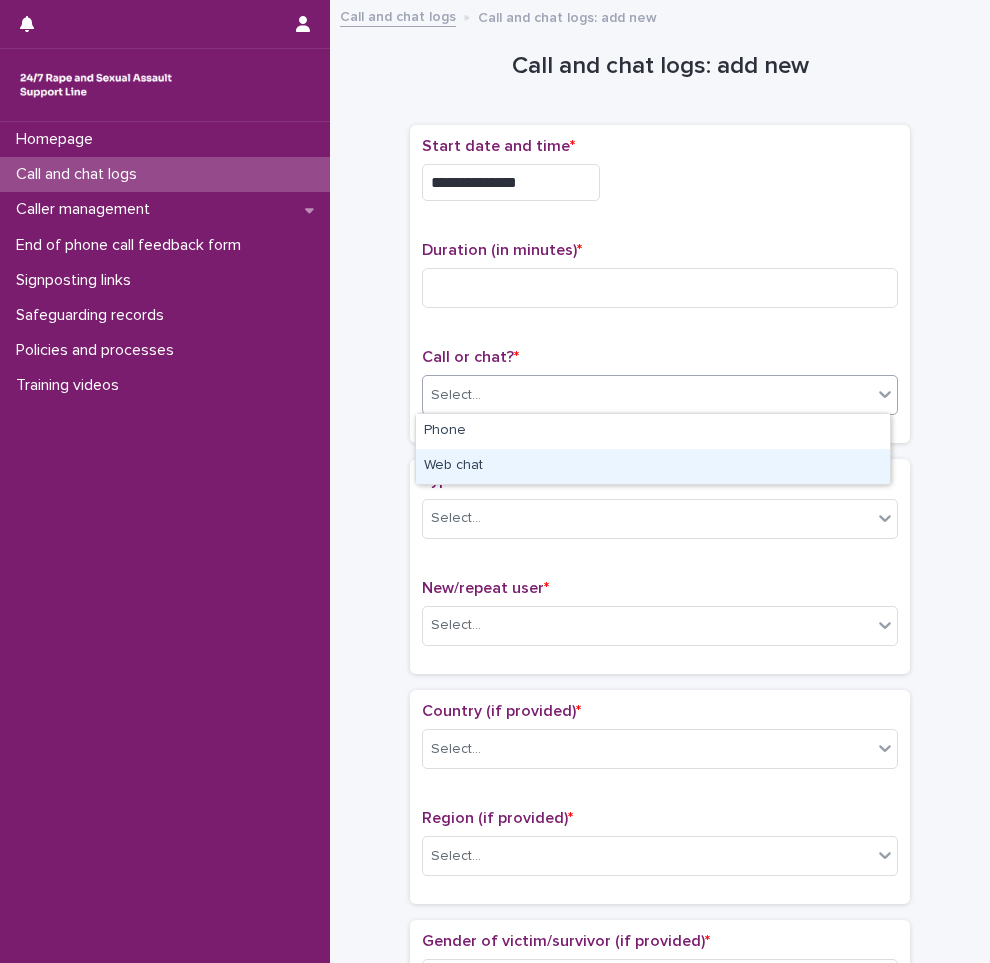 click on "Web chat" at bounding box center (653, 466) 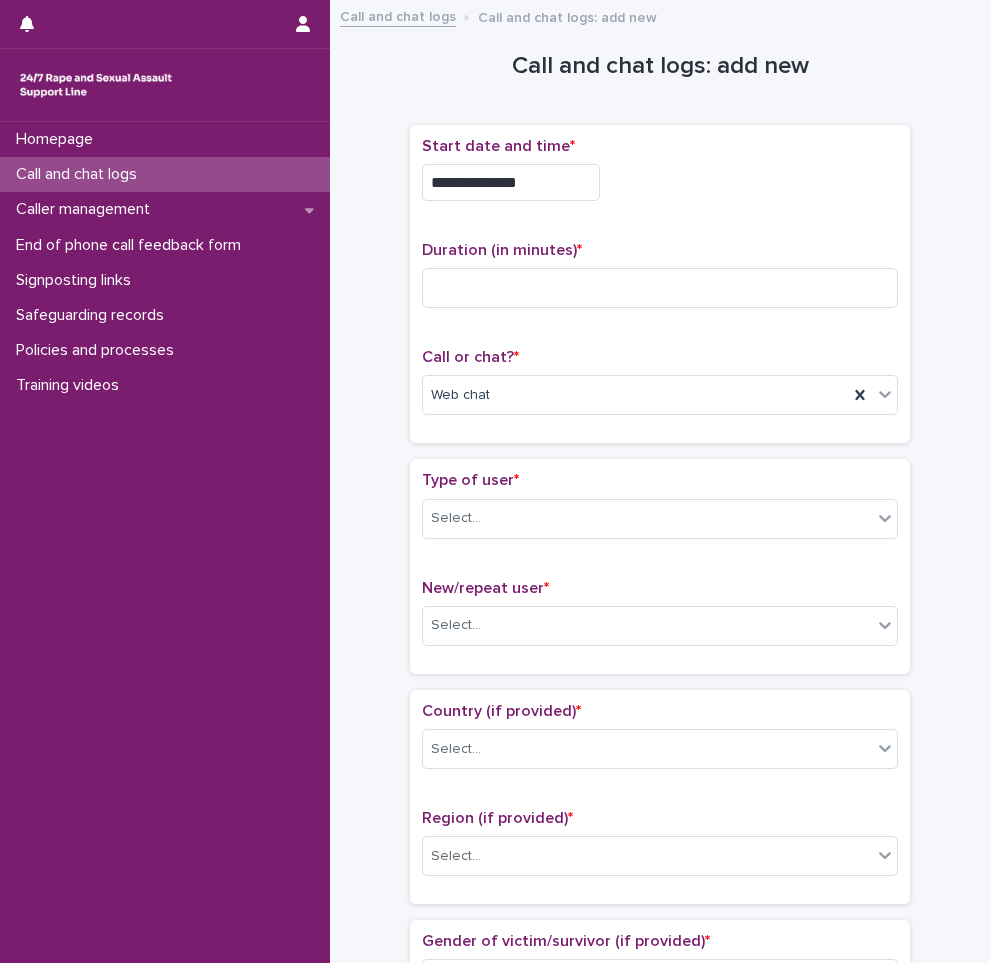 click on "**********" at bounding box center [660, 182] 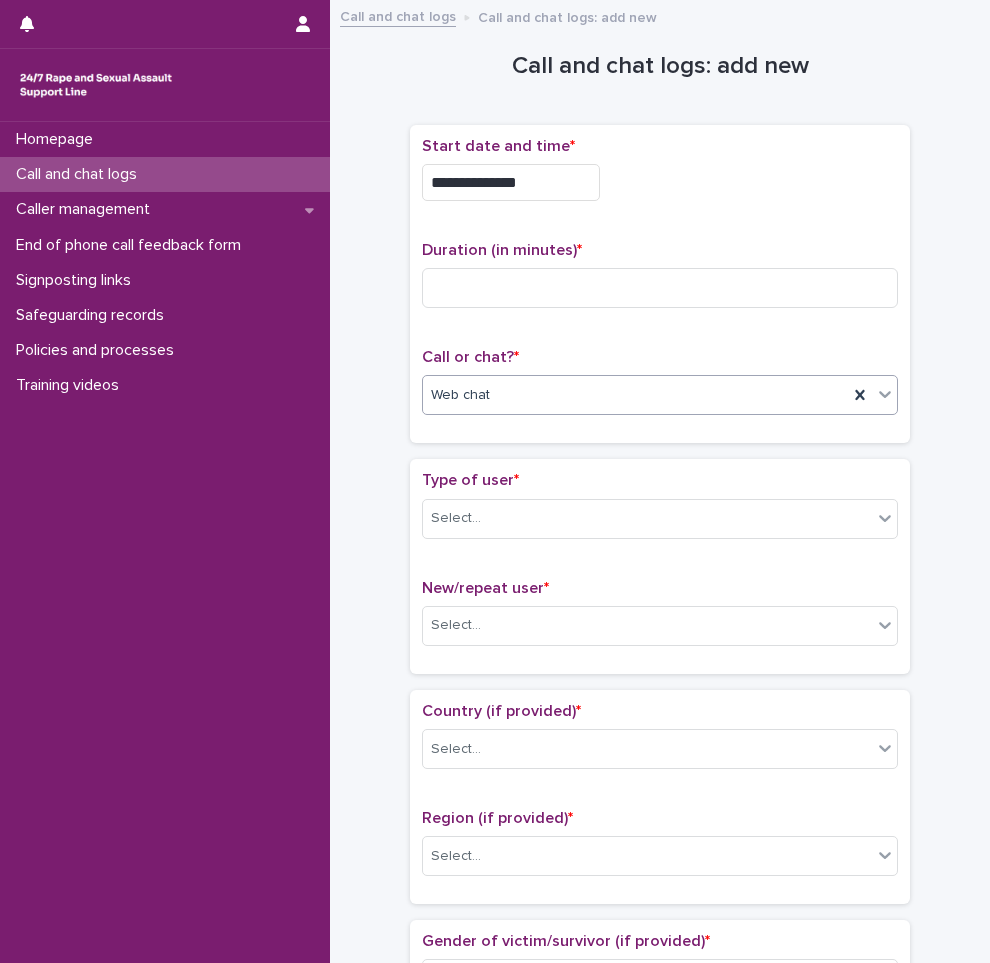 click on "Web chat" at bounding box center [635, 395] 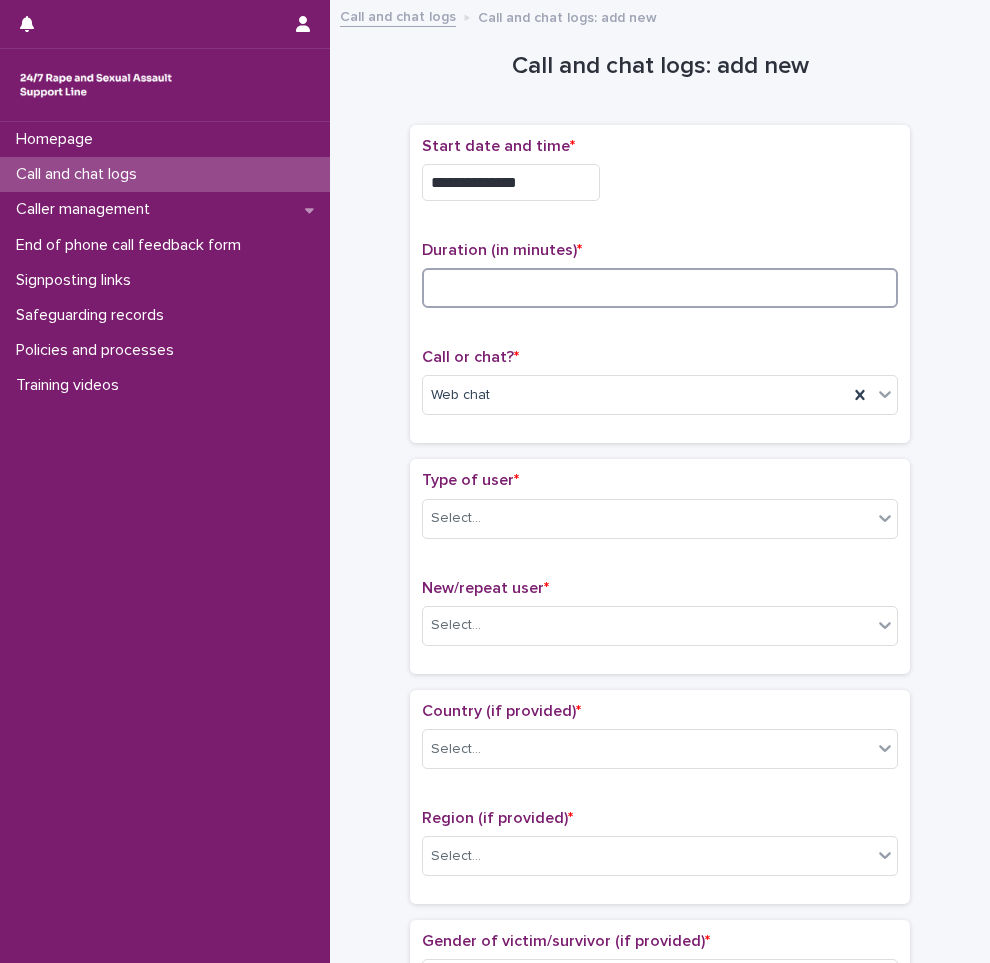 click at bounding box center (660, 288) 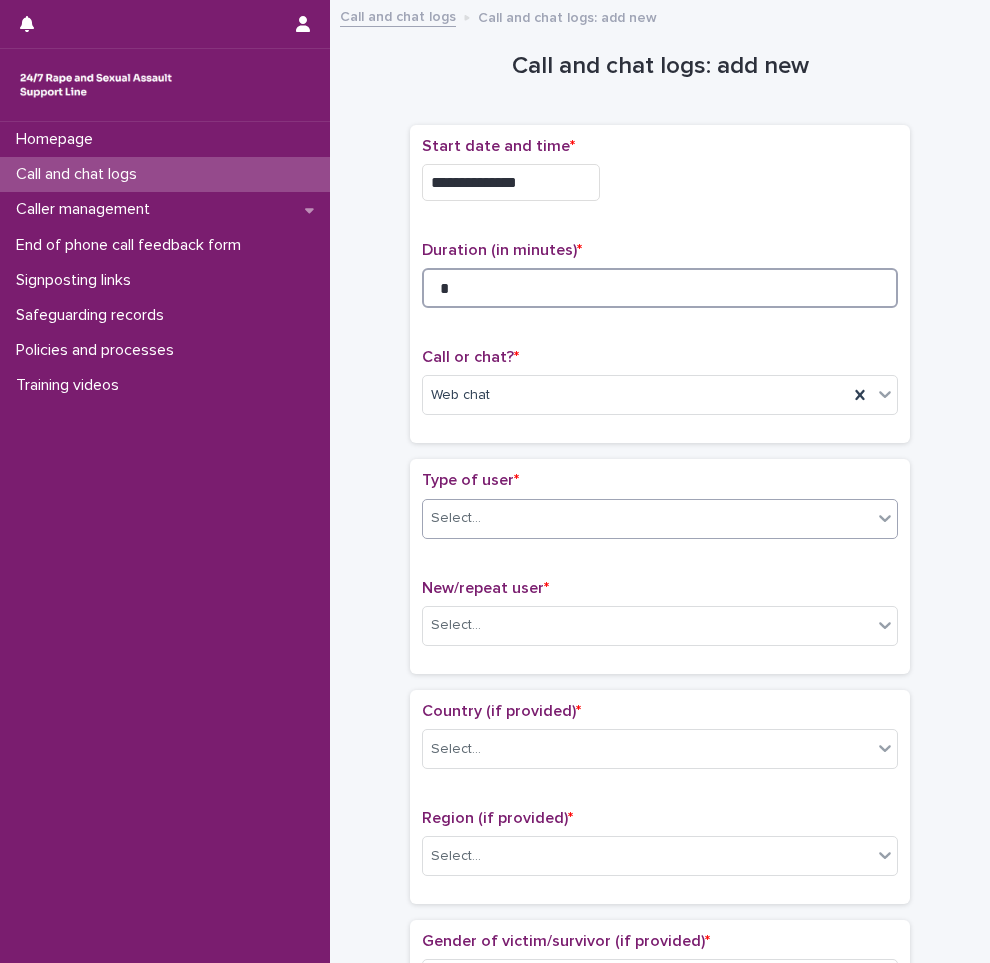 type on "*" 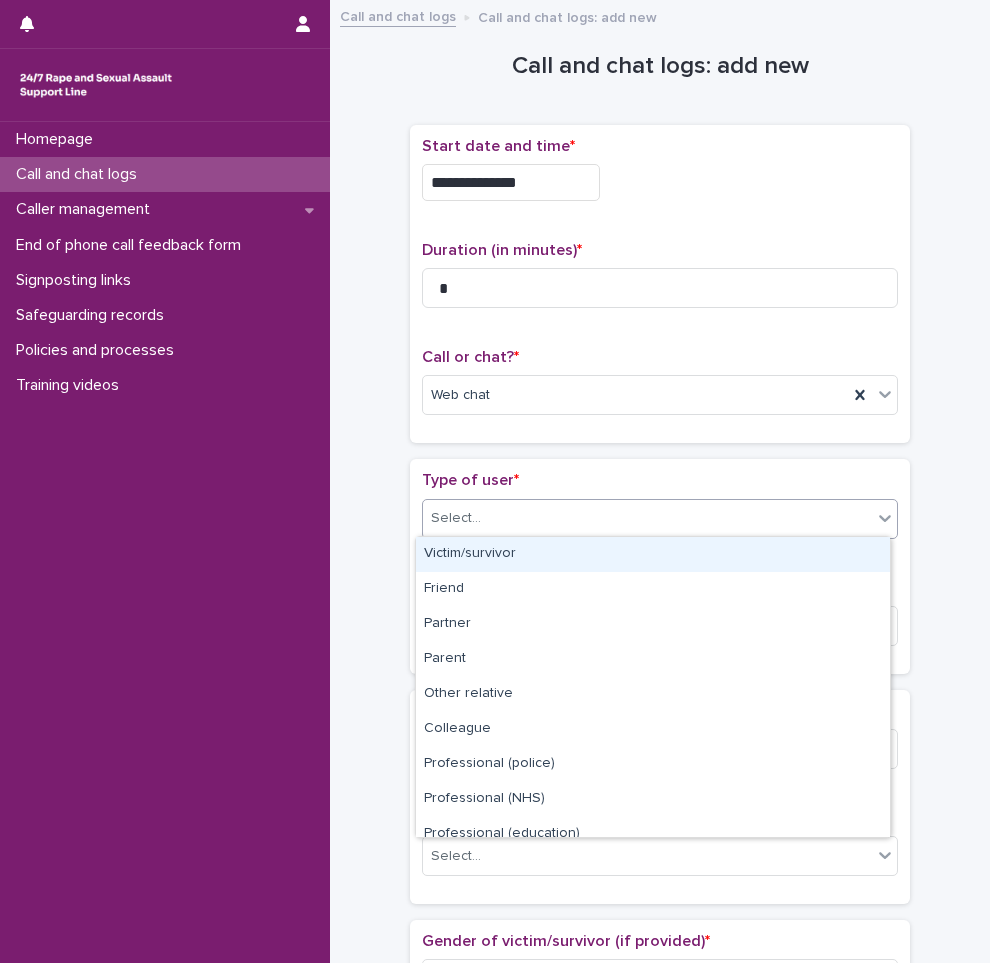 click on "Select..." at bounding box center [456, 518] 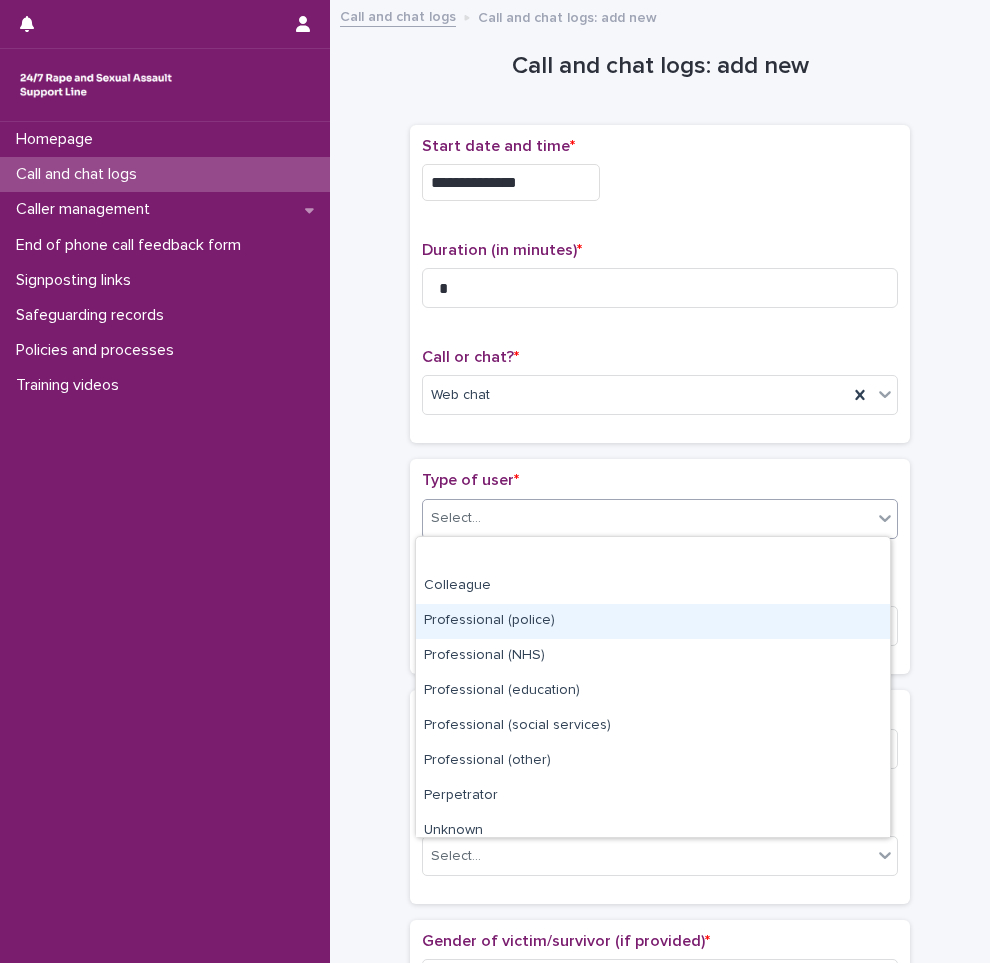 scroll, scrollTop: 225, scrollLeft: 0, axis: vertical 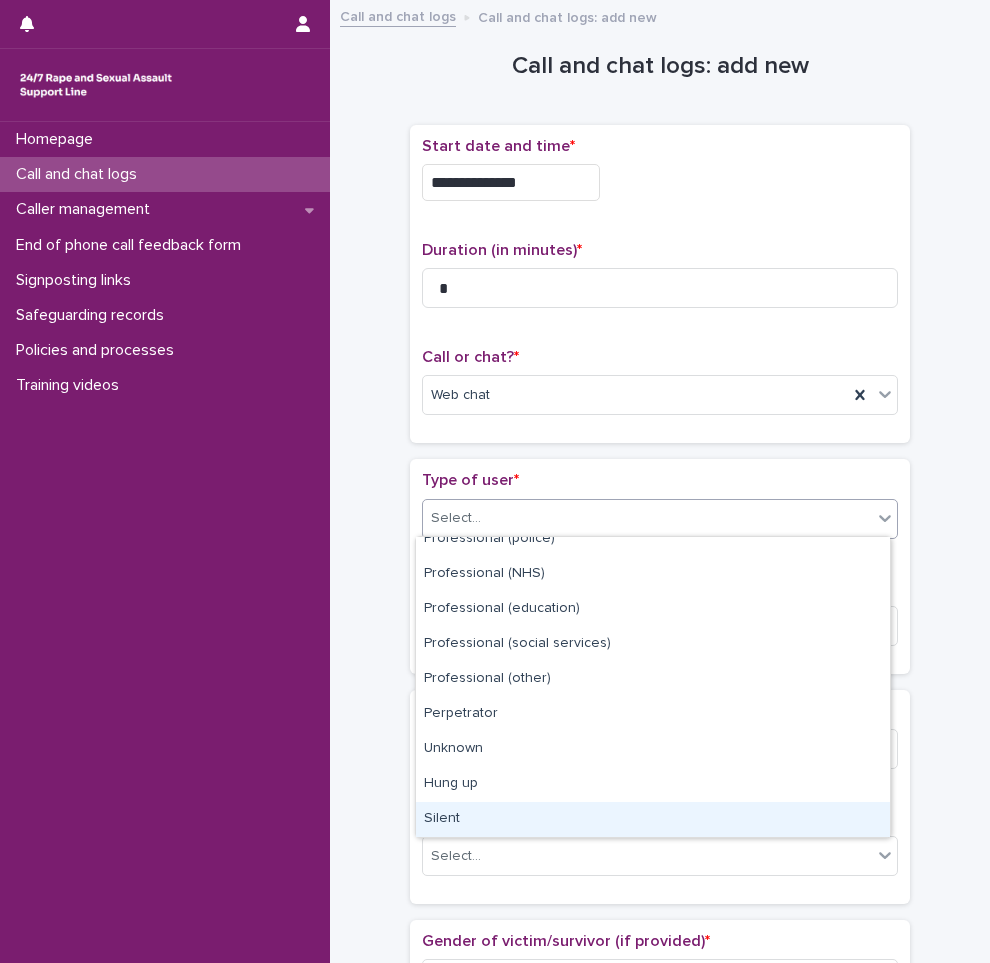 click on "Silent" at bounding box center (653, 819) 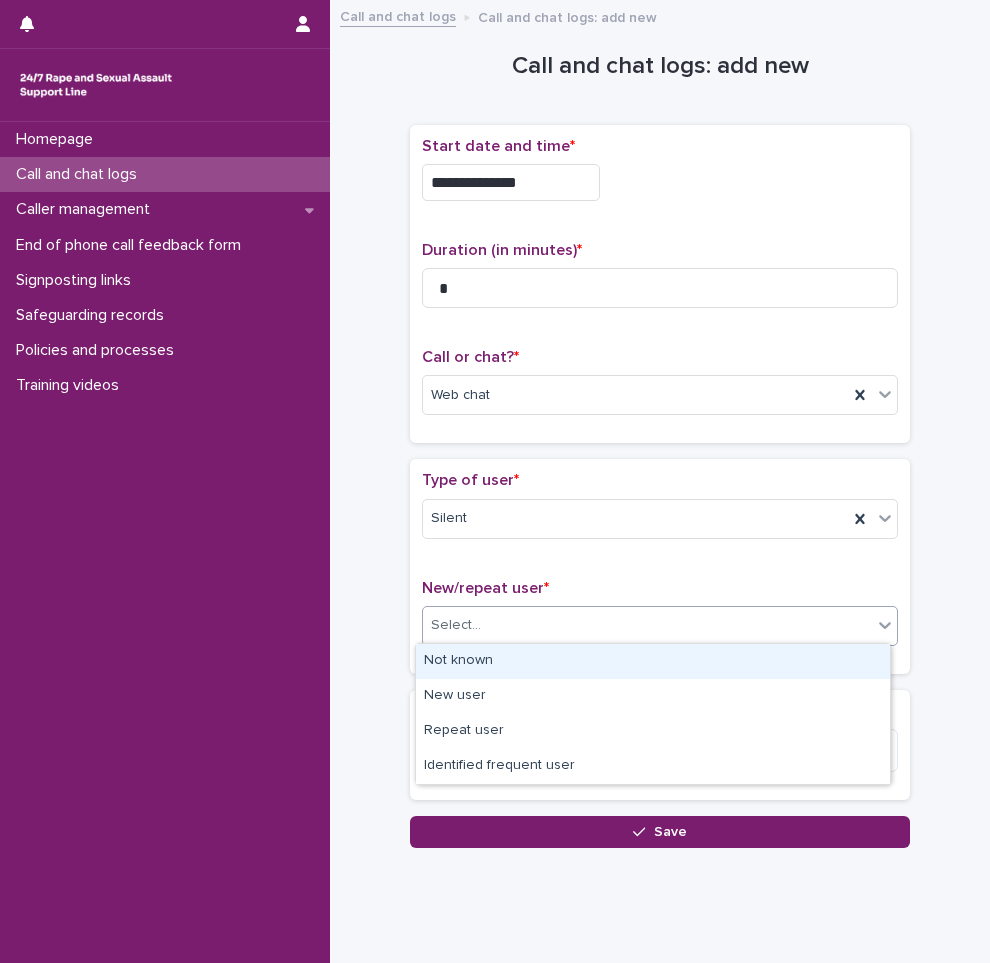 click on "Select..." at bounding box center [647, 625] 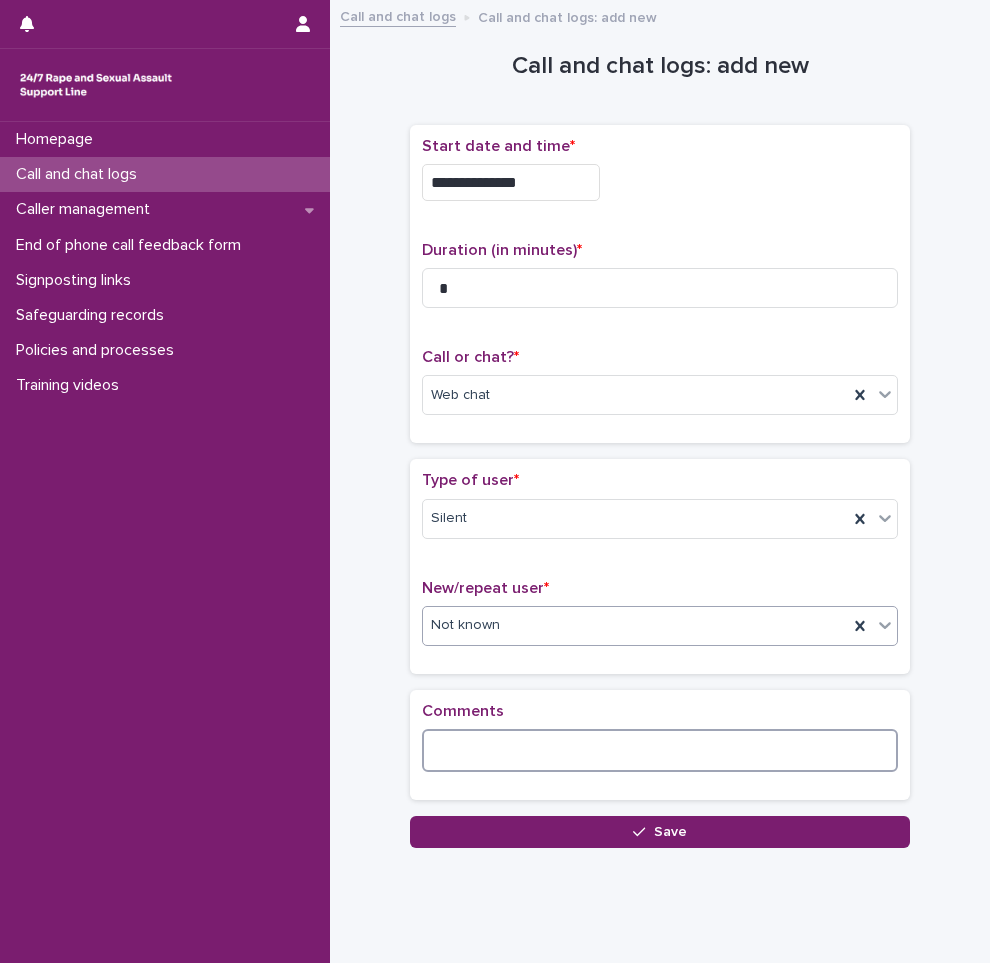 click at bounding box center (660, 750) 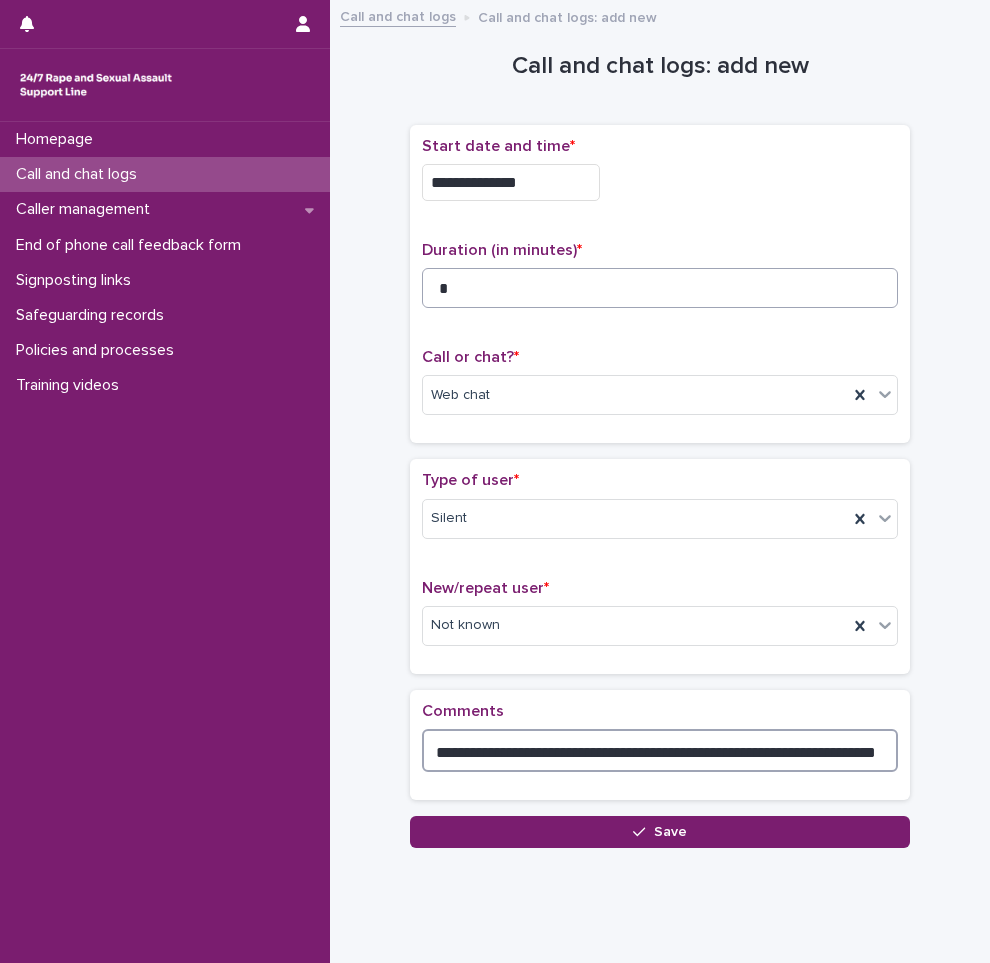 type on "**********" 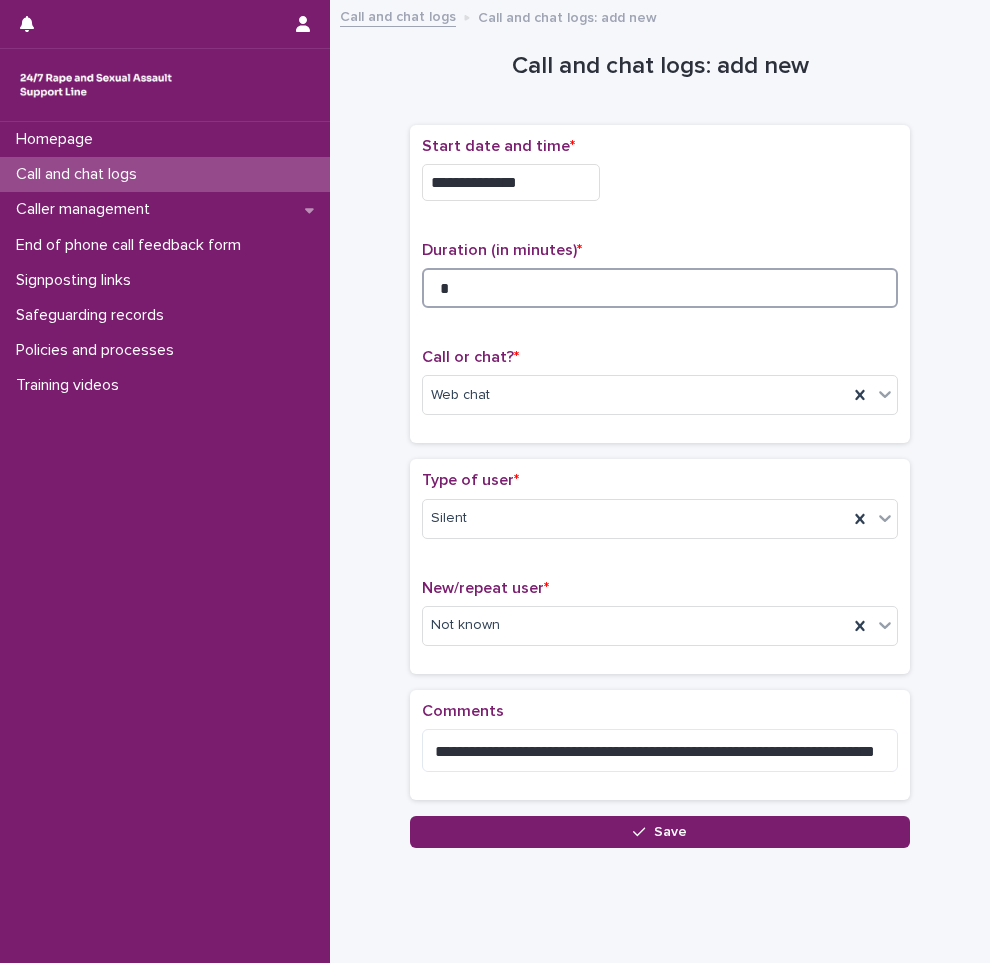 click on "*" at bounding box center [660, 288] 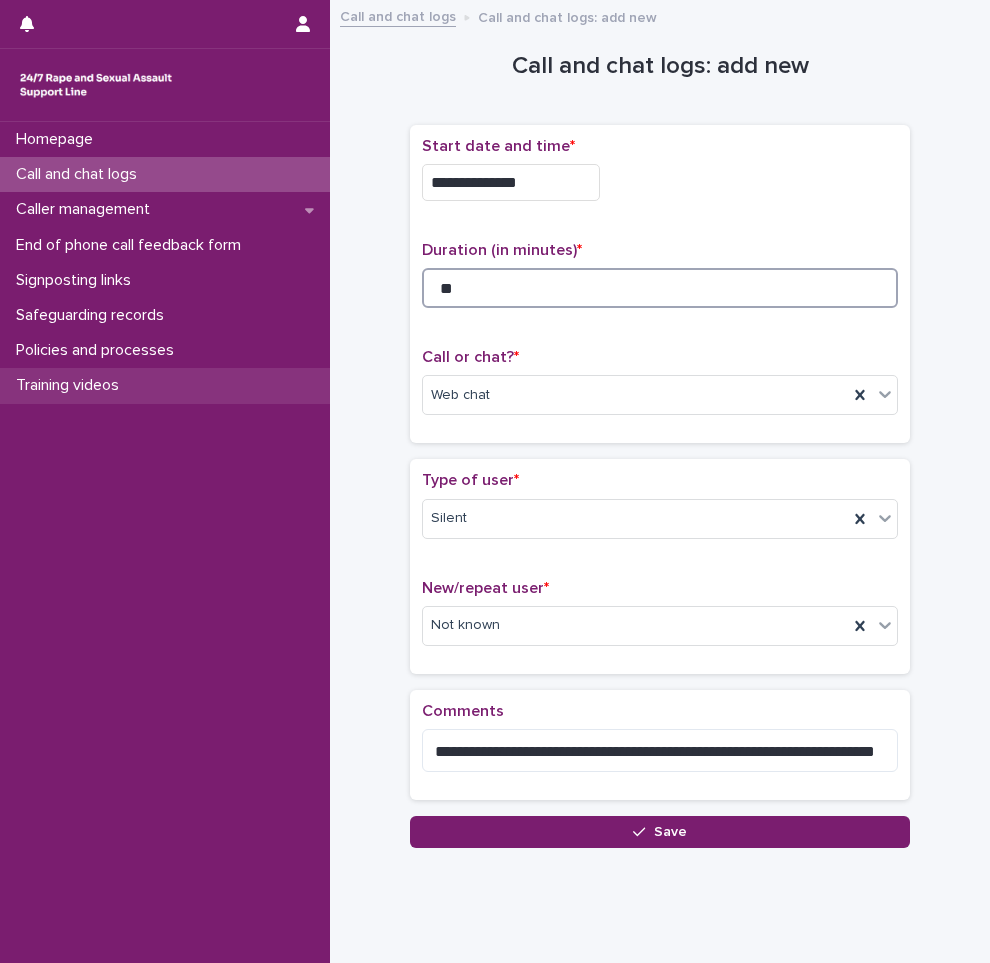type on "**" 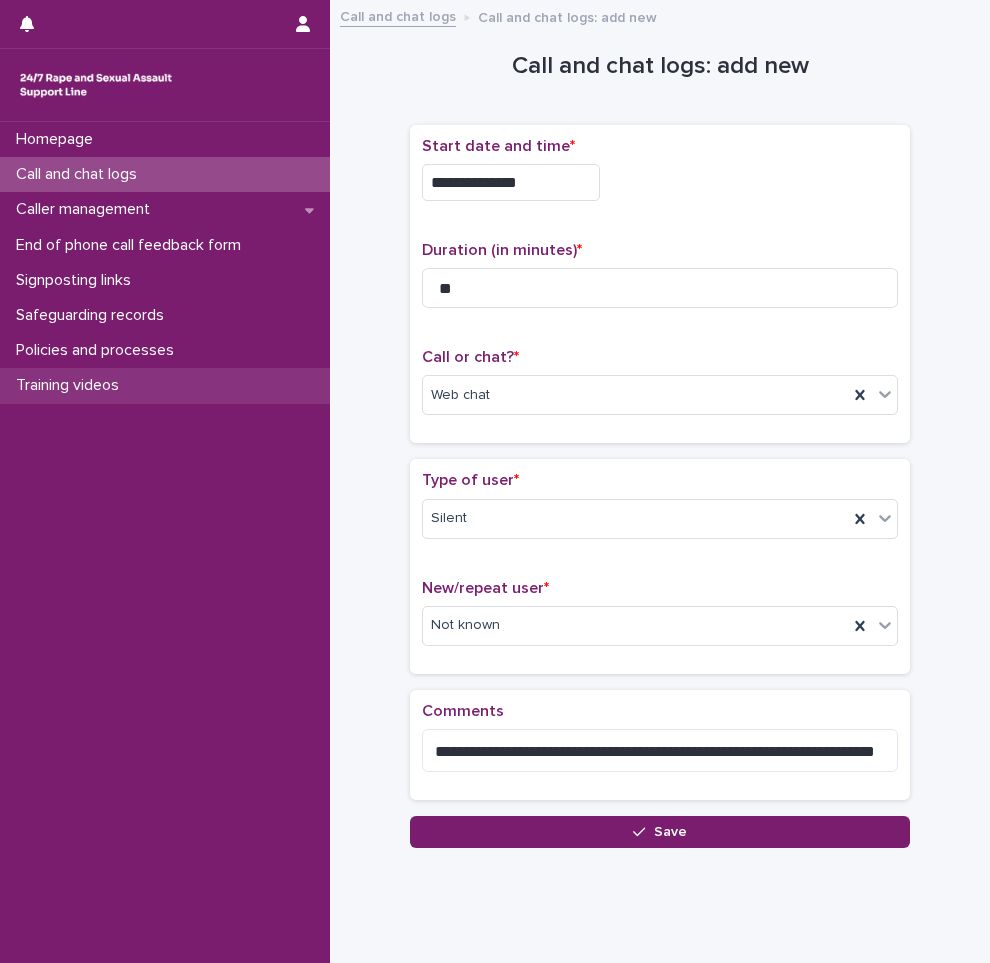 click on "Training videos" at bounding box center [165, 385] 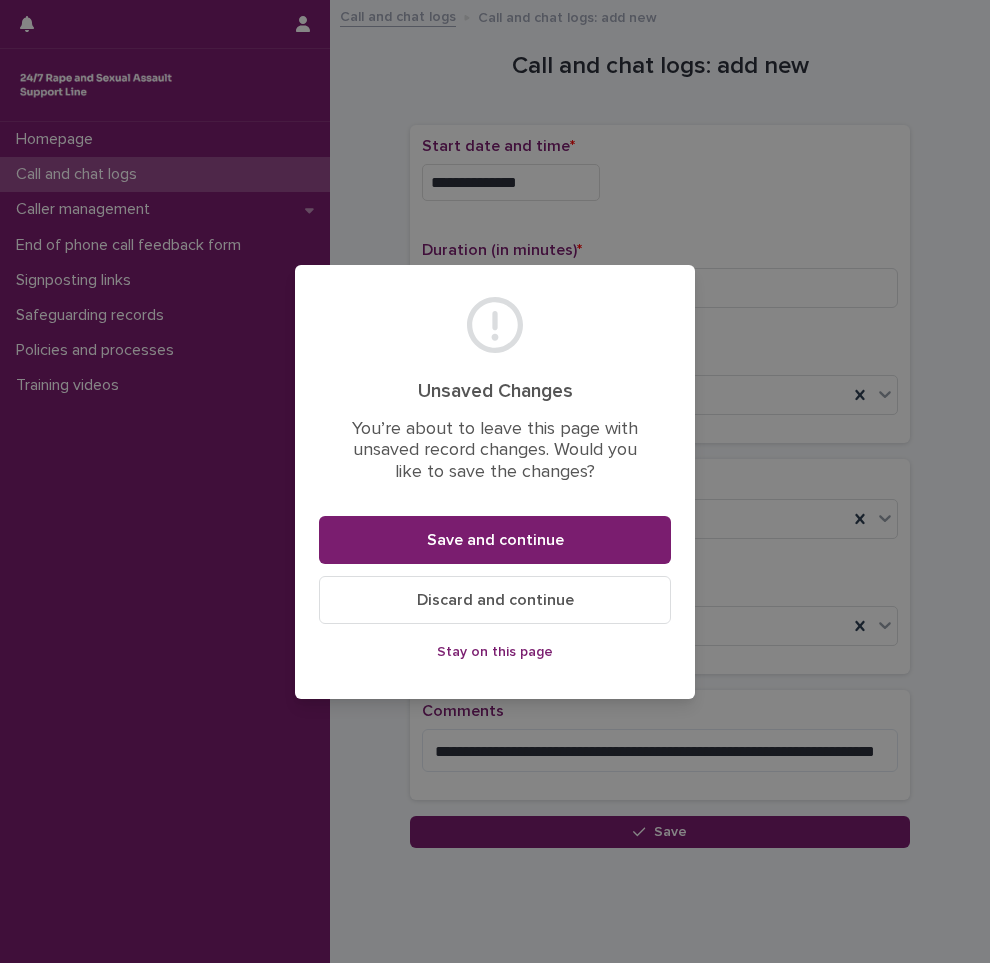 click on "Unsaved Changes You’re about to leave this page with unsaved record changes. Would you like to save the changes? Save and continue Discard and continue Stay on this page" at bounding box center (495, 481) 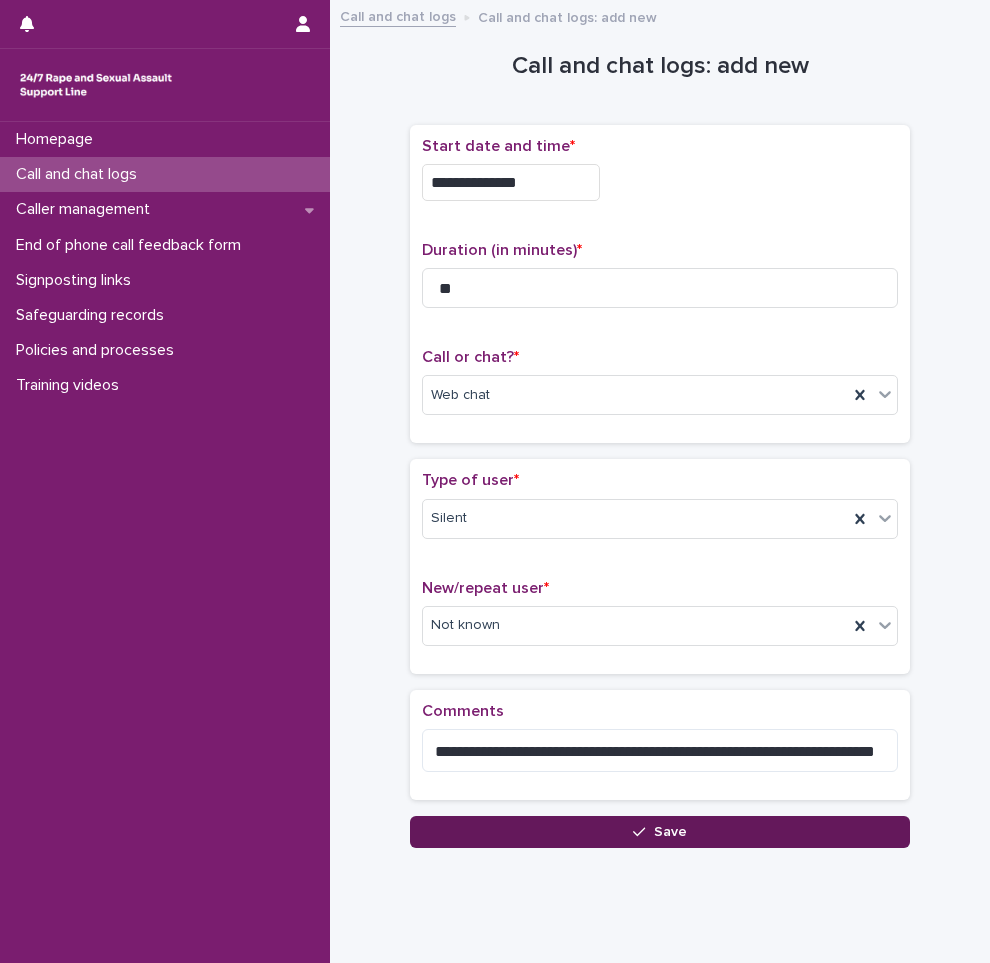 click on "Save" at bounding box center [670, 832] 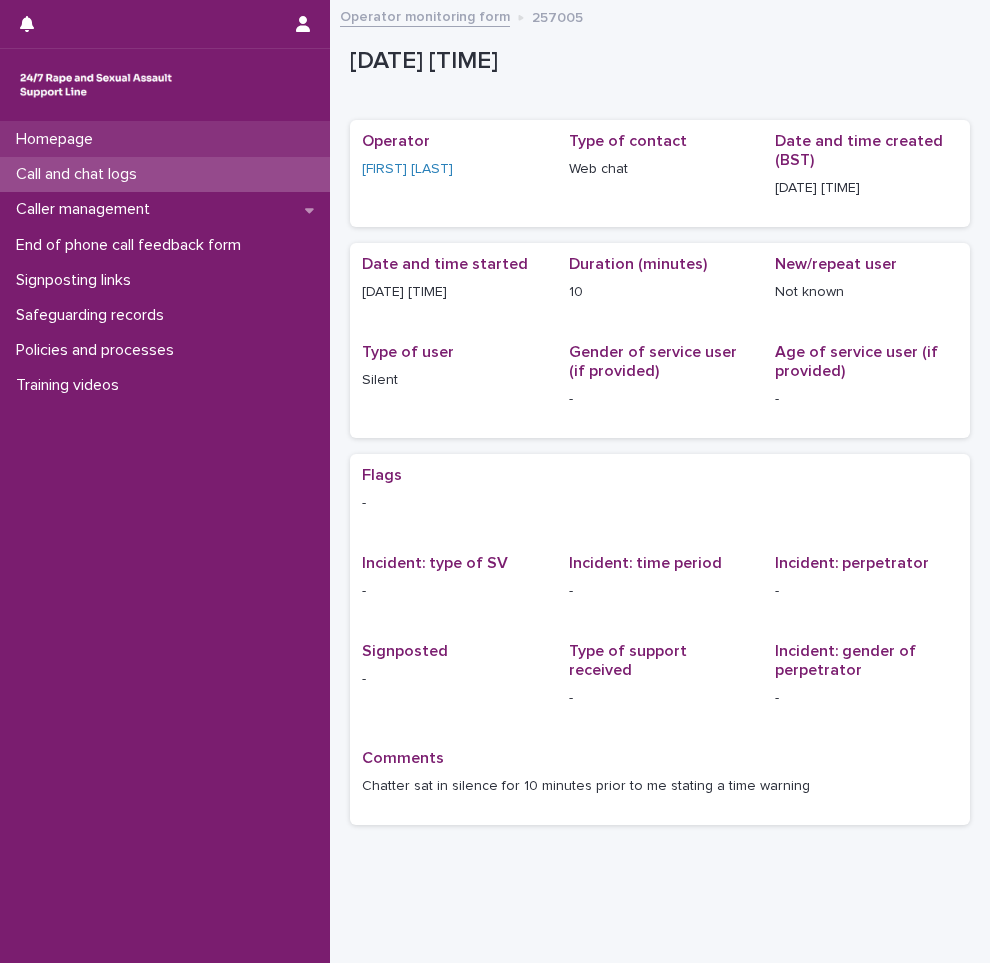 click on "Homepage" at bounding box center [58, 139] 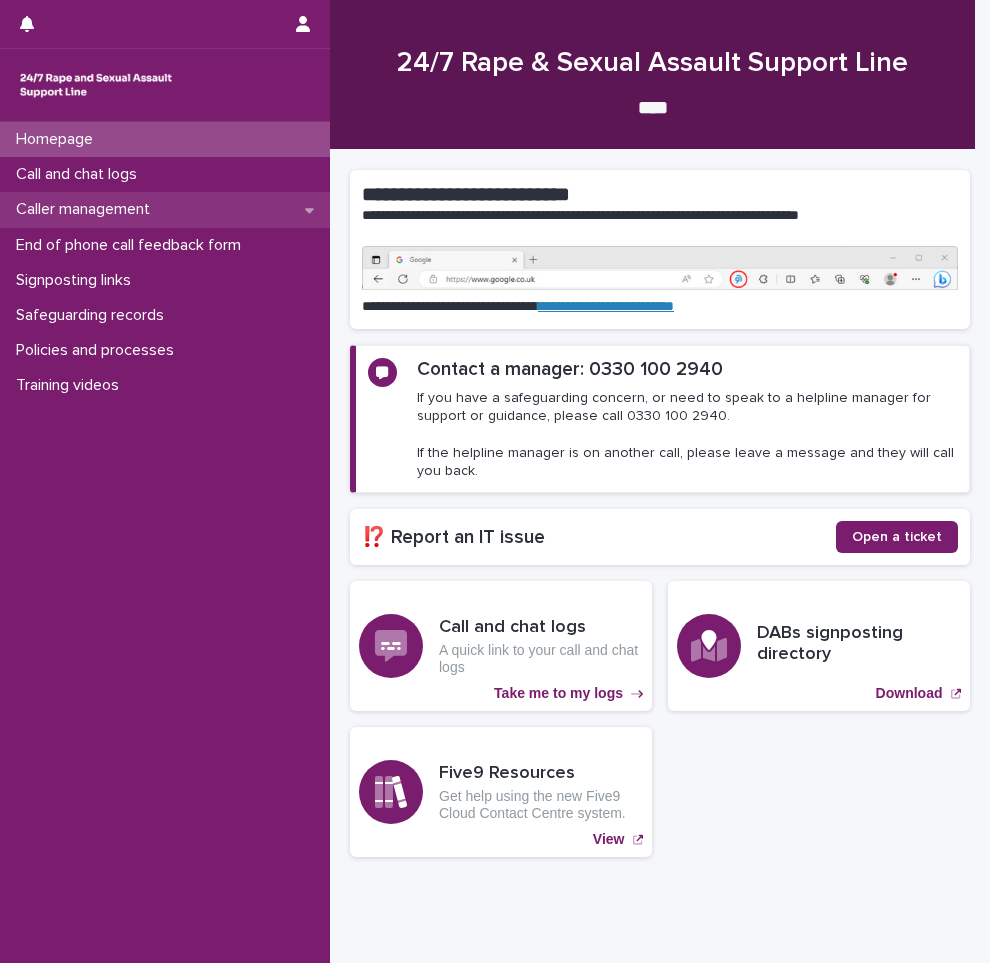 click on "Caller management" at bounding box center [165, 209] 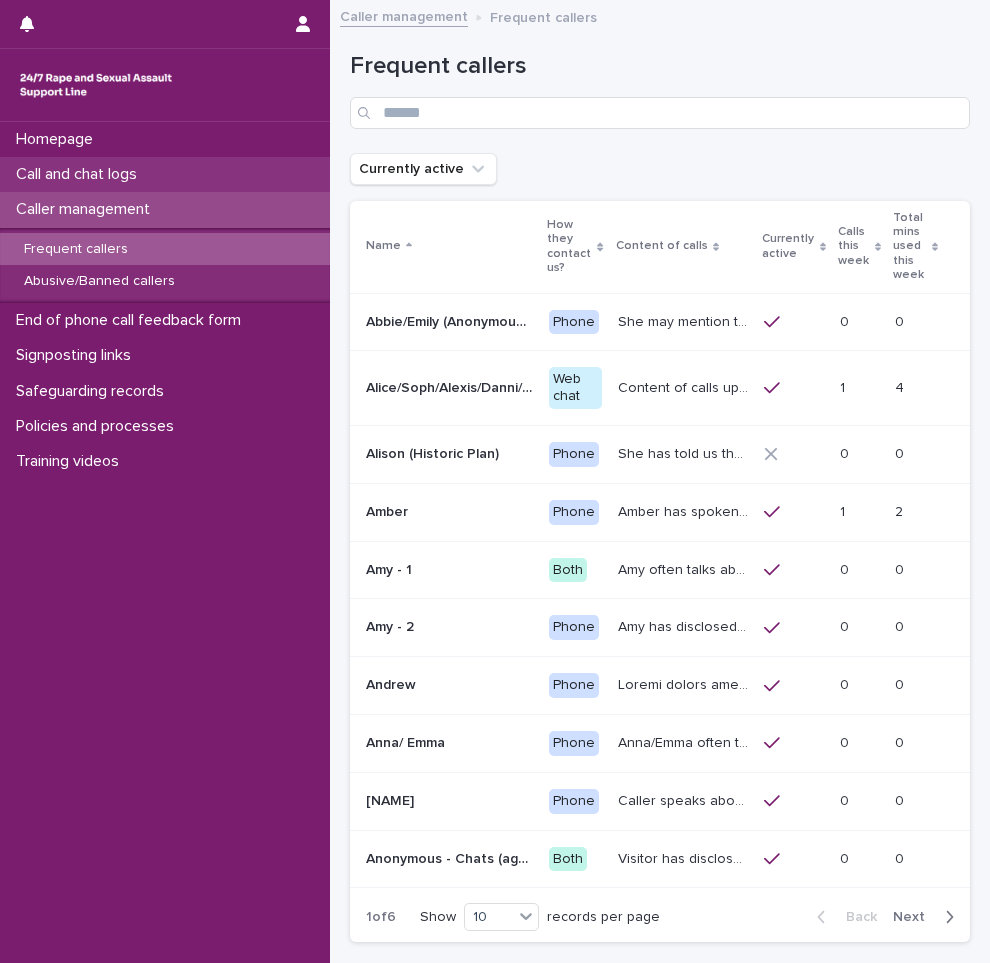 click on "Call and chat logs" at bounding box center [80, 174] 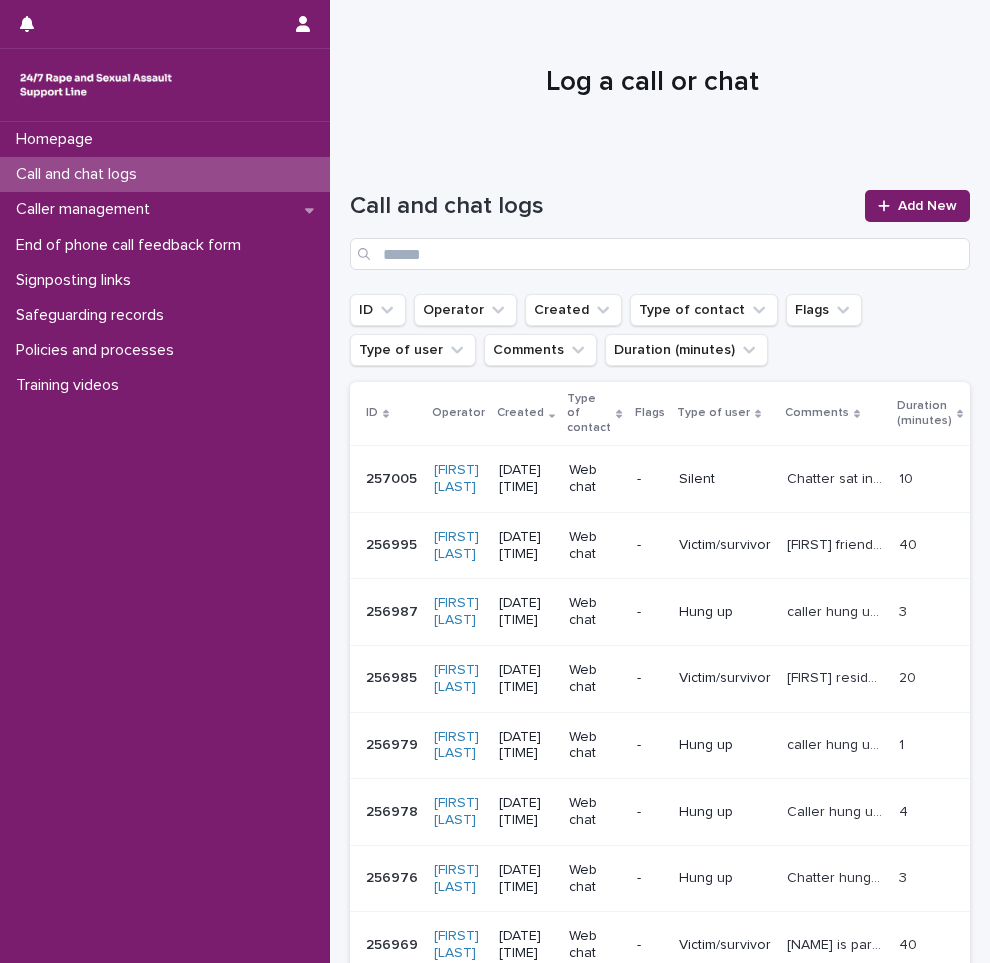 click on "Call and chat logs" at bounding box center (80, 174) 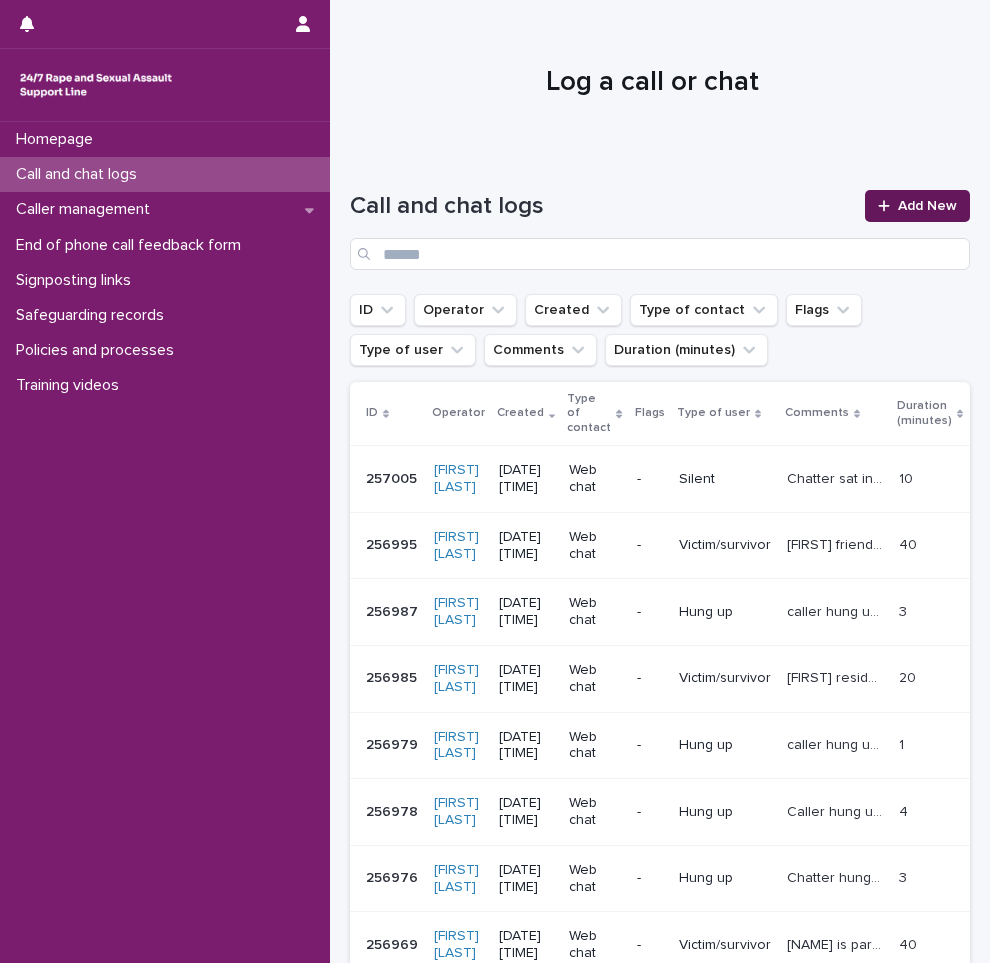 click on "Add New" at bounding box center [927, 206] 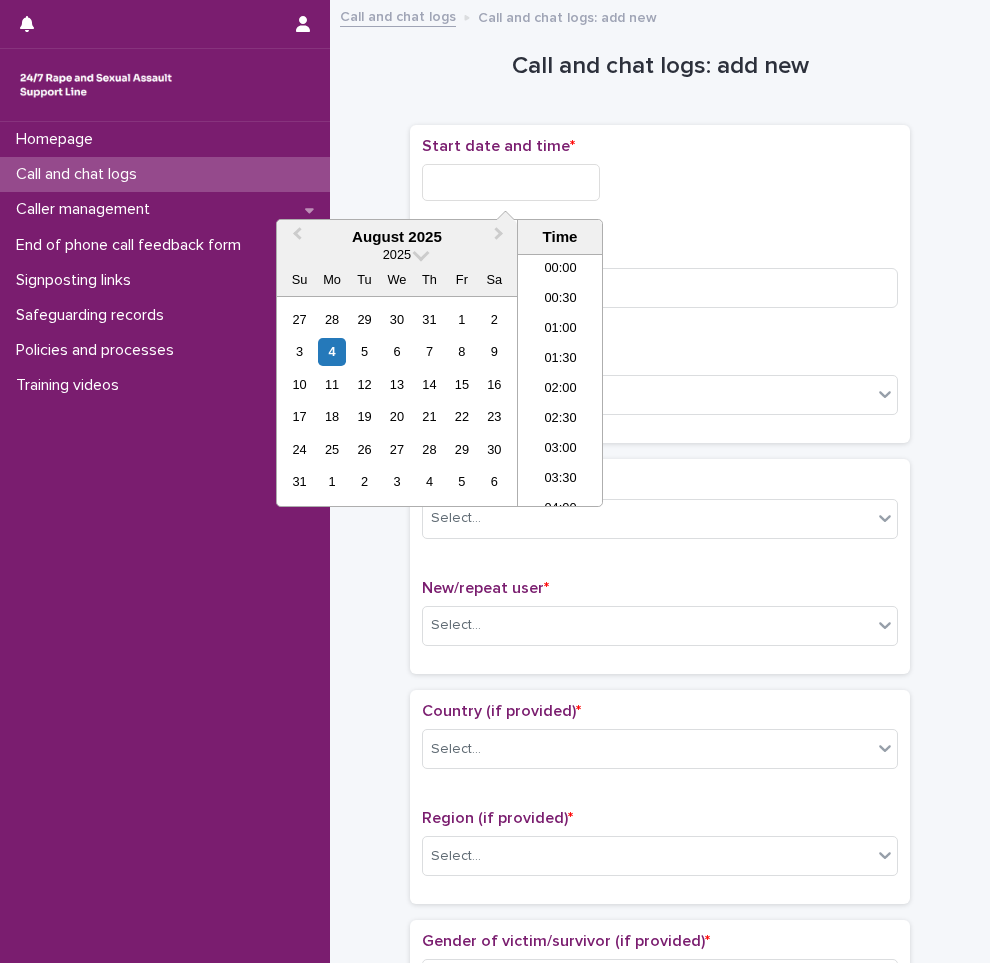 click at bounding box center [511, 182] 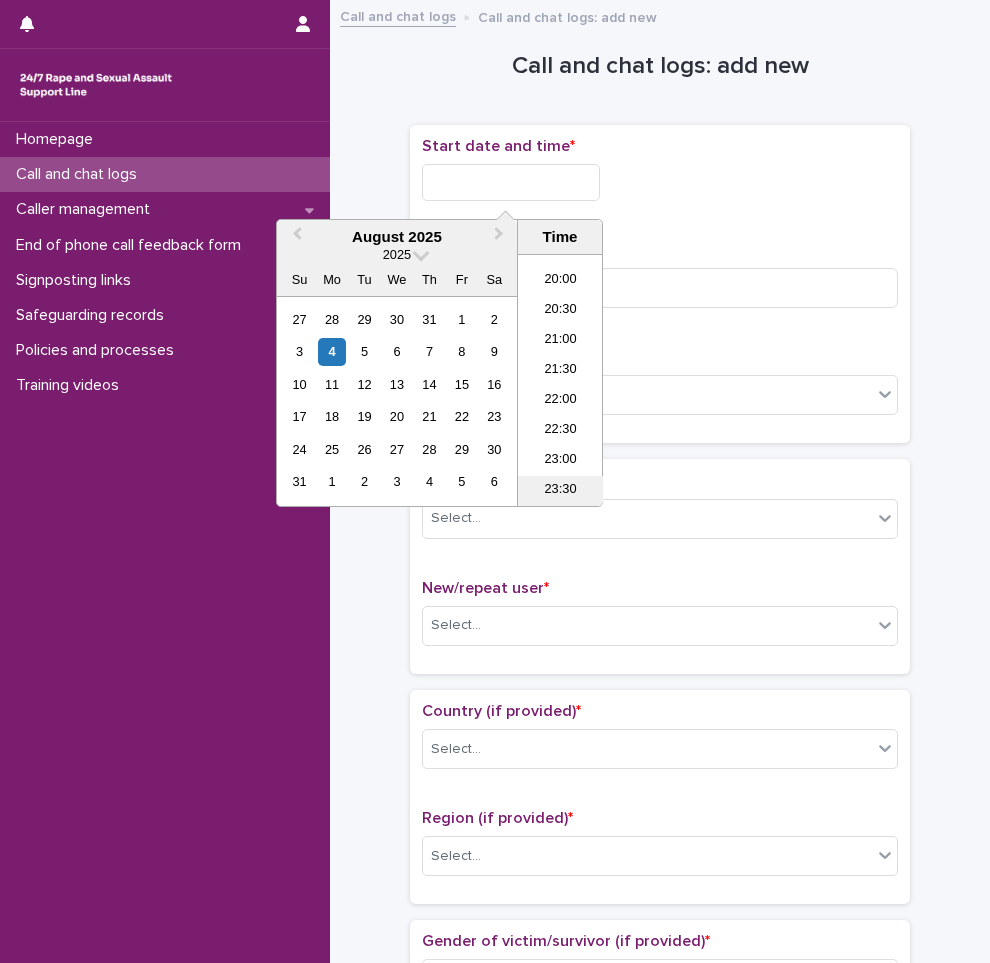 click on "23:30" at bounding box center (560, 491) 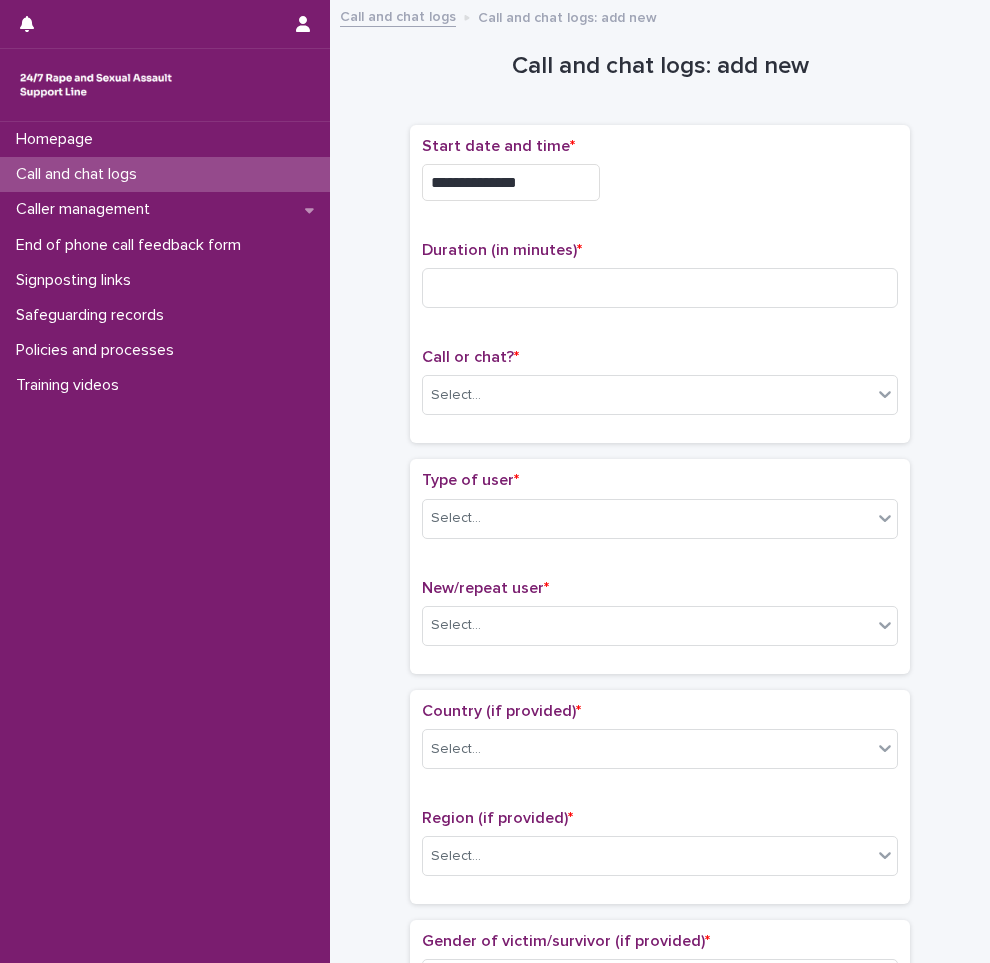 click on "**********" at bounding box center (511, 182) 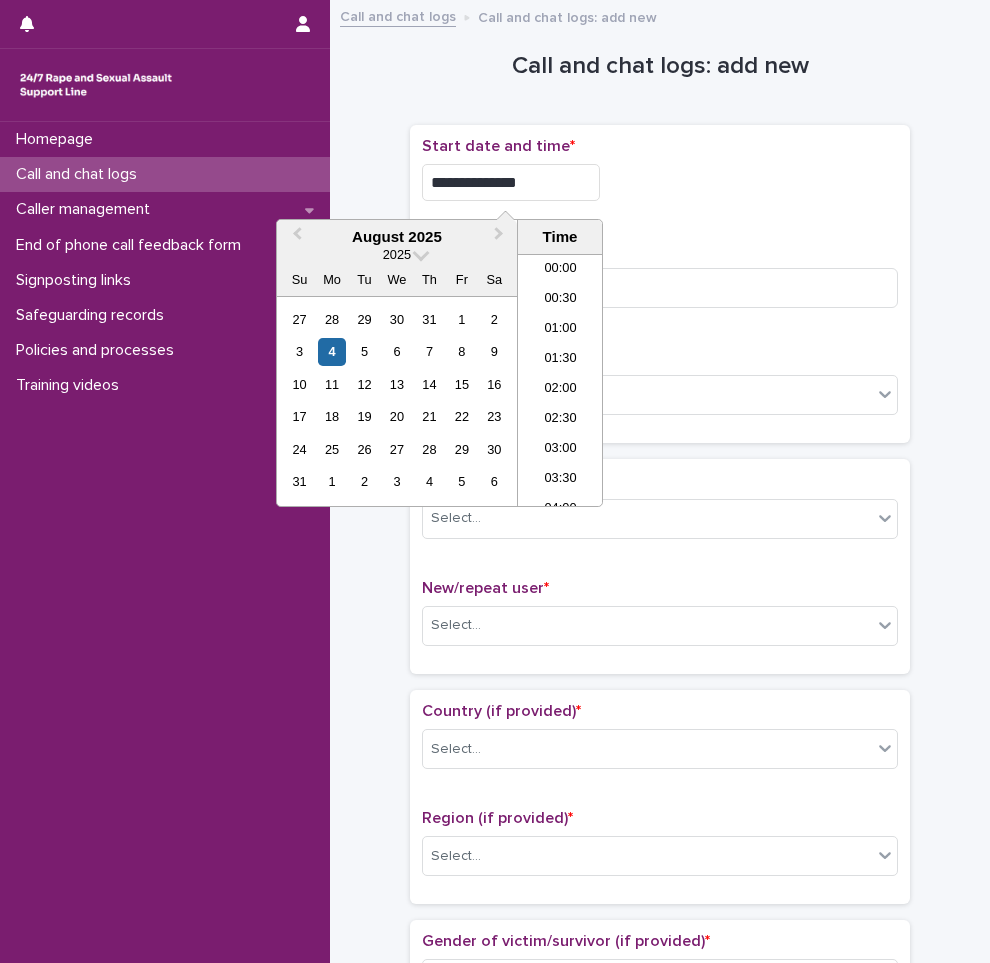 scroll, scrollTop: 1189, scrollLeft: 0, axis: vertical 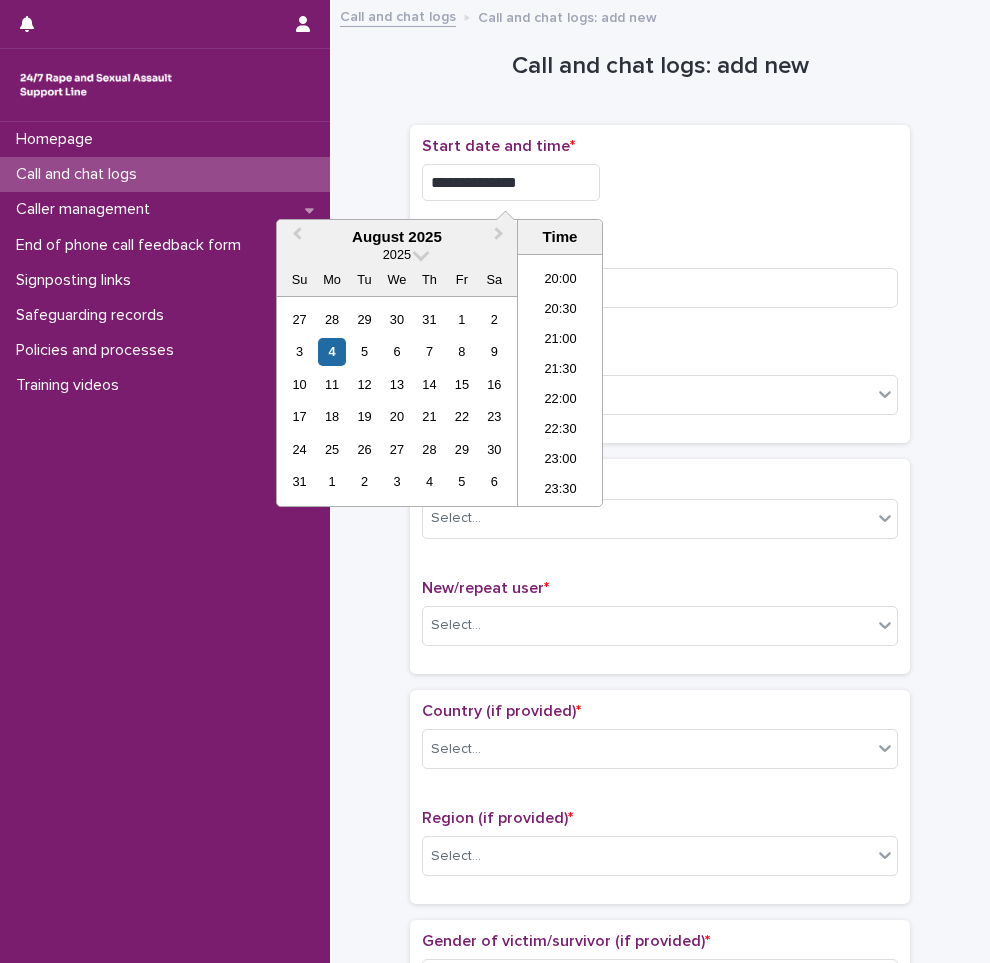 type on "**********" 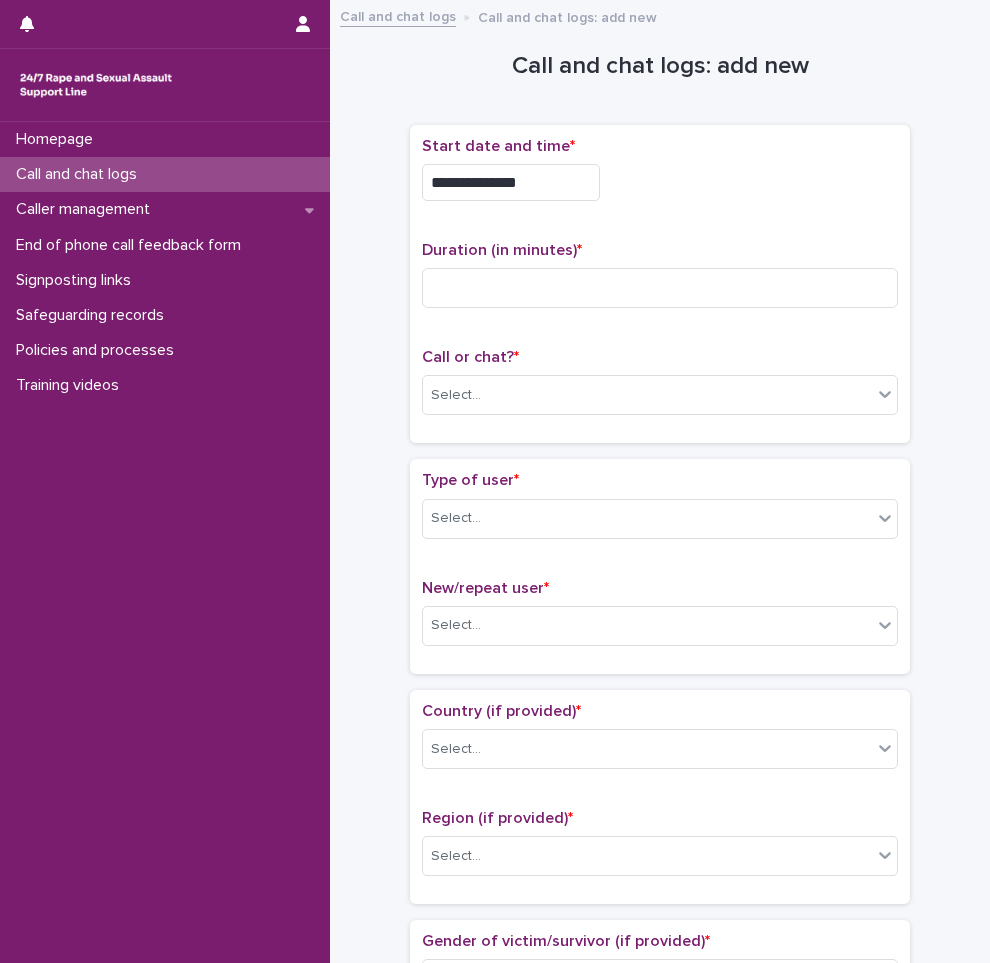 click on "**********" at bounding box center [660, 182] 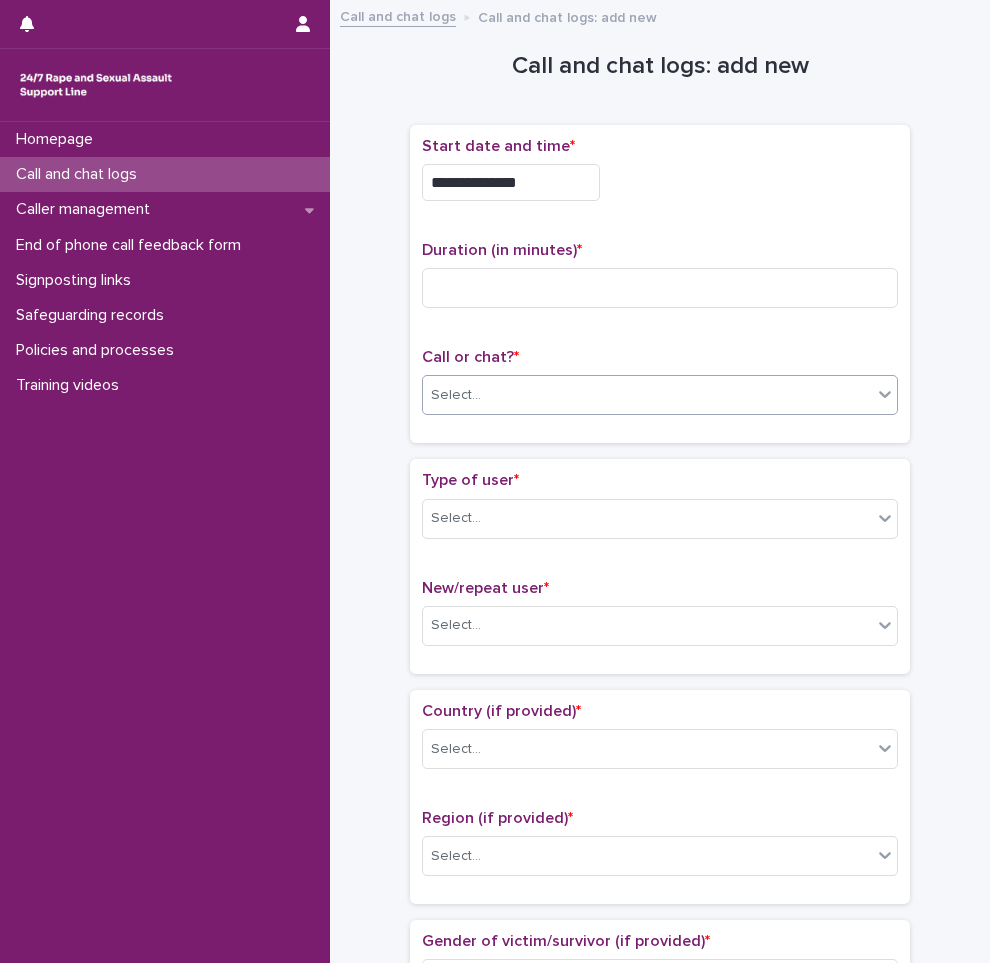 click on "Select..." at bounding box center [456, 395] 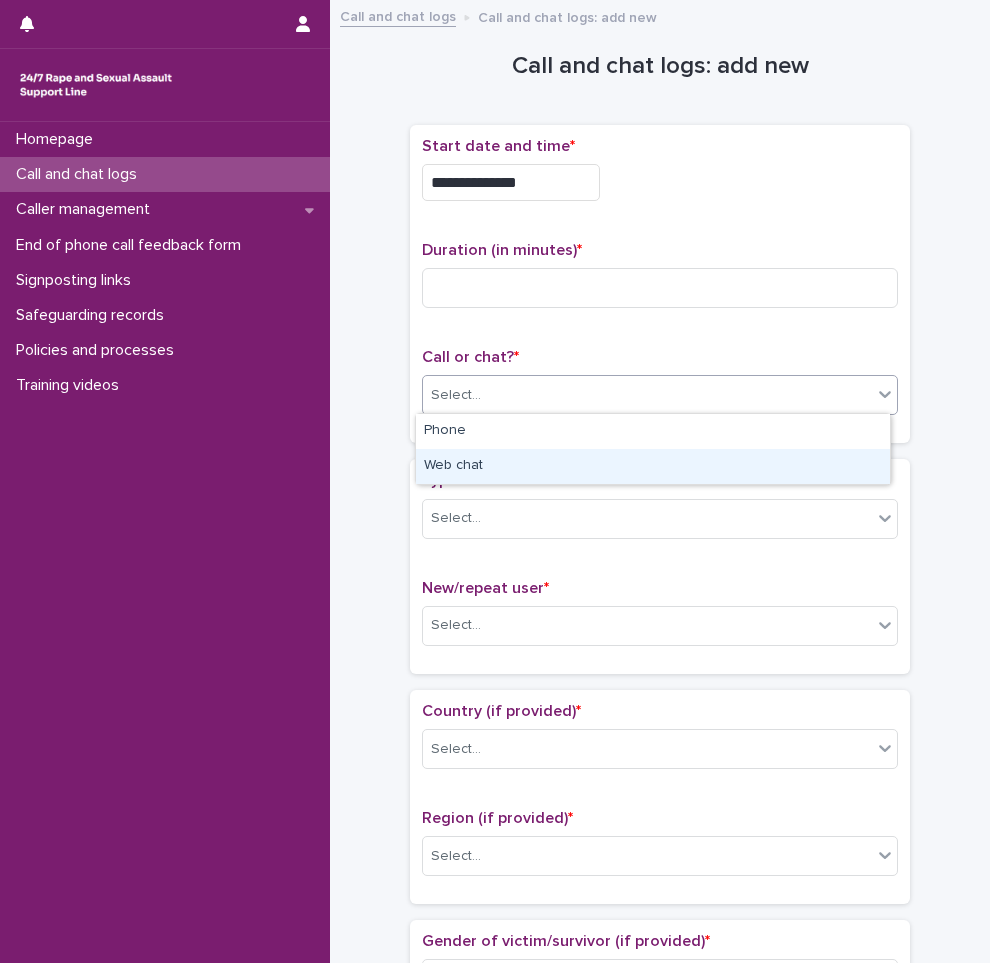click on "Web chat" at bounding box center [653, 466] 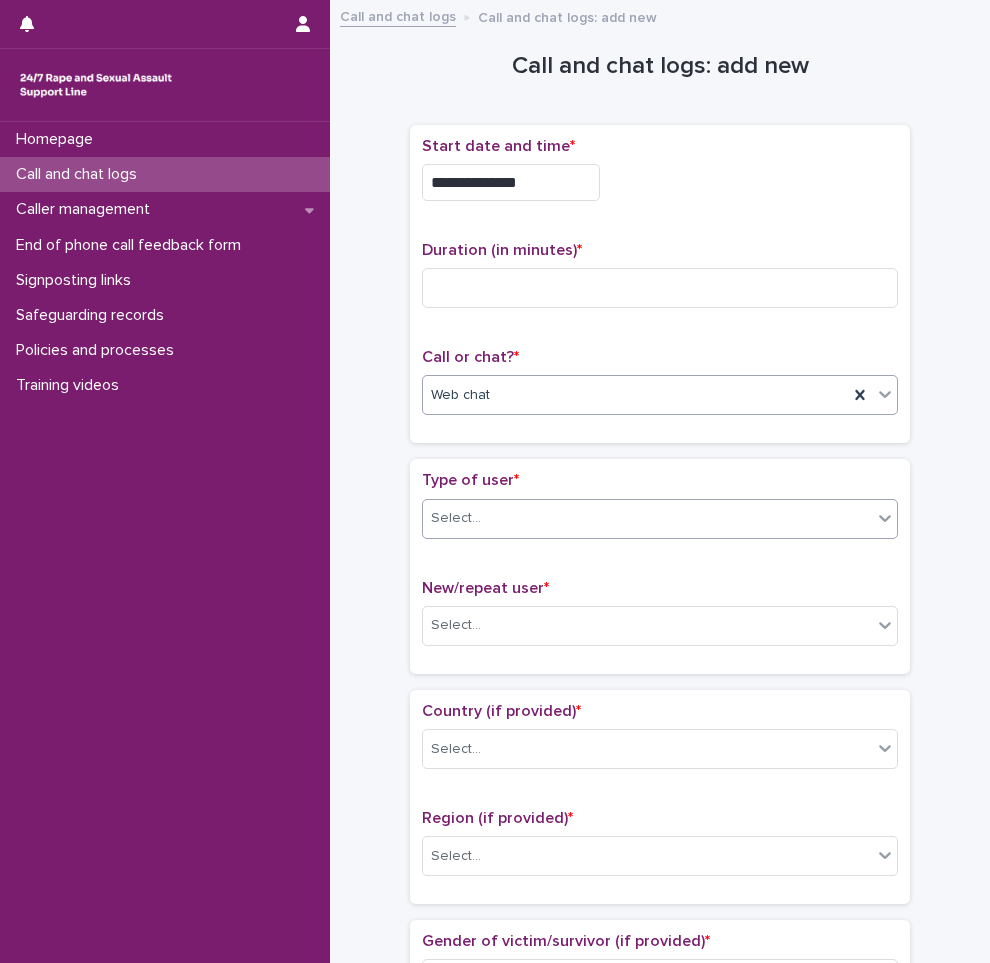click on "Select..." at bounding box center [647, 518] 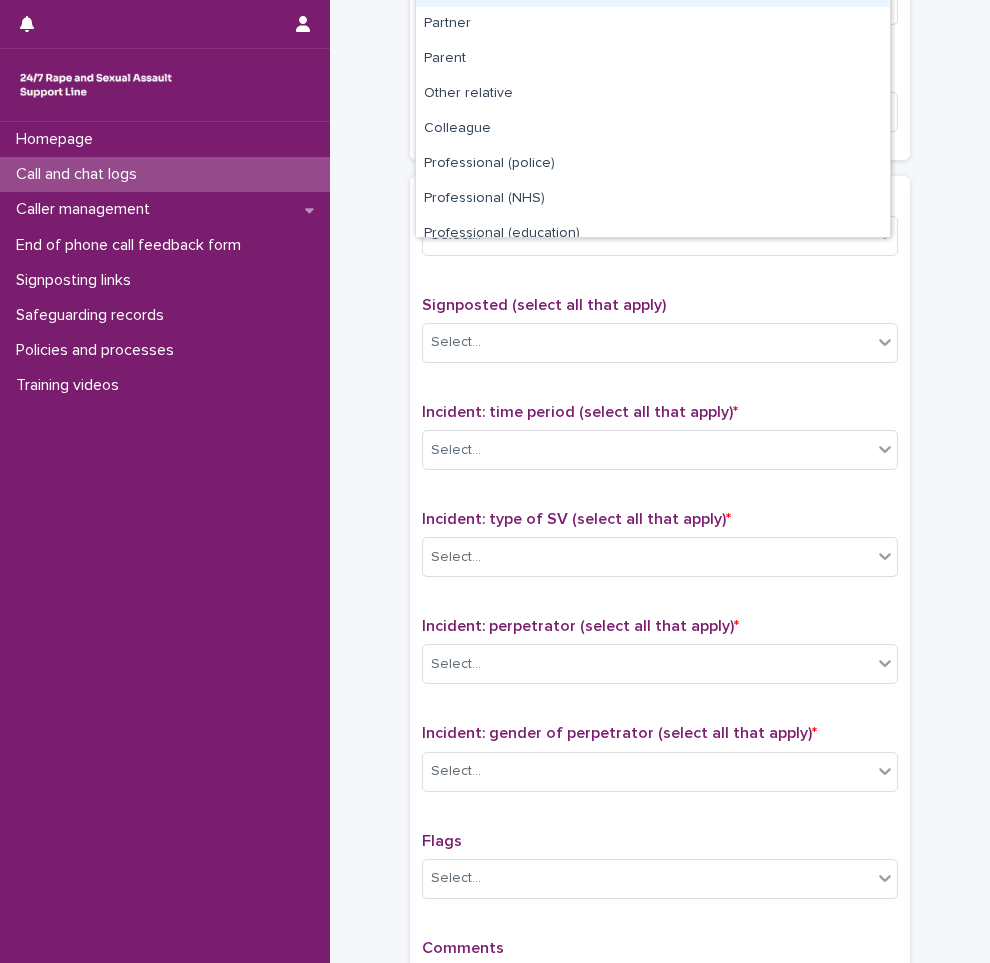 scroll, scrollTop: 1000, scrollLeft: 0, axis: vertical 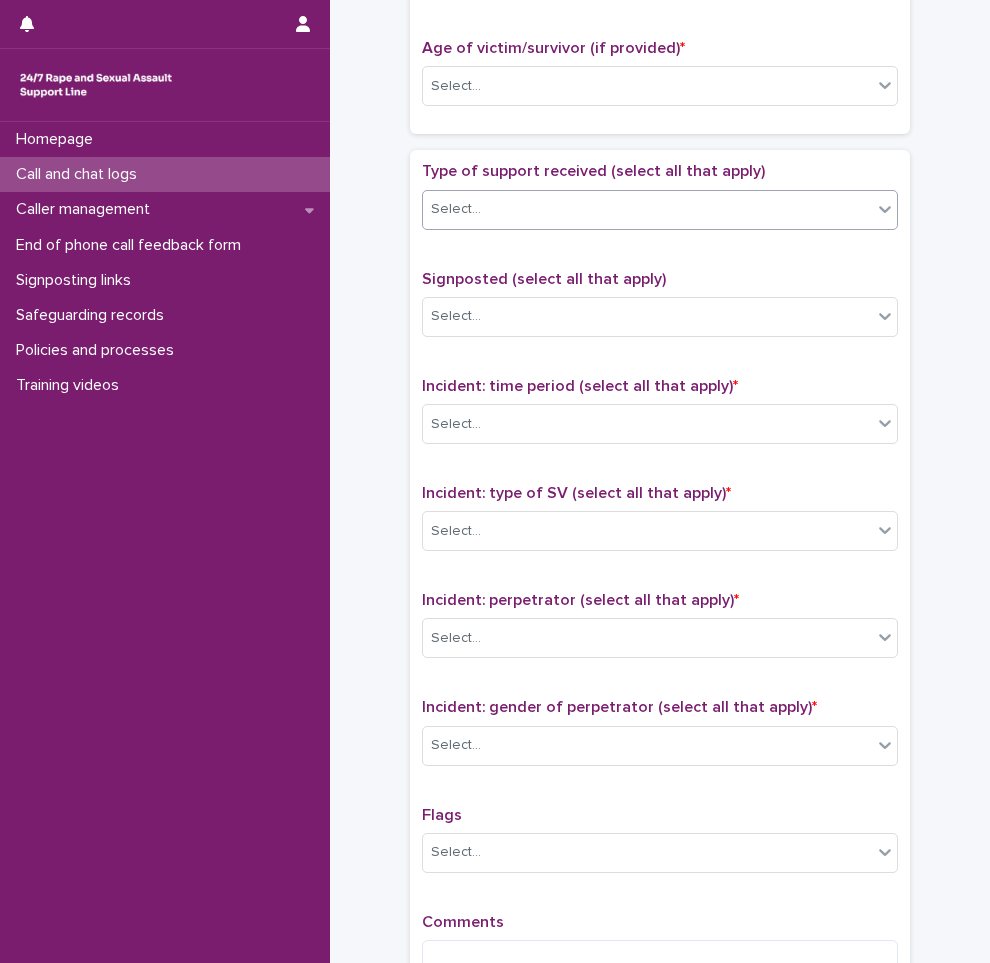 click on "Select..." at bounding box center (647, 209) 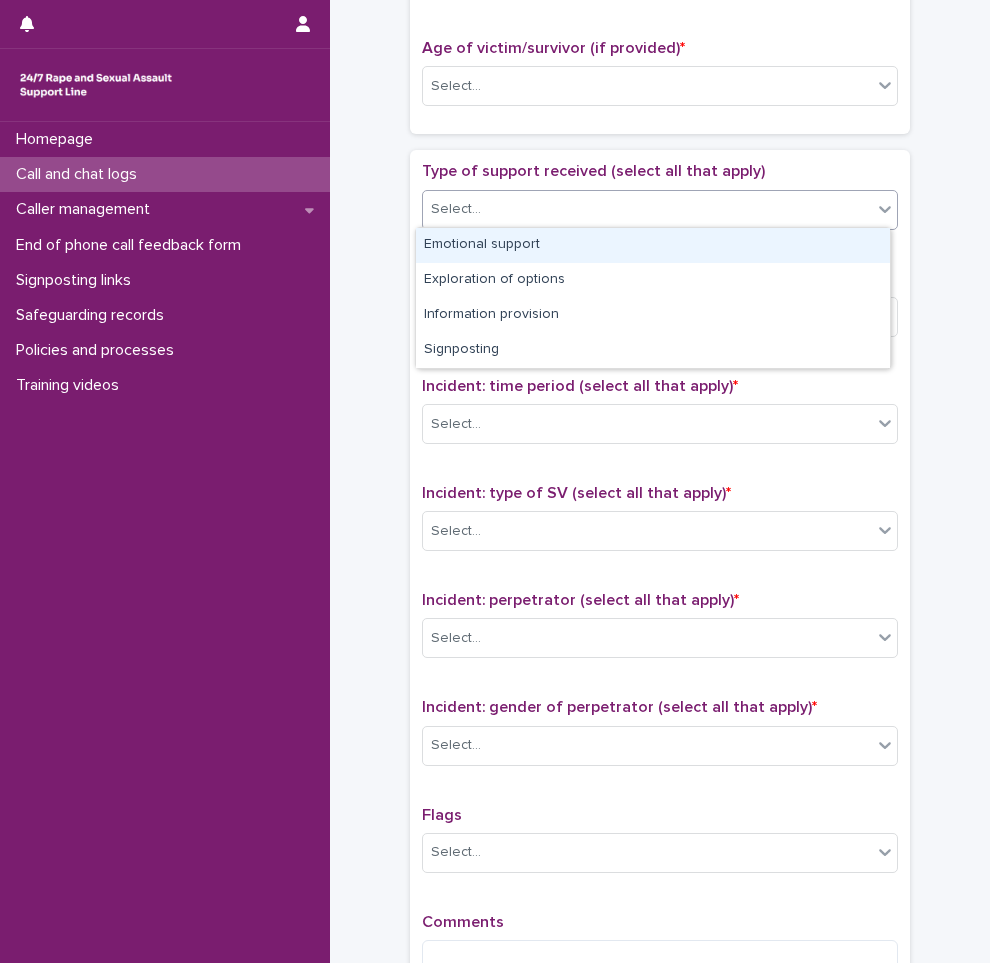 click on "Select..." at bounding box center (647, 209) 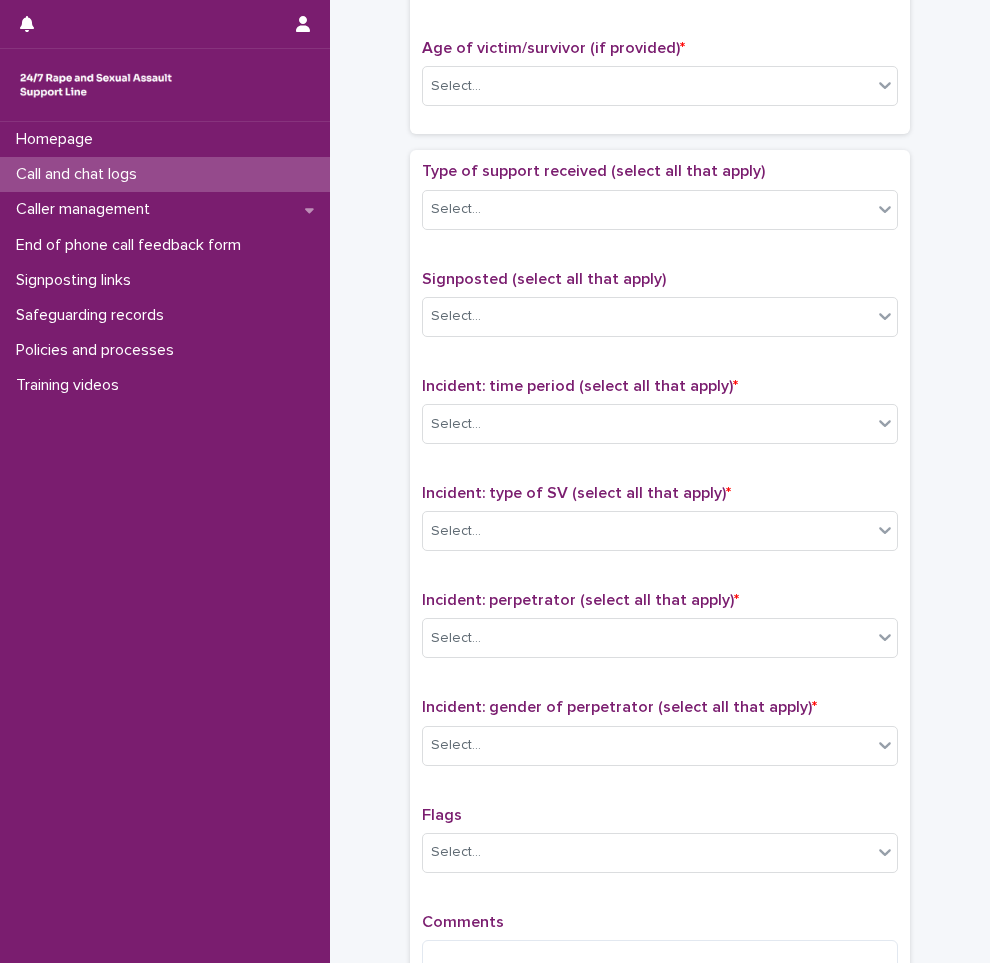 click on "**********" at bounding box center [660, 60] 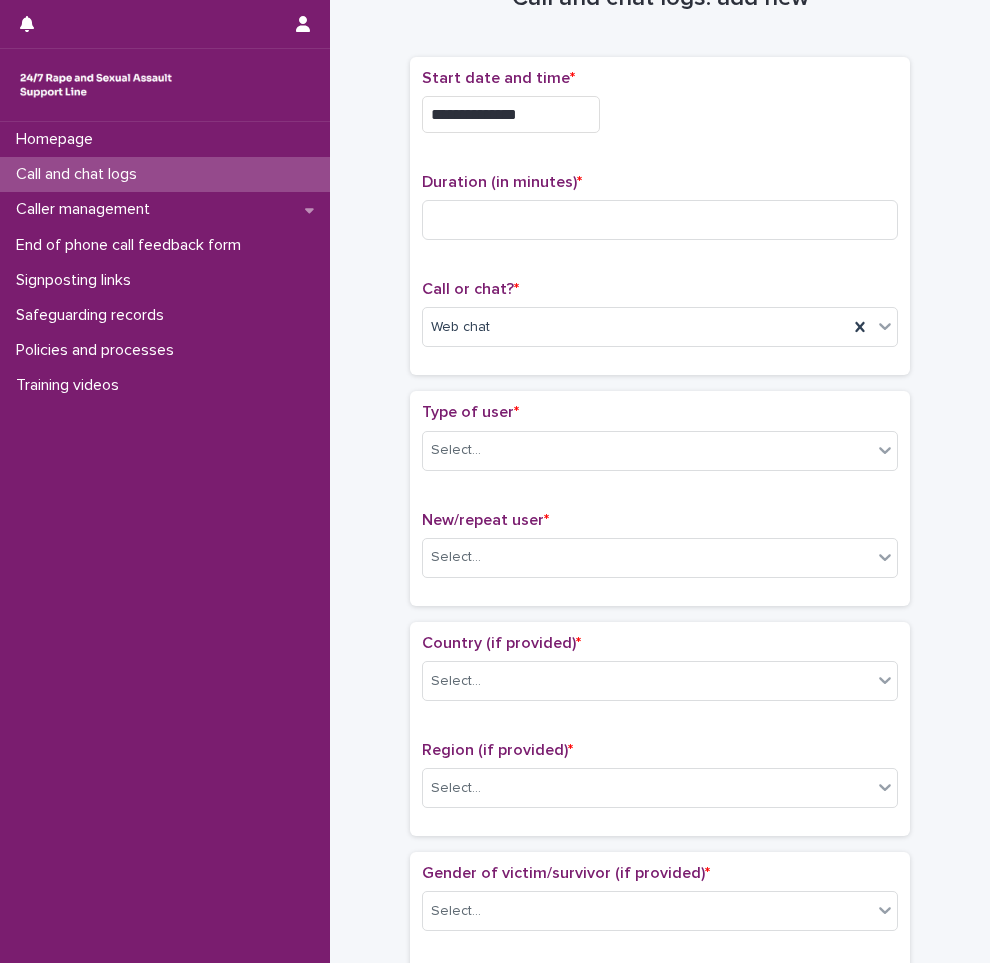 scroll, scrollTop: 0, scrollLeft: 0, axis: both 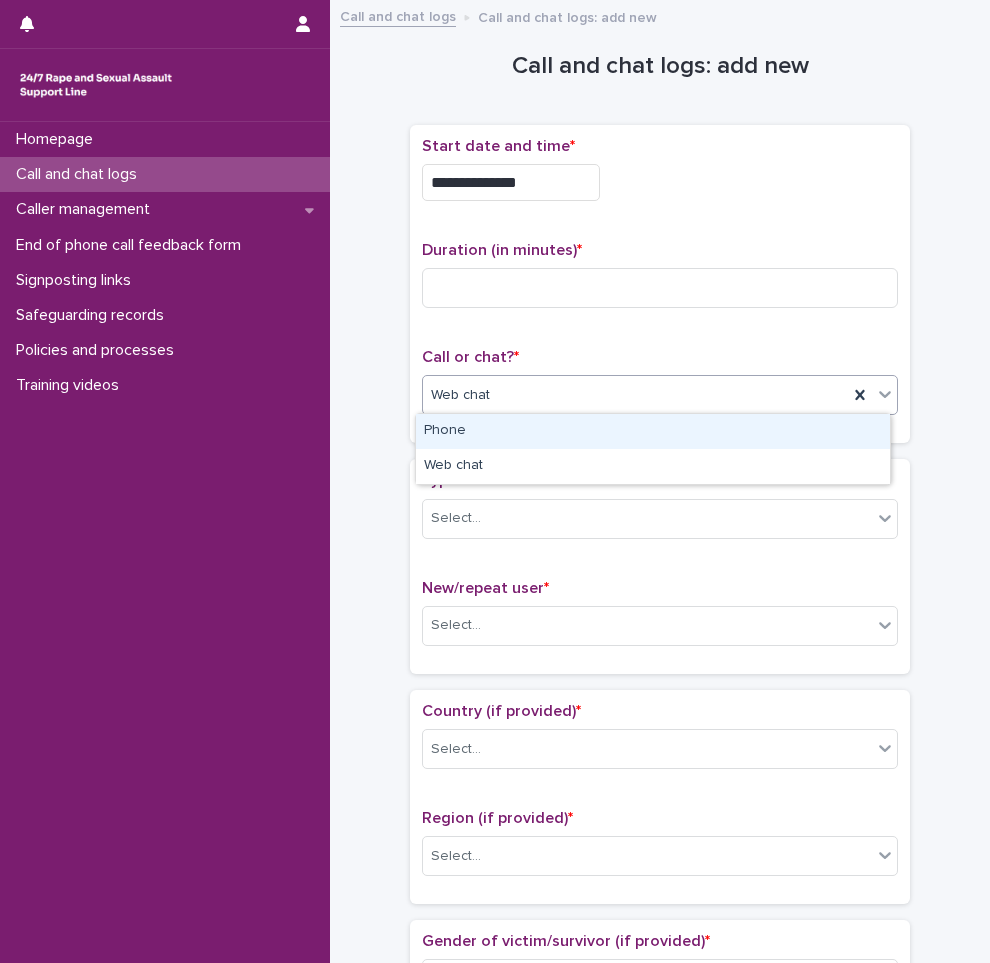 click on "Web chat" at bounding box center (635, 395) 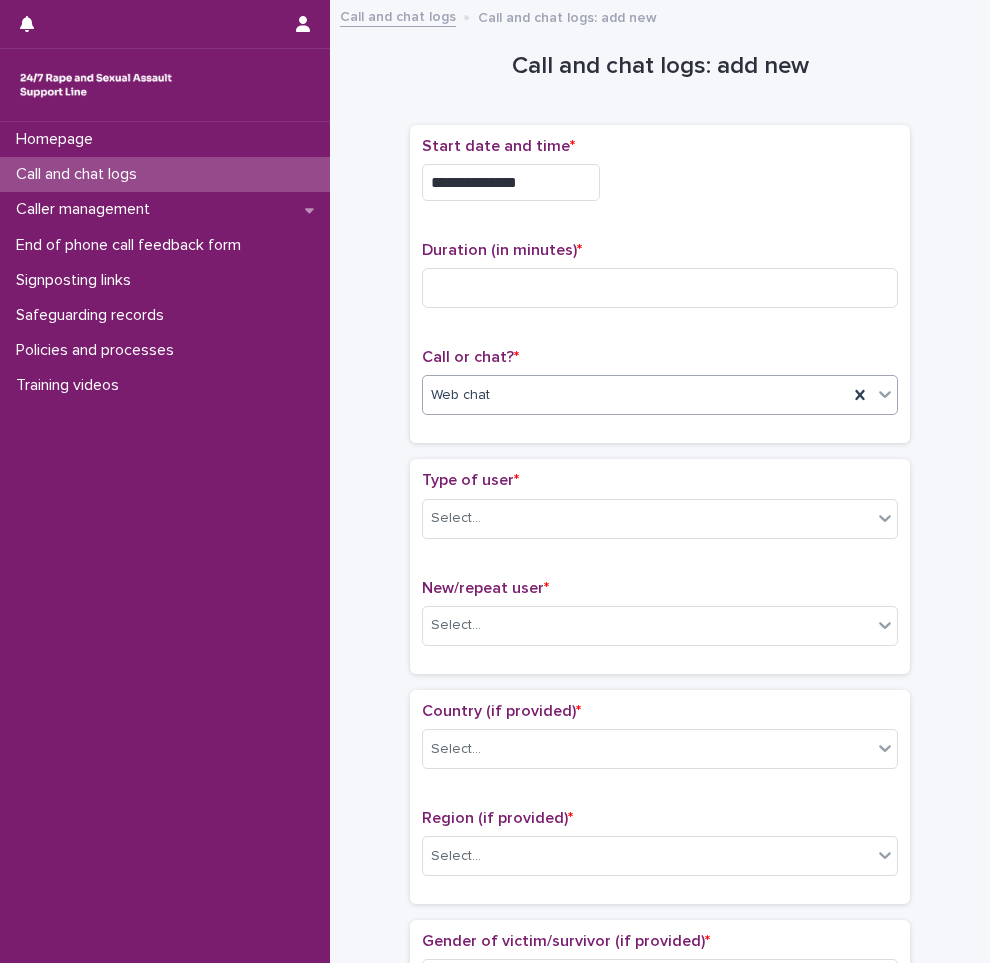 click on "Web chat" at bounding box center (635, 395) 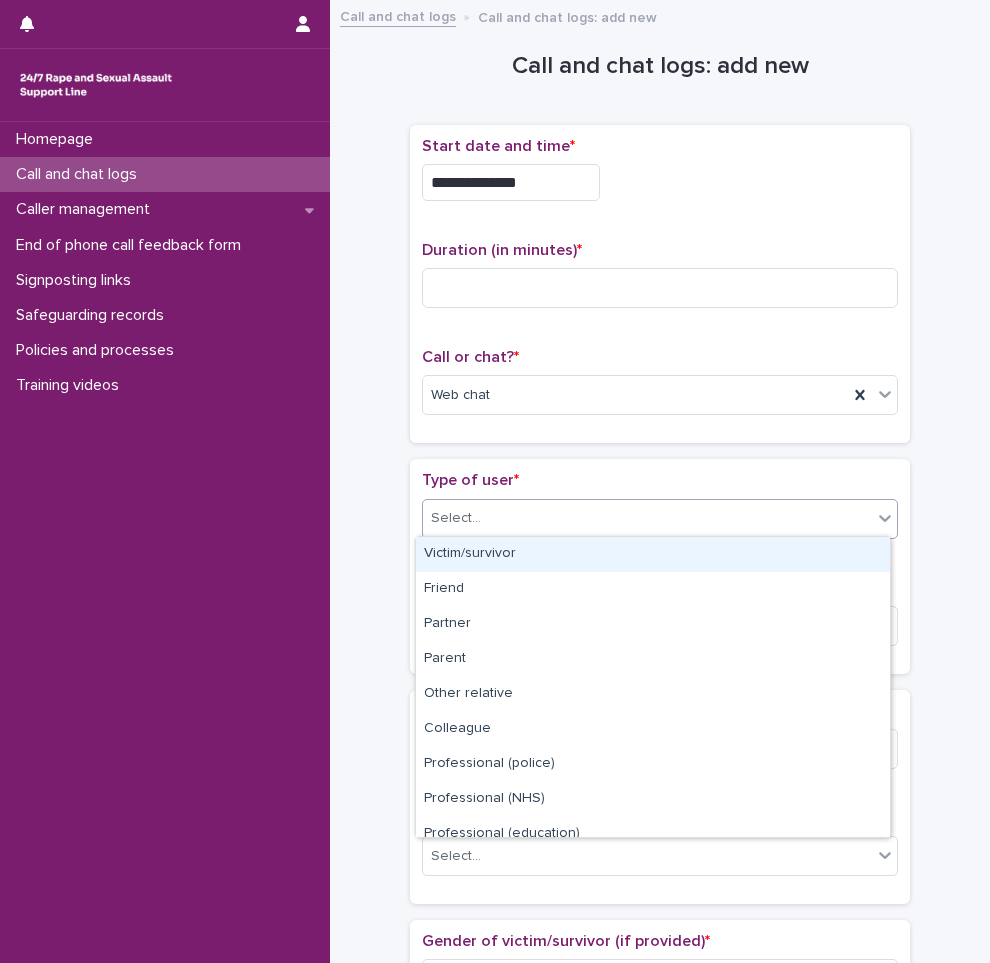click on "Select..." at bounding box center [647, 518] 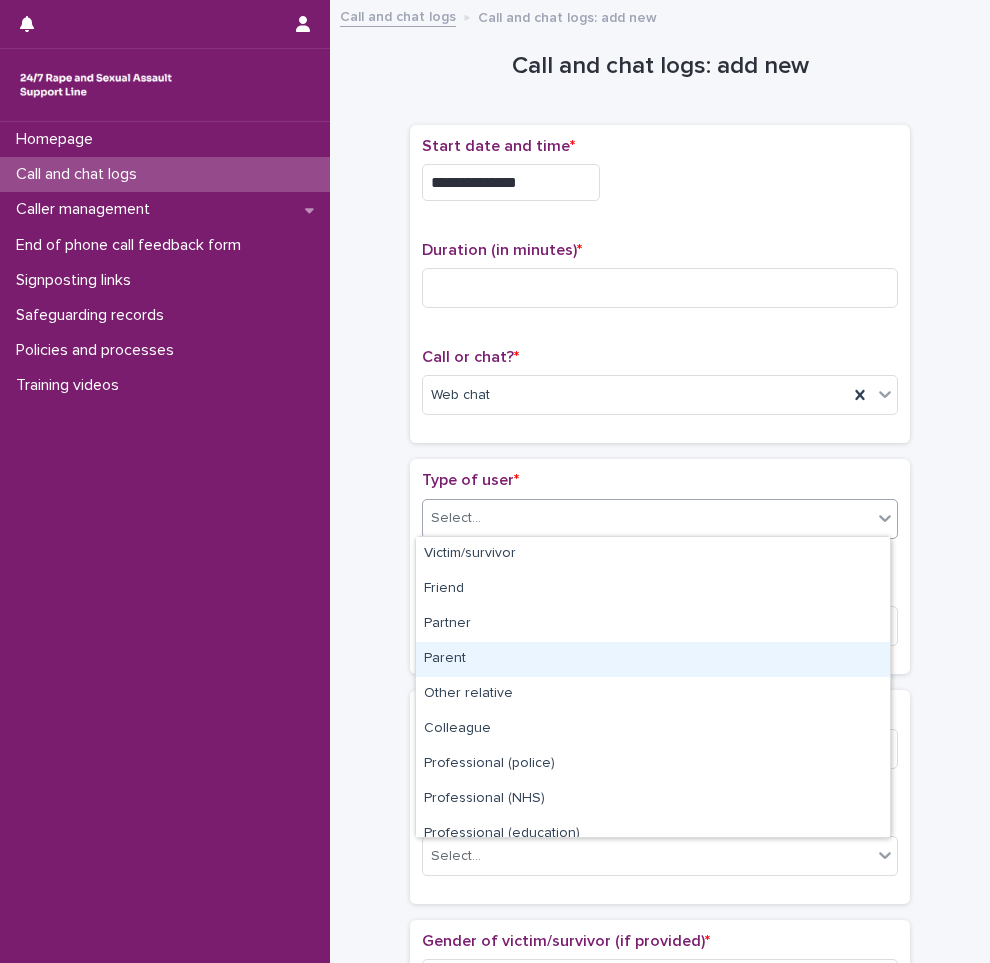 scroll, scrollTop: 225, scrollLeft: 0, axis: vertical 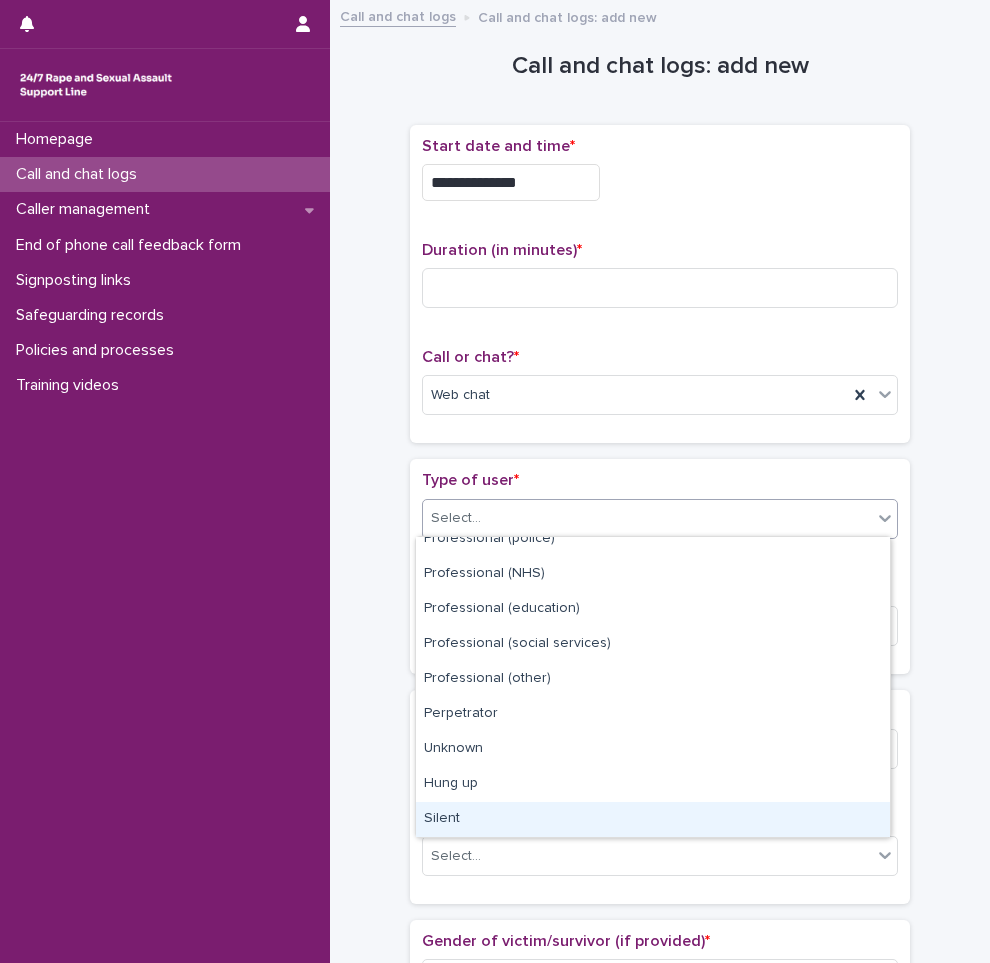 click on "Silent" at bounding box center (653, 819) 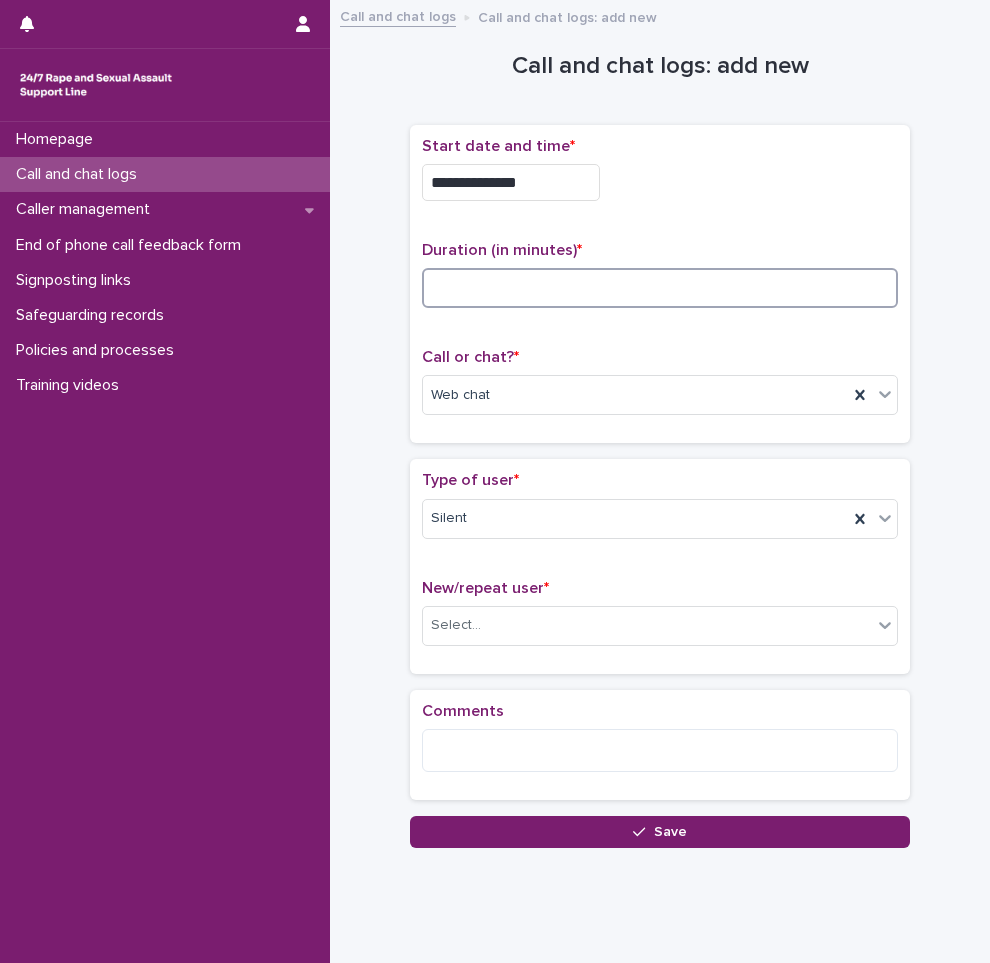 click at bounding box center (660, 288) 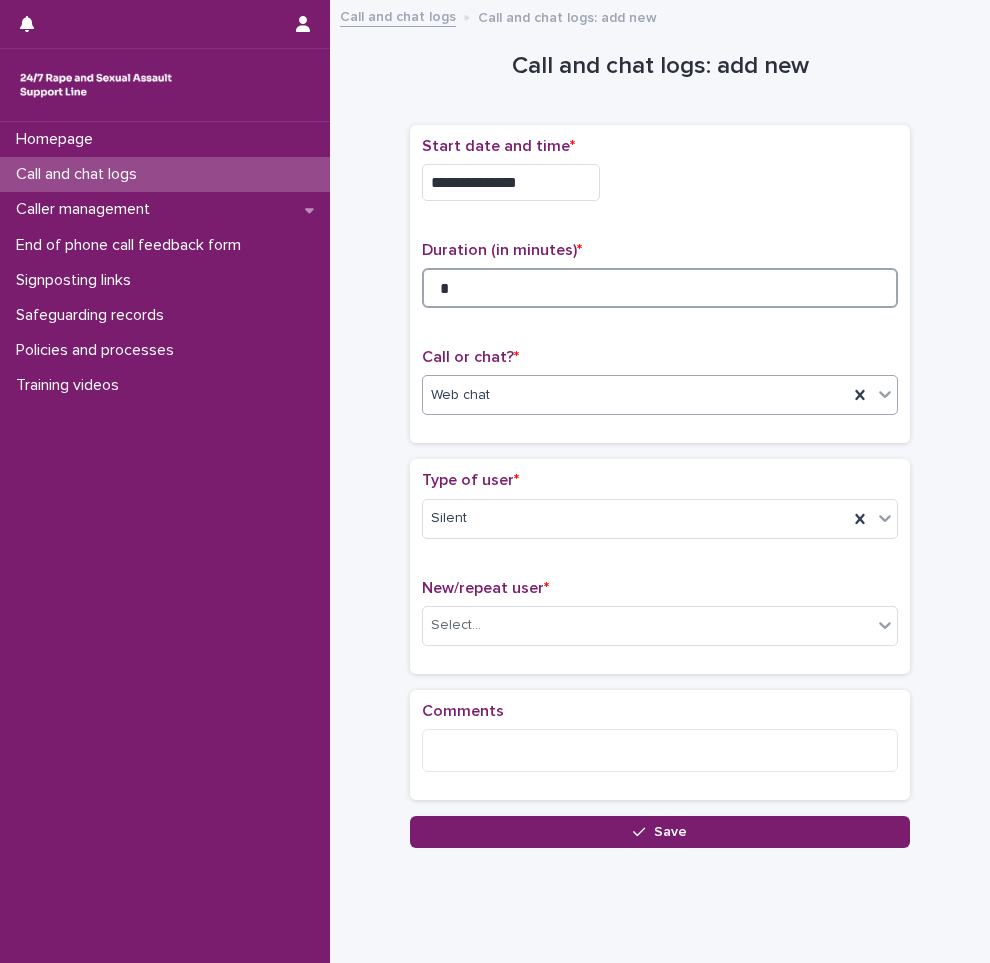 type on "*" 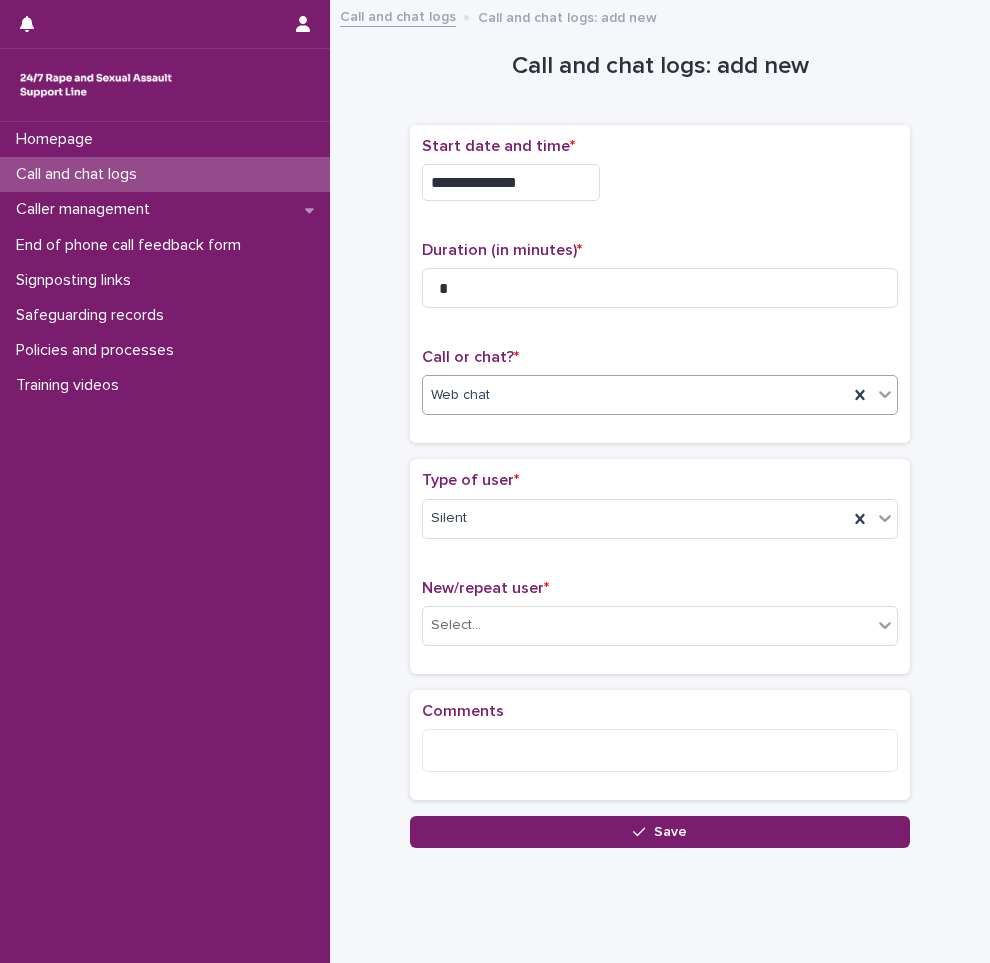 click on "Web chat" at bounding box center (635, 395) 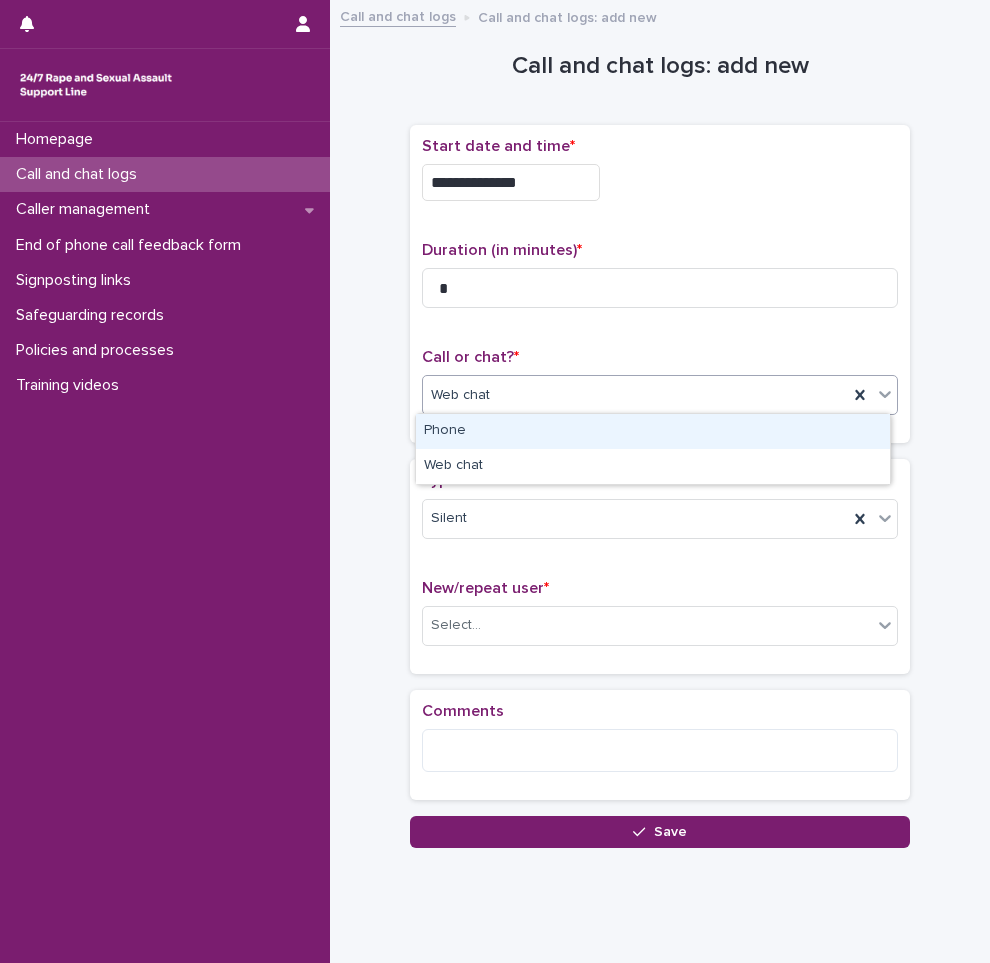 click on "Web chat" at bounding box center [635, 395] 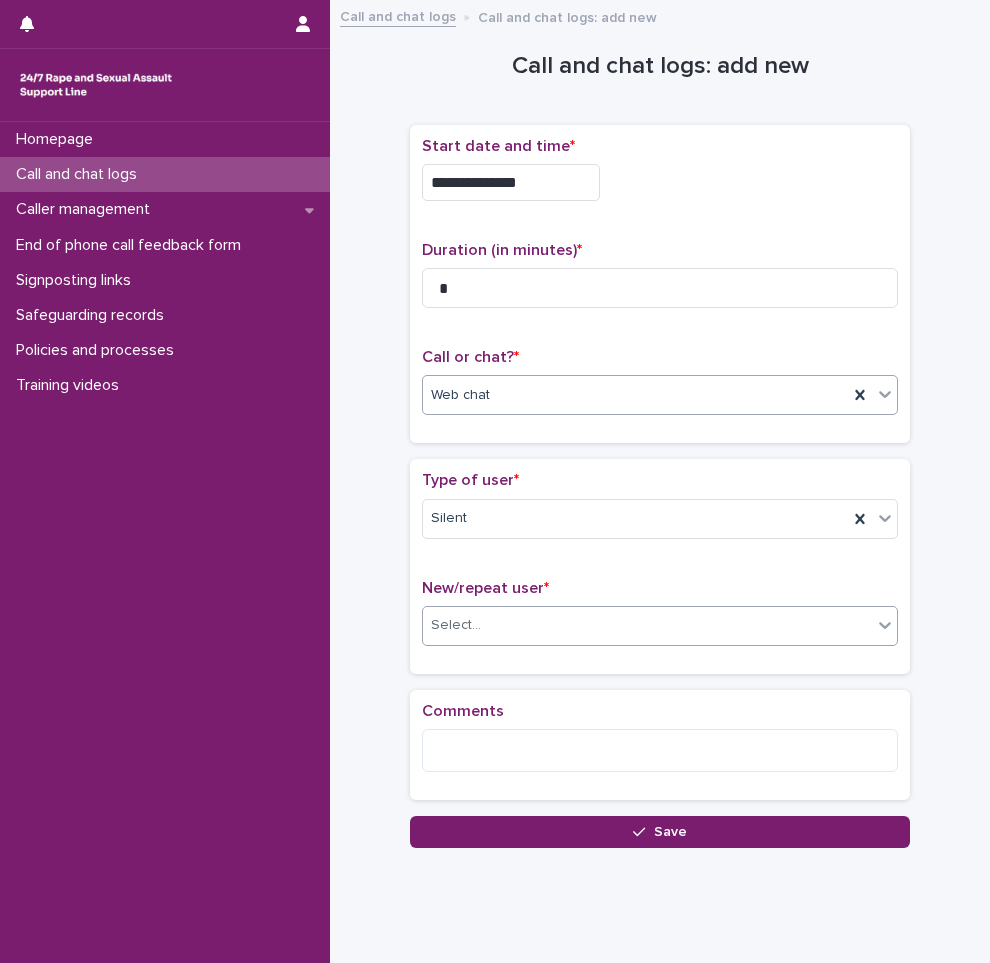 click on "Select..." at bounding box center [647, 625] 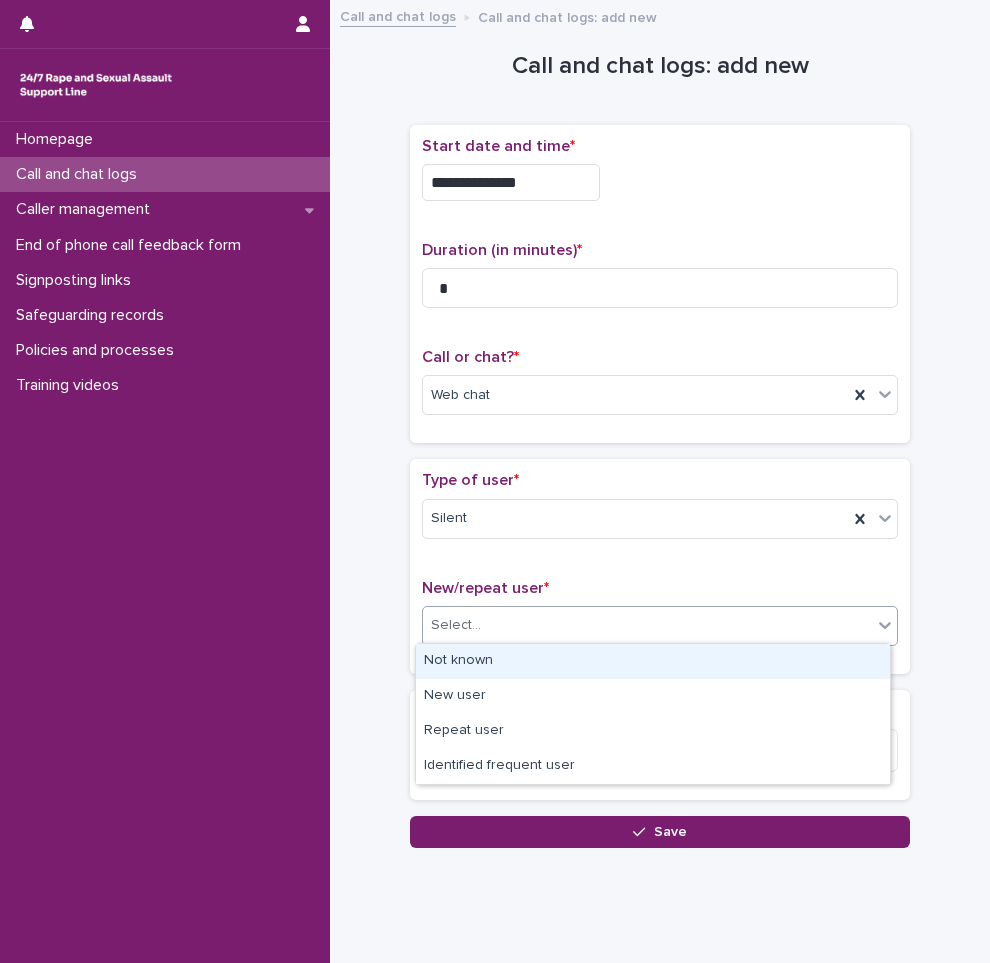 click on "Not known" at bounding box center (653, 661) 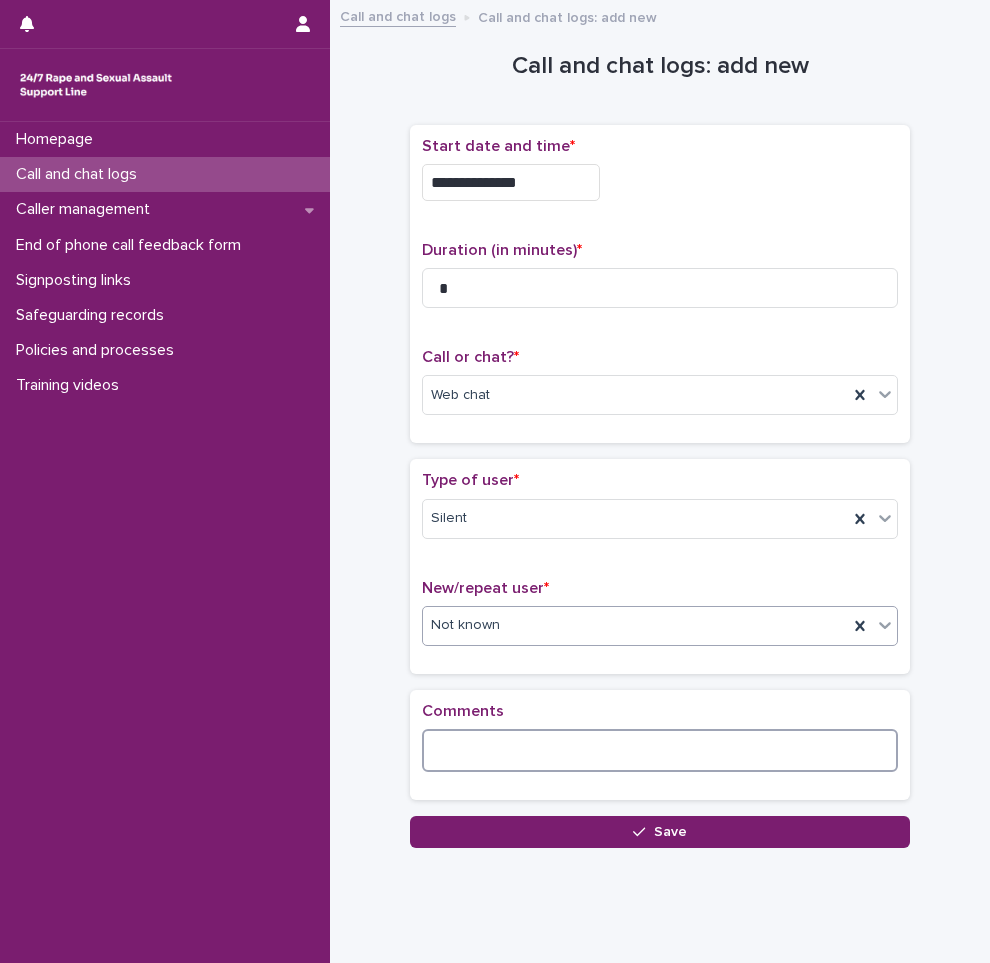 click at bounding box center (660, 750) 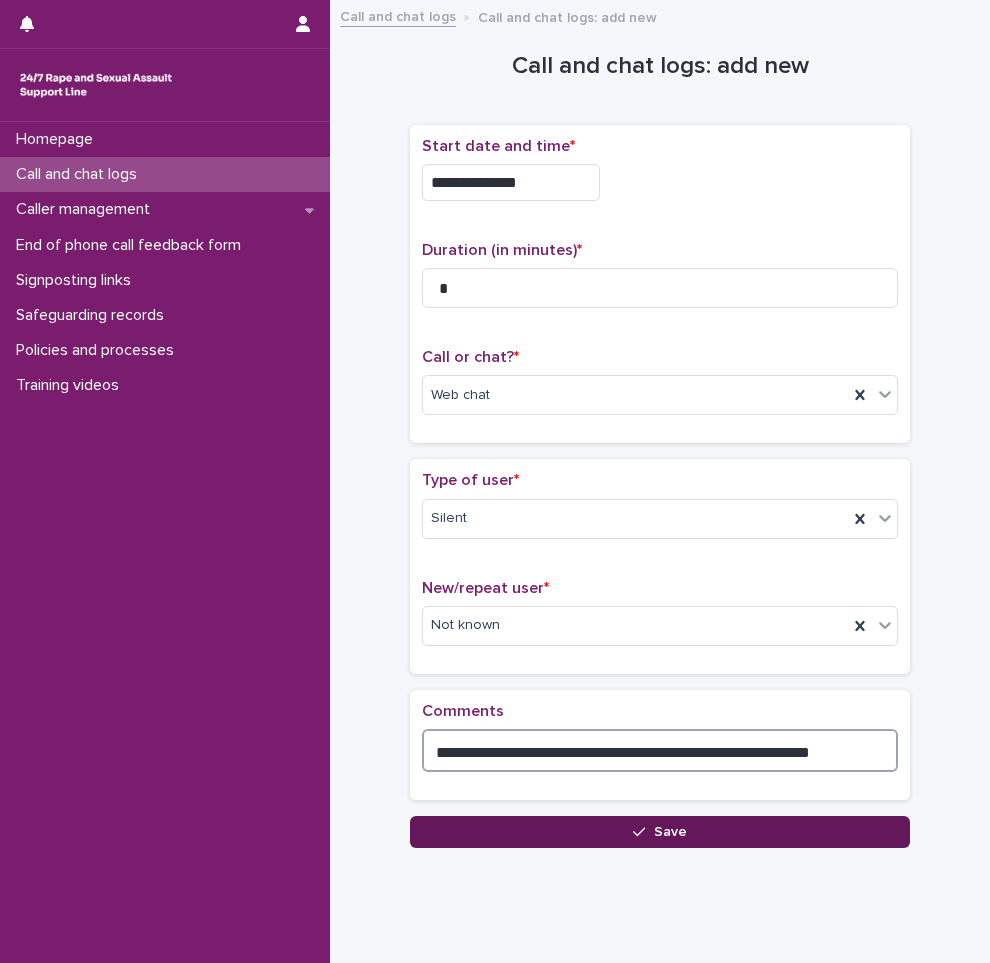 type on "**********" 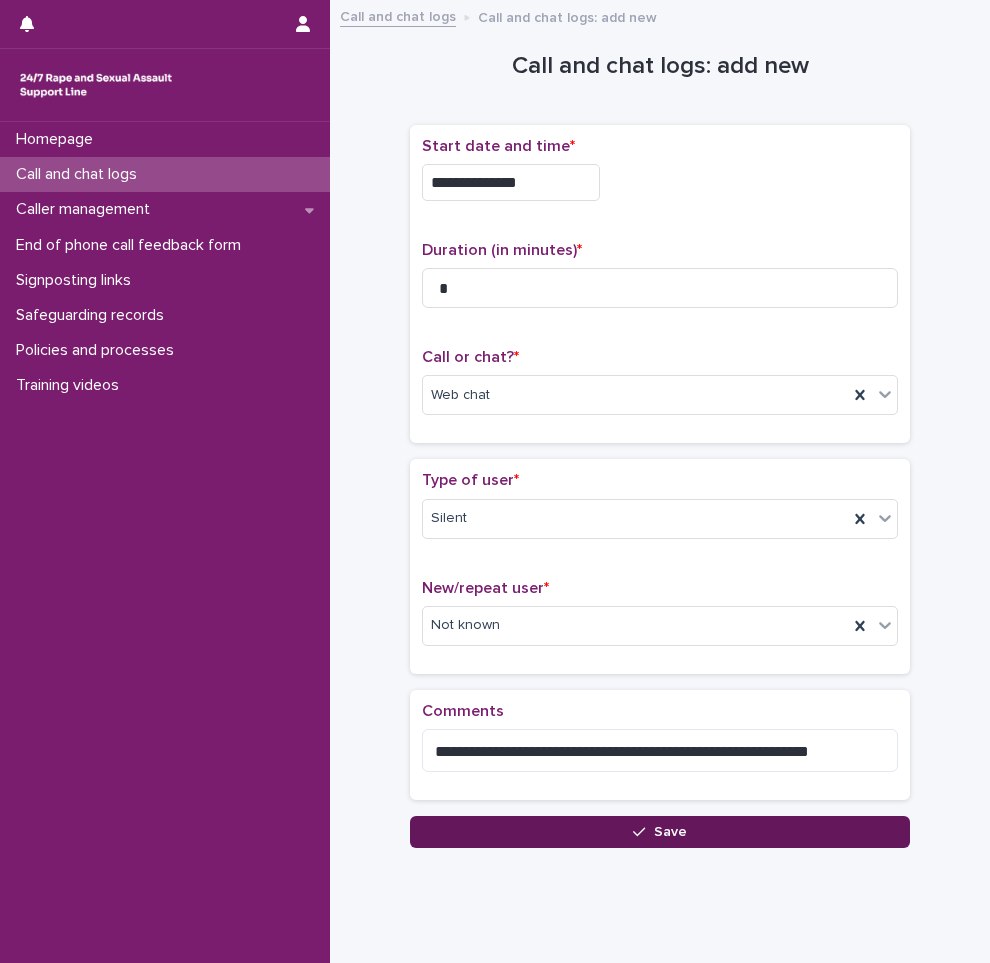 click on "Save" at bounding box center [660, 832] 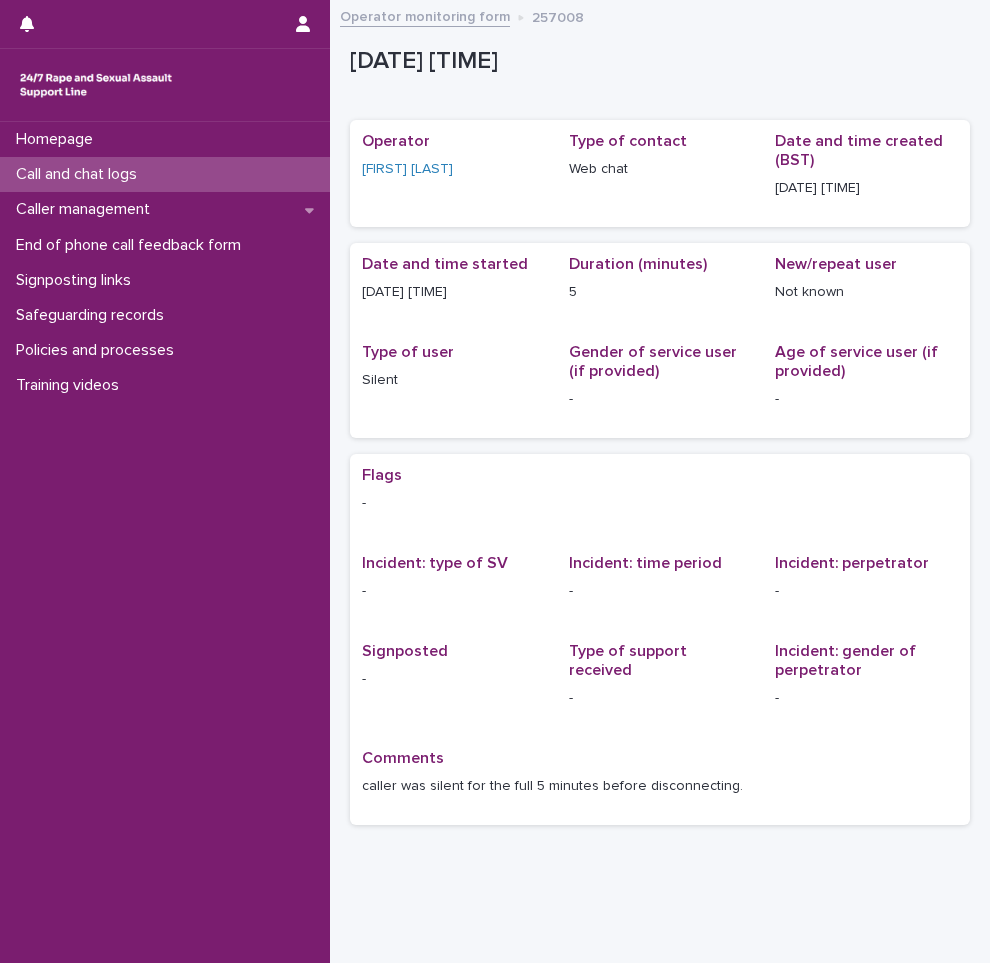 click on "Call and chat logs" at bounding box center (80, 174) 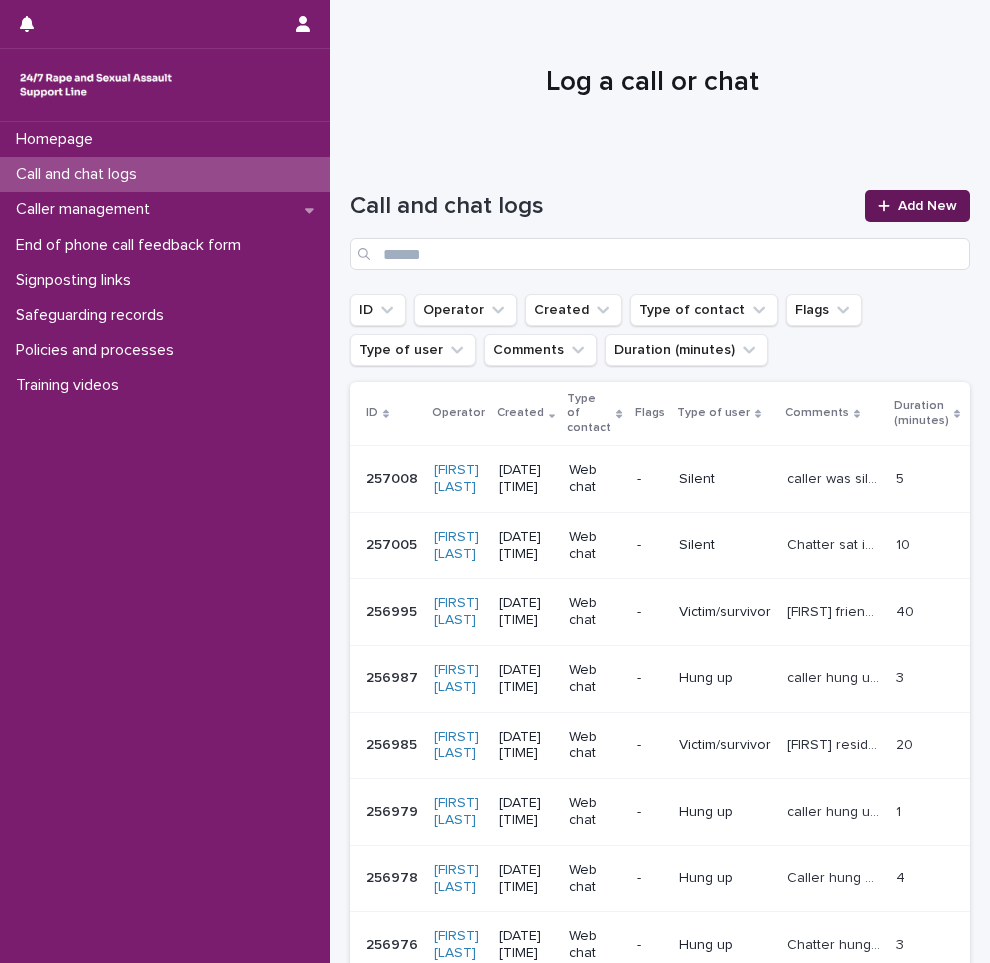 click on "Add New" at bounding box center [927, 206] 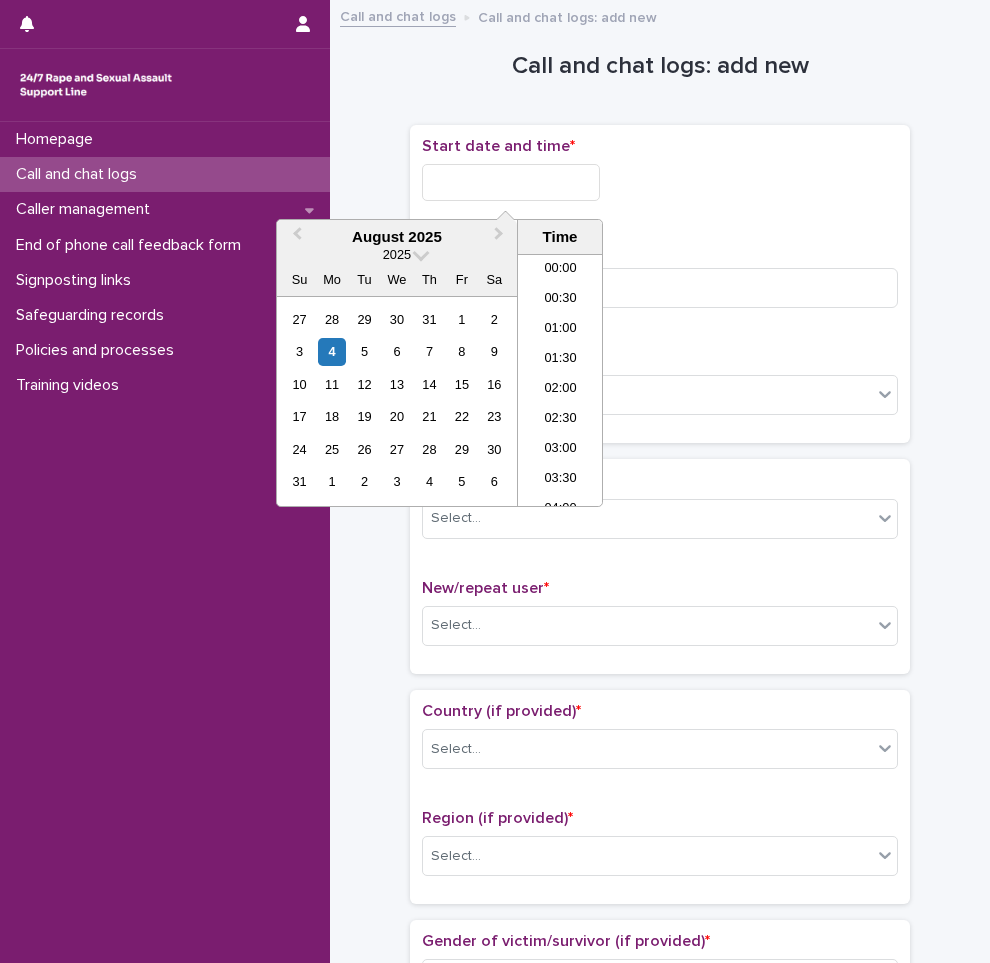 click at bounding box center (511, 182) 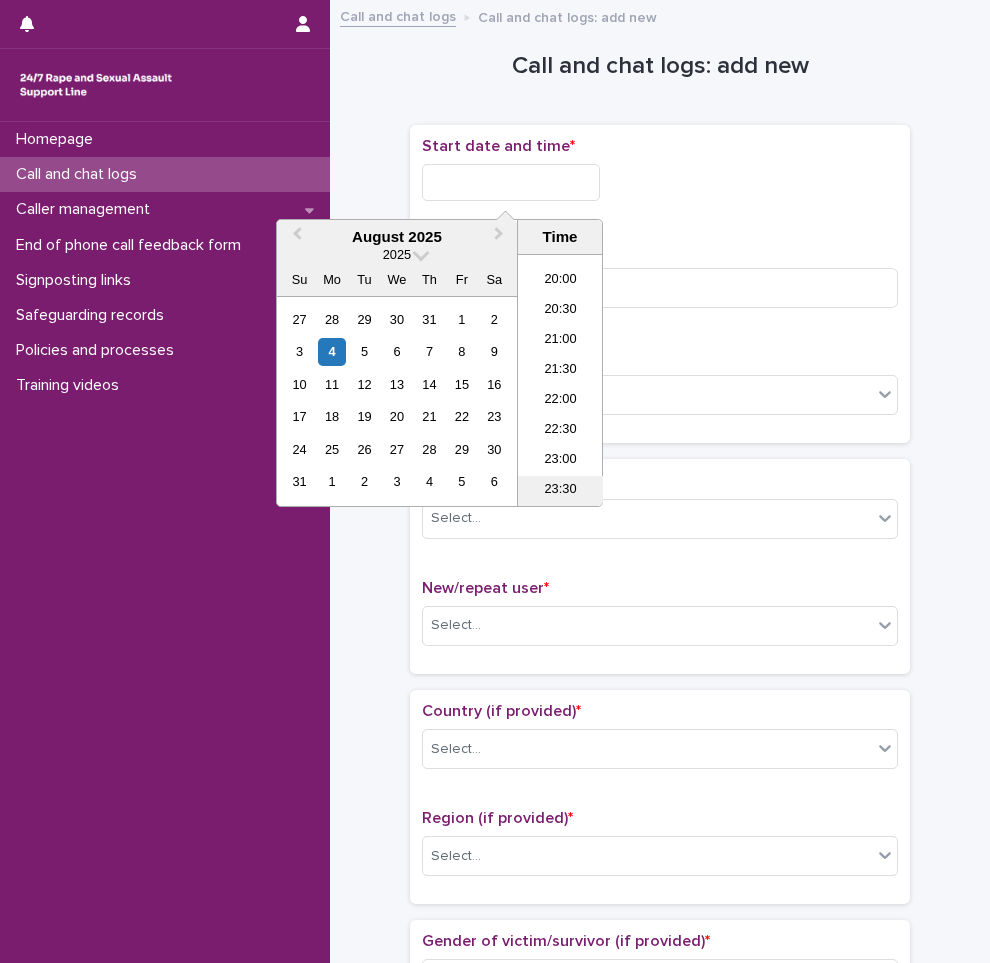click on "23:30" at bounding box center (560, 491) 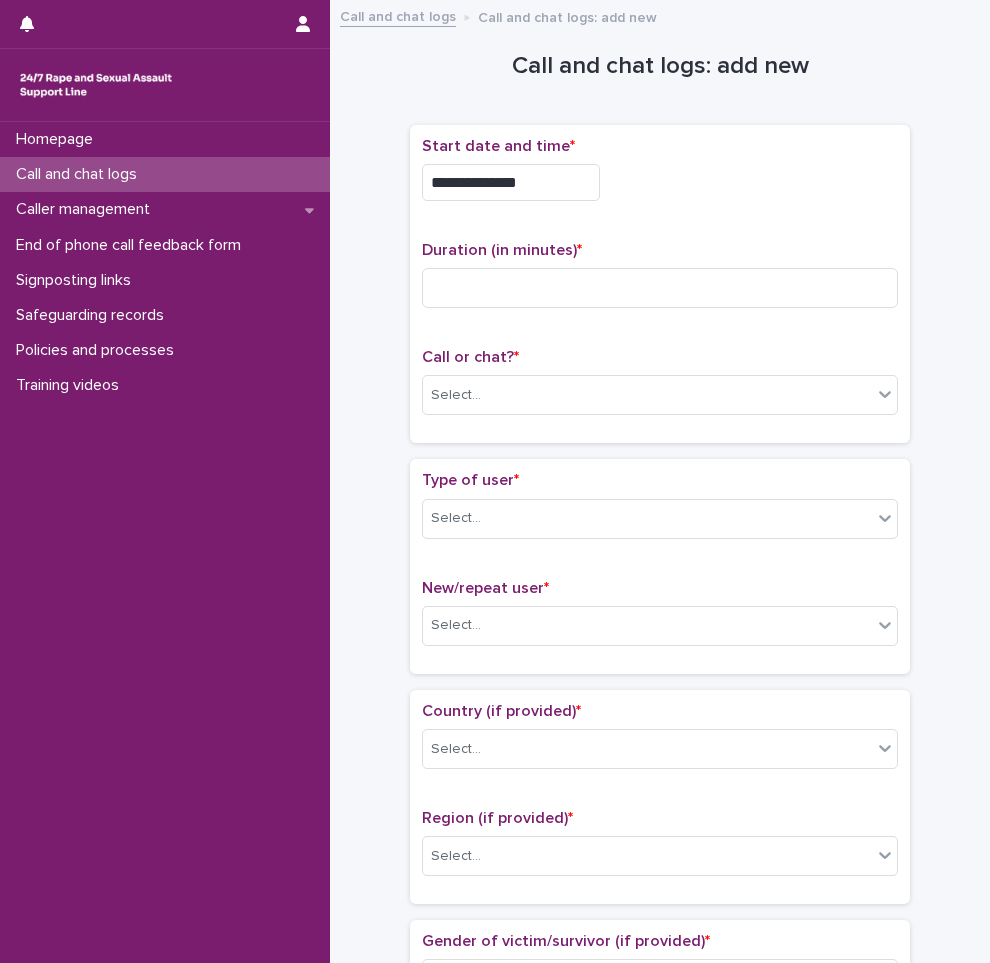 click on "**********" at bounding box center (511, 182) 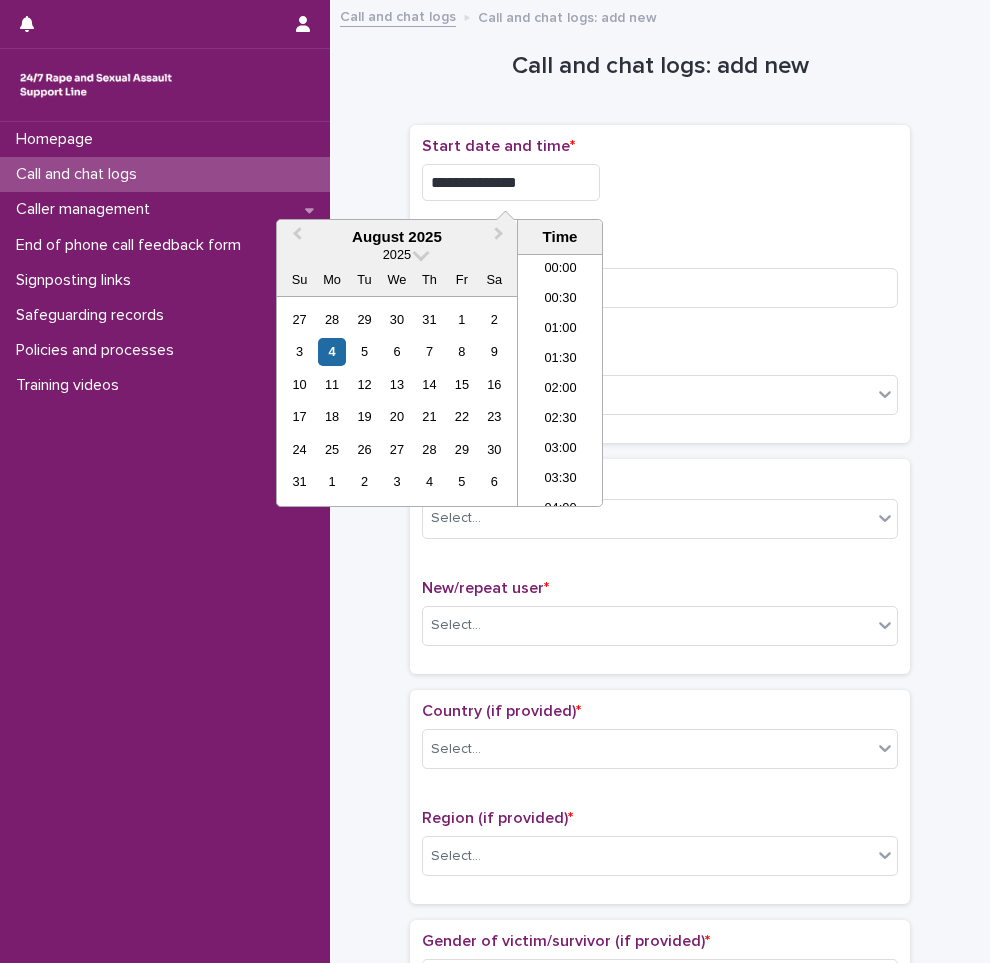 scroll, scrollTop: 1189, scrollLeft: 0, axis: vertical 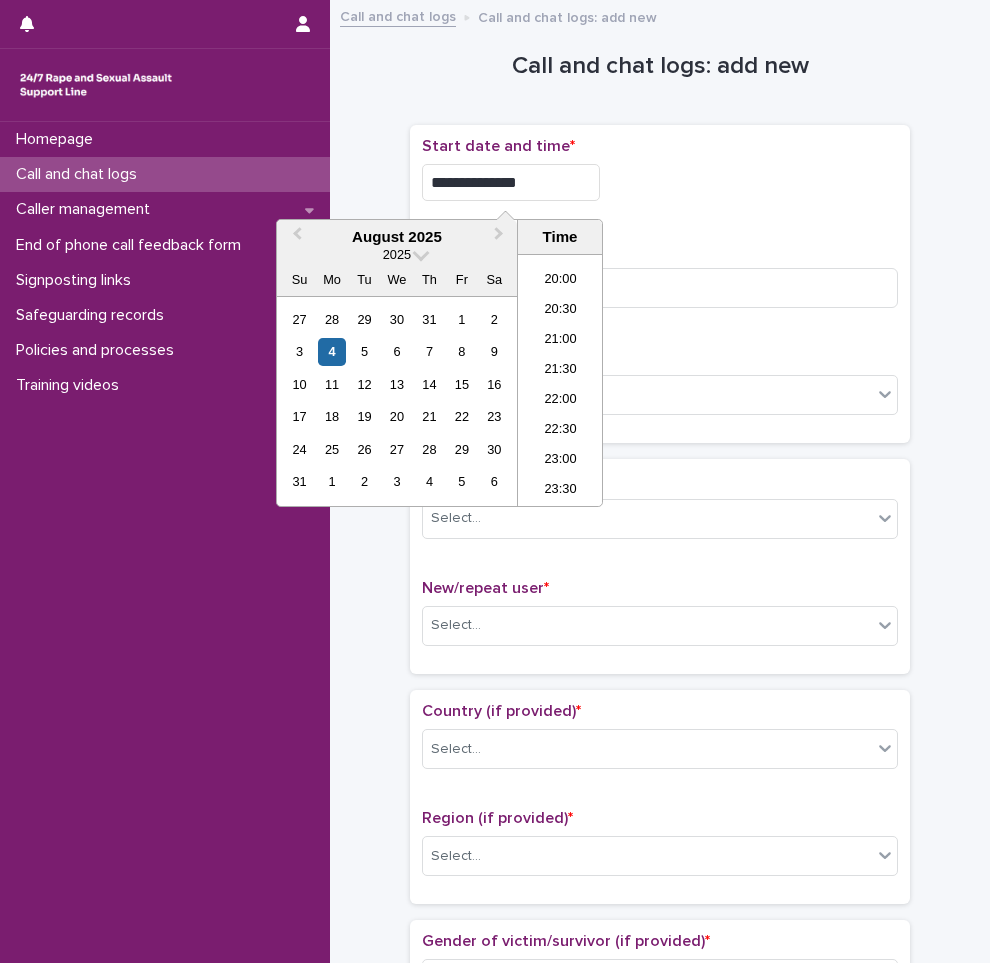 type on "**********" 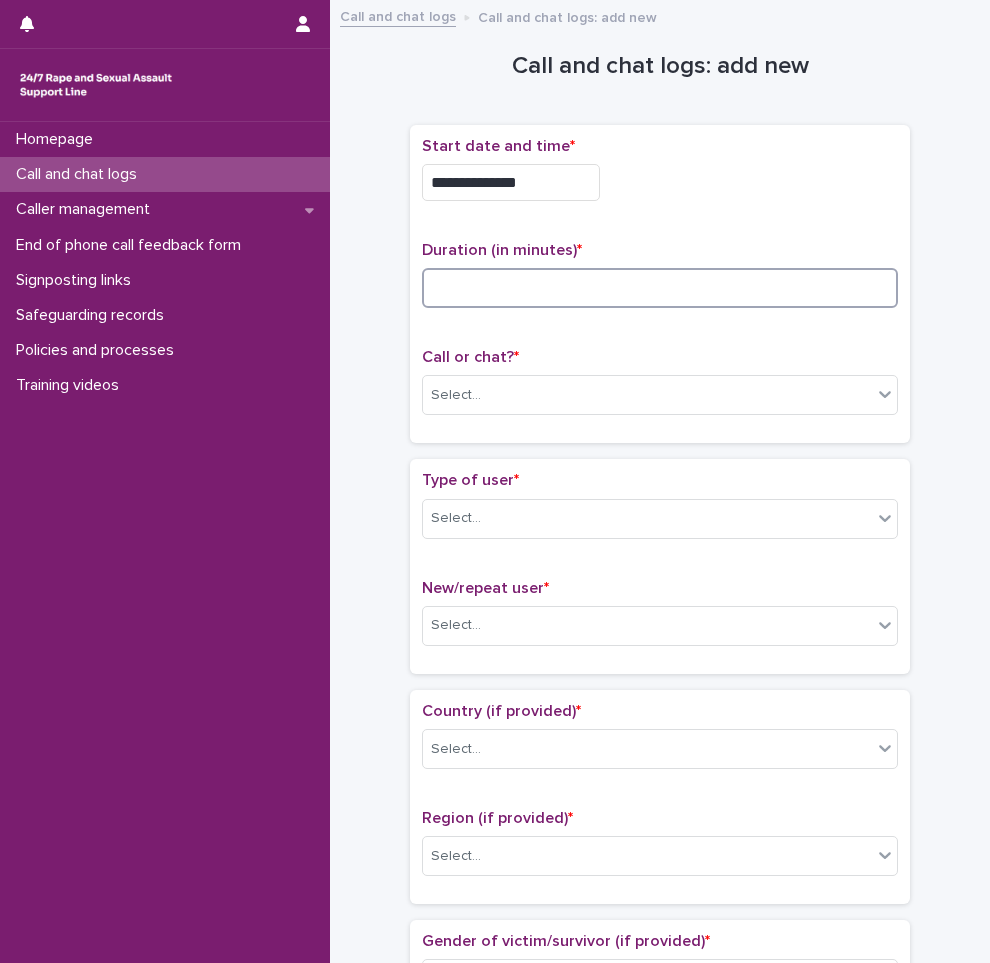 click at bounding box center (660, 288) 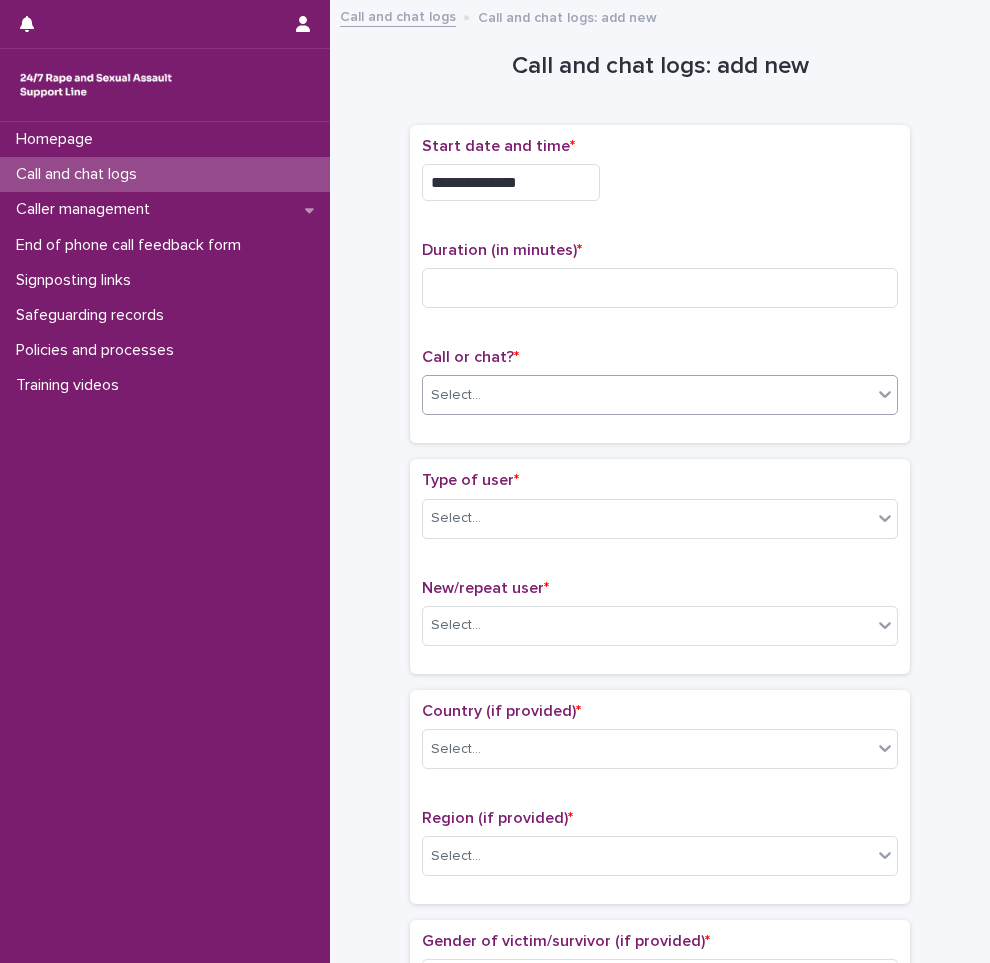 click on "Select..." at bounding box center [647, 395] 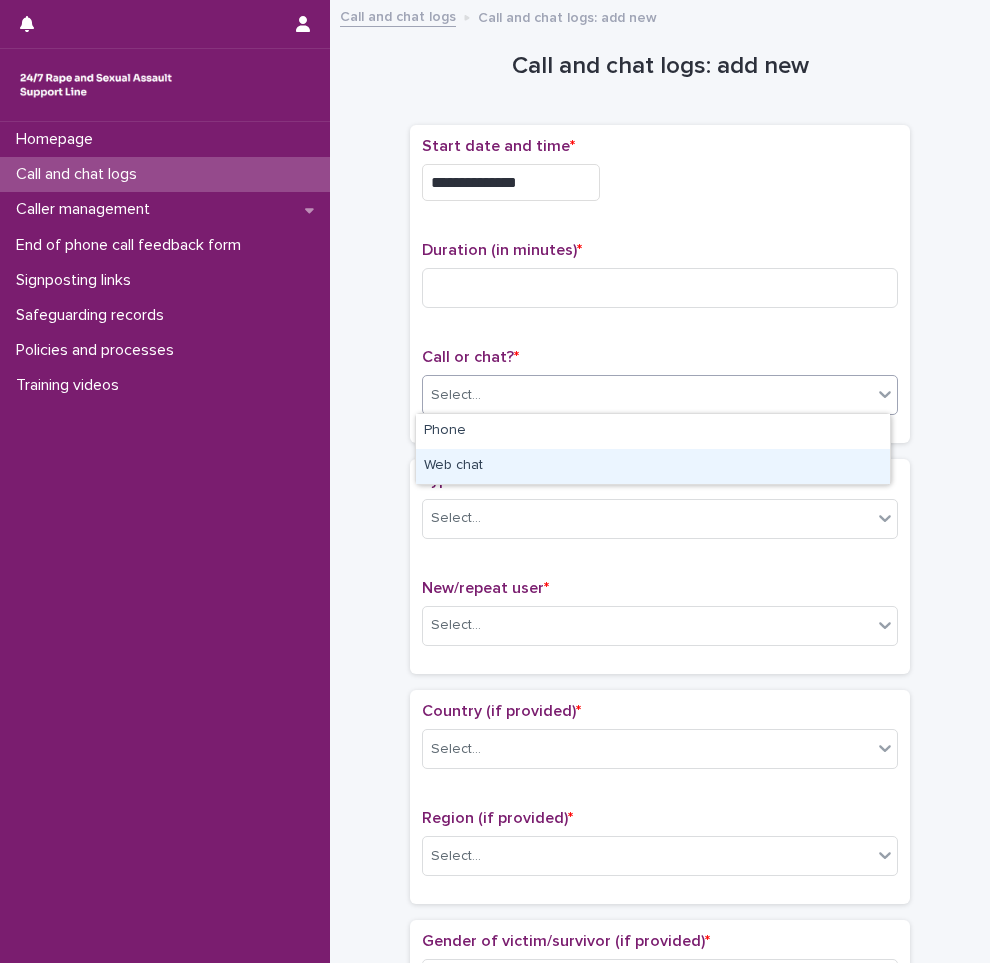 click on "Web chat" at bounding box center [653, 466] 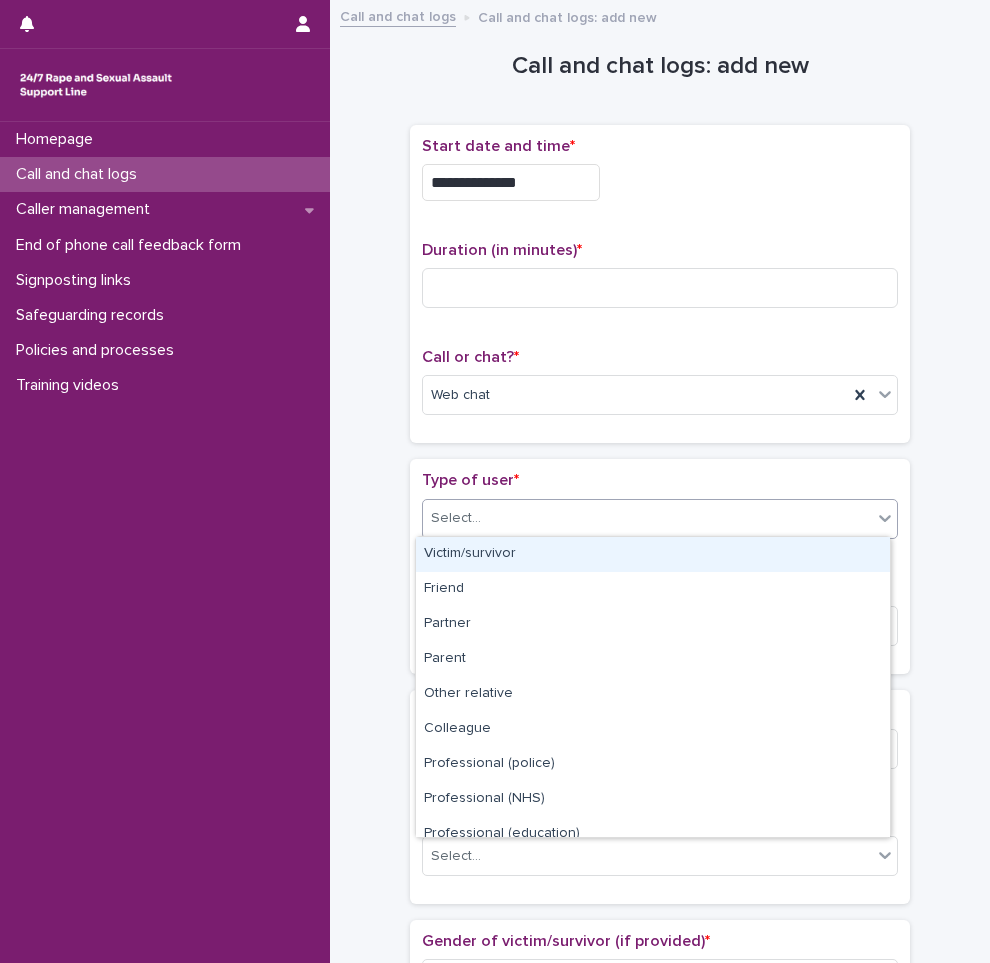 click on "Select..." at bounding box center (647, 518) 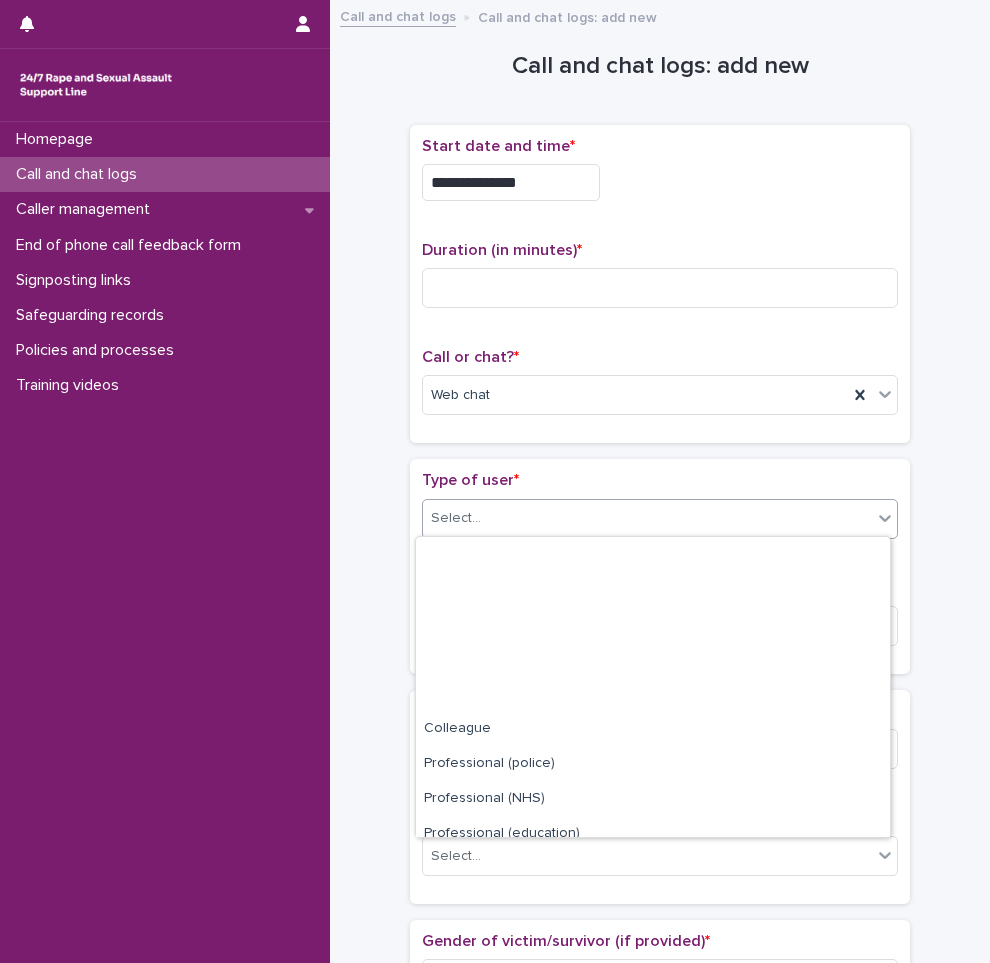 scroll, scrollTop: 225, scrollLeft: 0, axis: vertical 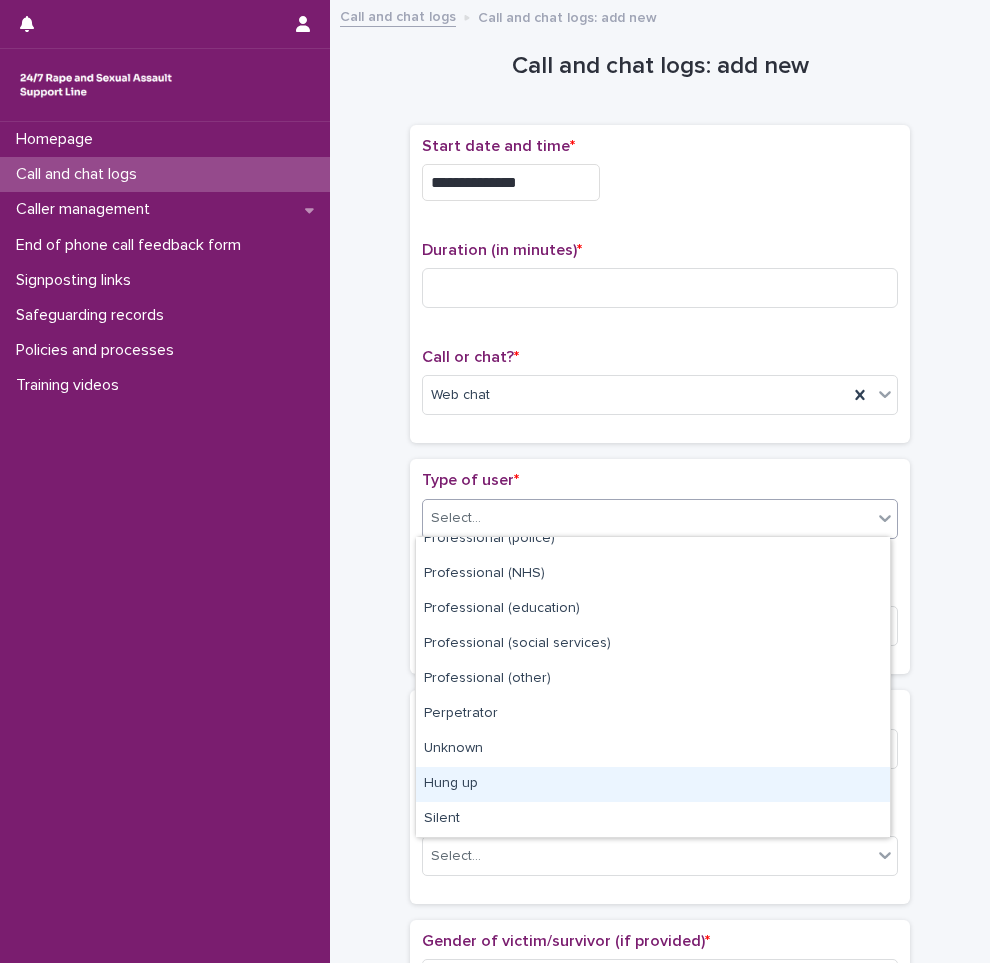 click on "Hung up" at bounding box center (653, 784) 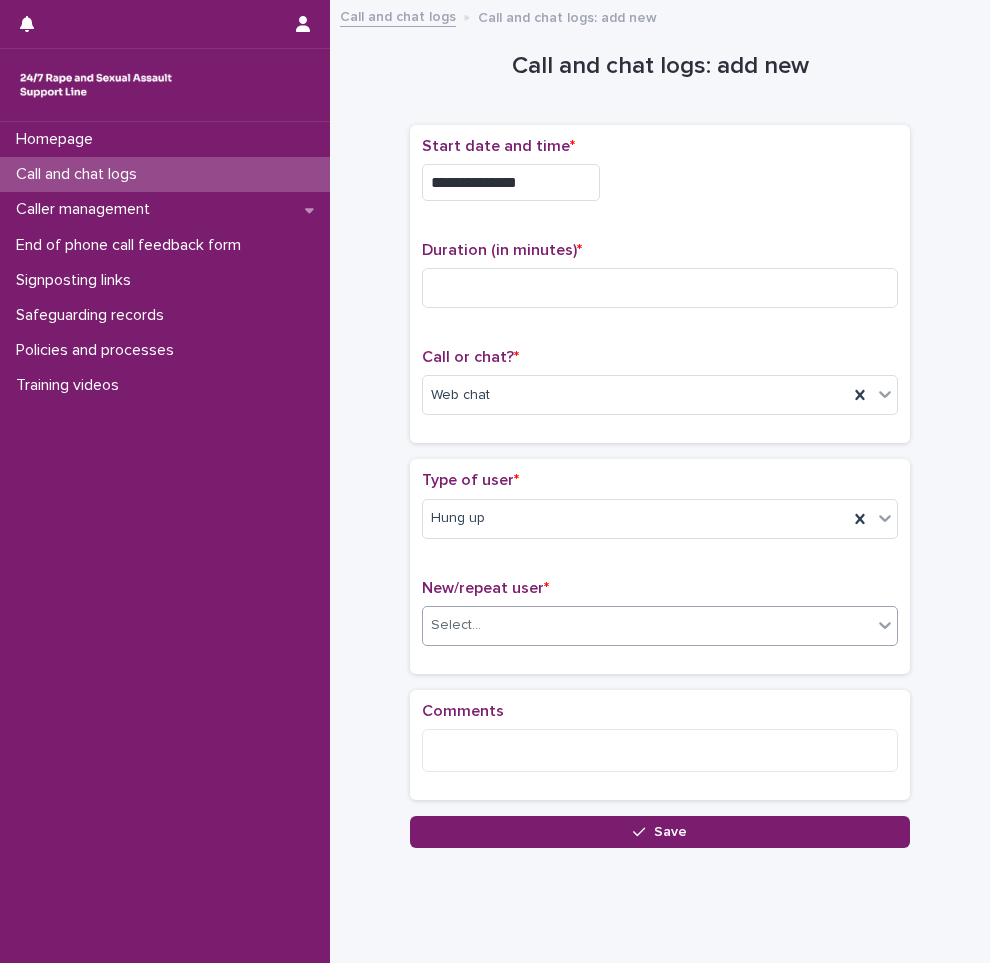 click on "Select..." at bounding box center [647, 625] 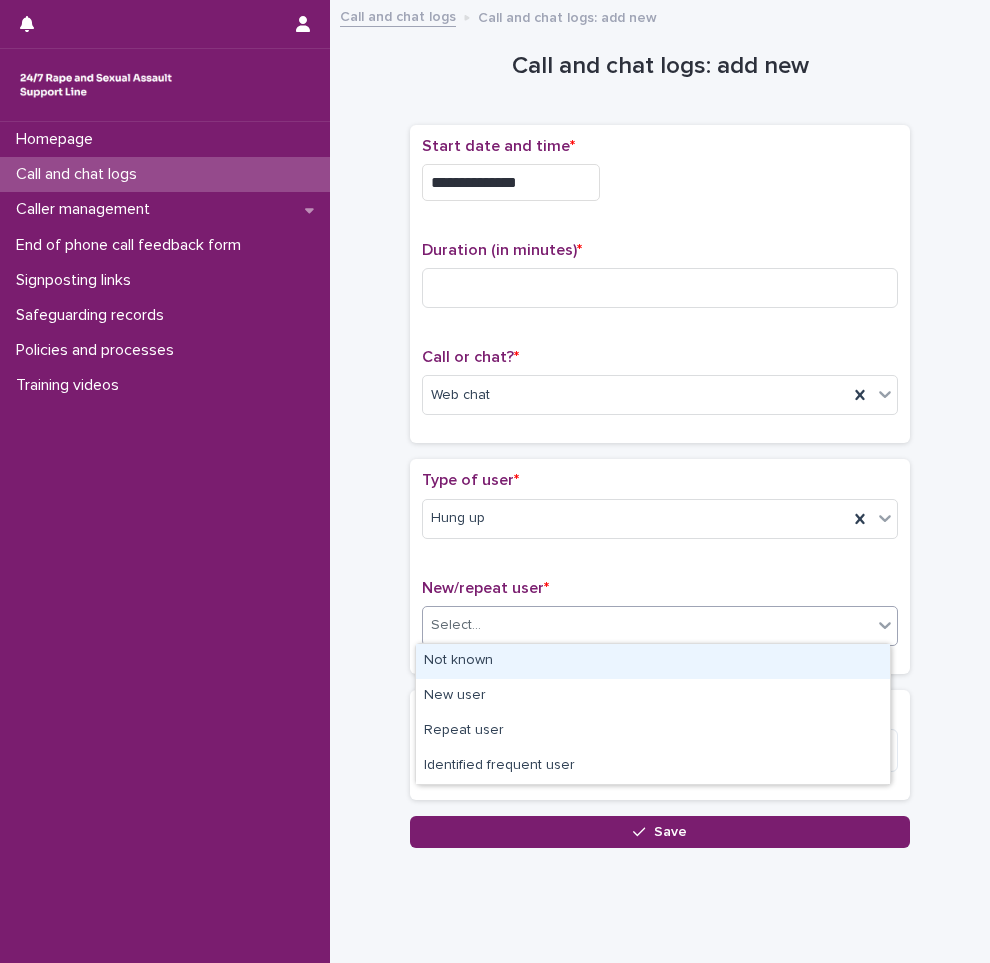 drag, startPoint x: 486, startPoint y: 764, endPoint x: 513, endPoint y: 666, distance: 101.65137 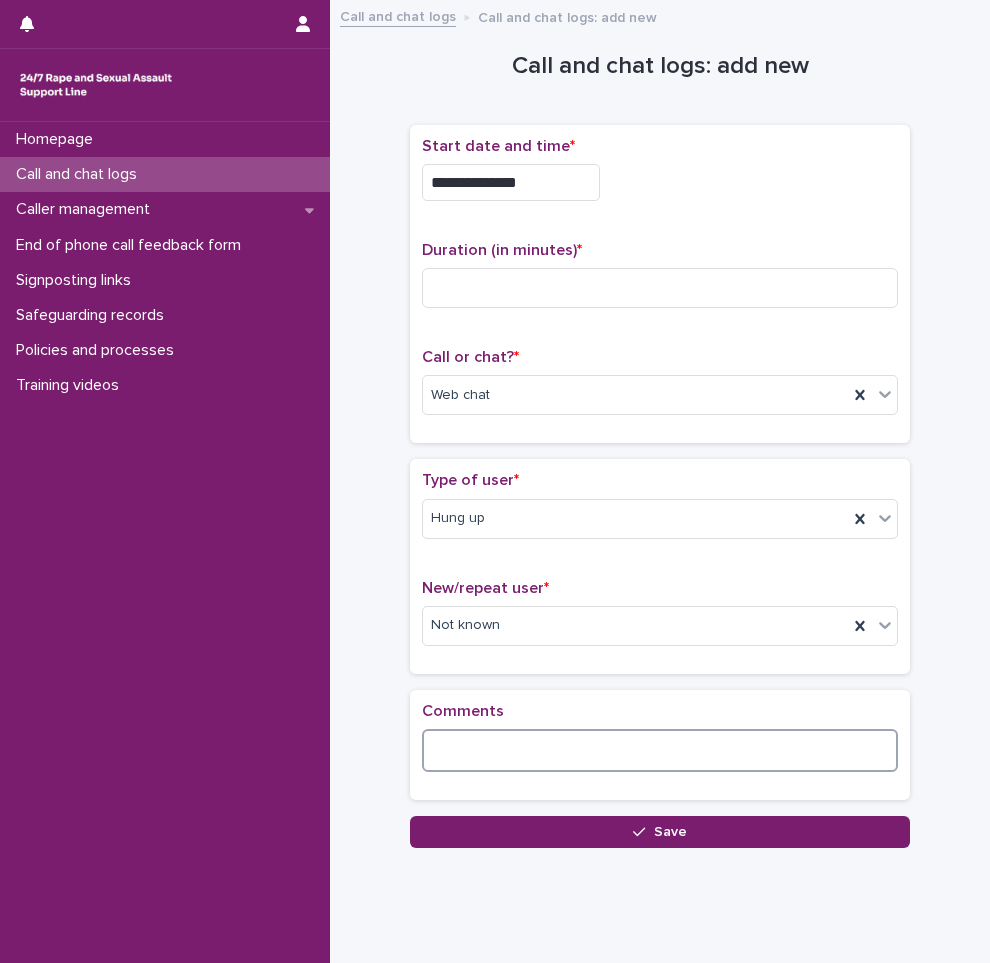 click at bounding box center (660, 750) 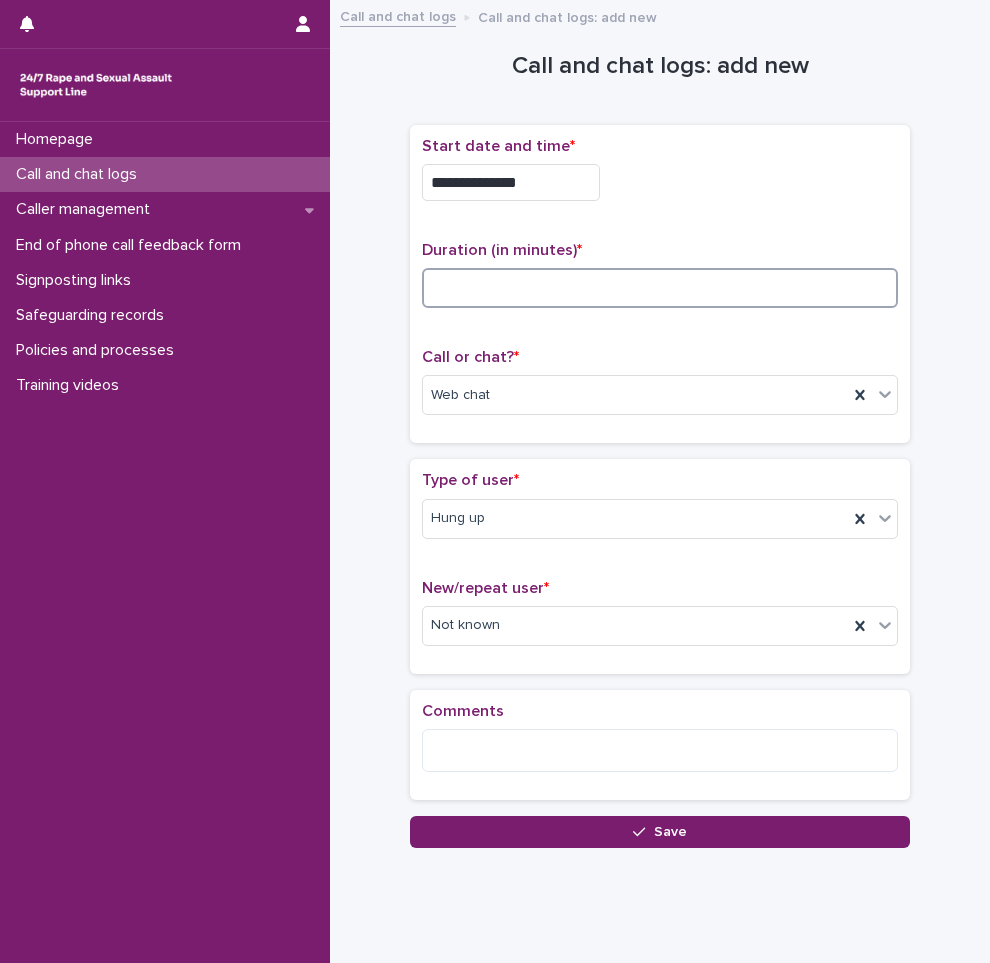 click at bounding box center (660, 288) 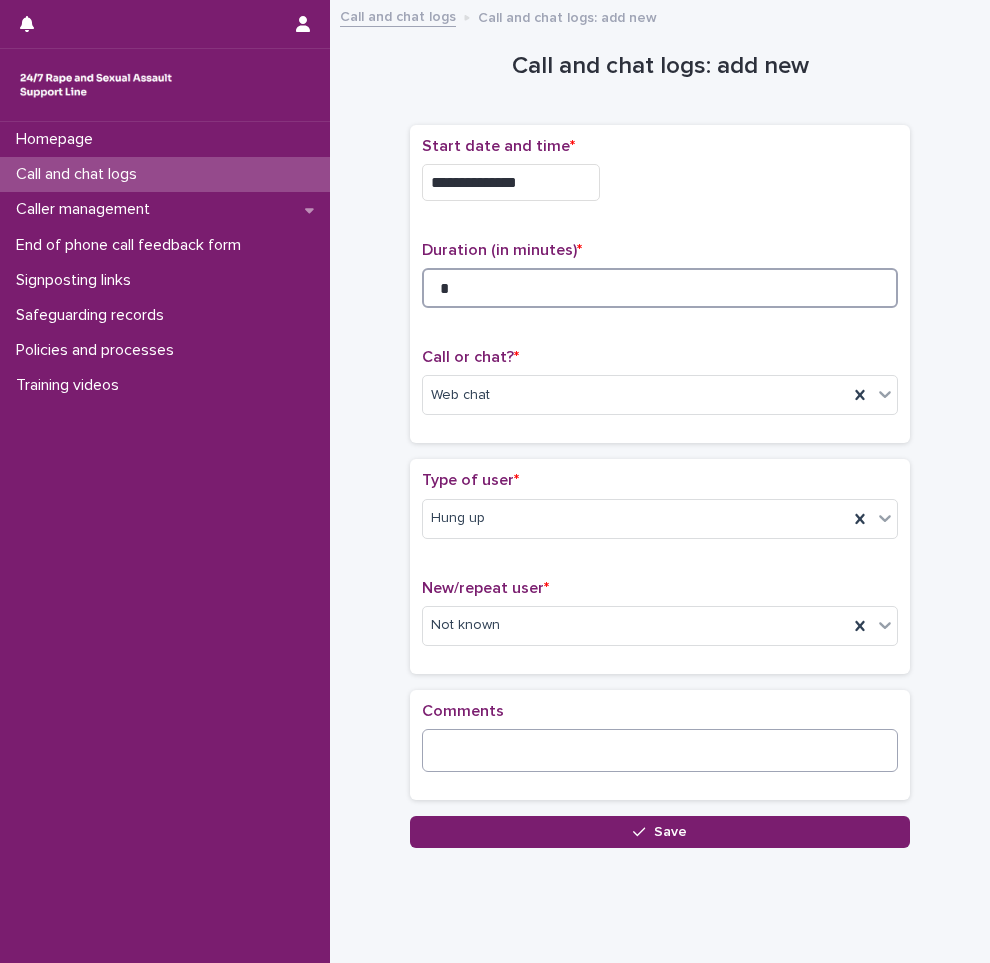 type on "*" 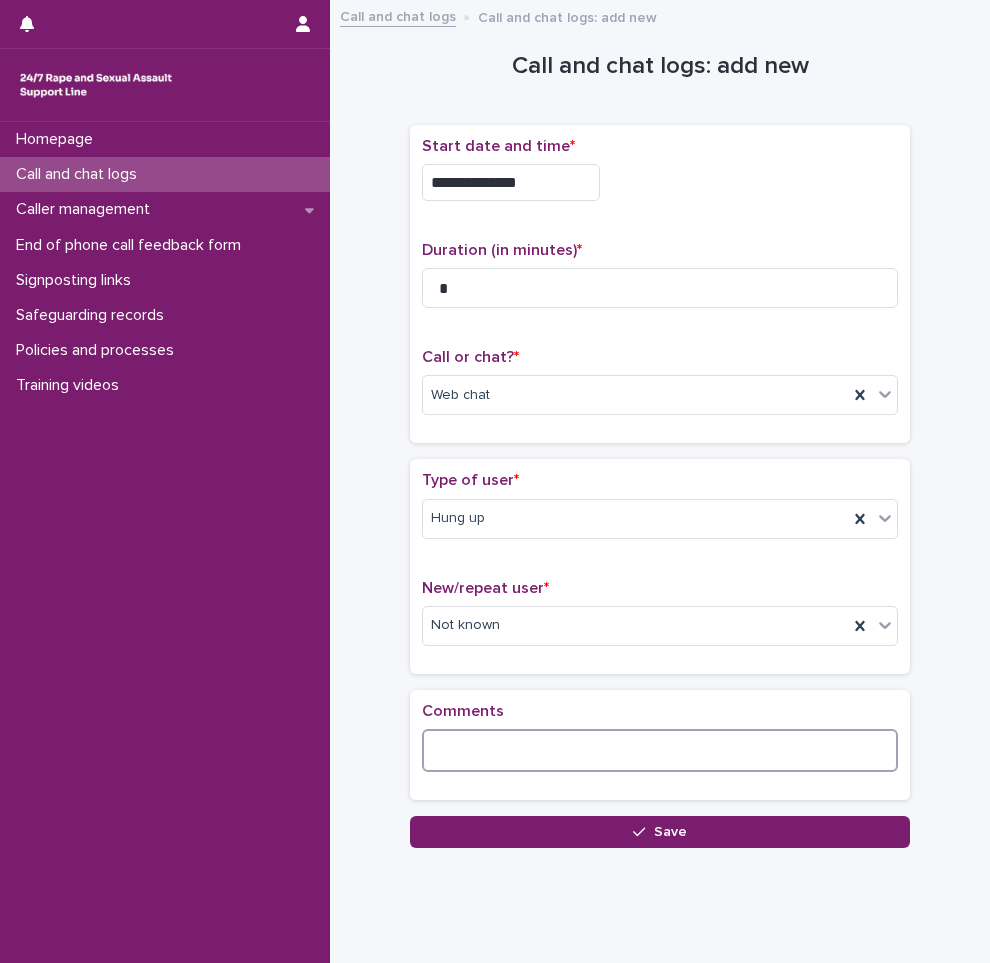 click at bounding box center [660, 750] 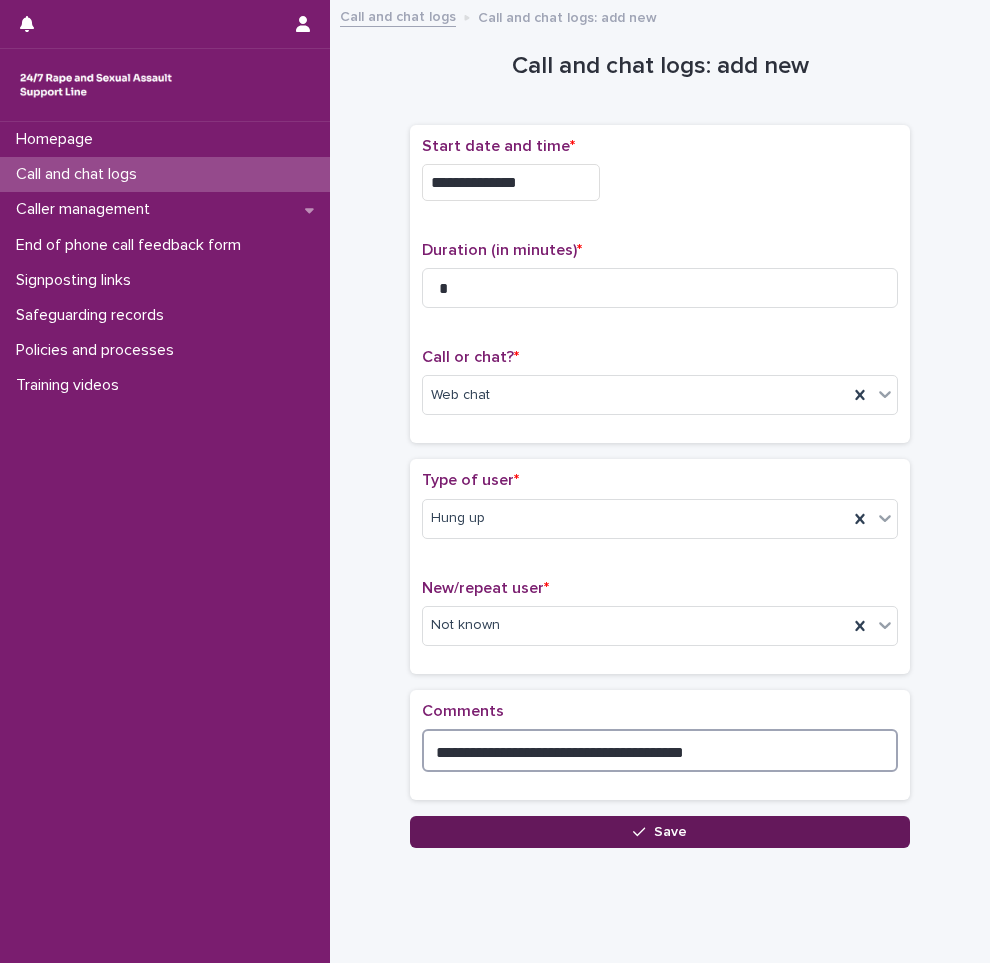 type on "**********" 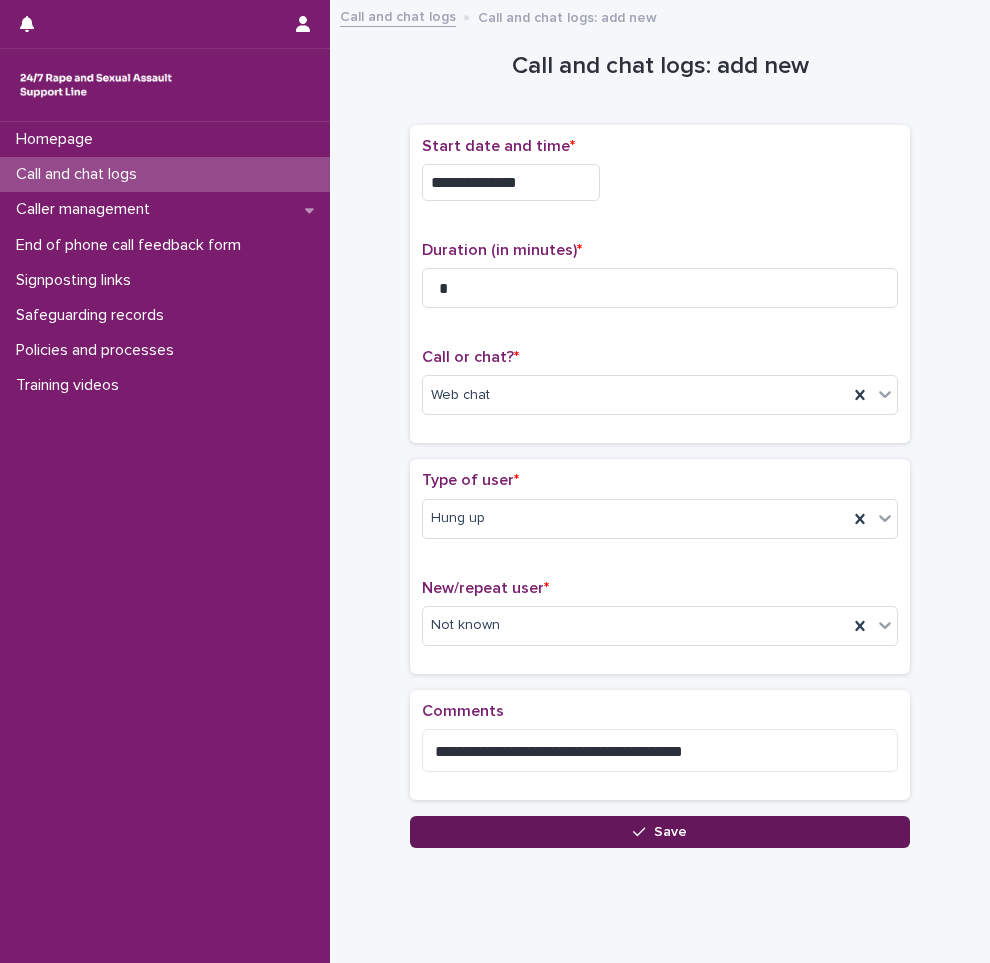 click on "Save" at bounding box center (660, 832) 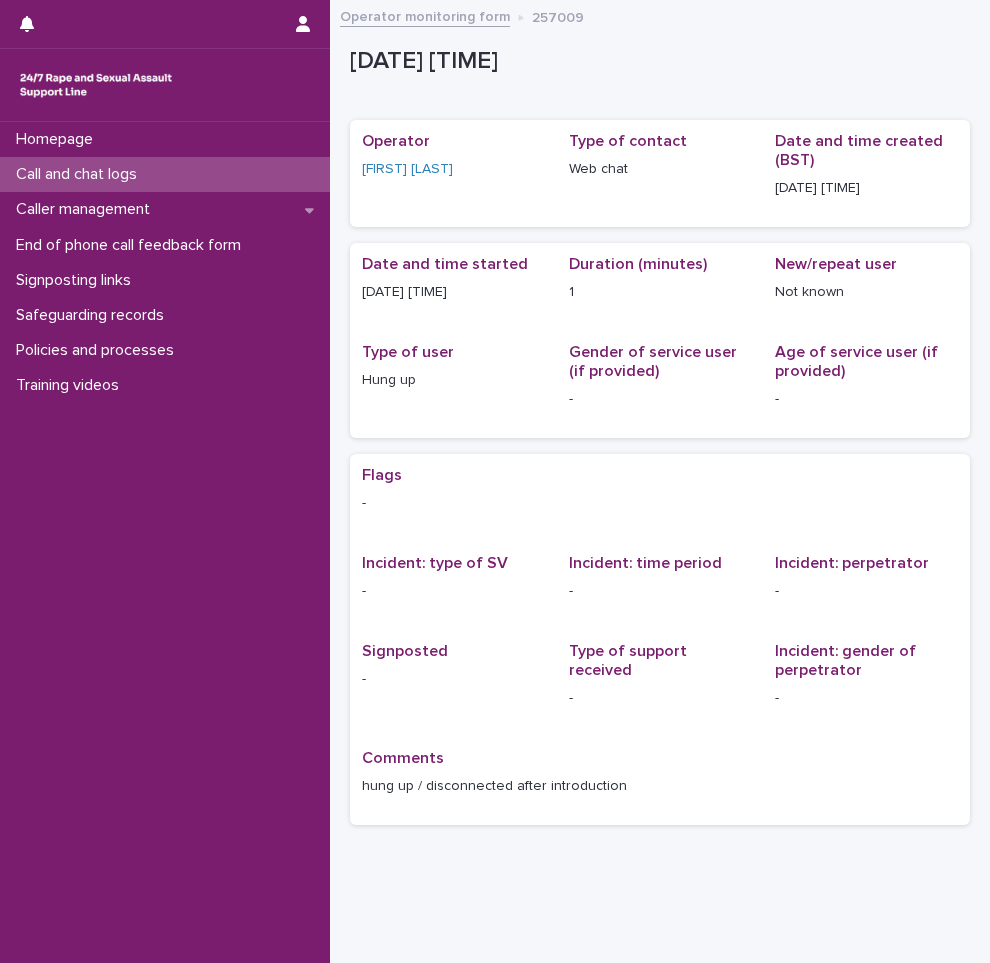 click on "Call and chat logs" at bounding box center (80, 174) 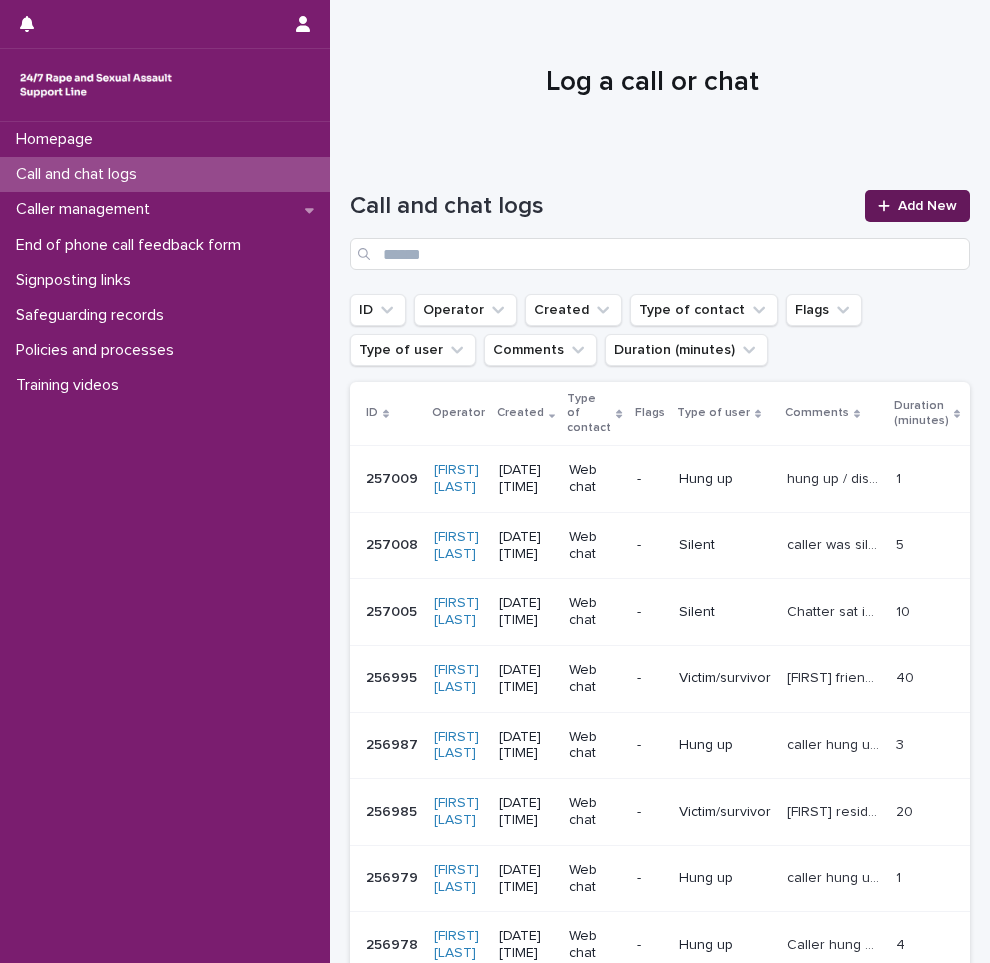 click on "Add New" at bounding box center (917, 206) 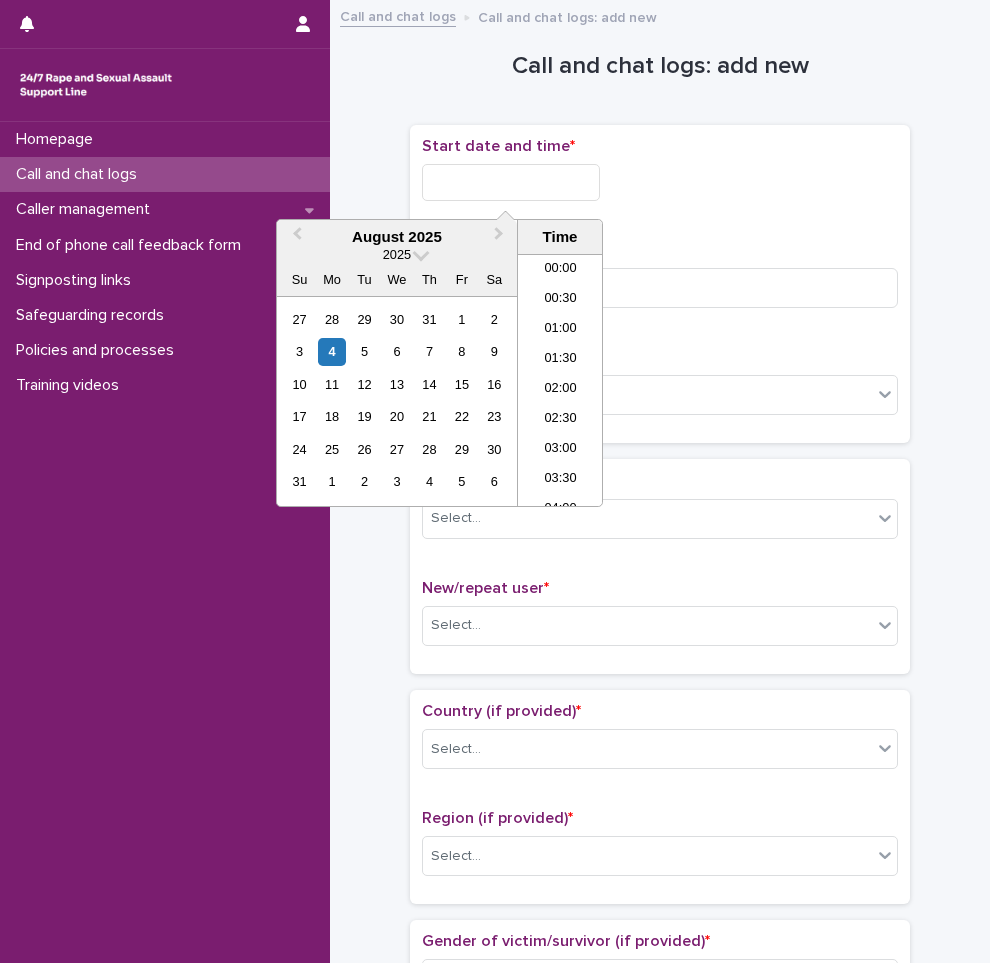 click at bounding box center [511, 182] 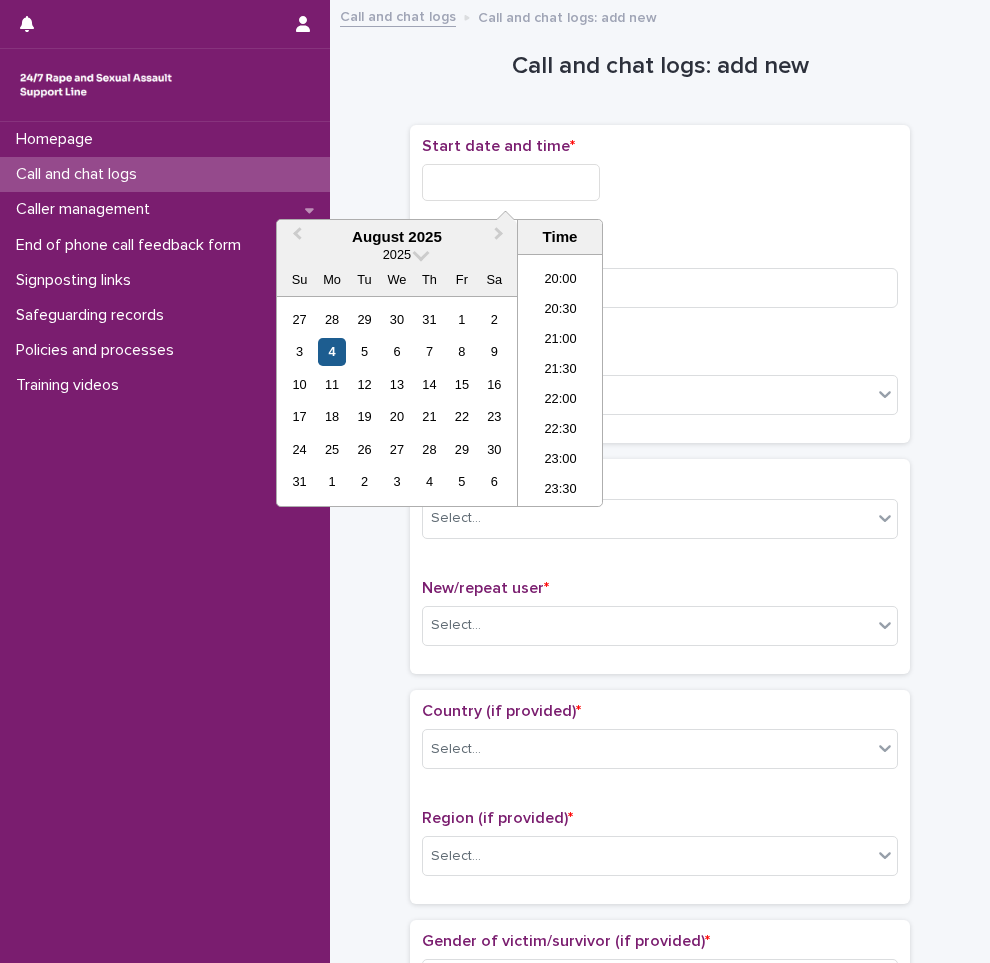 click on "4" at bounding box center (331, 351) 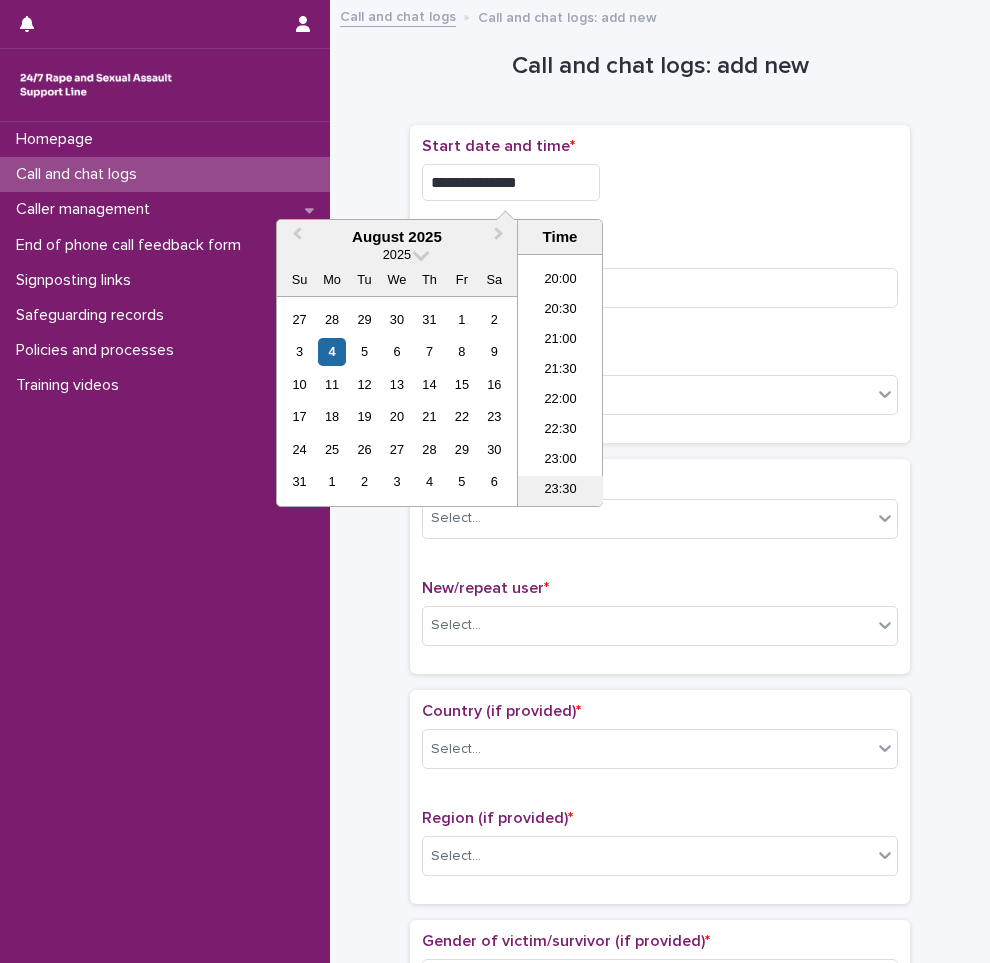 click on "23:30" at bounding box center (560, 491) 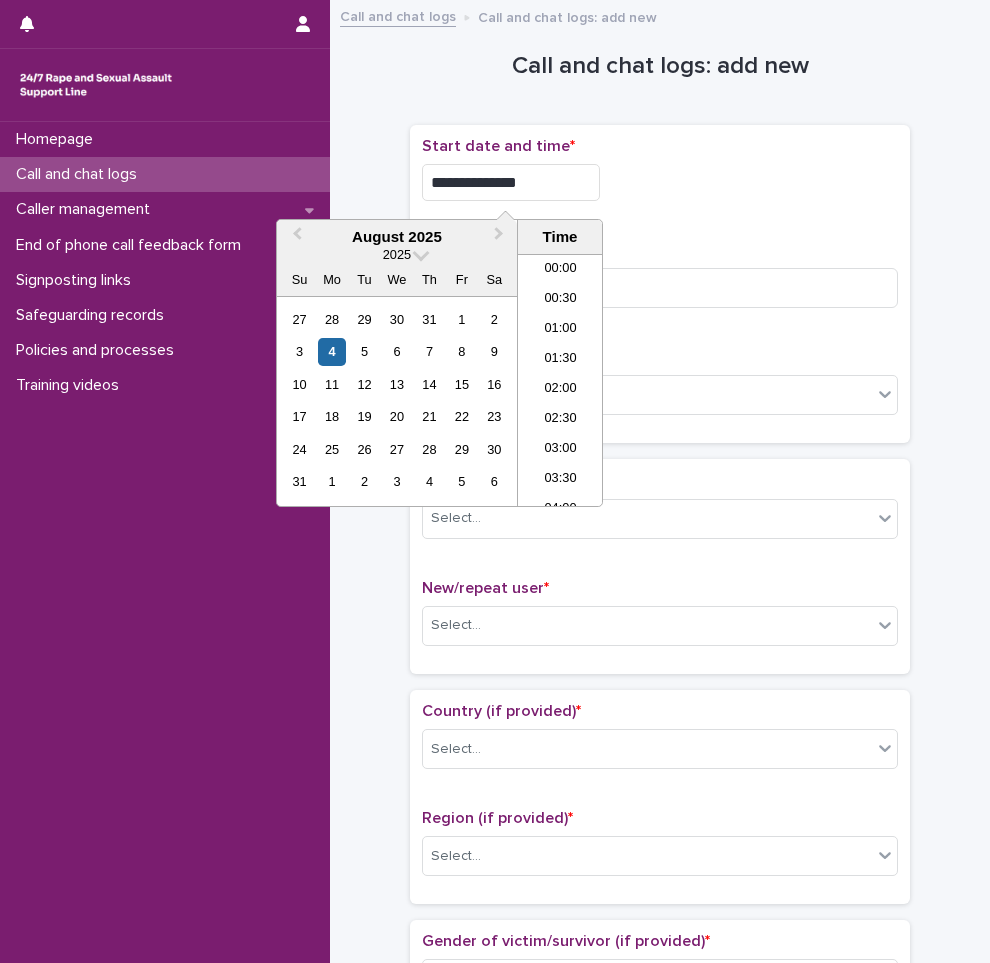 click on "**********" at bounding box center [511, 182] 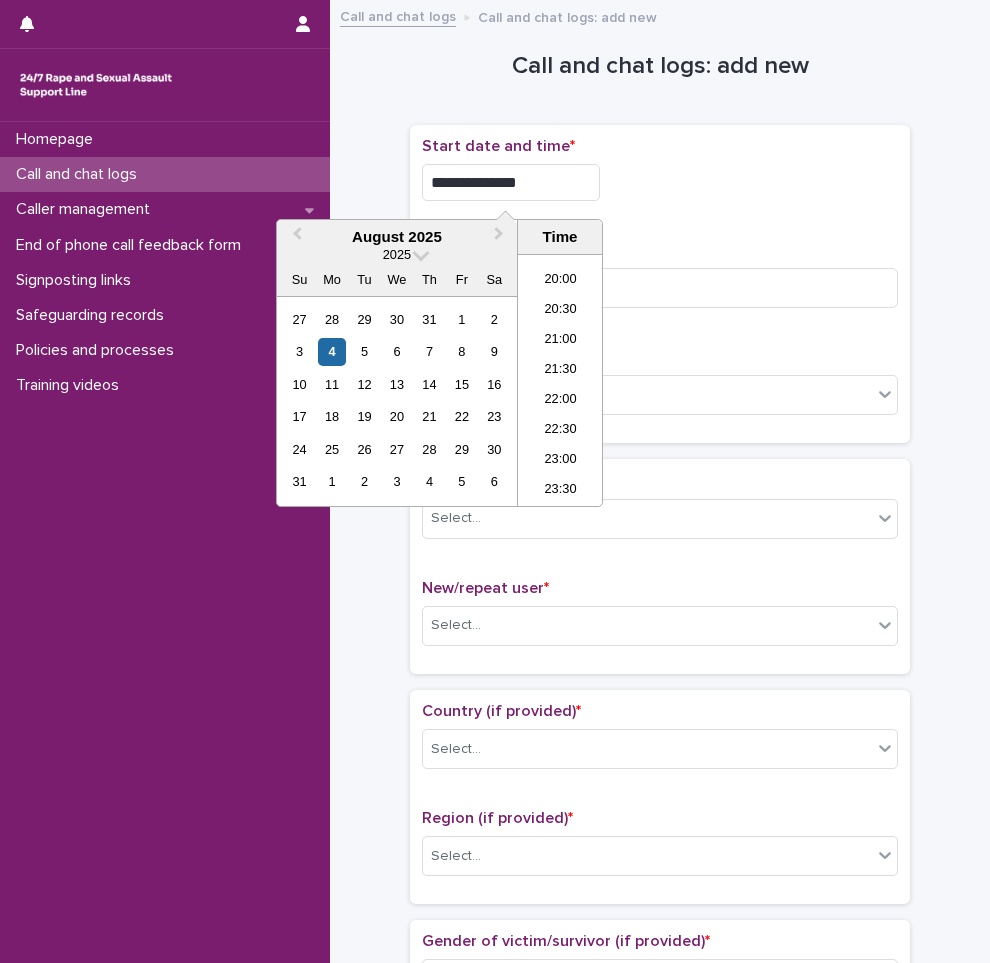 type on "**********" 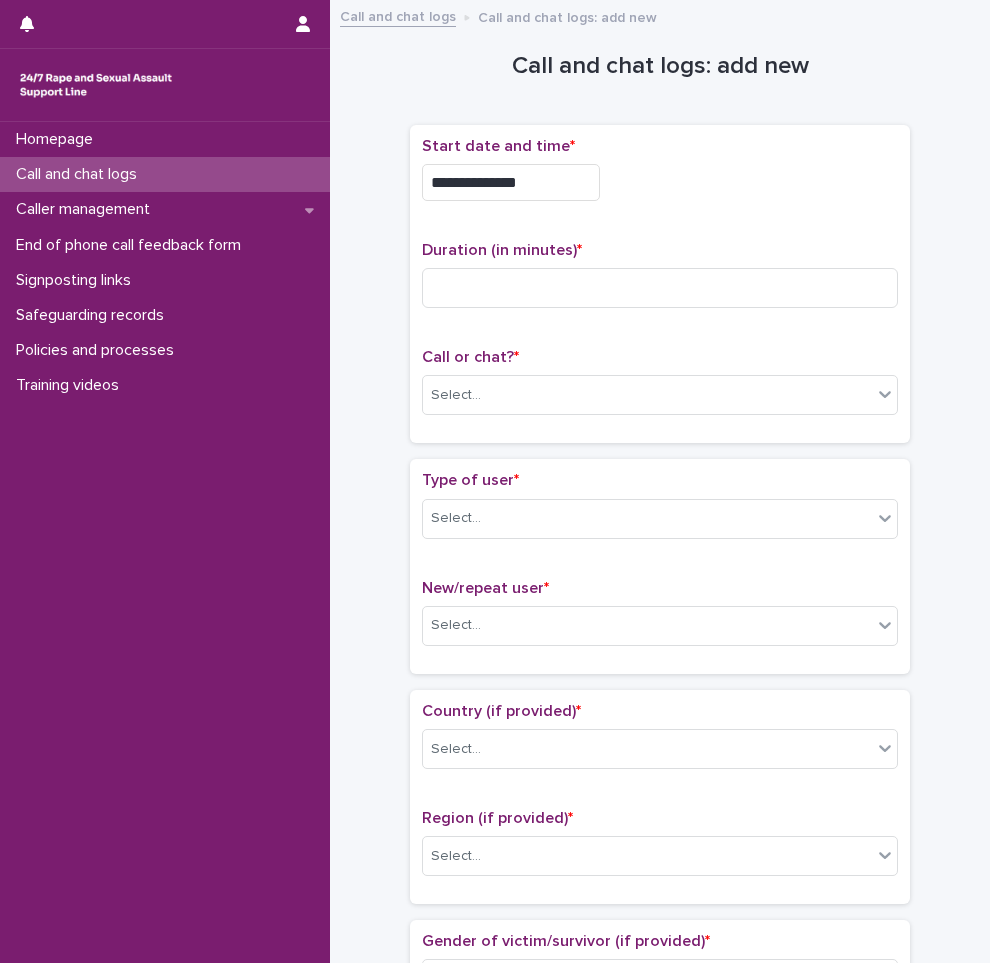 click on "**********" at bounding box center [660, 182] 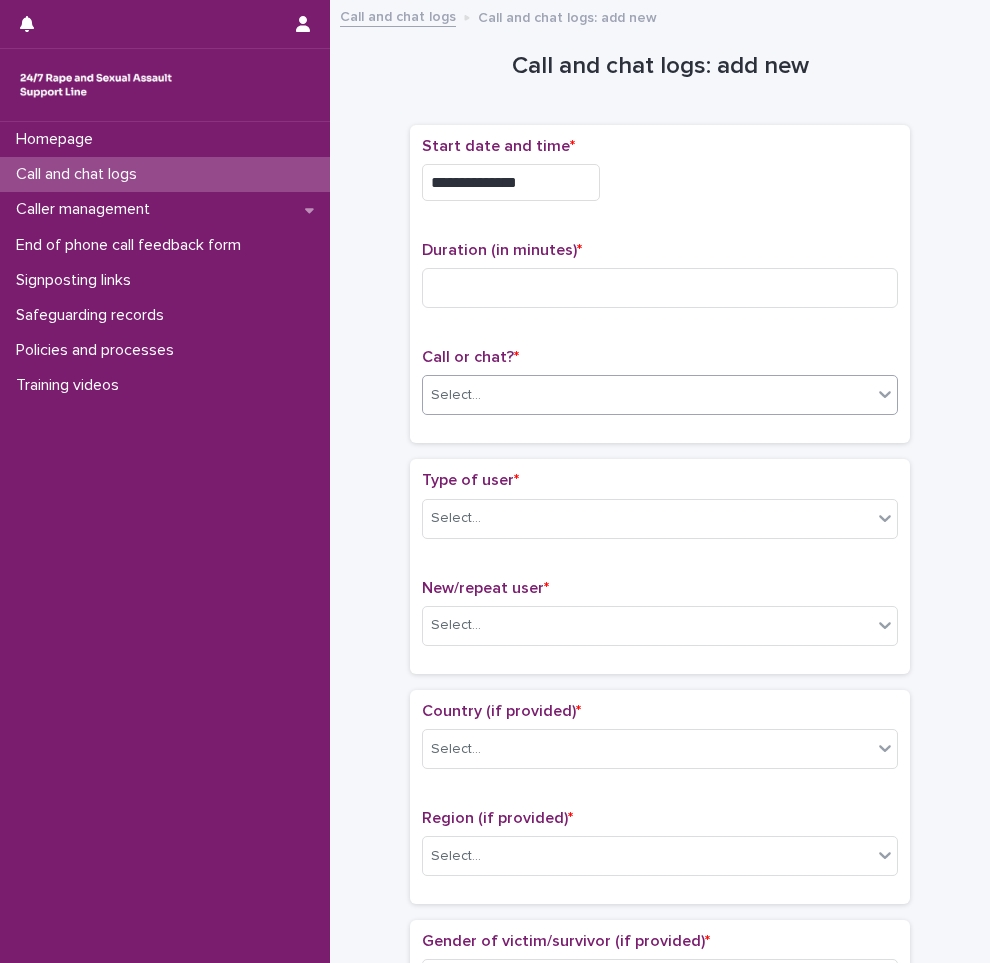 click on "Select..." at bounding box center (647, 395) 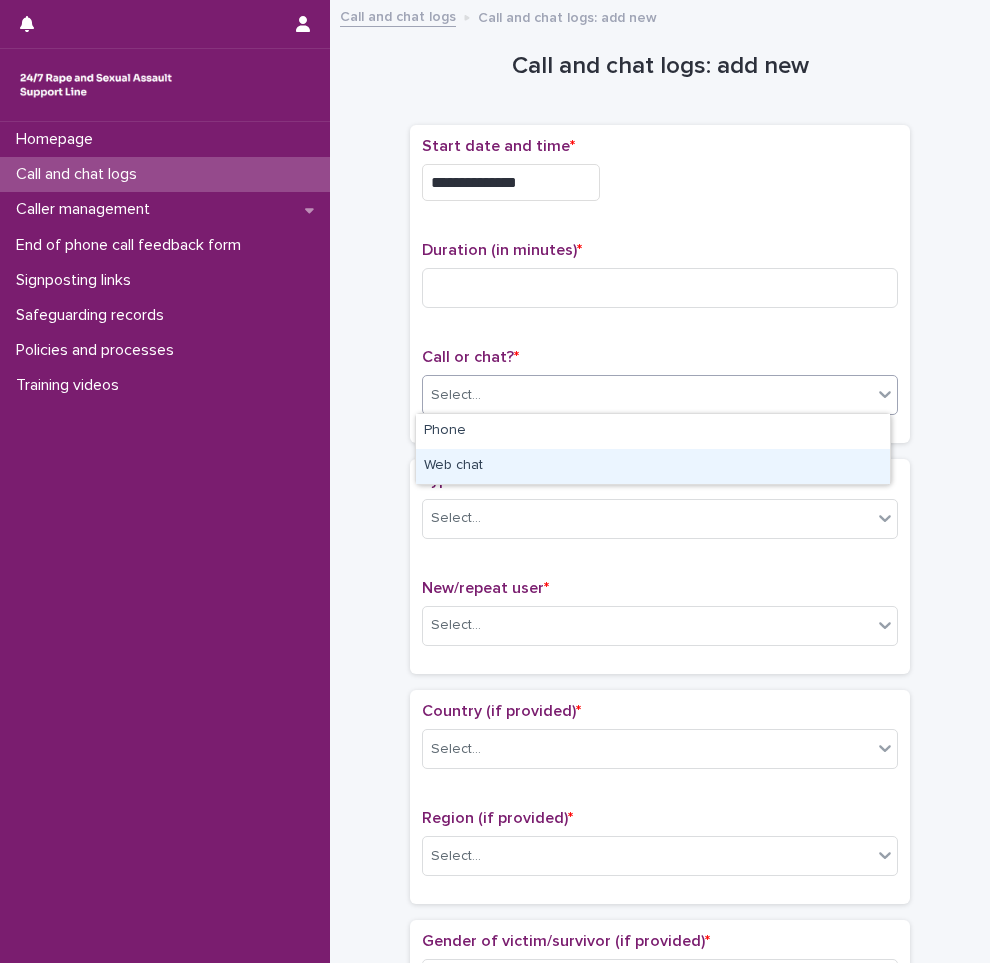 click on "Web chat" at bounding box center (653, 466) 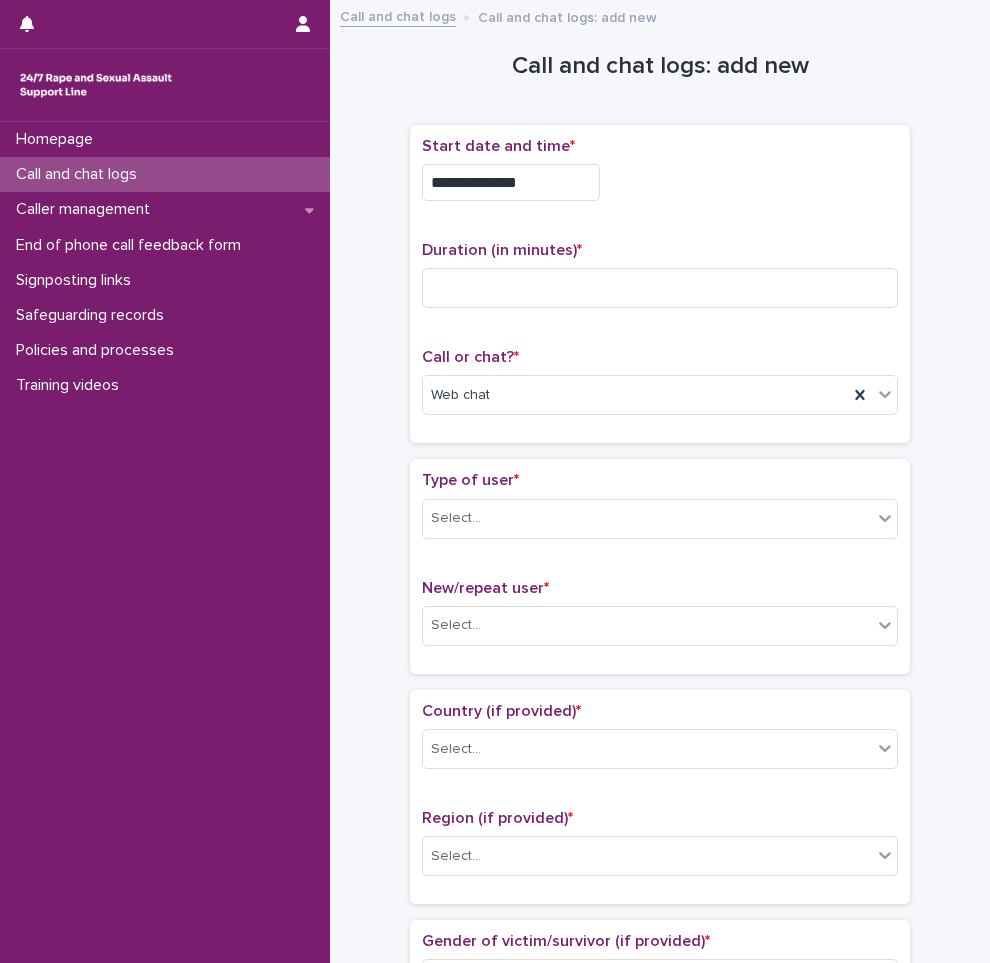 click on "Start date and time *" at bounding box center [660, 146] 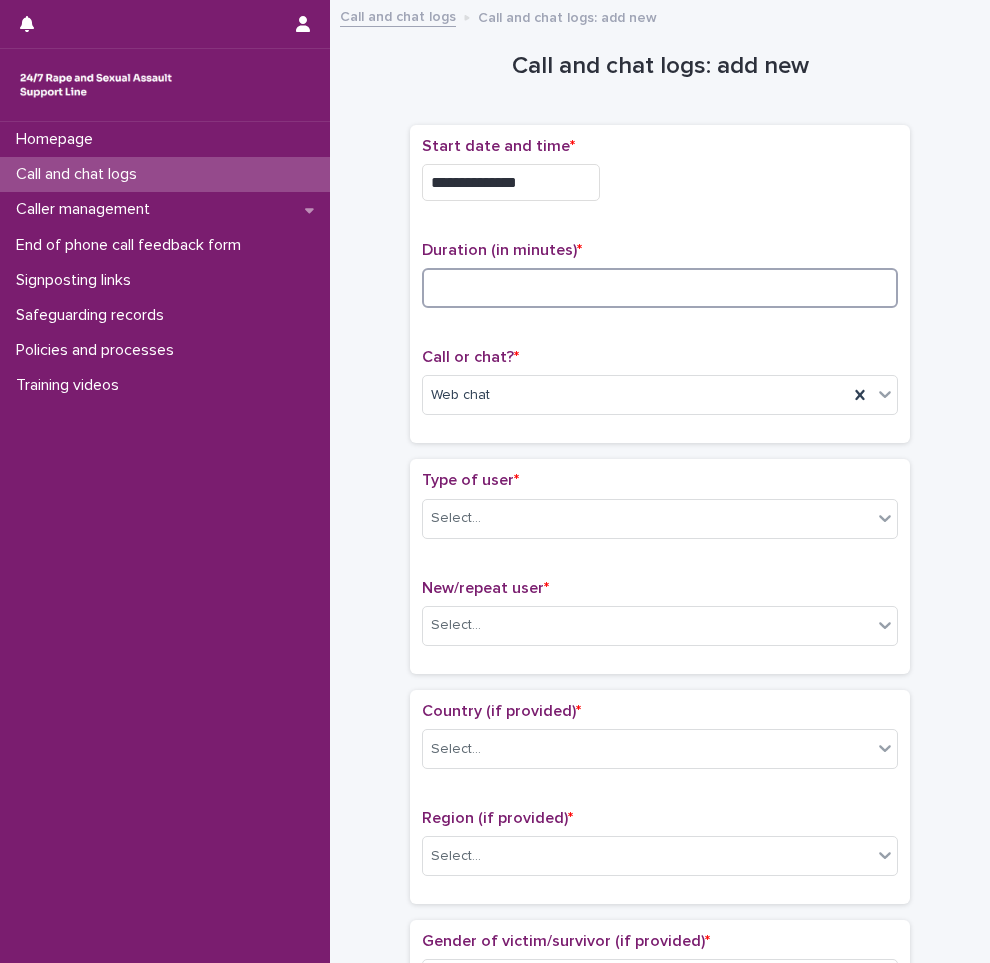 click at bounding box center (660, 288) 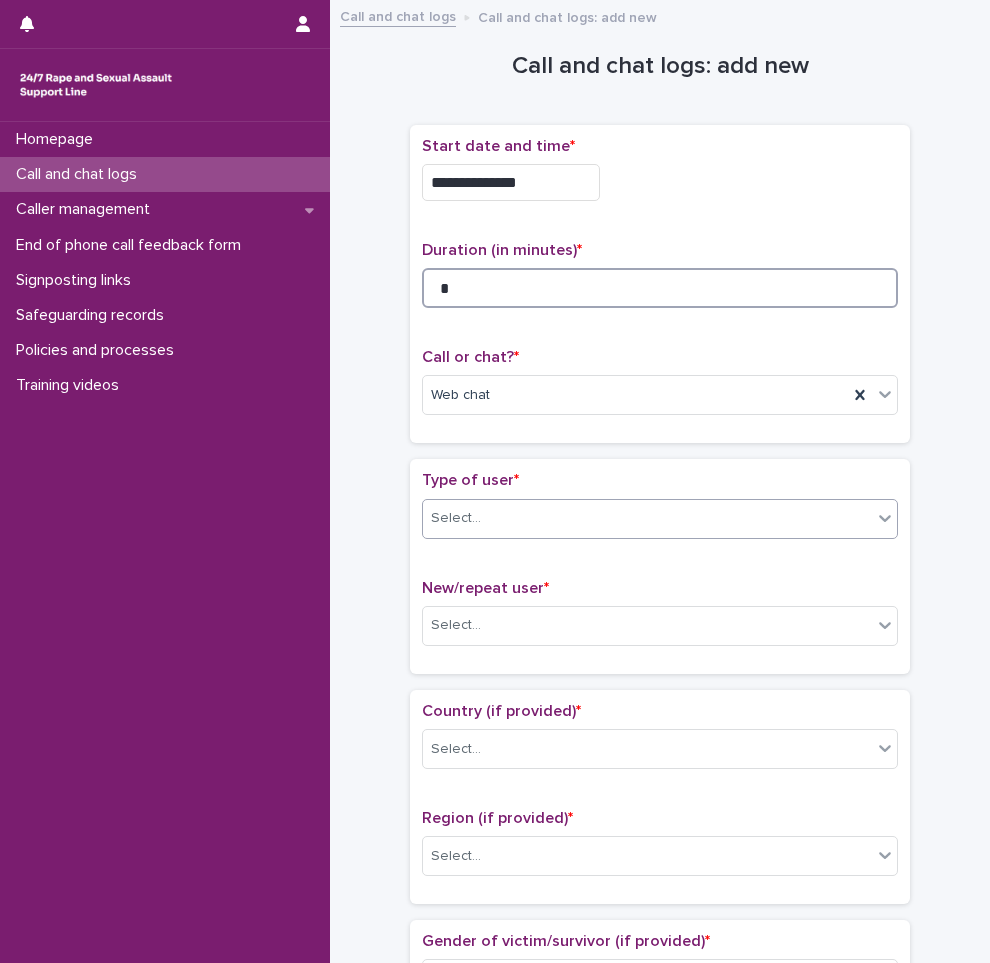 type on "*" 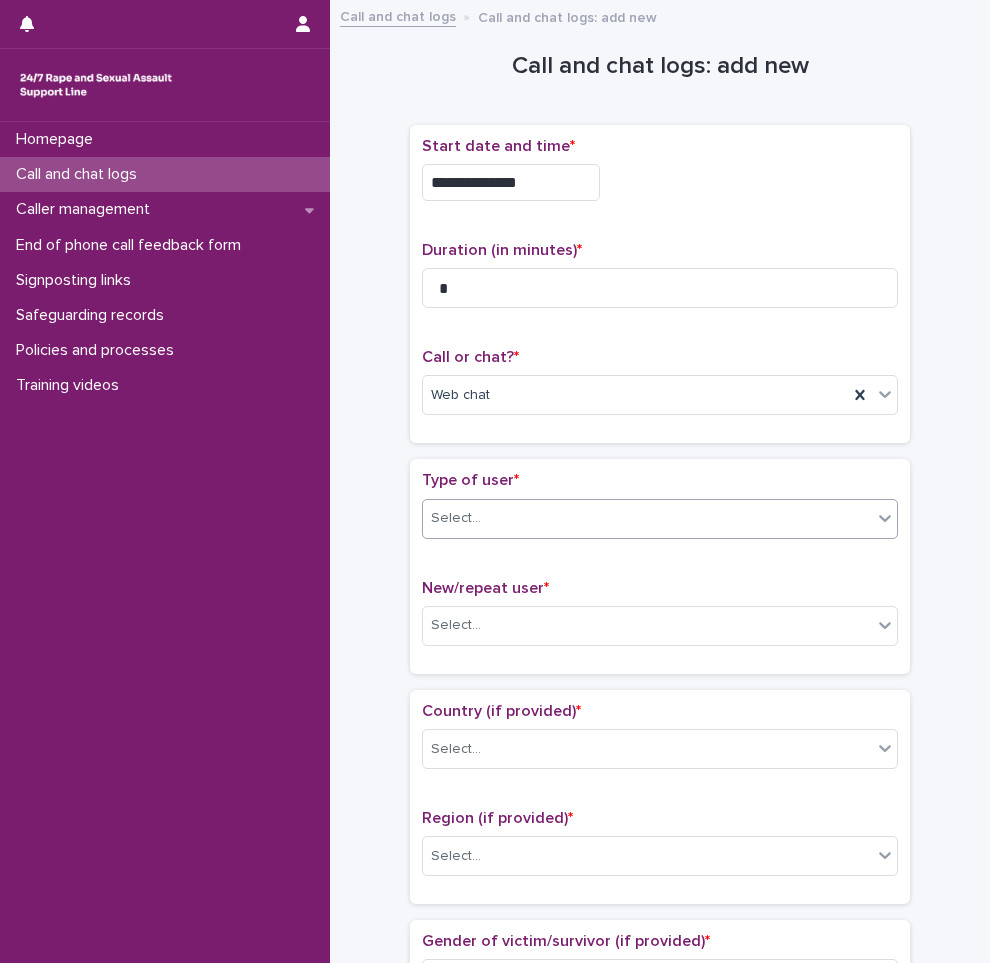 click on "Select..." at bounding box center [647, 518] 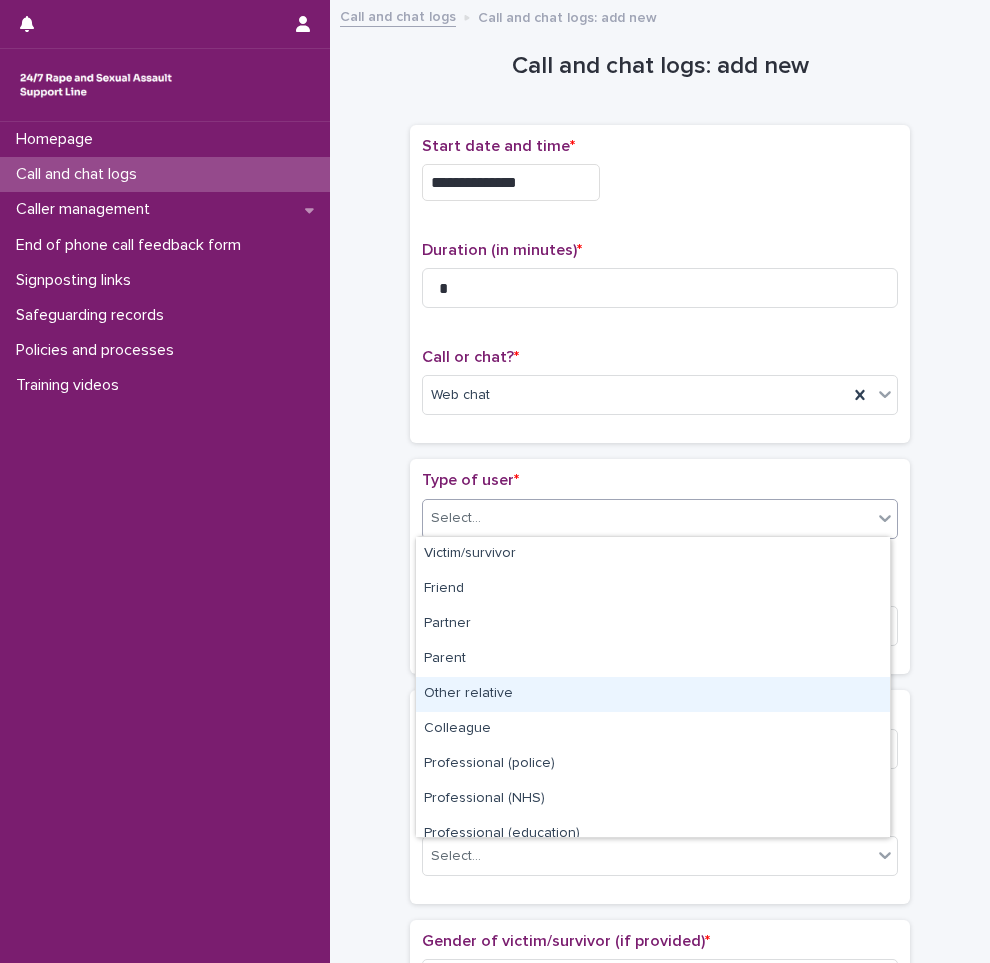 scroll, scrollTop: 225, scrollLeft: 0, axis: vertical 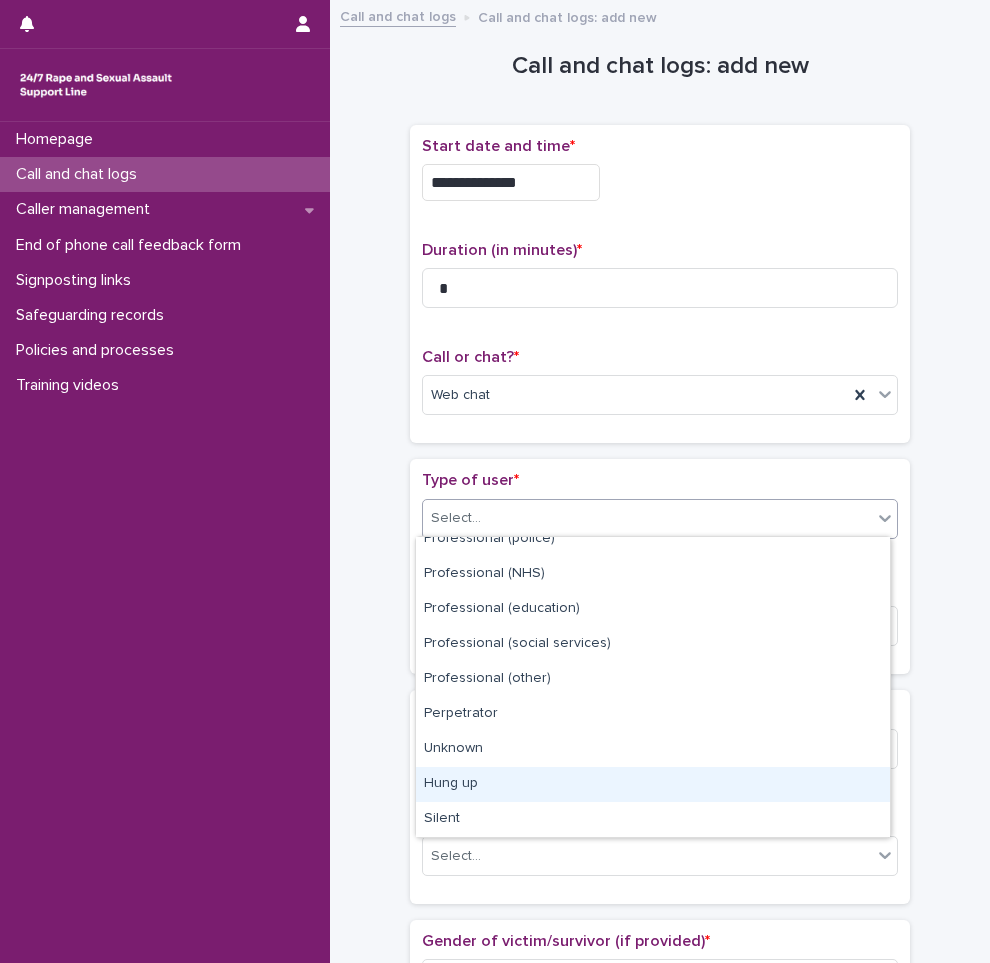 drag, startPoint x: 558, startPoint y: 729, endPoint x: 547, endPoint y: 783, distance: 55.108982 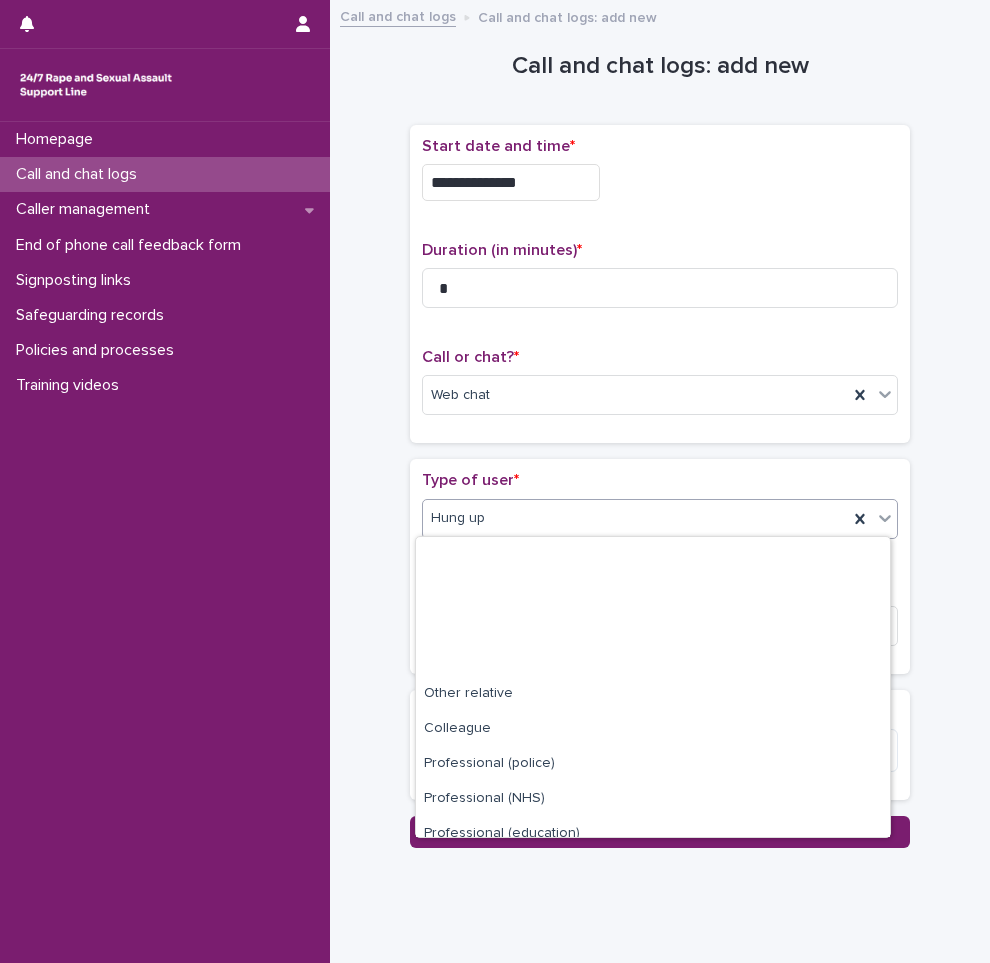 click on "Hung up" at bounding box center [635, 518] 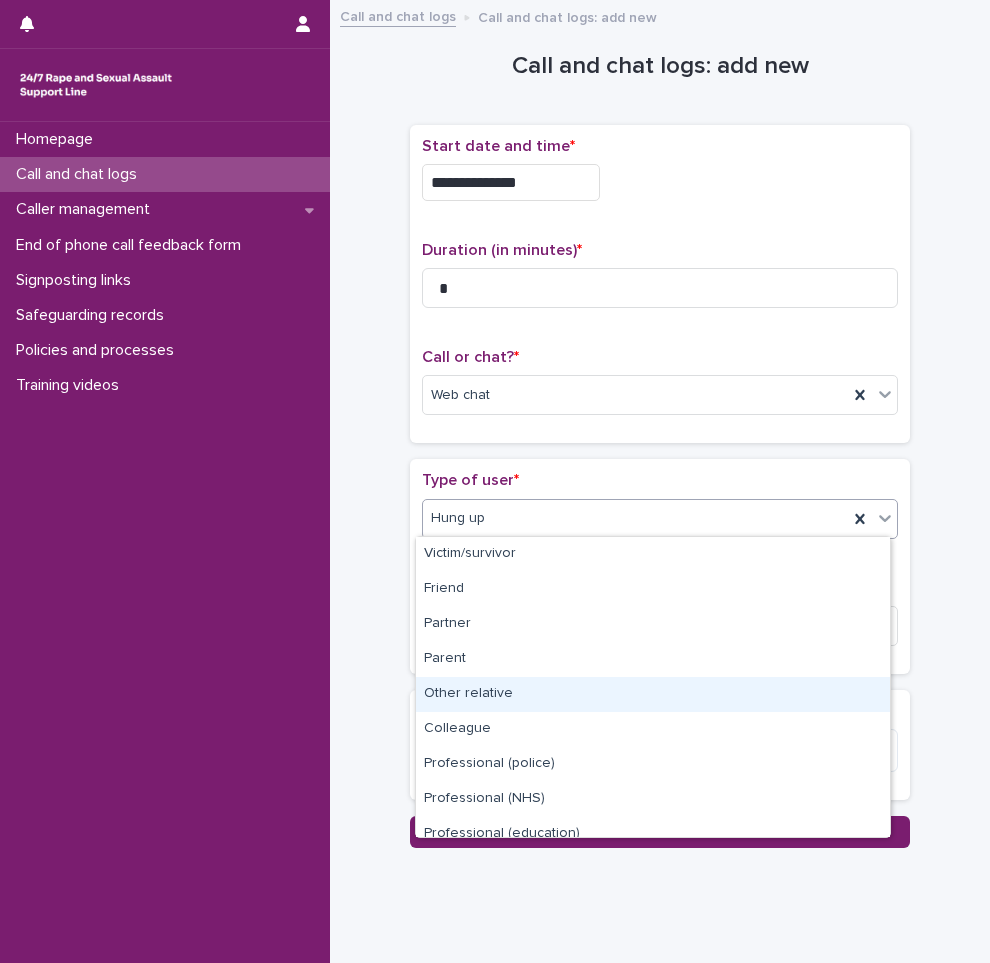 scroll, scrollTop: 225, scrollLeft: 0, axis: vertical 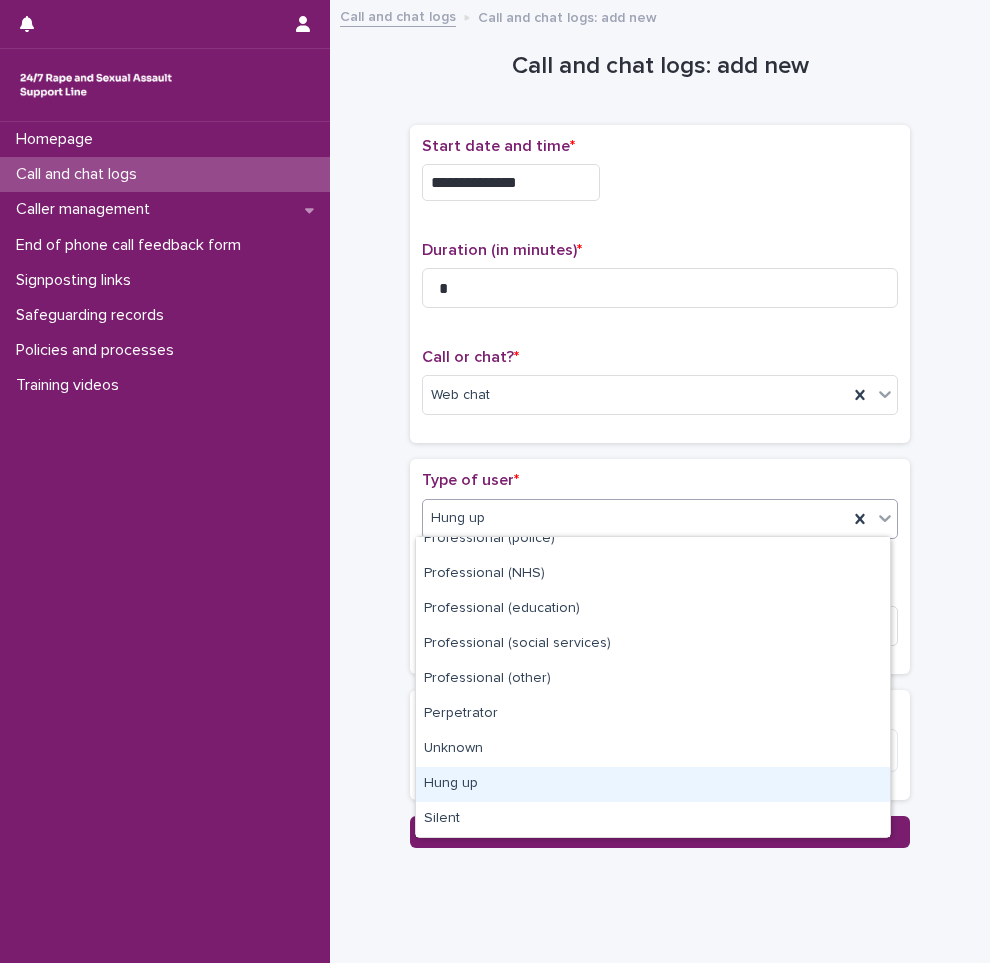 drag, startPoint x: 580, startPoint y: 535, endPoint x: 545, endPoint y: 792, distance: 259.3723 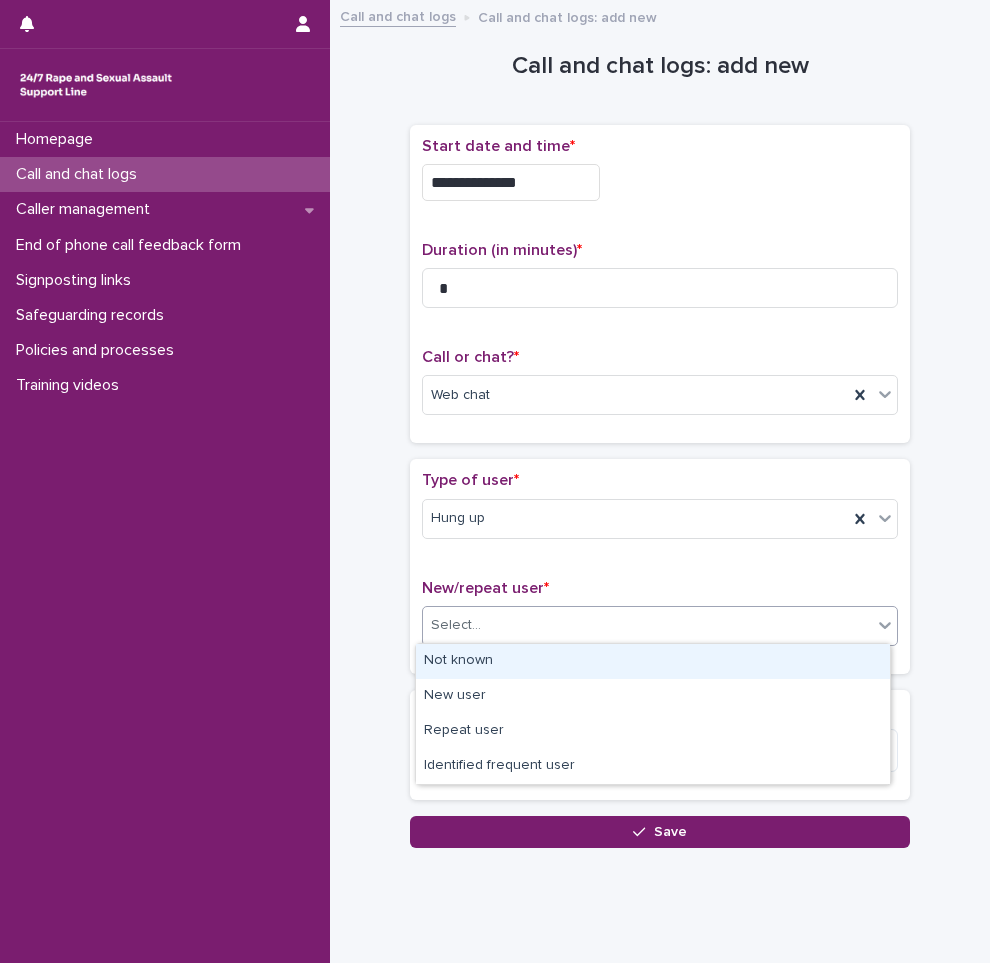 click on "Select..." at bounding box center (647, 625) 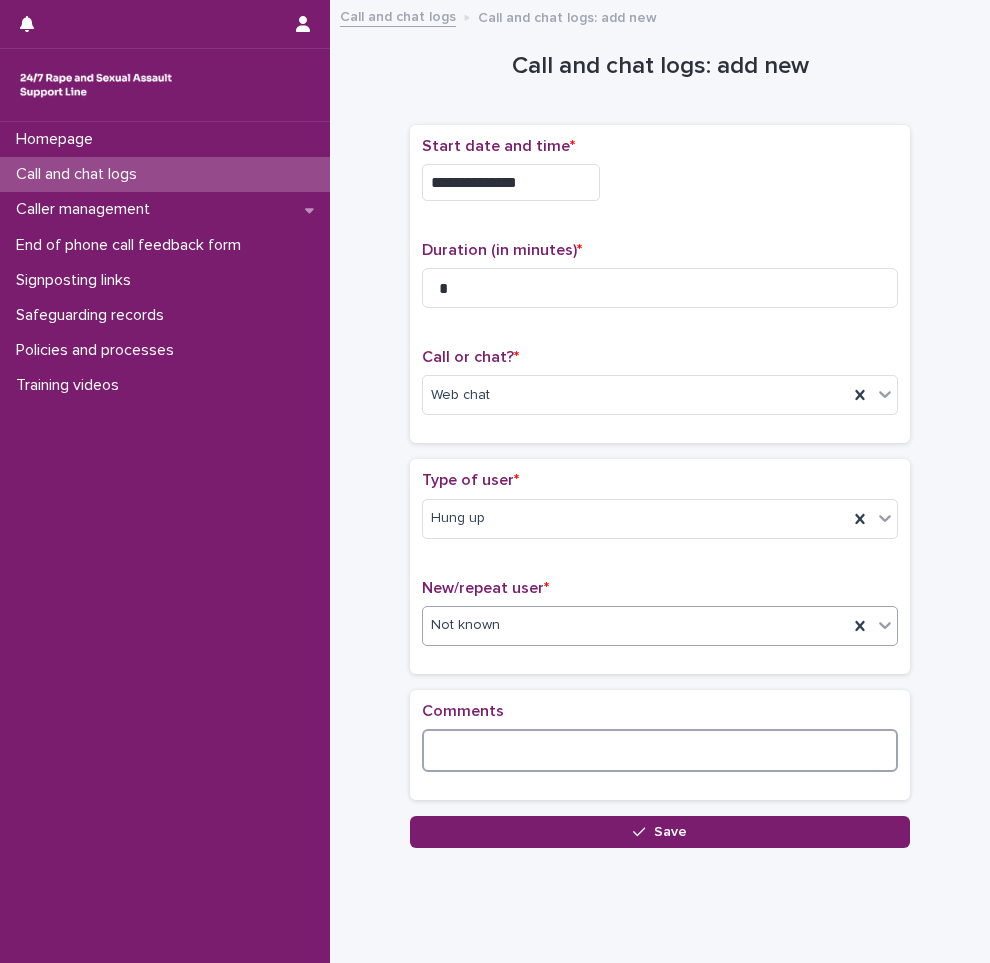 click at bounding box center (660, 750) 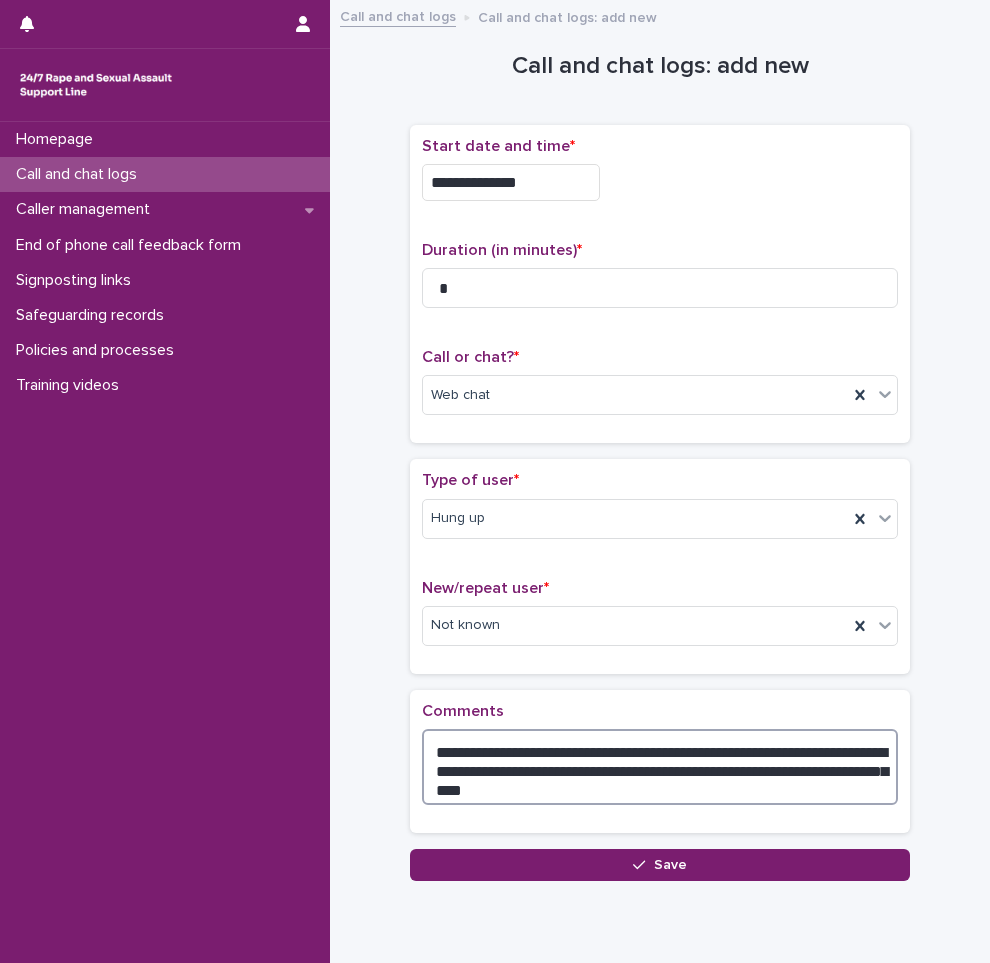 type on "**********" 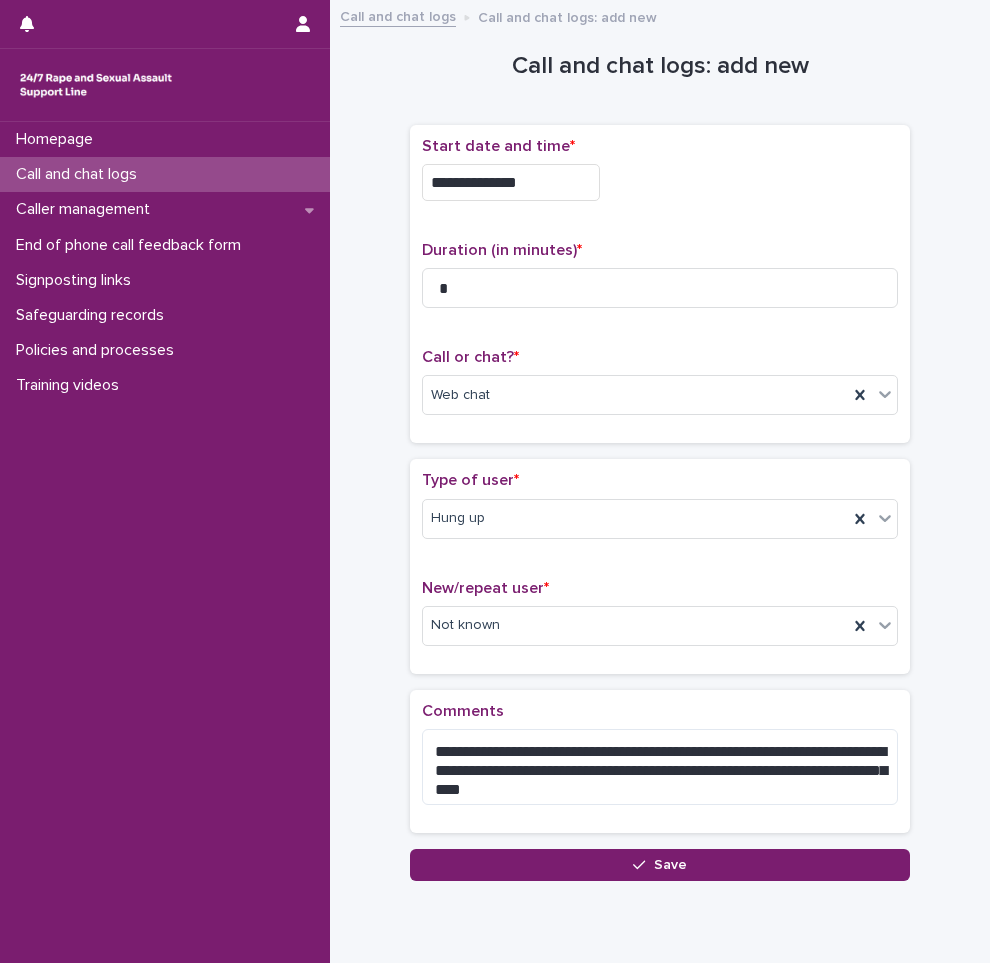 click on "Save" at bounding box center [660, 865] 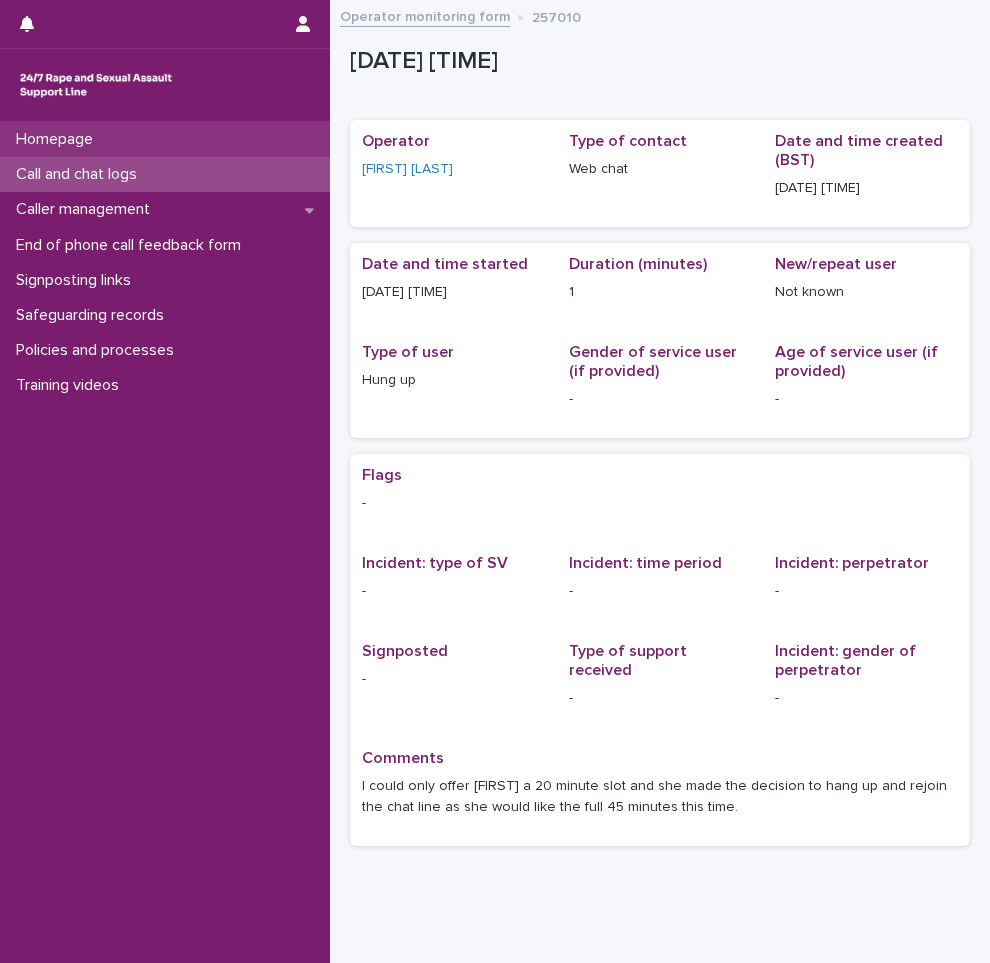 click on "Homepage" at bounding box center [165, 139] 